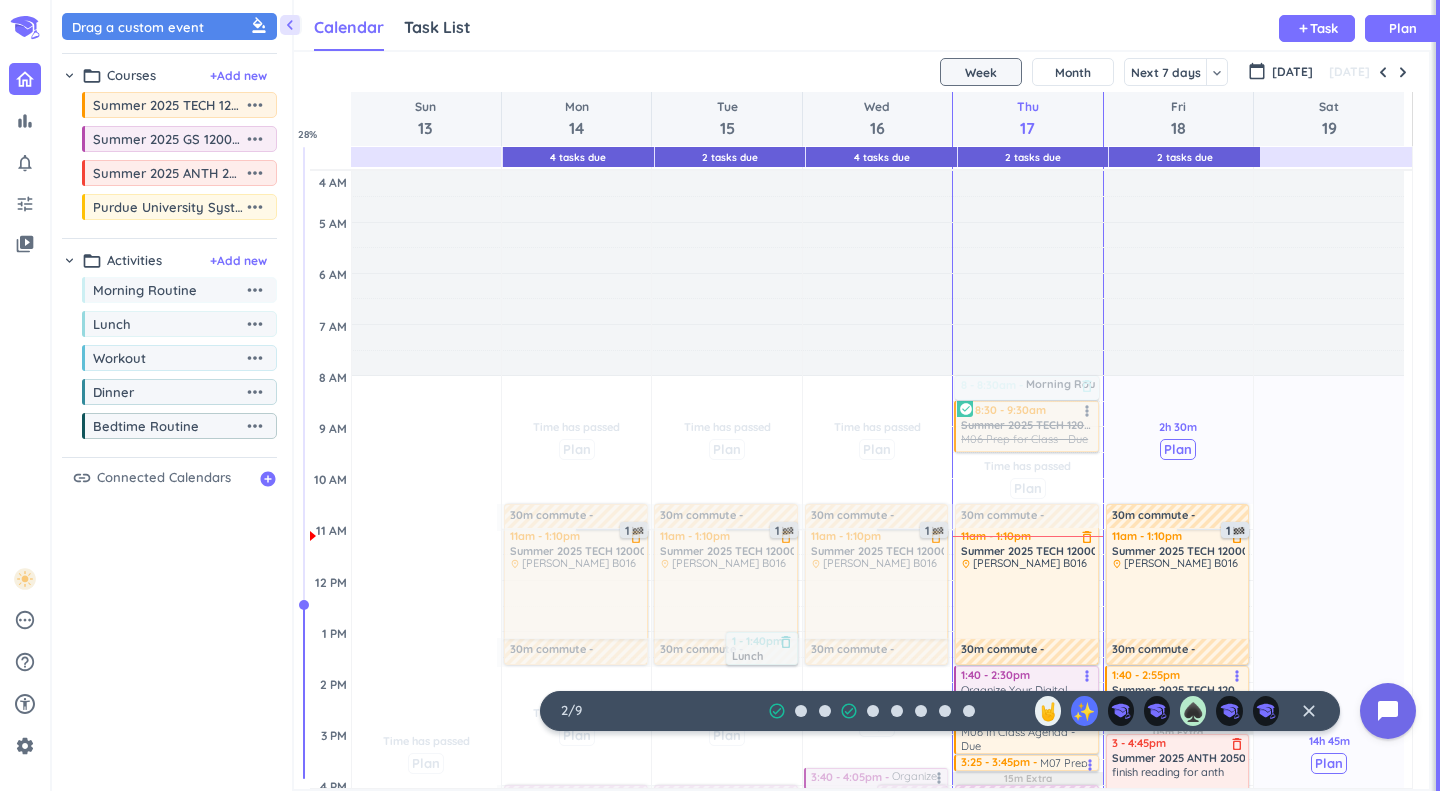 scroll, scrollTop: 0, scrollLeft: 0, axis: both 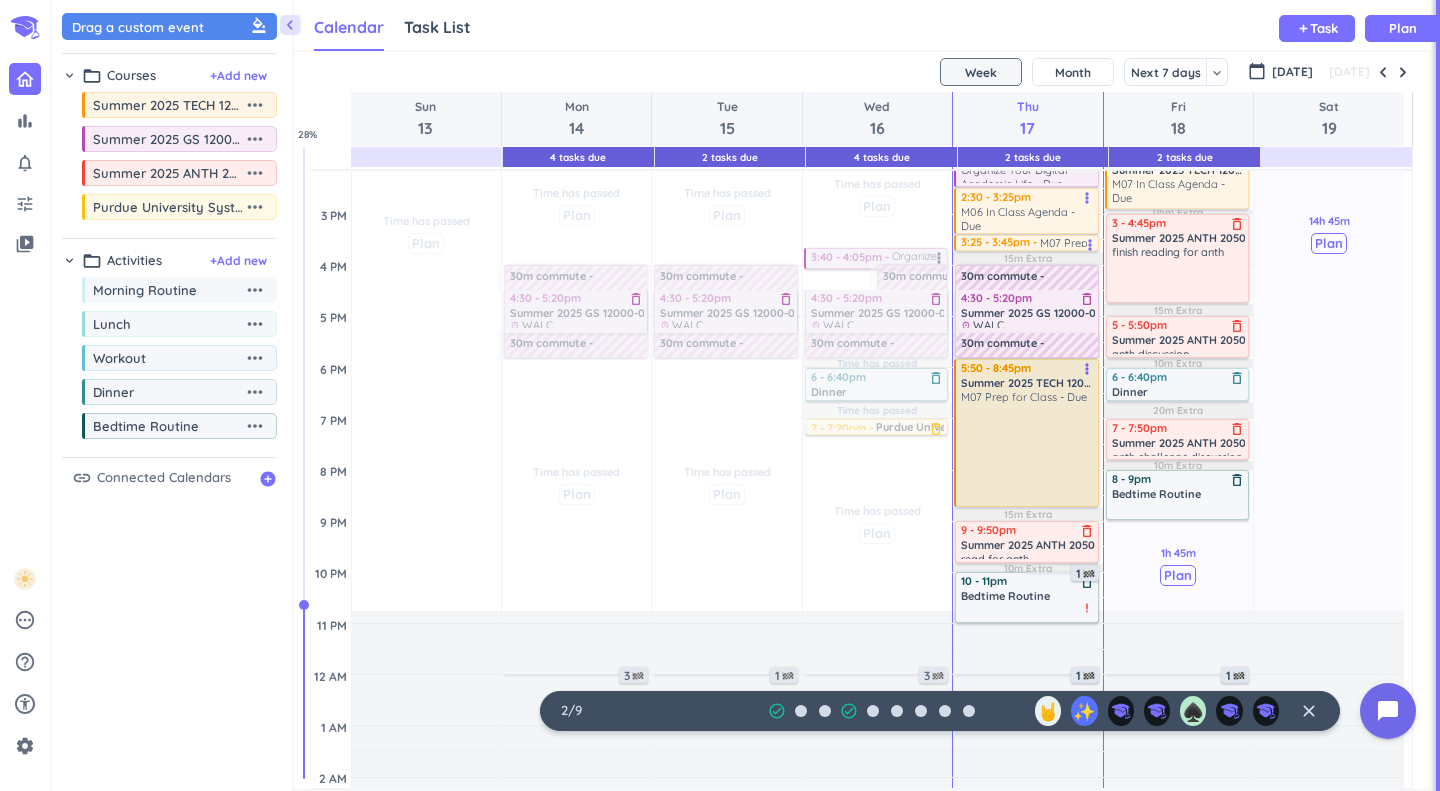 click at bounding box center (1028, 453) 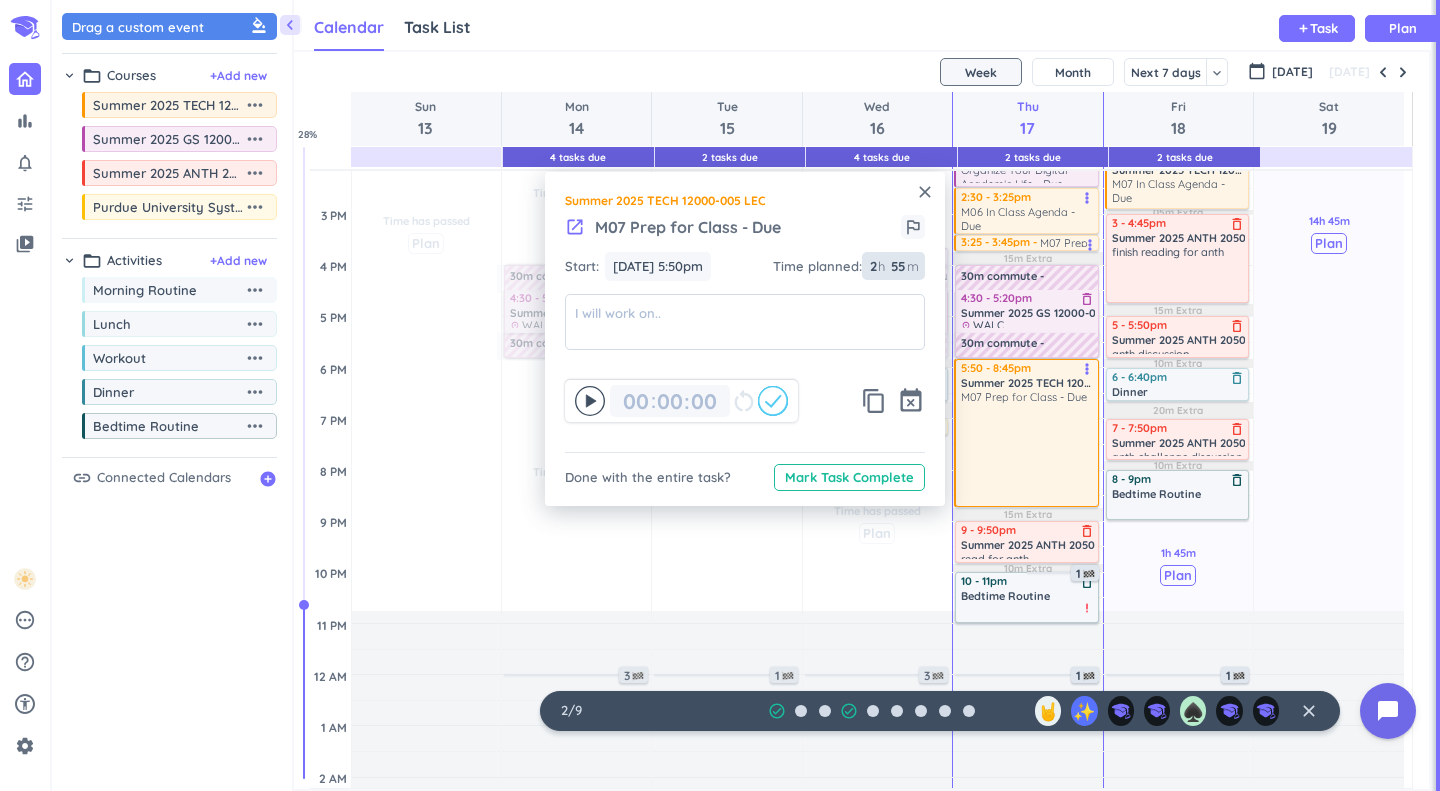 click on "55" at bounding box center (896, 266) 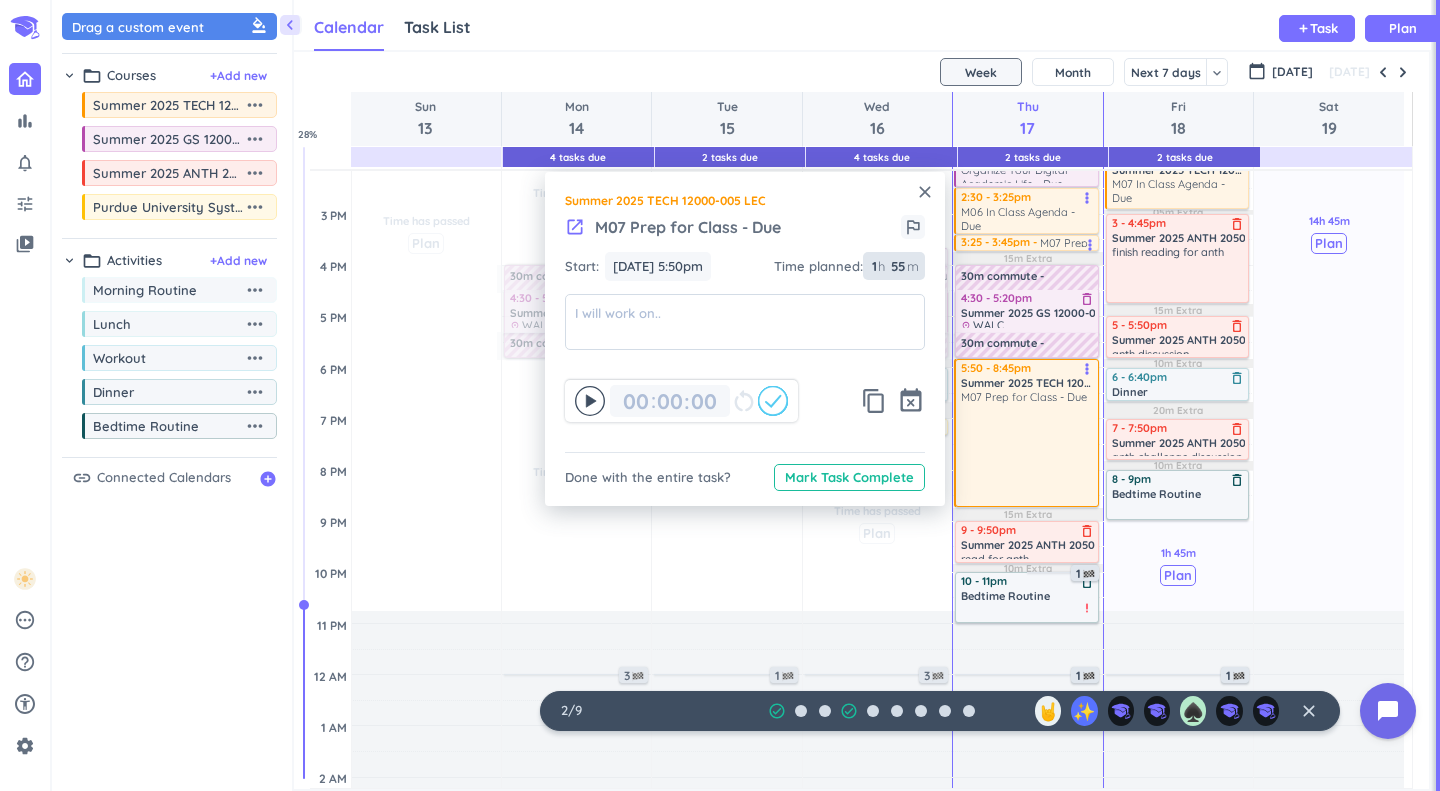 type on "1" 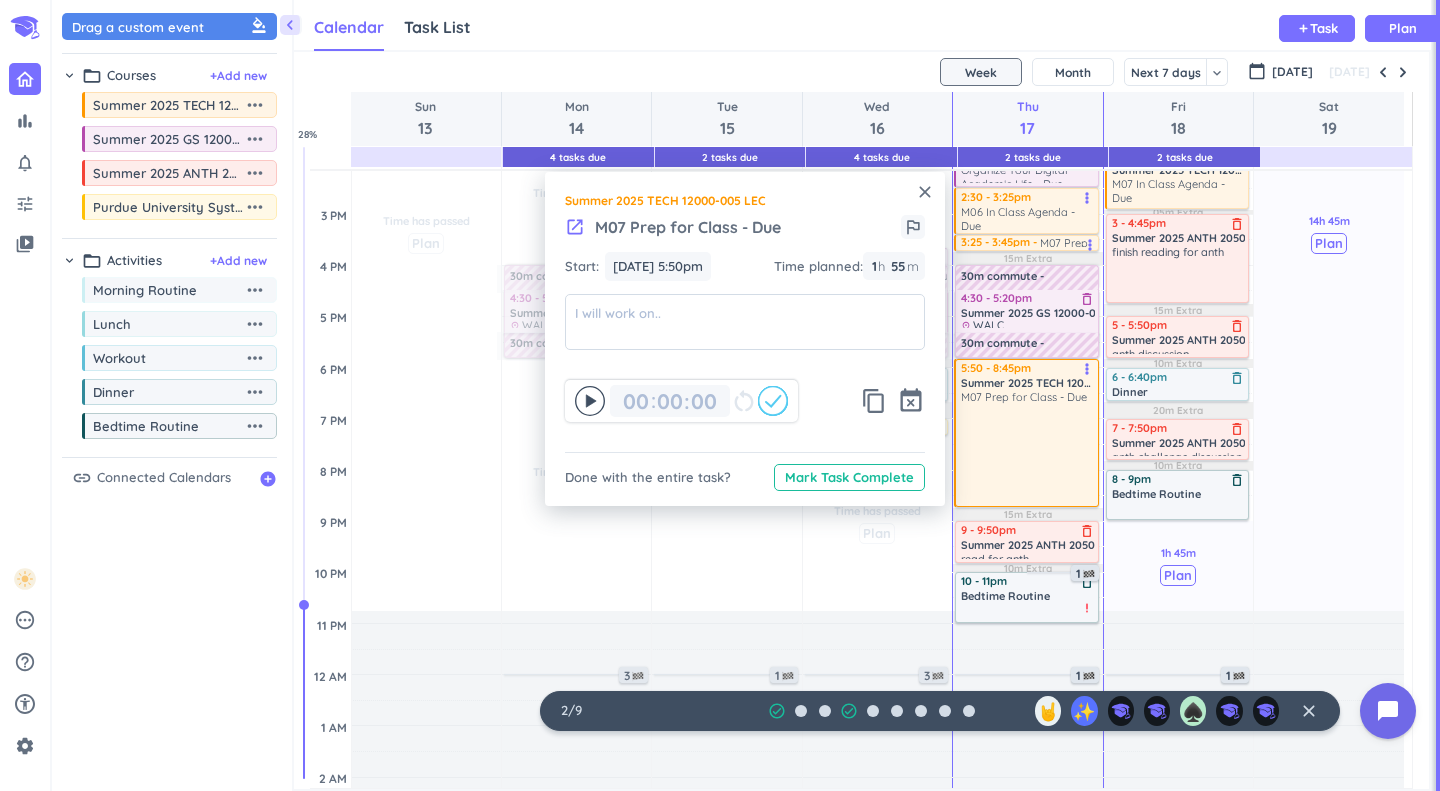 click on "Start: [DATE] 5:50pm [DATE] 5:50pm Time planned : 1 1 00 h 55 55 00 m" at bounding box center [745, 273] 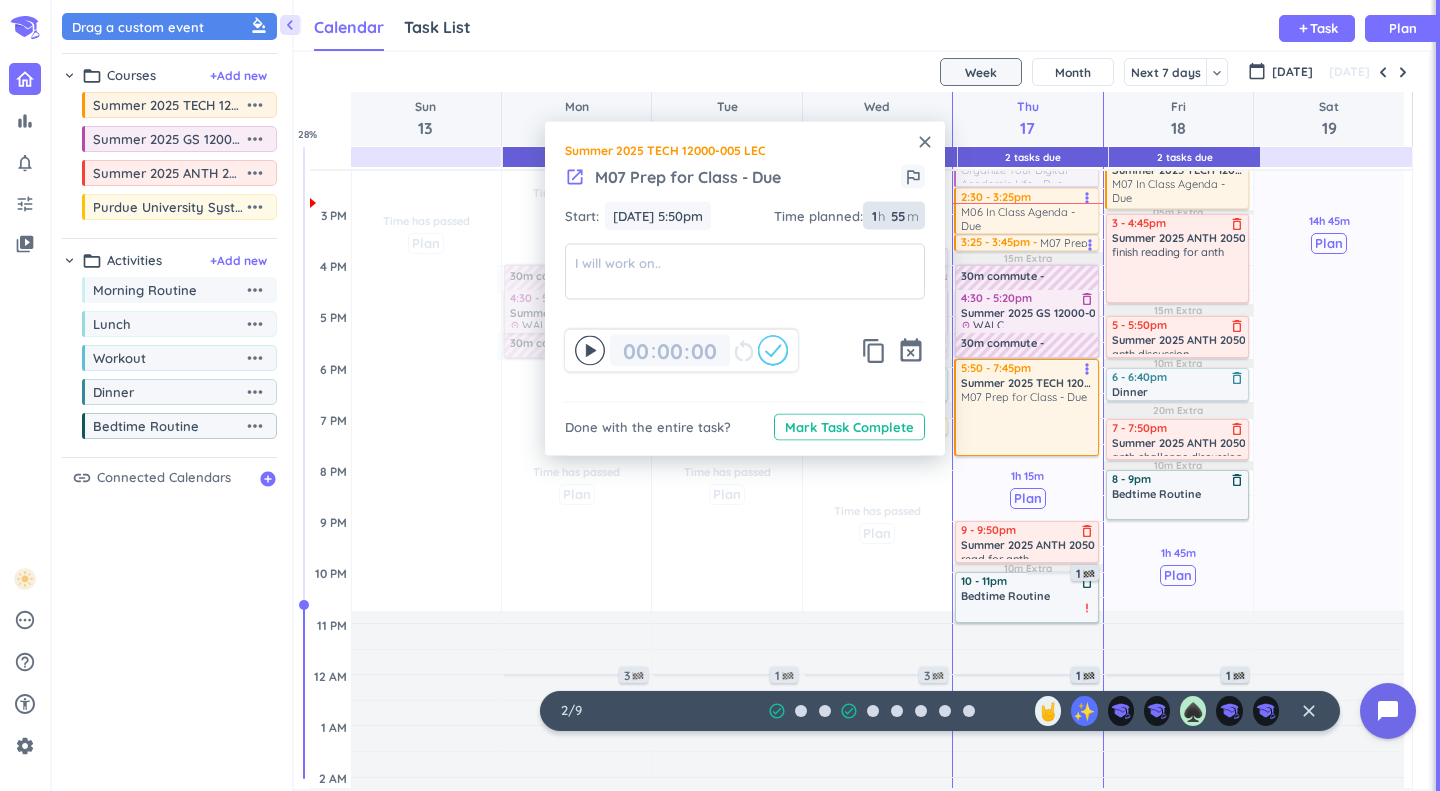 click on "55" at bounding box center [896, 216] 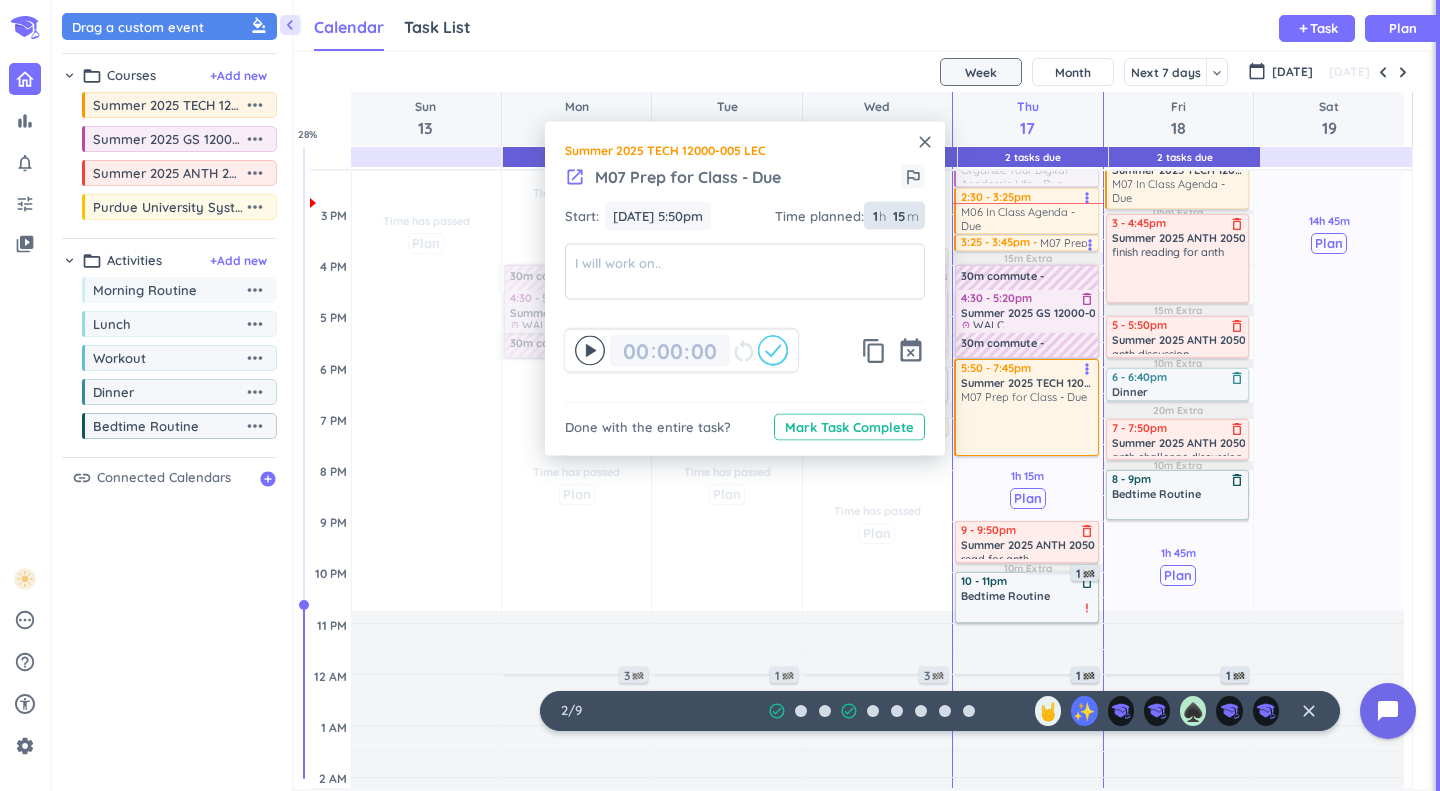 click on "15" at bounding box center [897, 216] 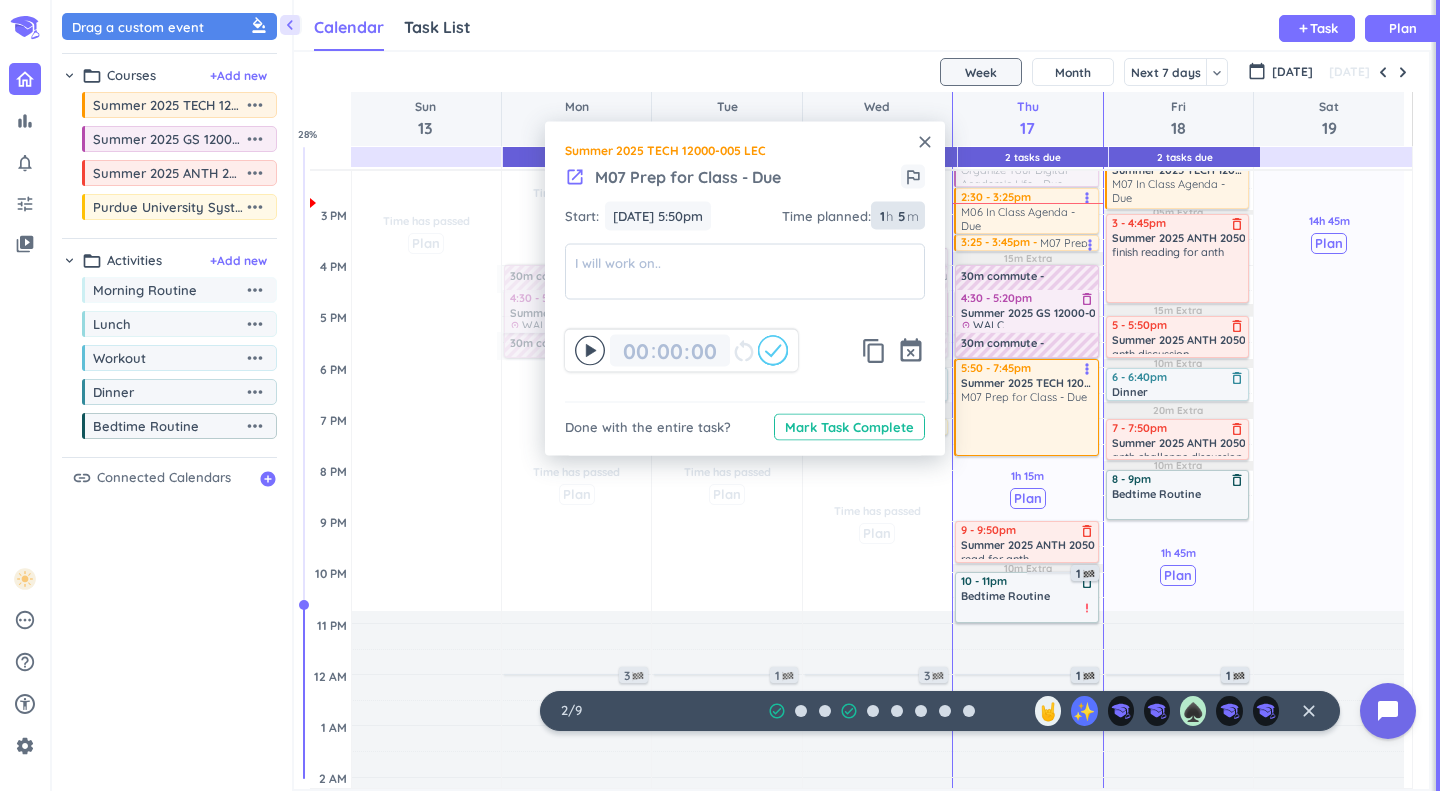 type on "5" 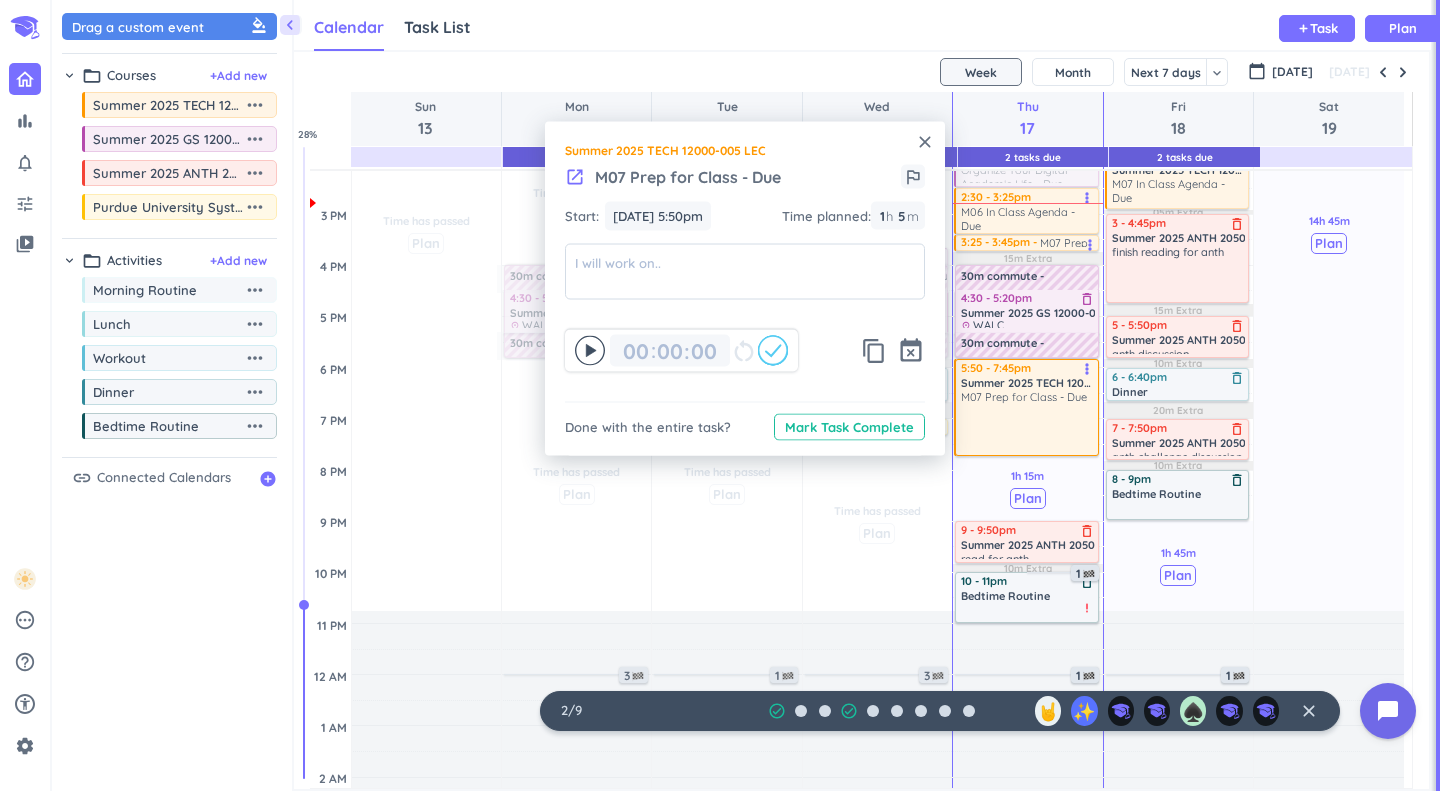 click on "[DATE]" at bounding box center (861, 72) 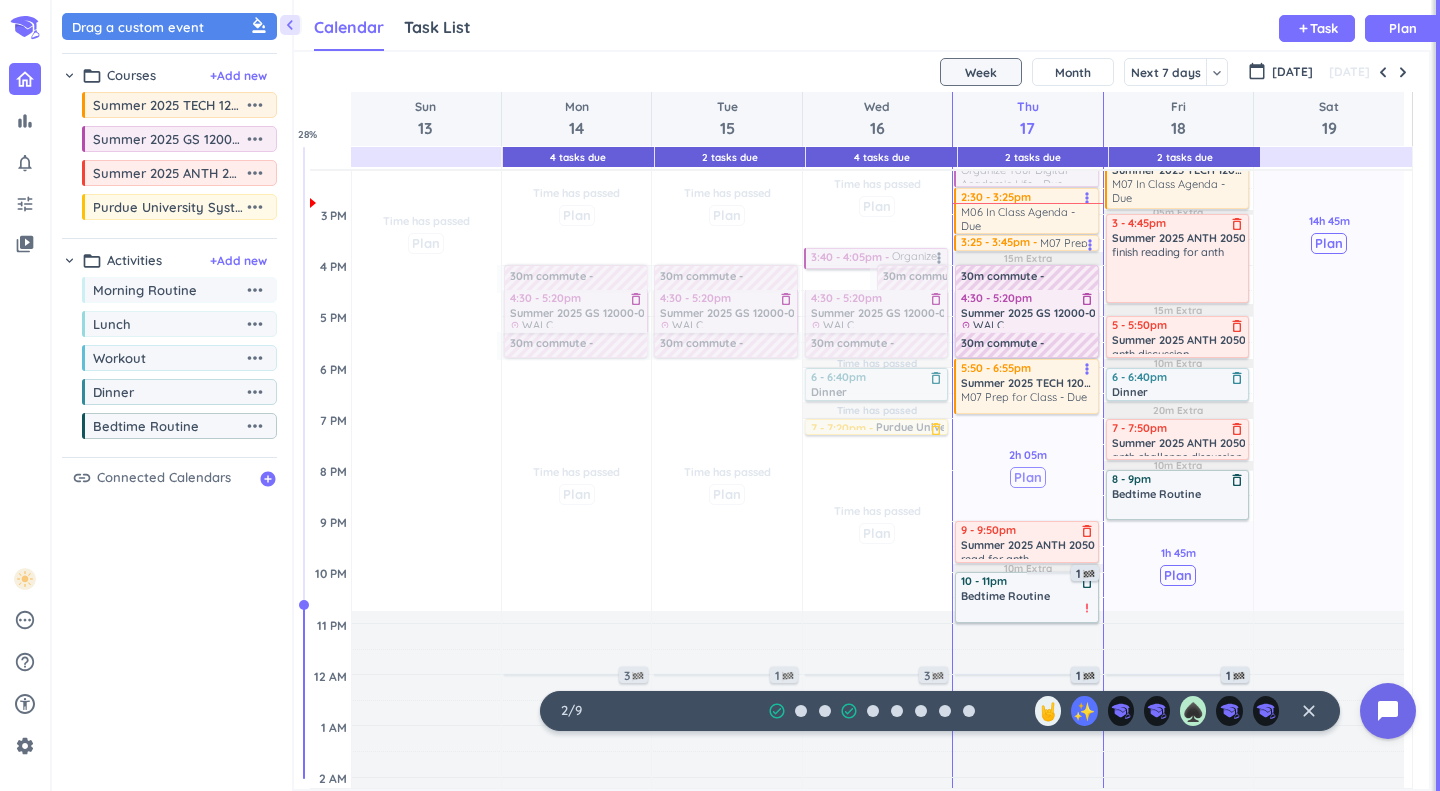 click on "Plan" at bounding box center (1028, 477) 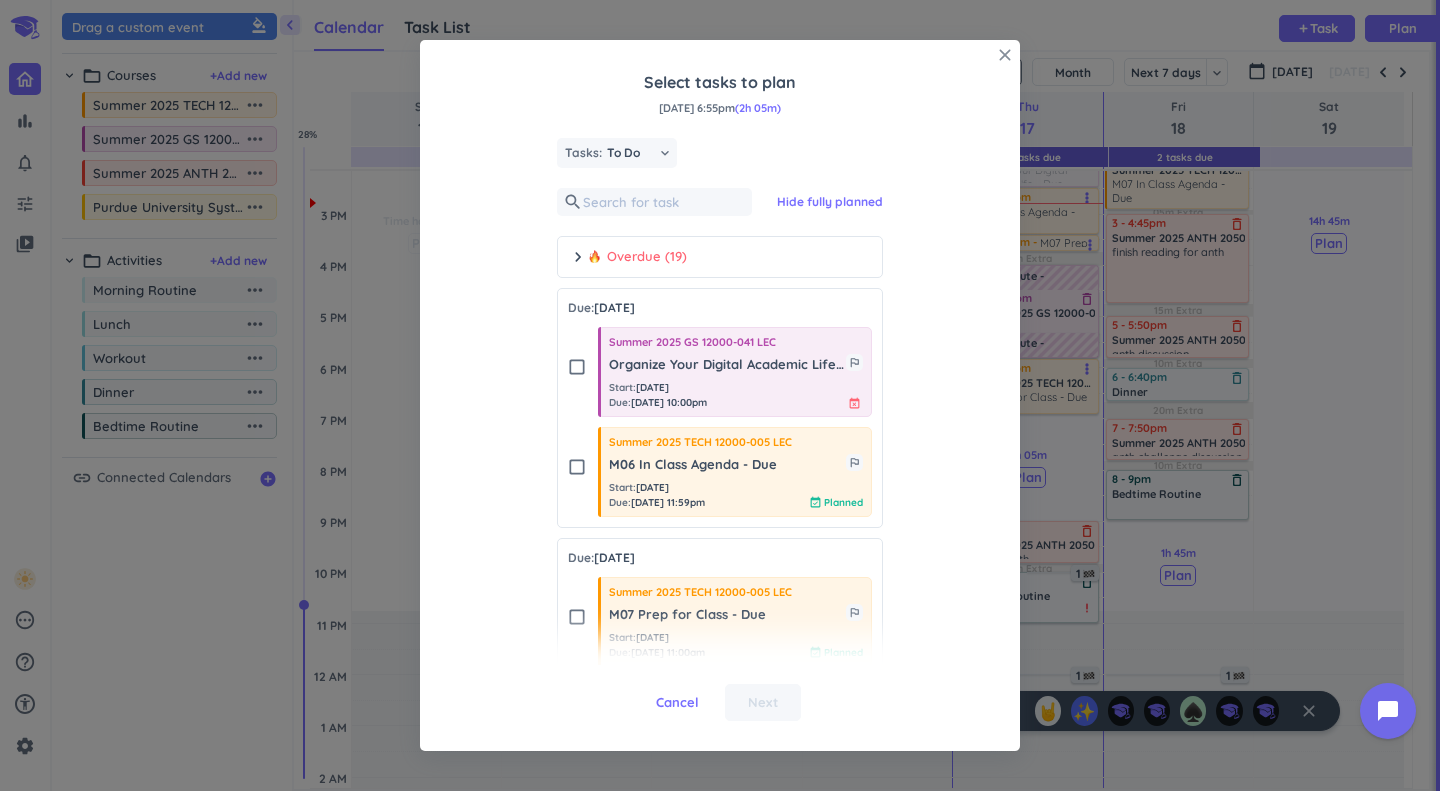 click on "close" at bounding box center (1005, 55) 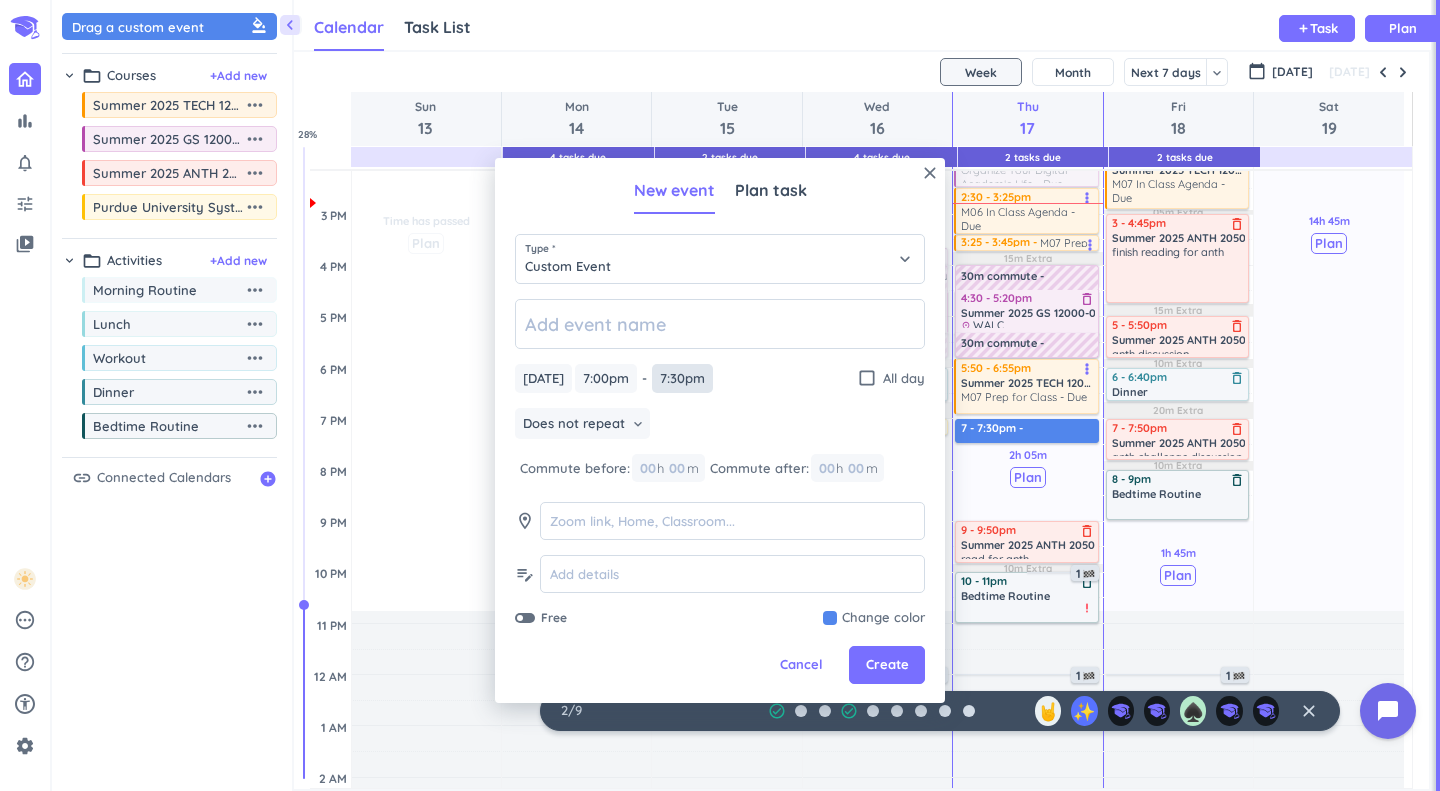 click on "7:30pm" at bounding box center (682, 378) 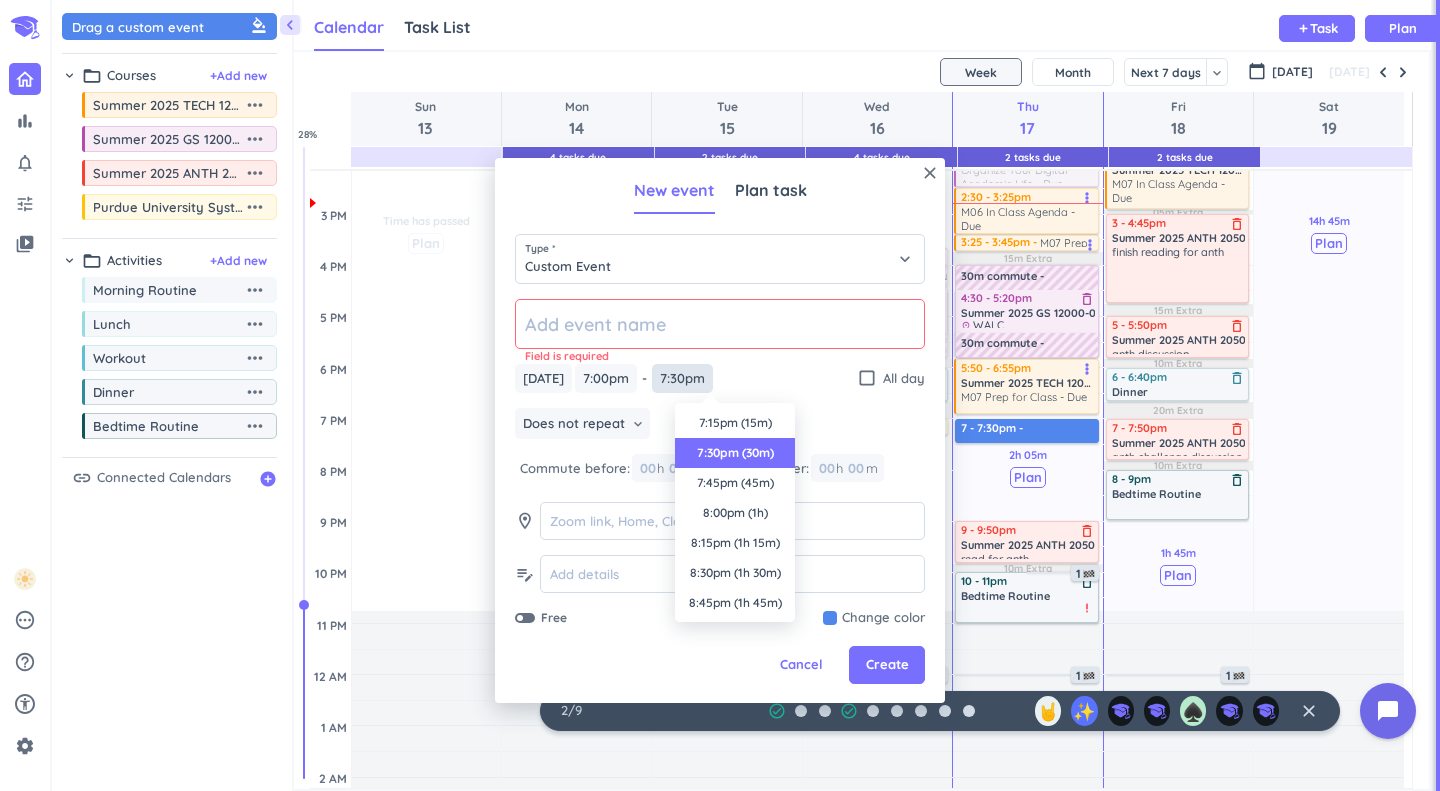 scroll, scrollTop: 30, scrollLeft: 0, axis: vertical 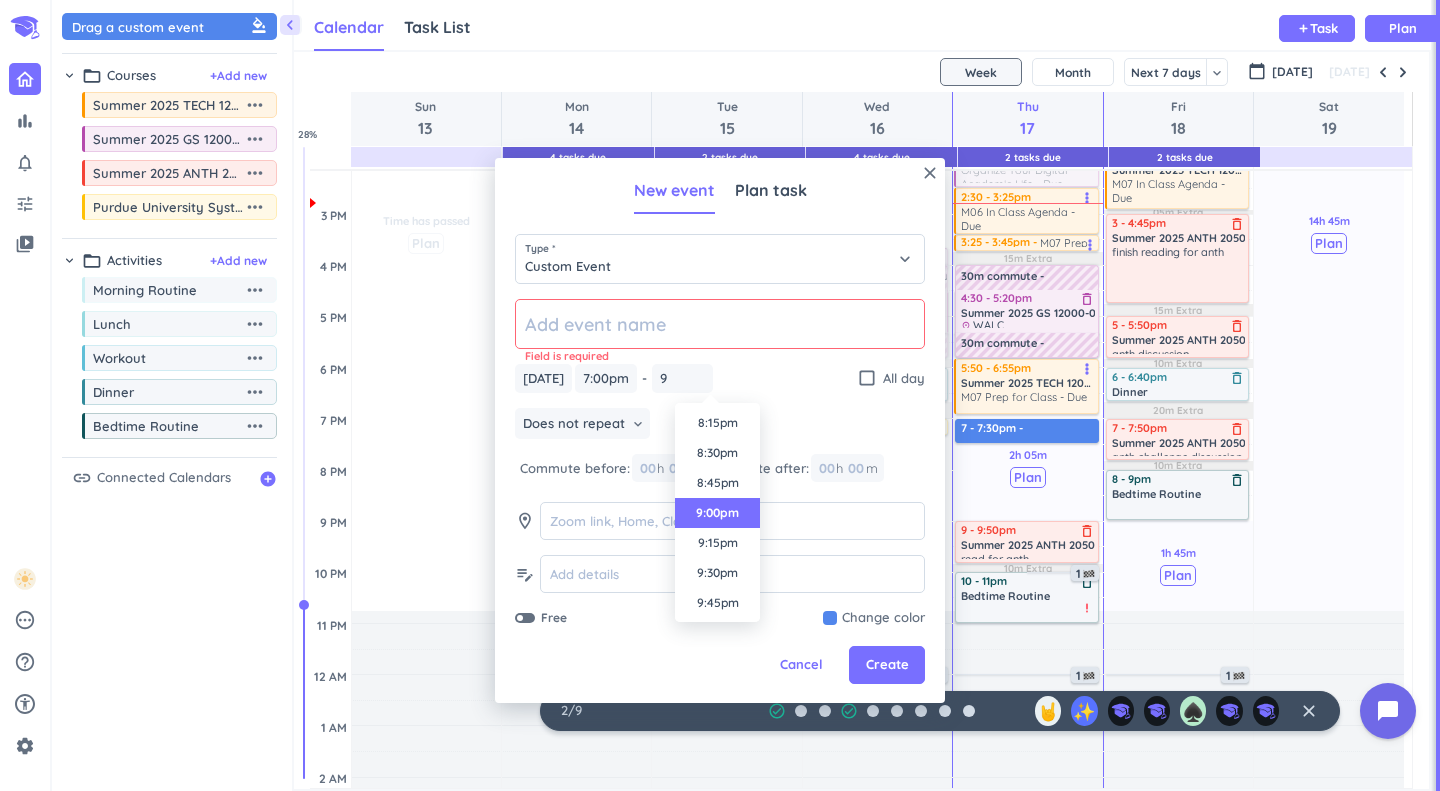 click 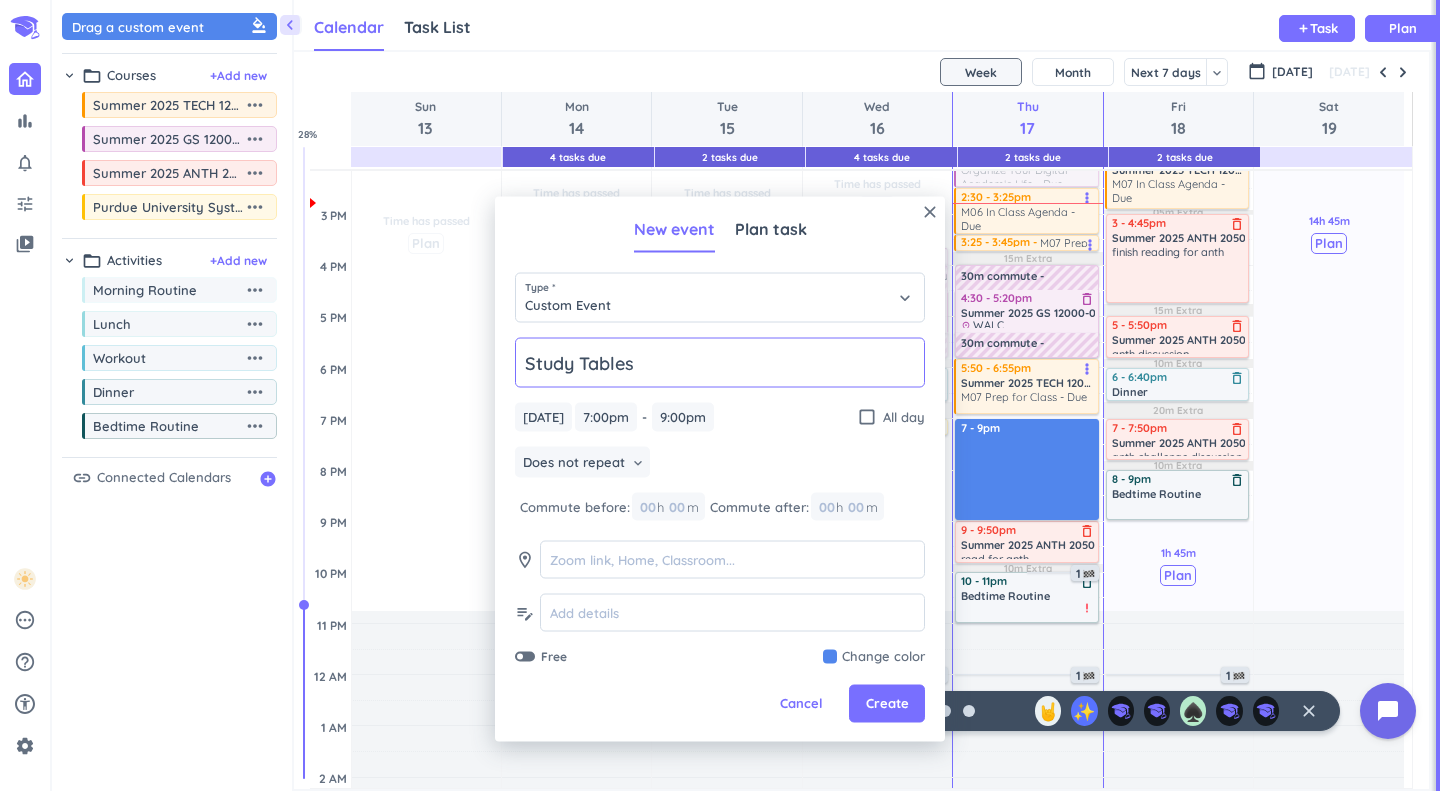 type on "Study Tables" 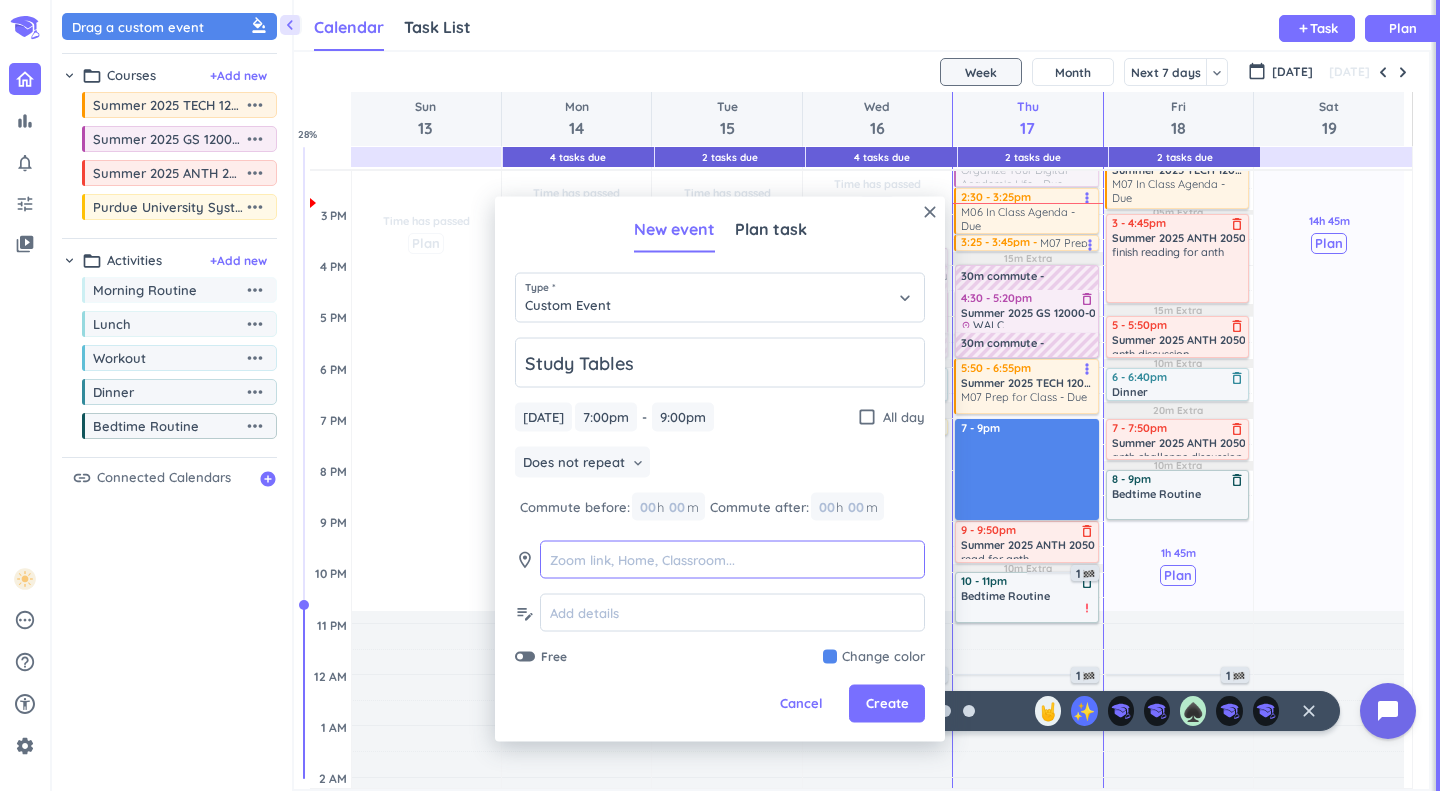 click at bounding box center [732, 560] 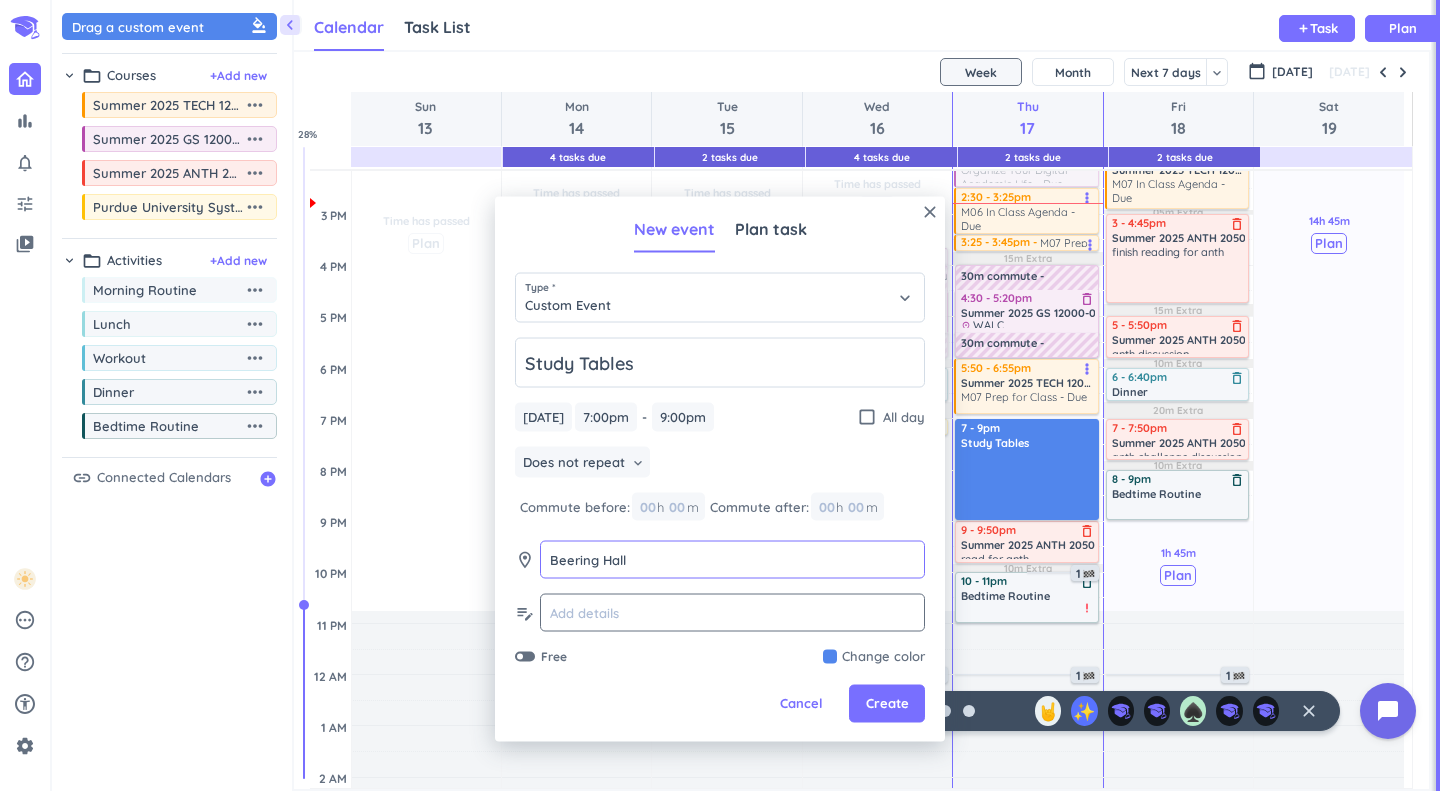 type on "Beering Hall" 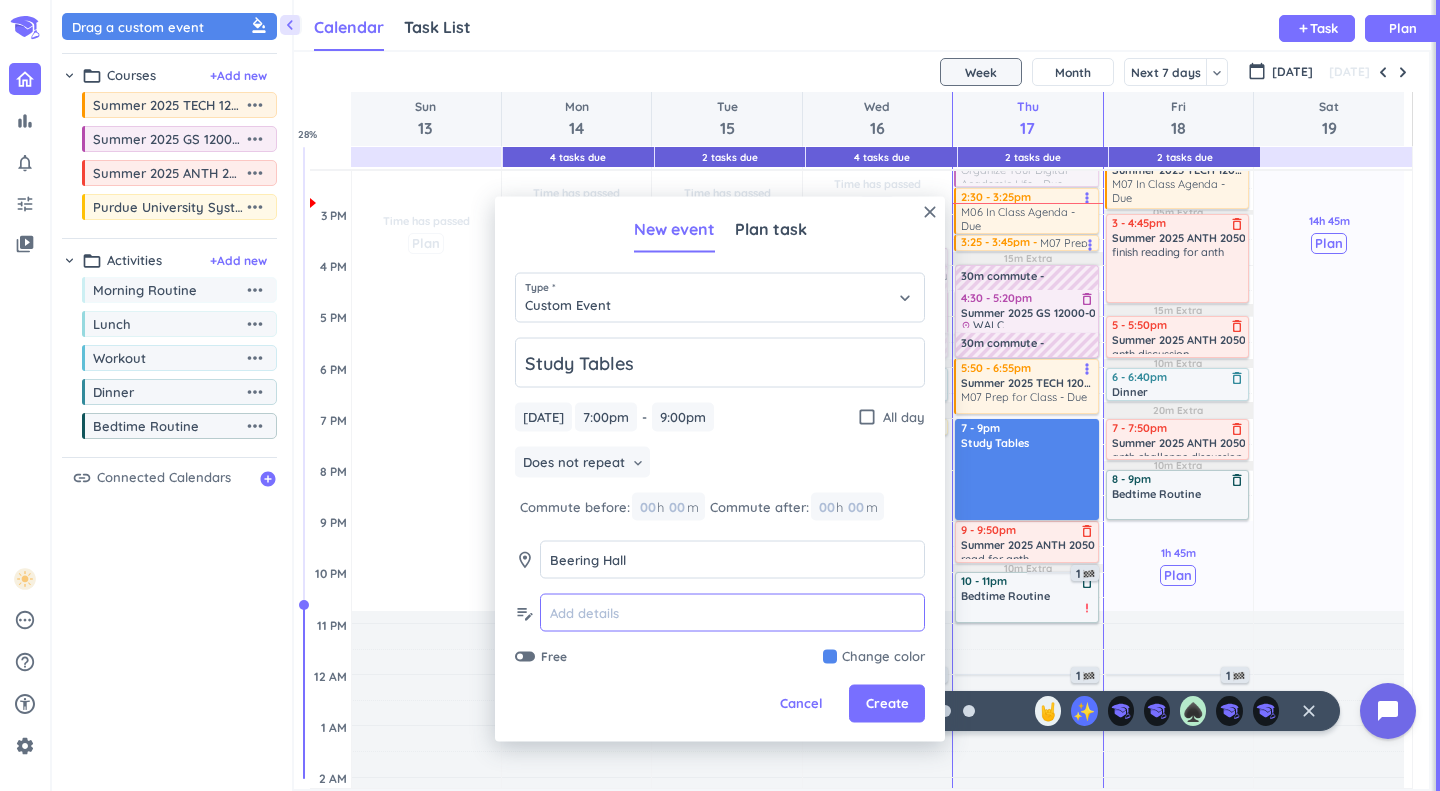 click at bounding box center (732, 613) 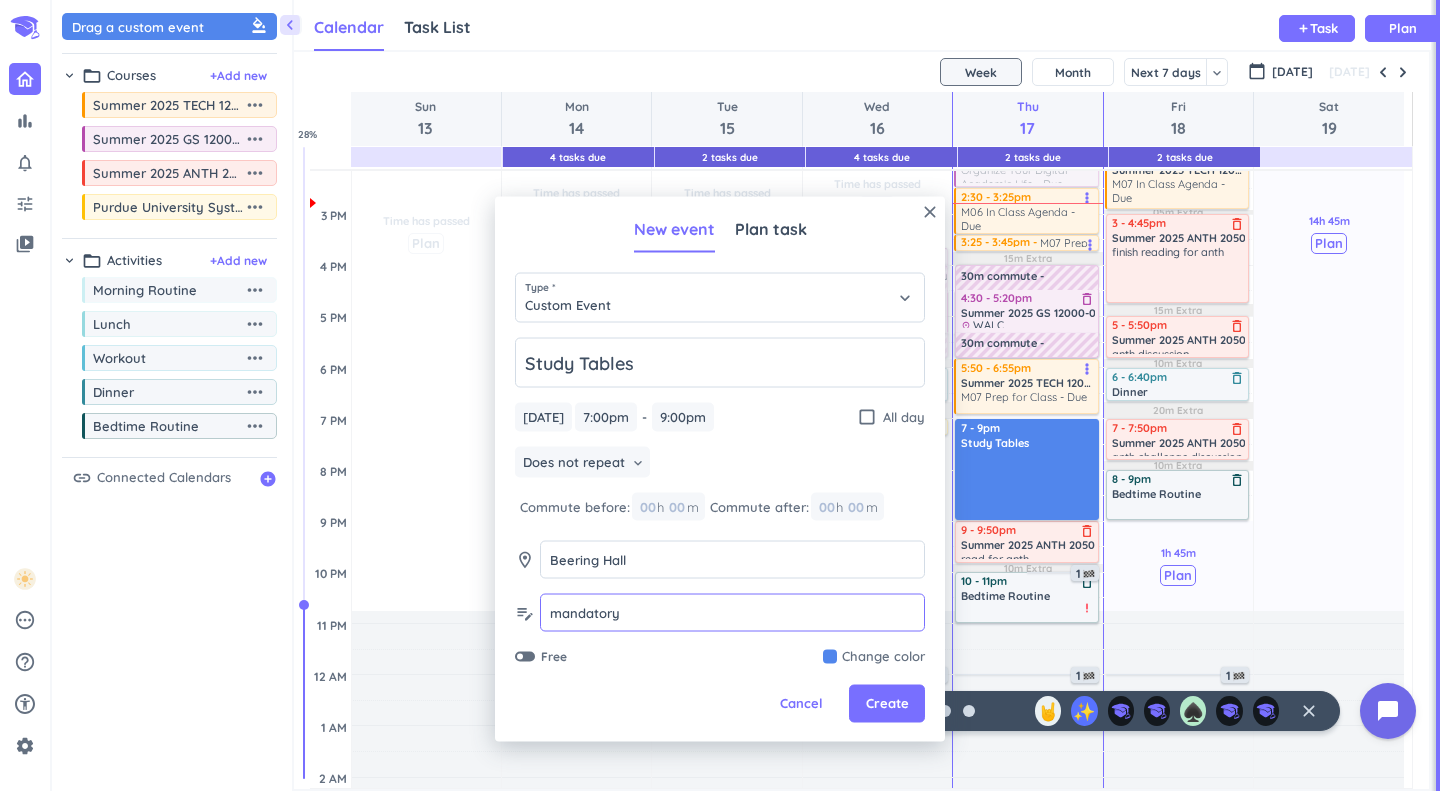 type on "mandatory" 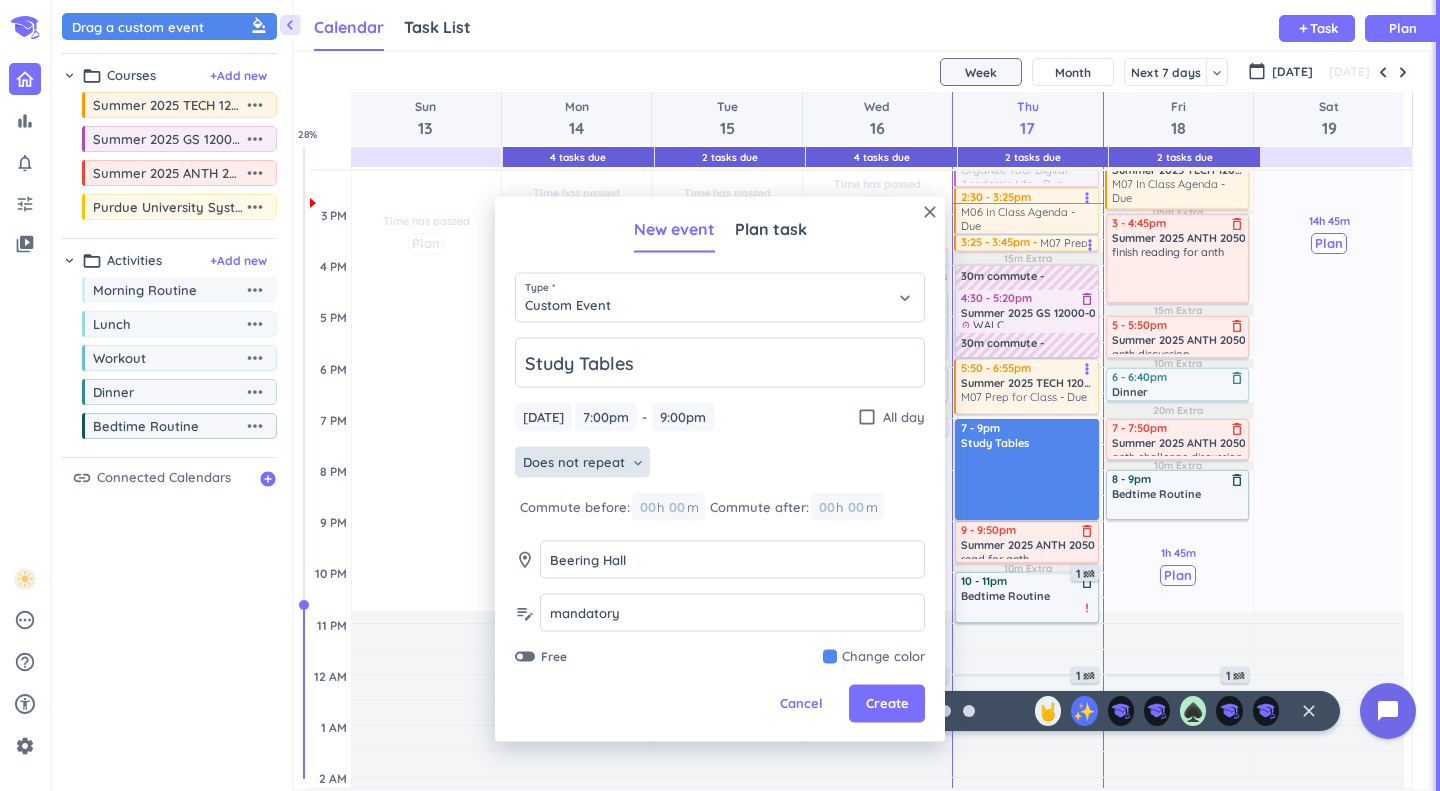 click on "Does not repeat" at bounding box center [574, 462] 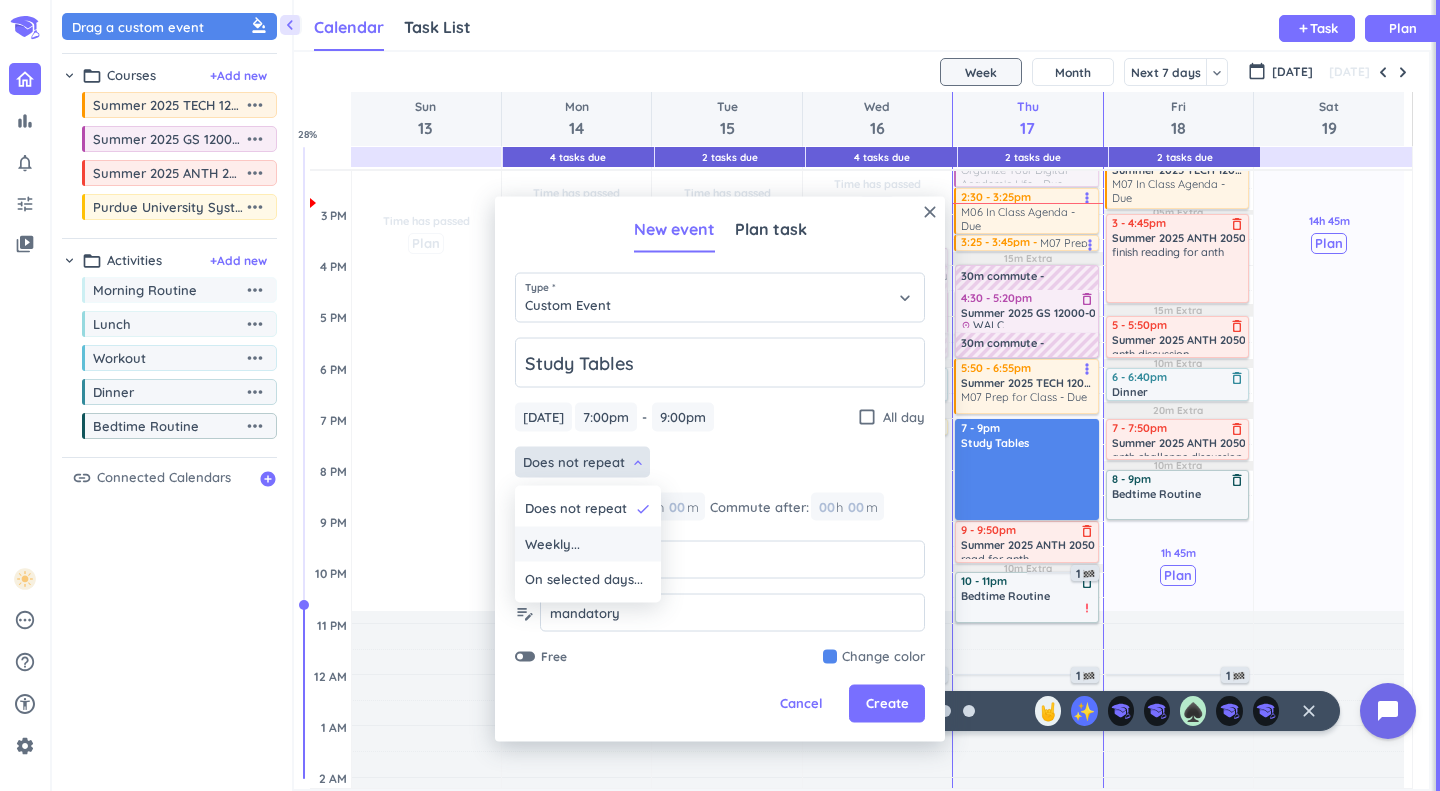 click on "Weekly..." at bounding box center [588, 544] 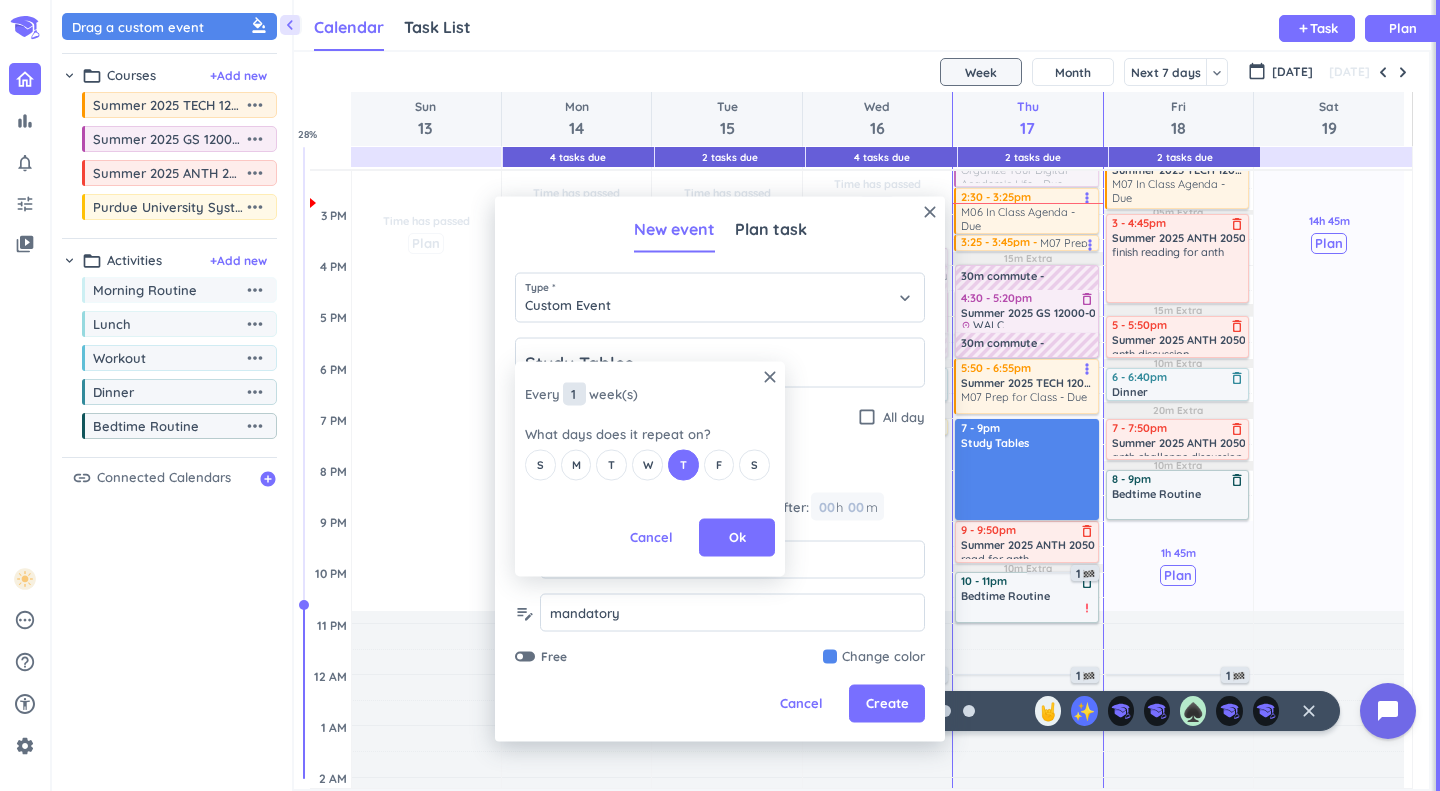 click on "1" at bounding box center (574, 394) 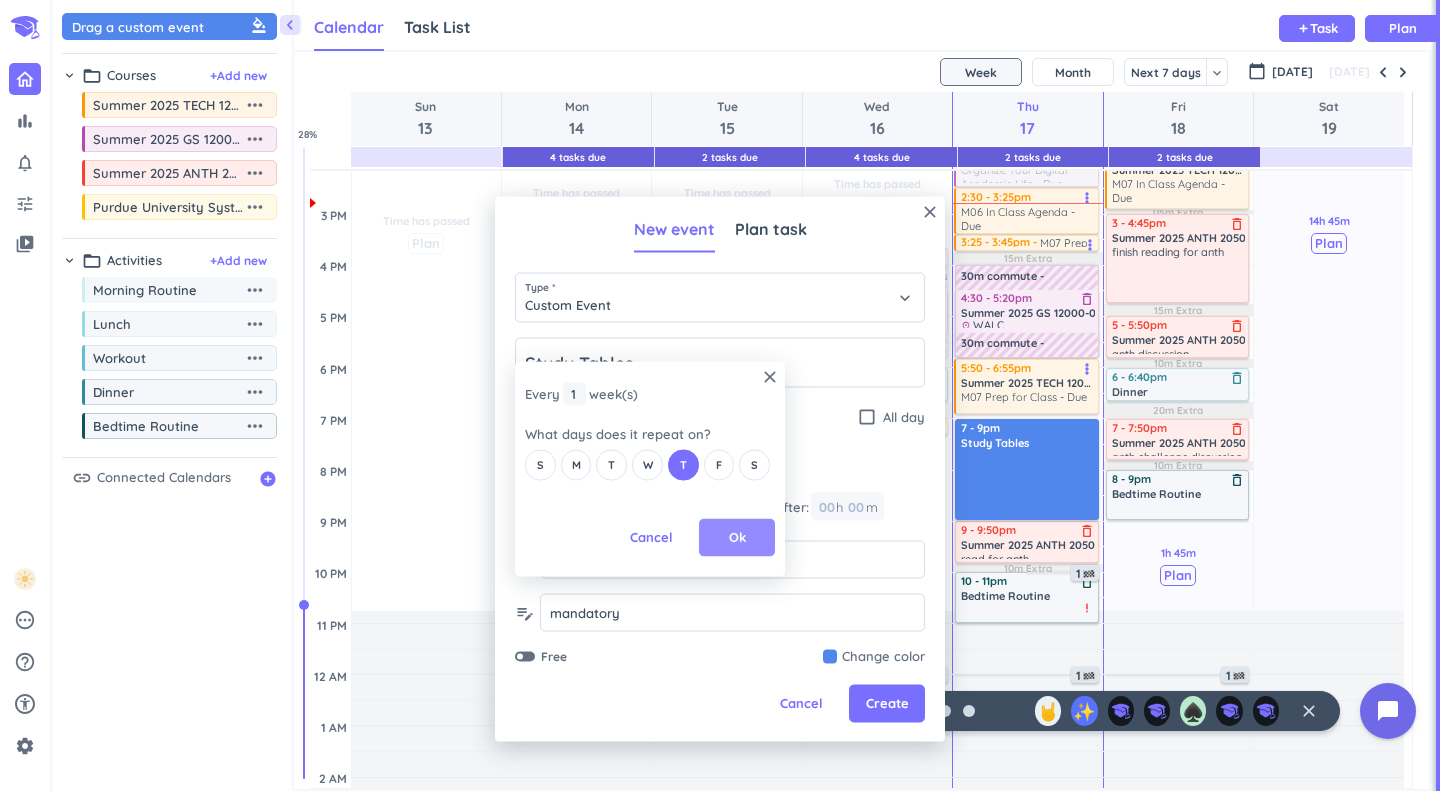click on "Ok" at bounding box center [737, 538] 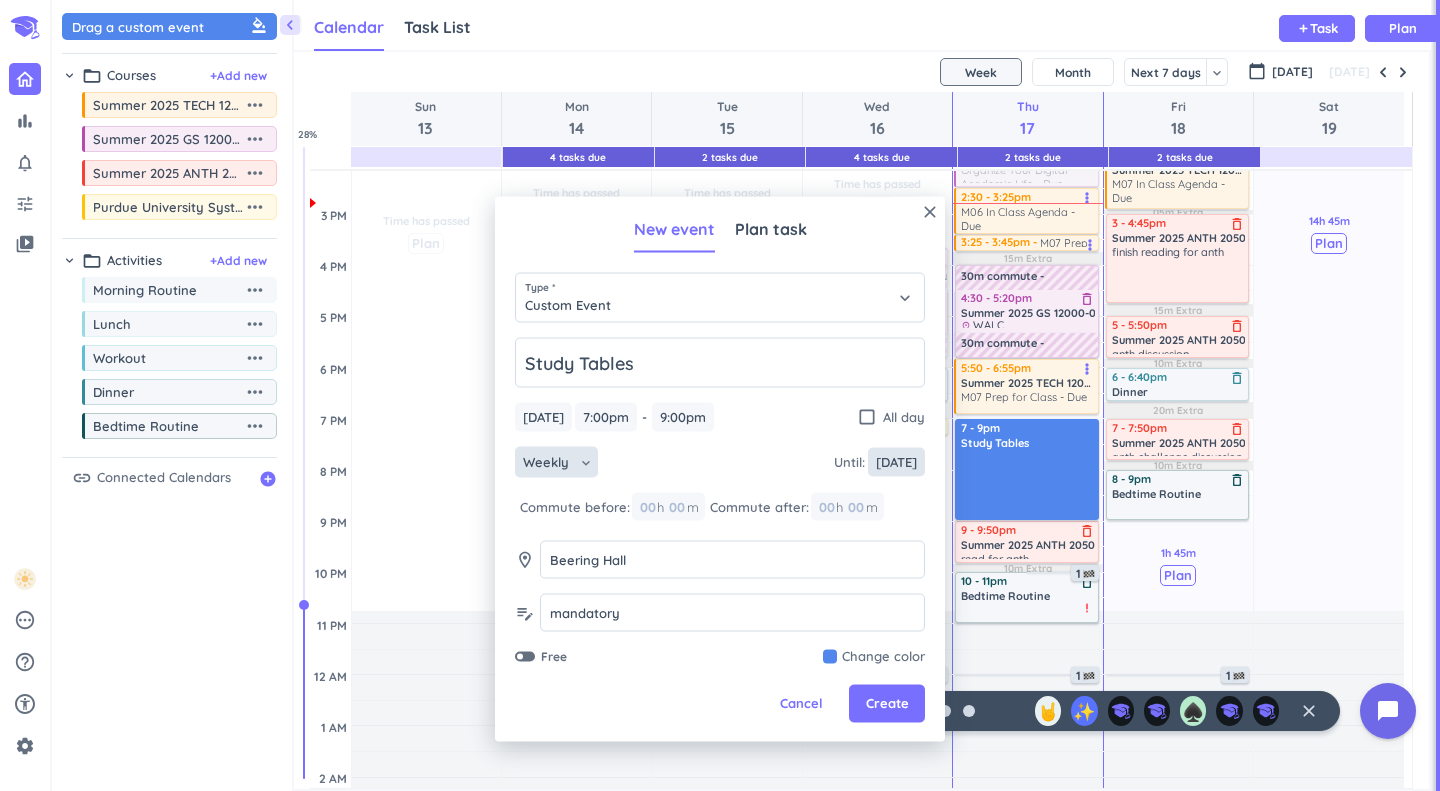 click on "[DATE]" at bounding box center (896, 462) 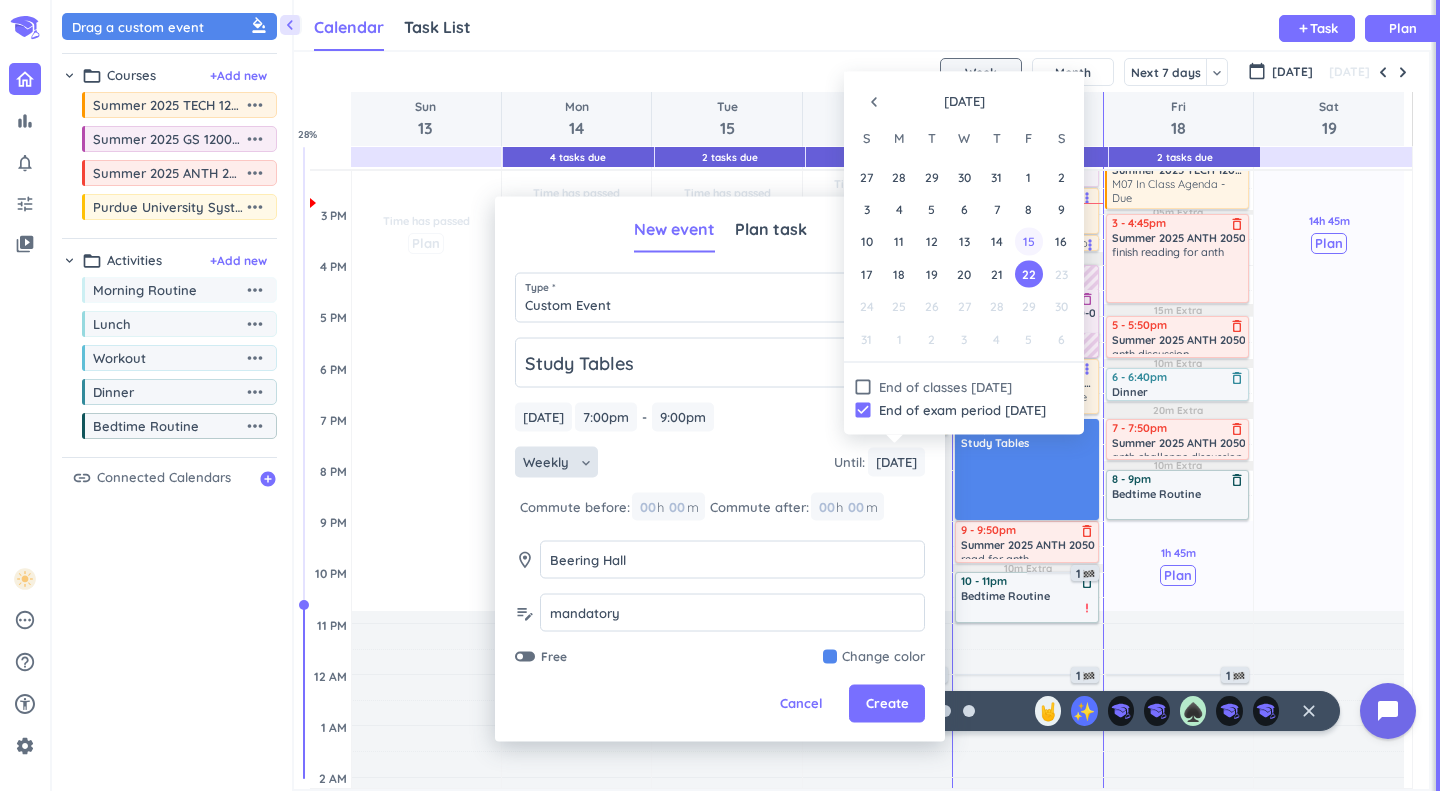 click on "15" at bounding box center (1028, 241) 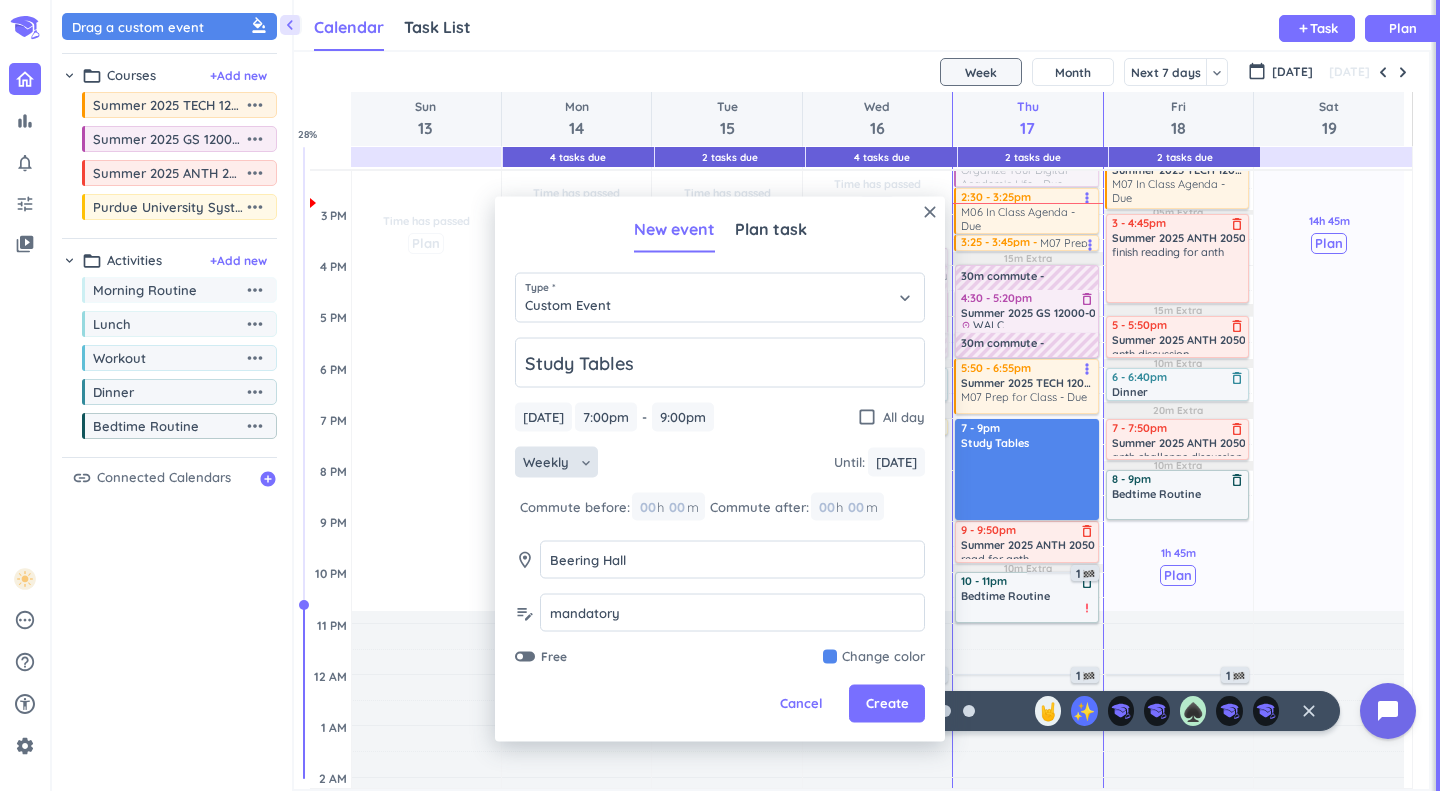click at bounding box center [874, 657] 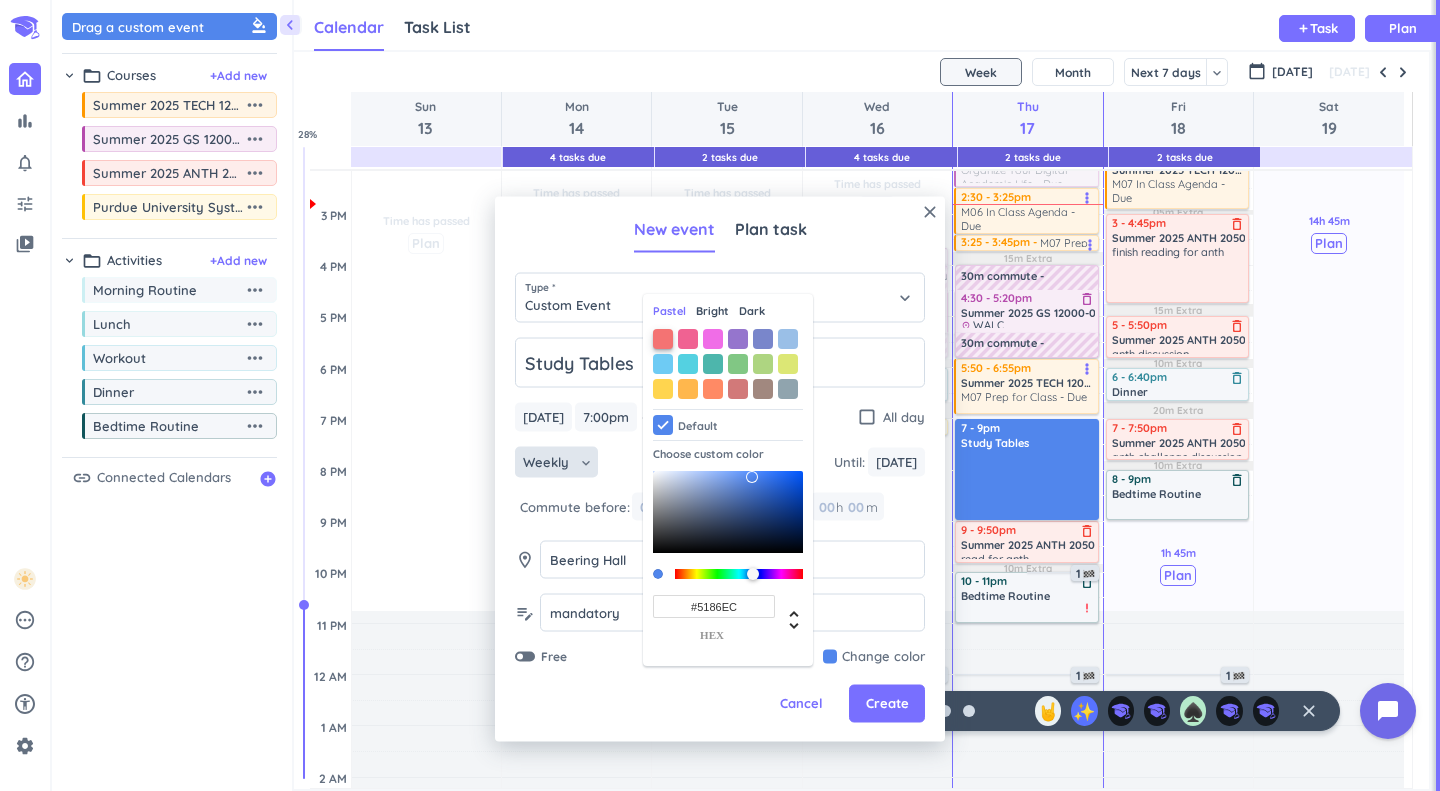 click at bounding box center [663, 339] 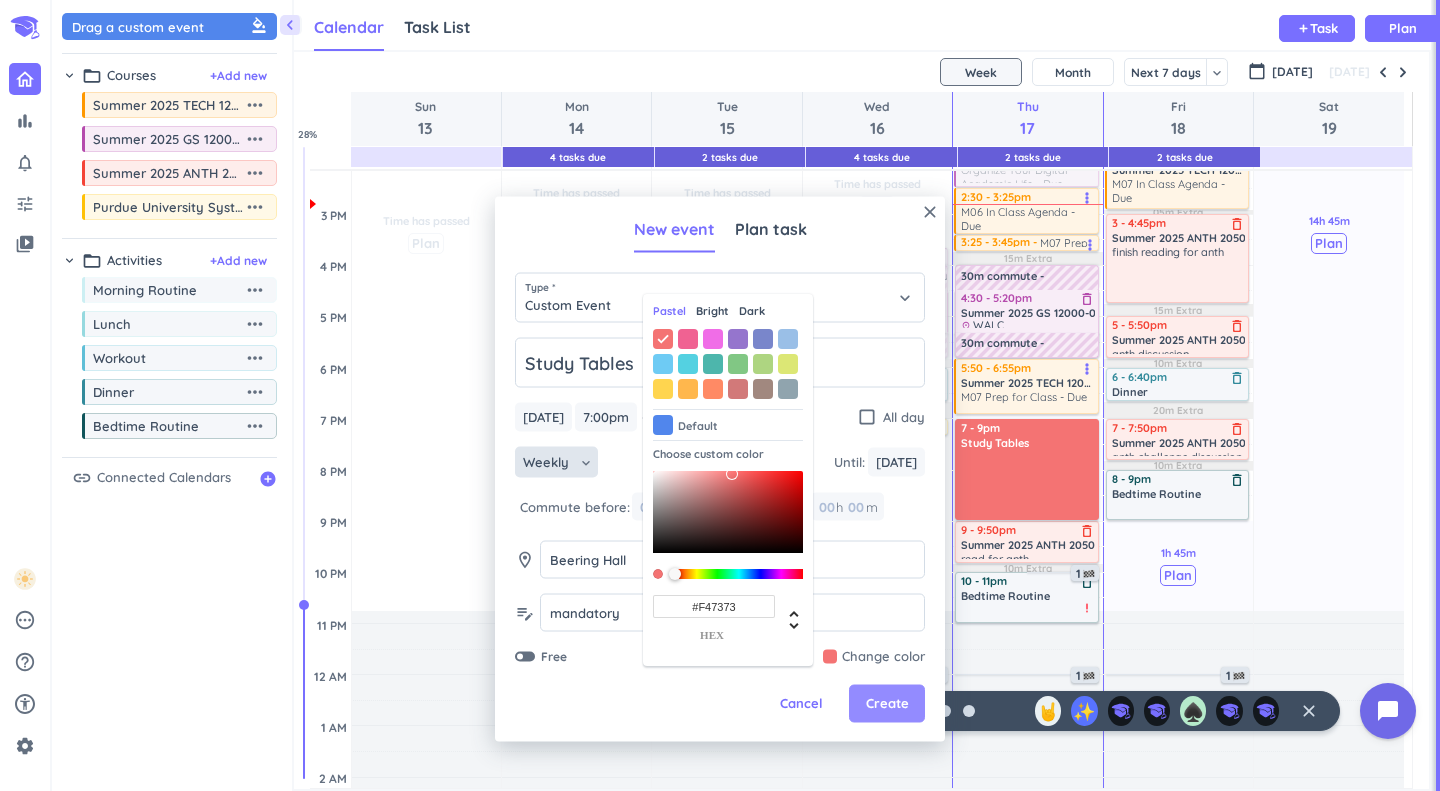 click on "Create" at bounding box center (887, 704) 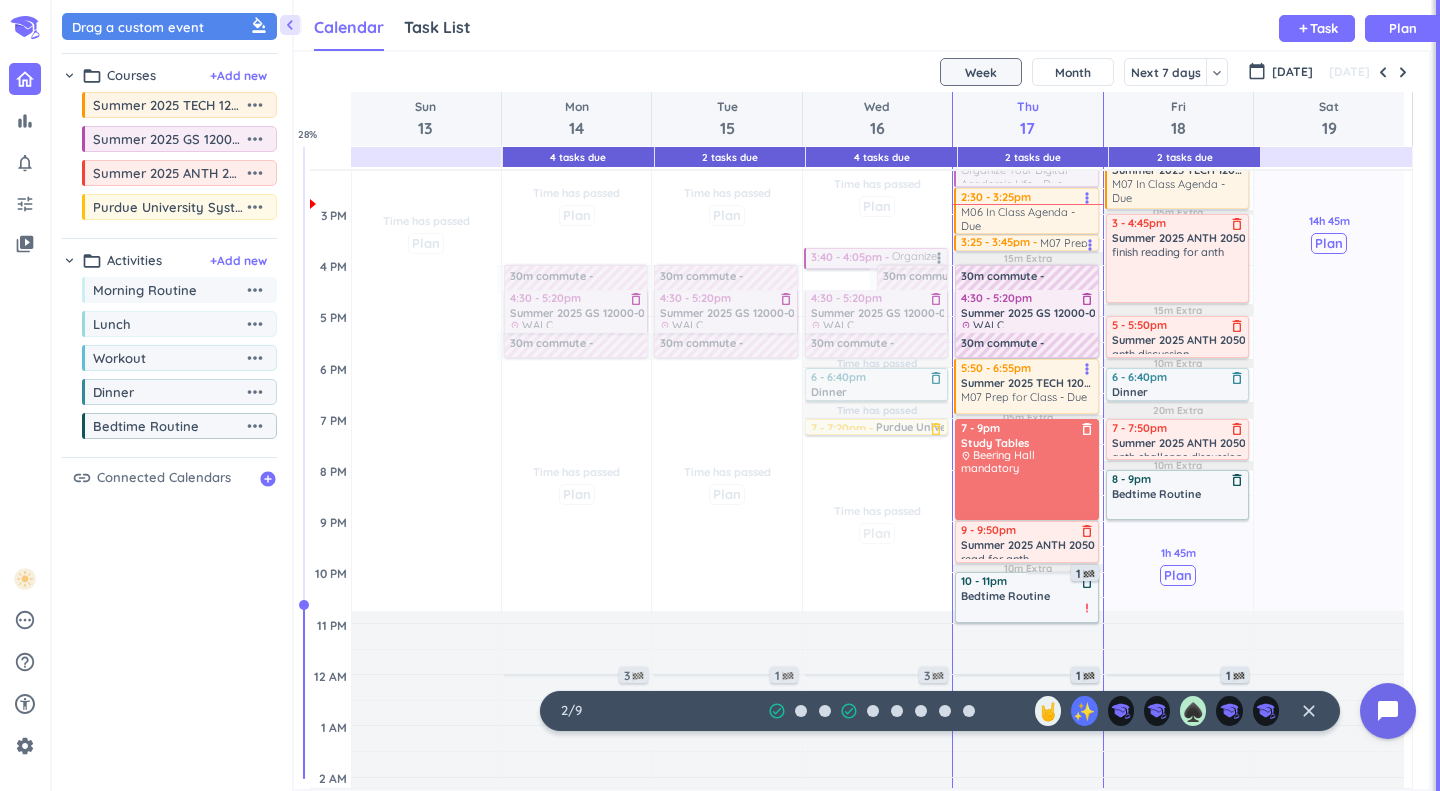 click on "Plan" at bounding box center (877, 533) 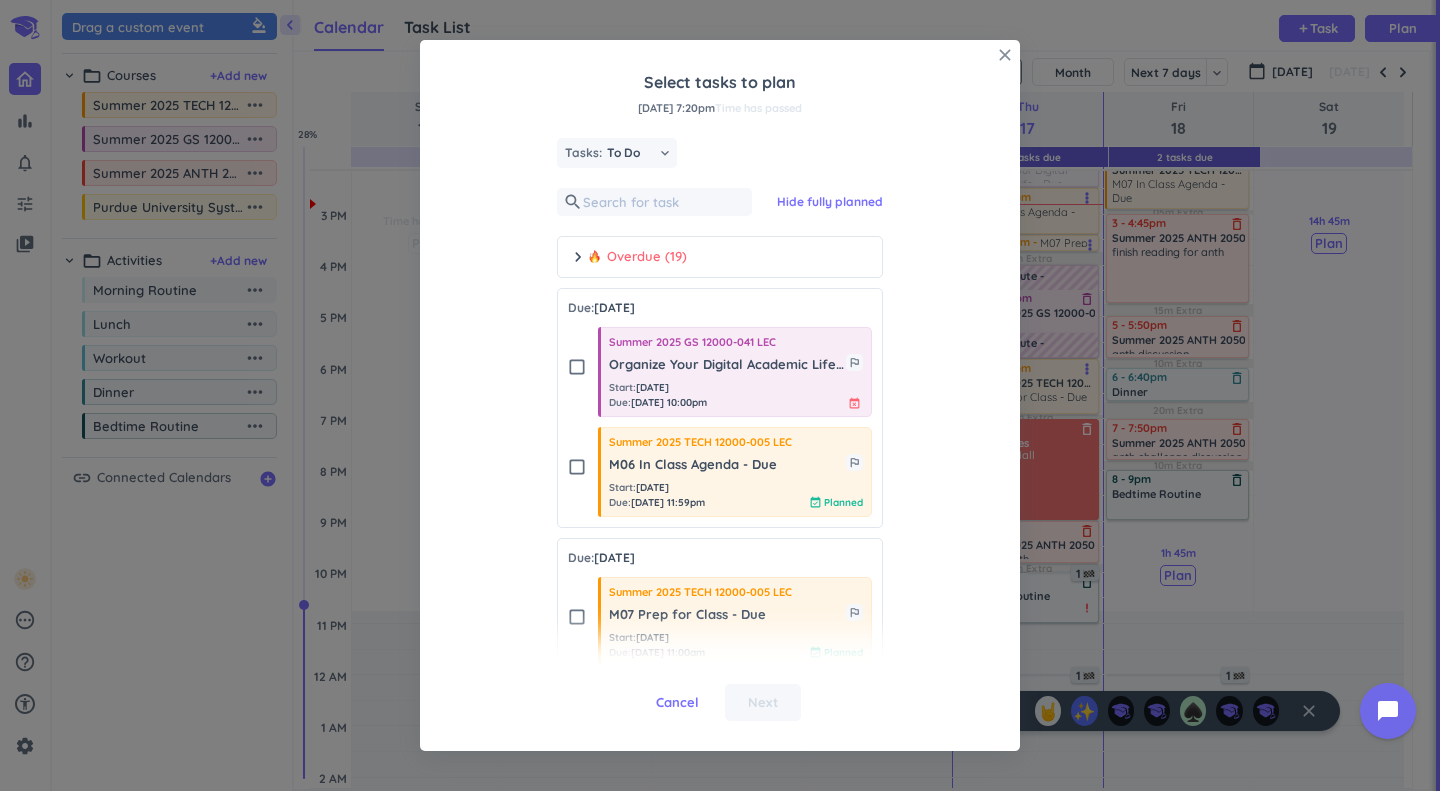 click on "close" at bounding box center [1005, 55] 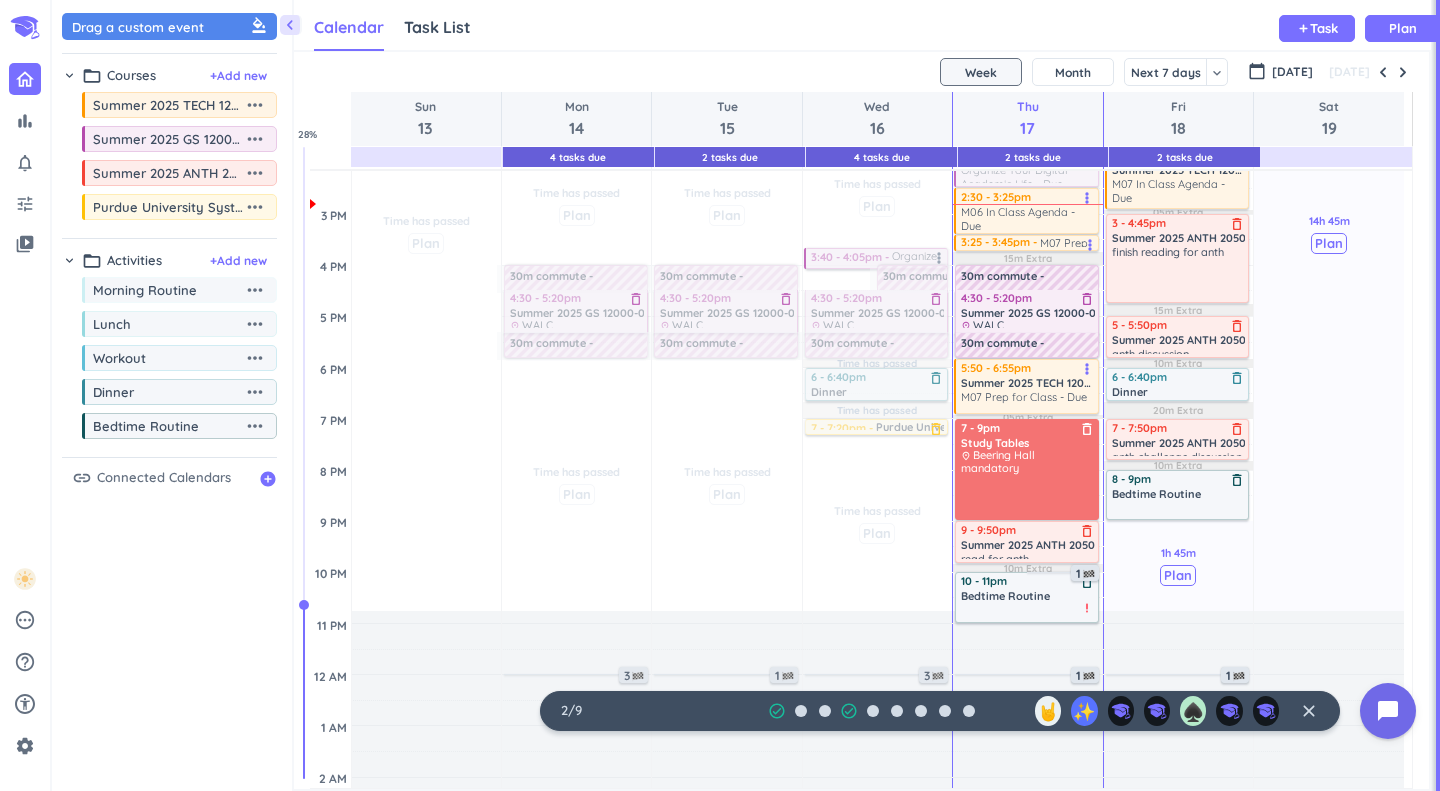 click on "Time has passed Past due Plan" at bounding box center [877, 523] 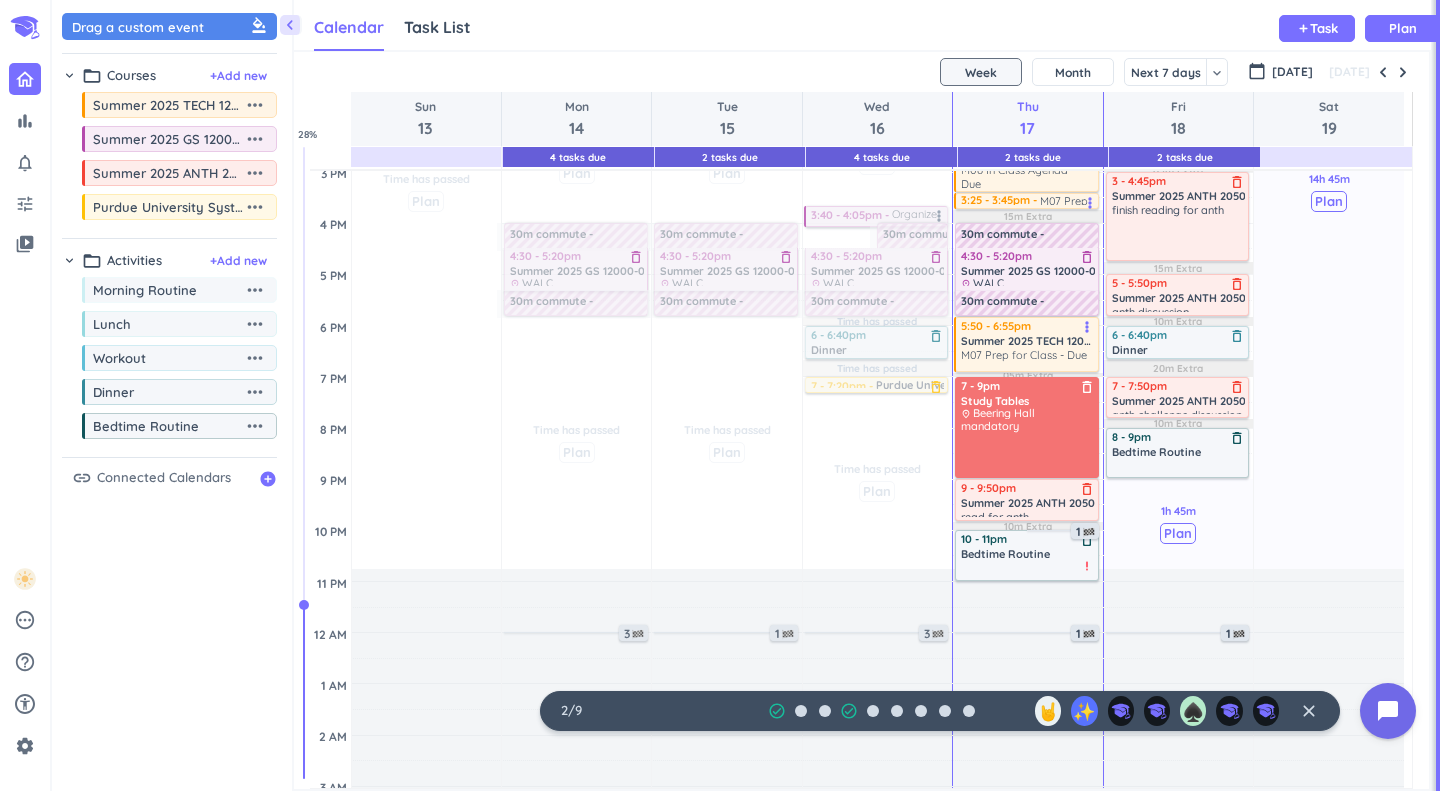 scroll, scrollTop: 562, scrollLeft: 0, axis: vertical 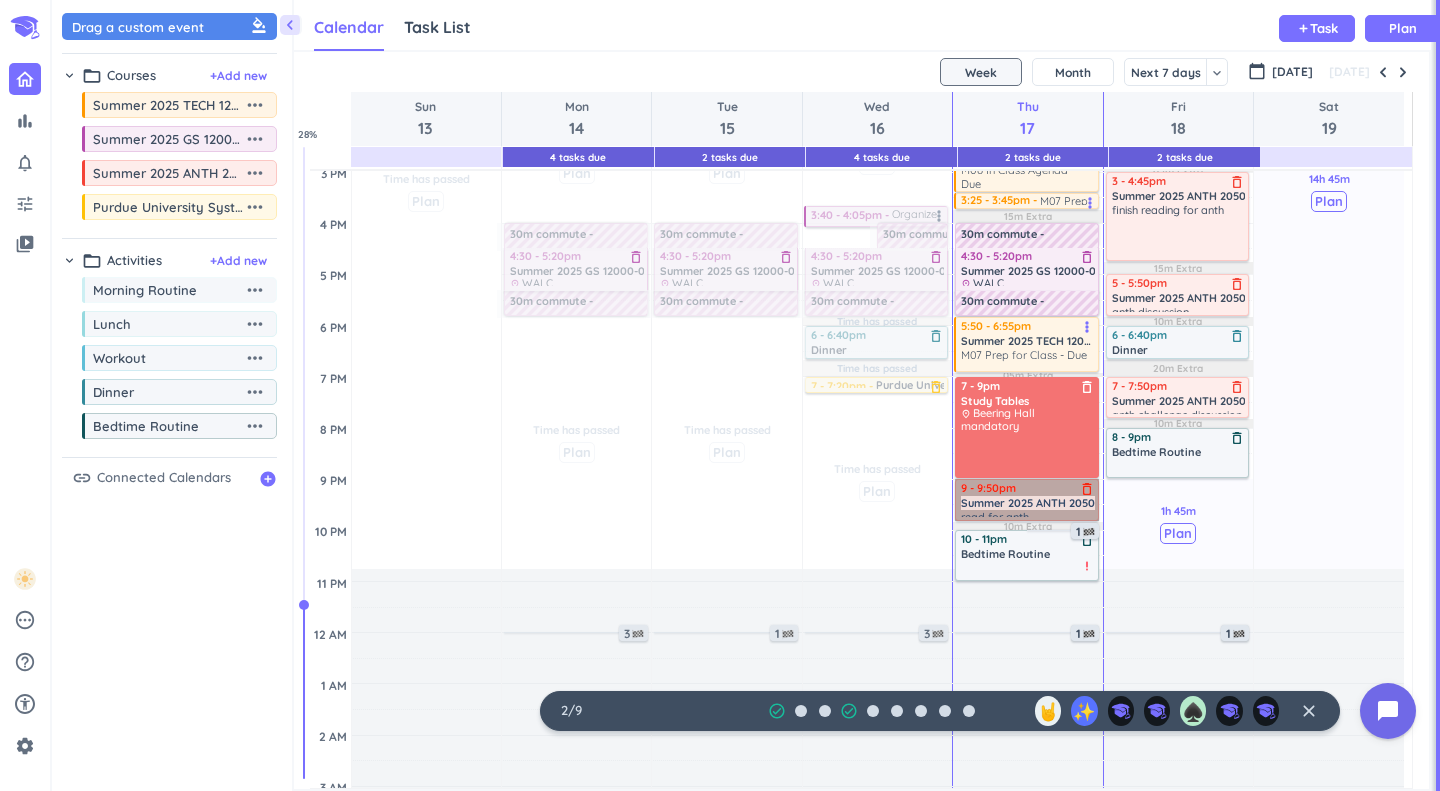 click on "9 - 9:50pm Summer 2025 ANTH 20500-003 DIS delete_outline read for anth" at bounding box center (1027, 500) 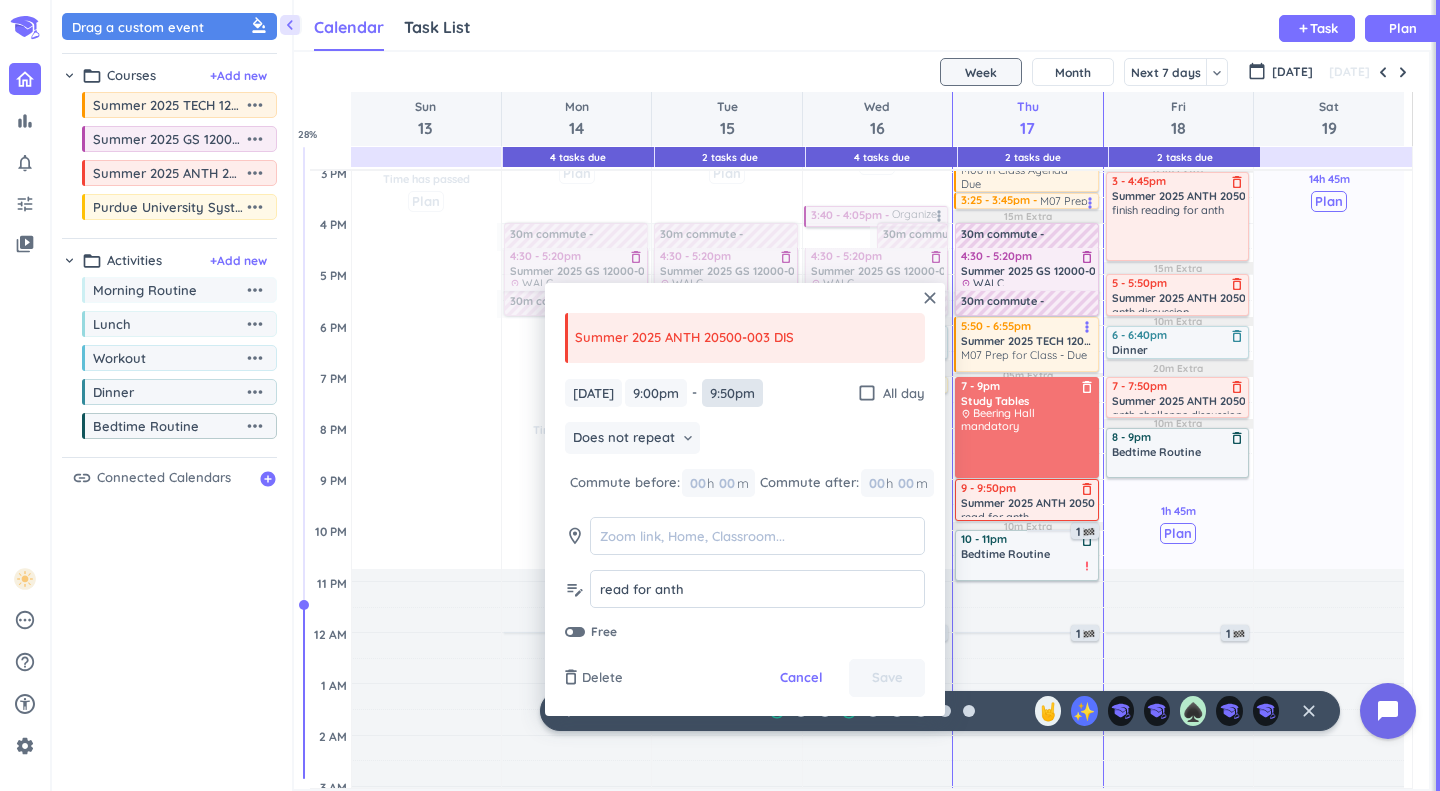 click on "9:50pm" at bounding box center (732, 393) 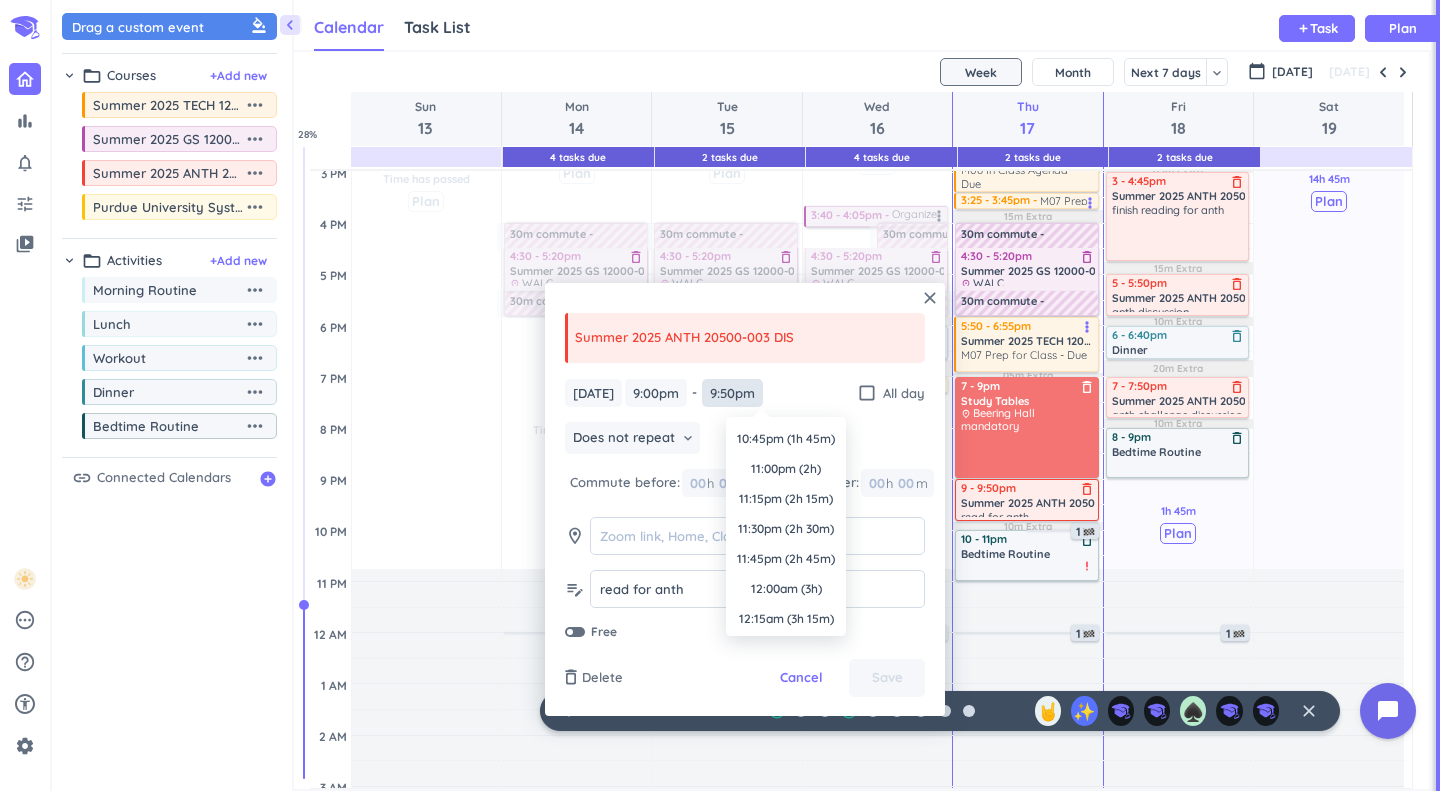 scroll, scrollTop: 0, scrollLeft: 0, axis: both 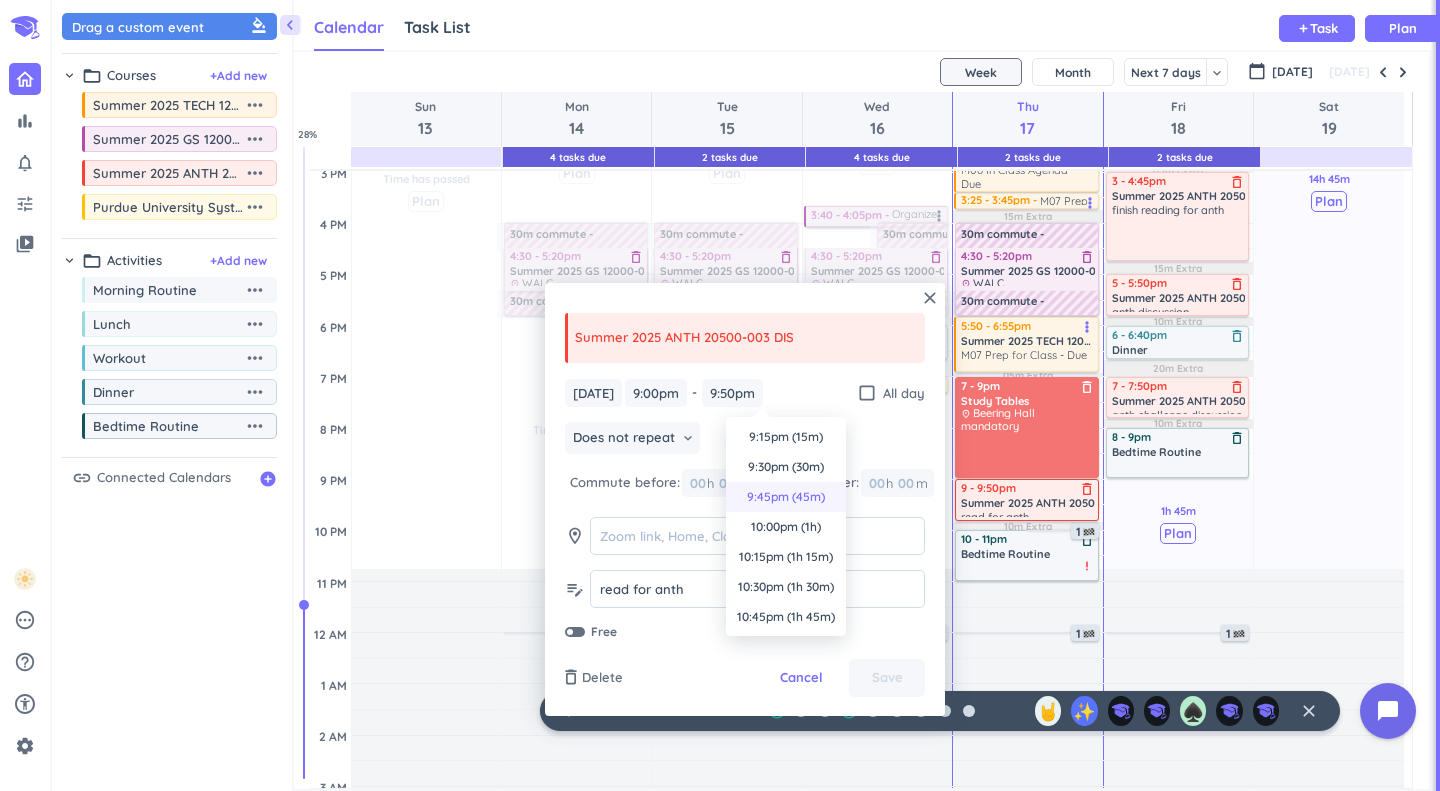 click on "9:45pm (45m)" at bounding box center (786, 497) 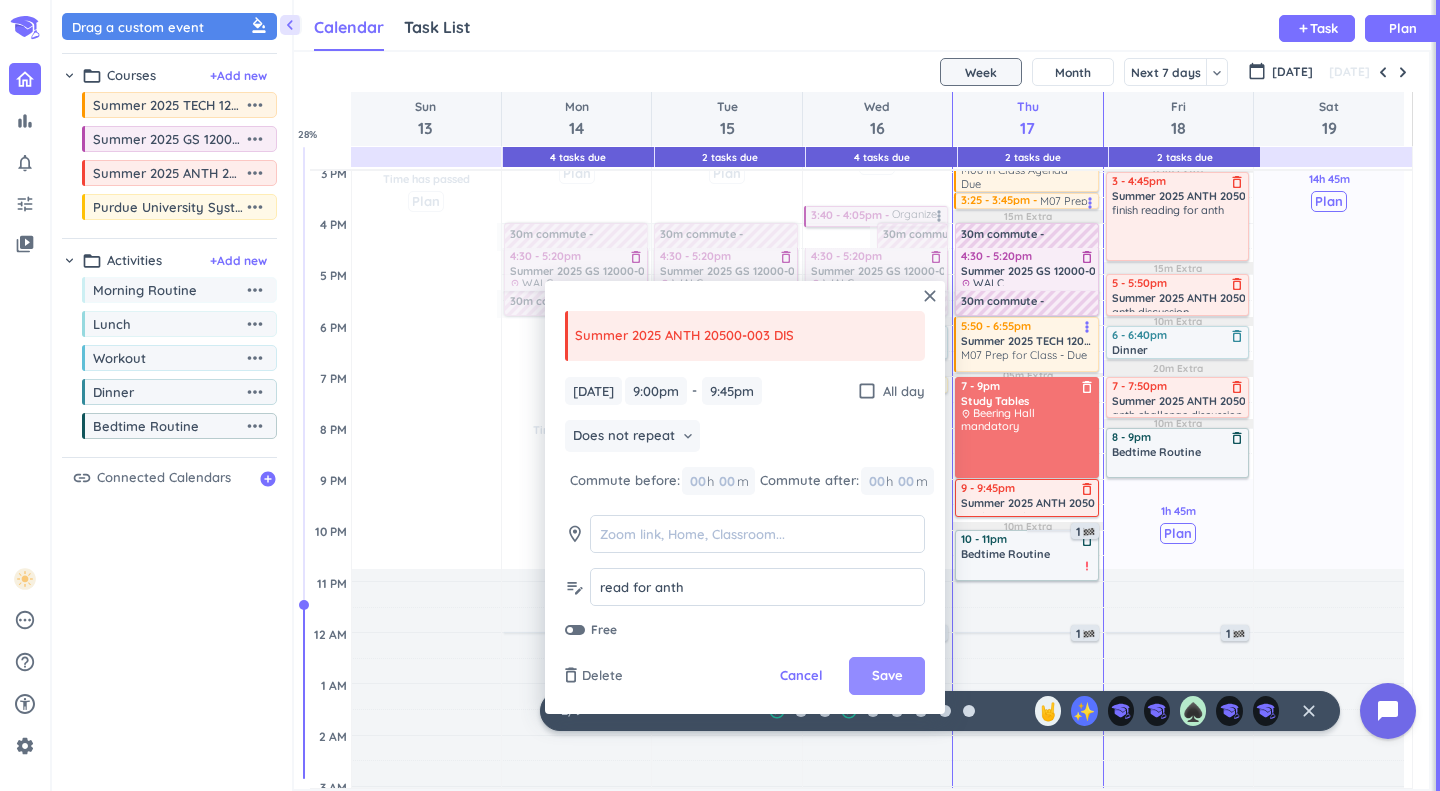 click on "Save" at bounding box center [887, 676] 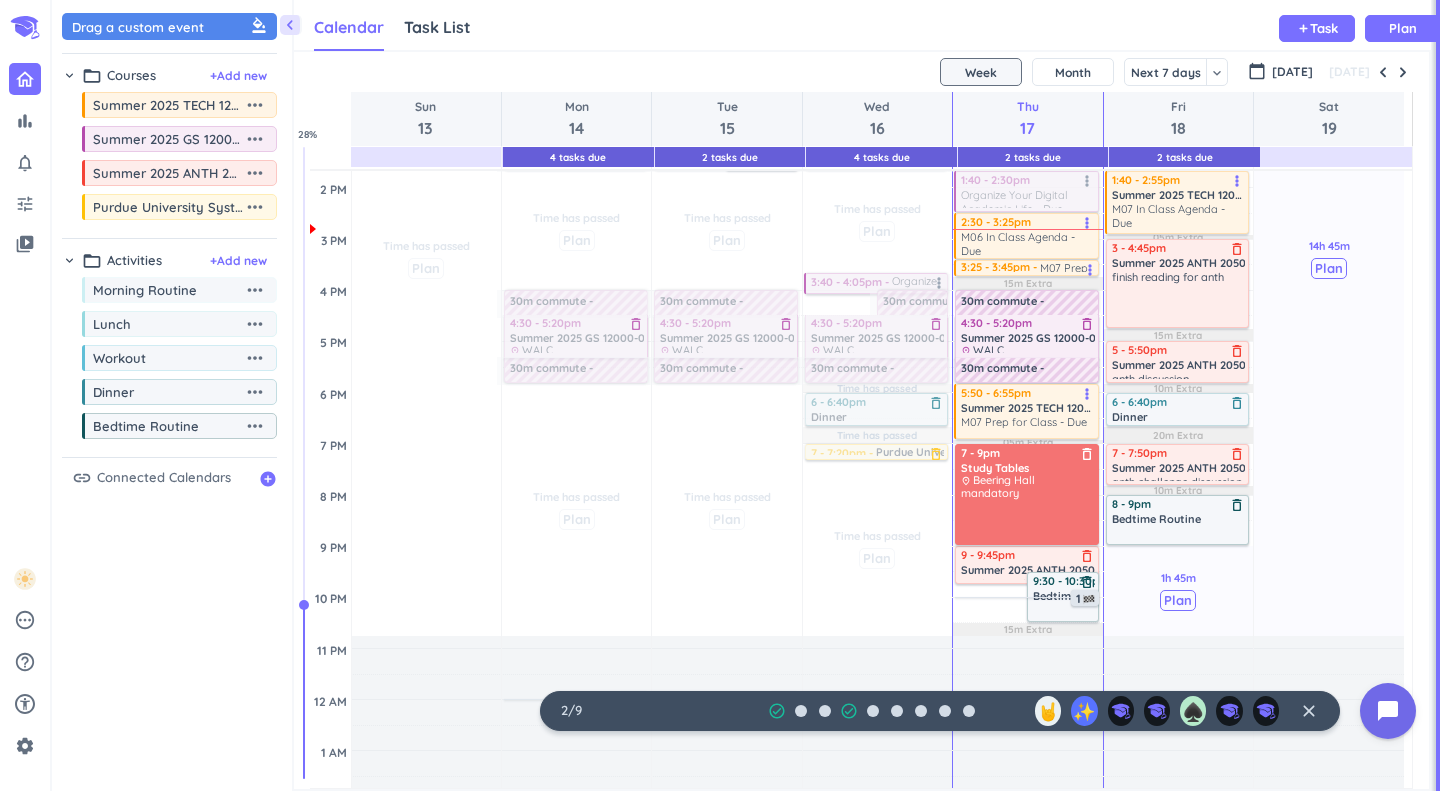 scroll, scrollTop: 505, scrollLeft: 0, axis: vertical 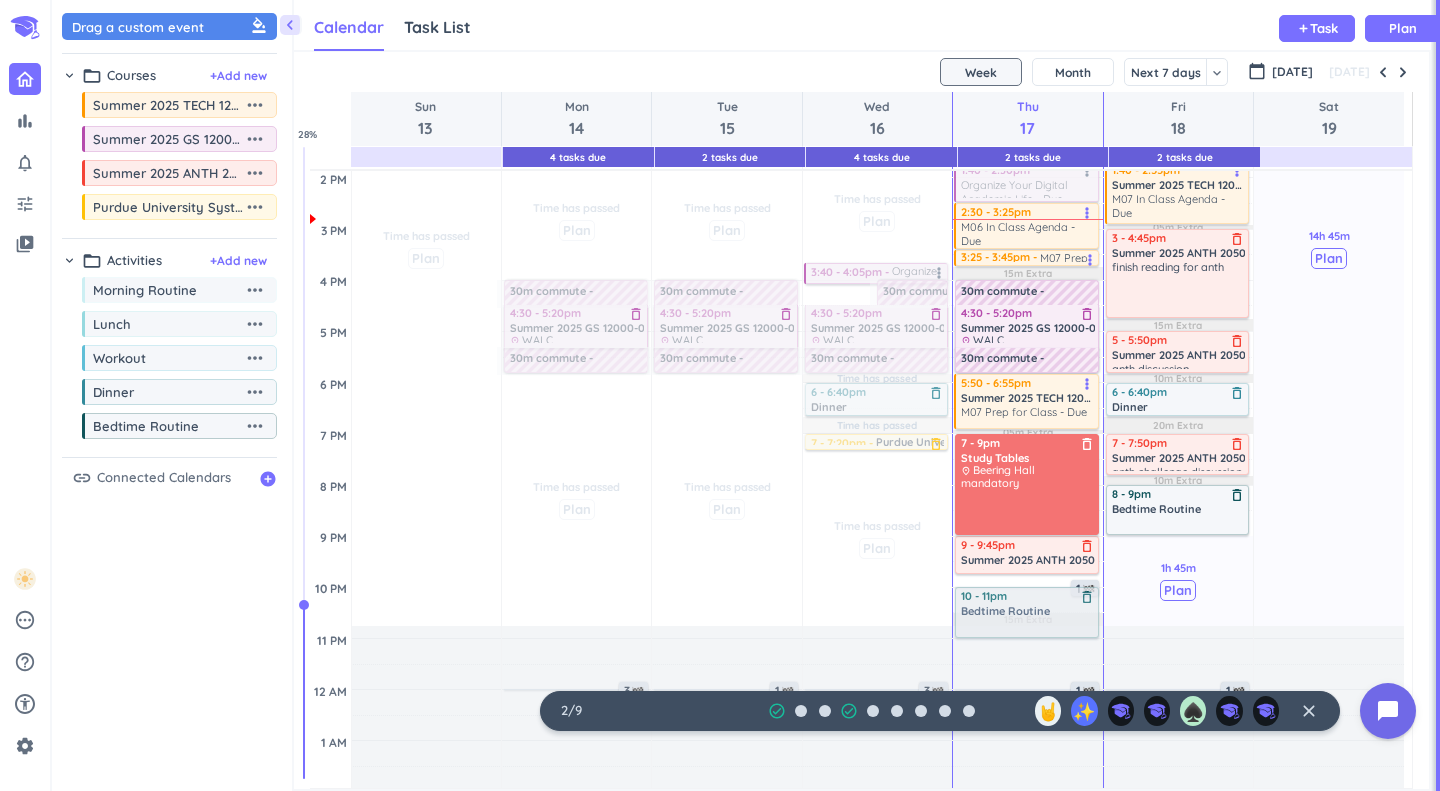 drag, startPoint x: 1050, startPoint y: 568, endPoint x: 1038, endPoint y: 591, distance: 25.942244 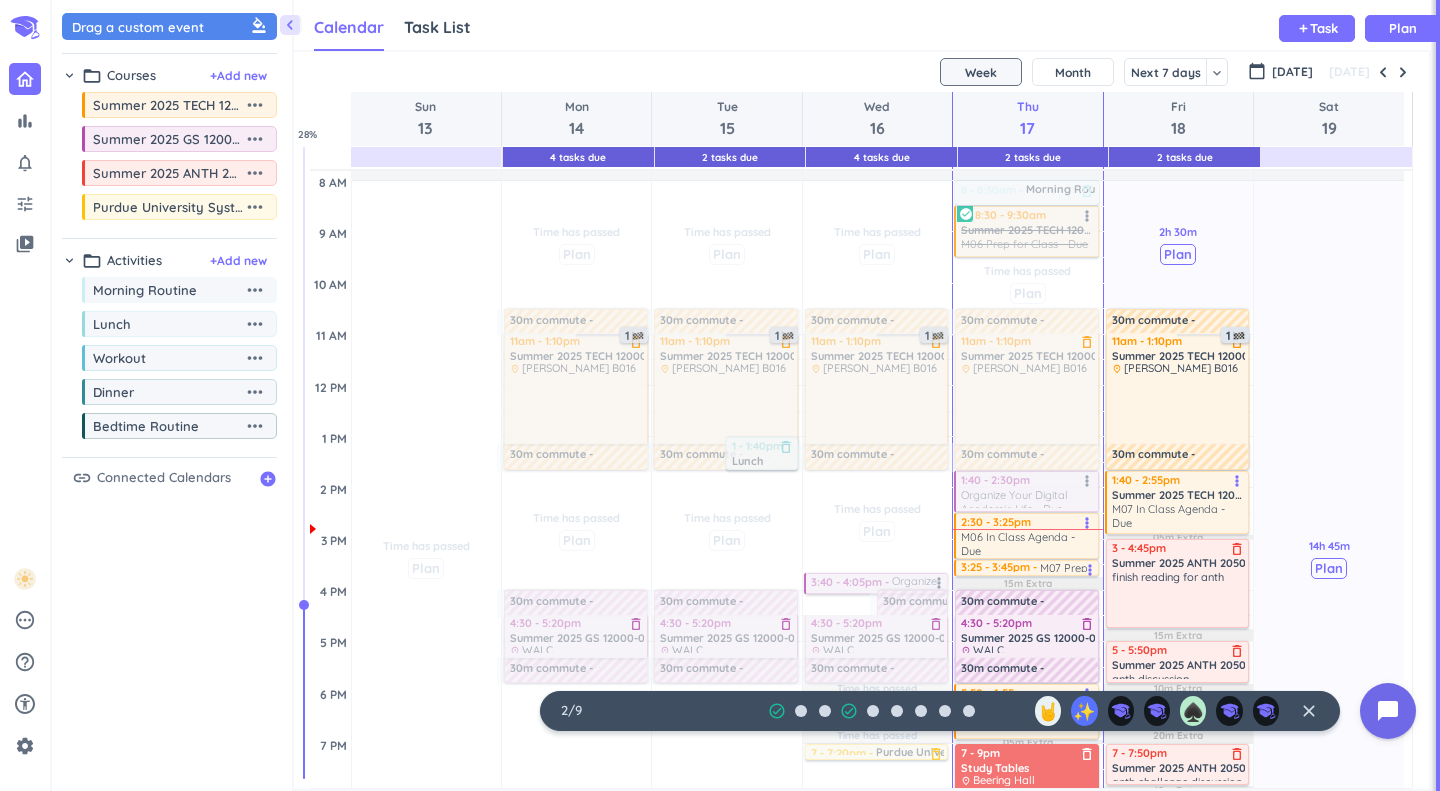 scroll, scrollTop: 146, scrollLeft: 0, axis: vertical 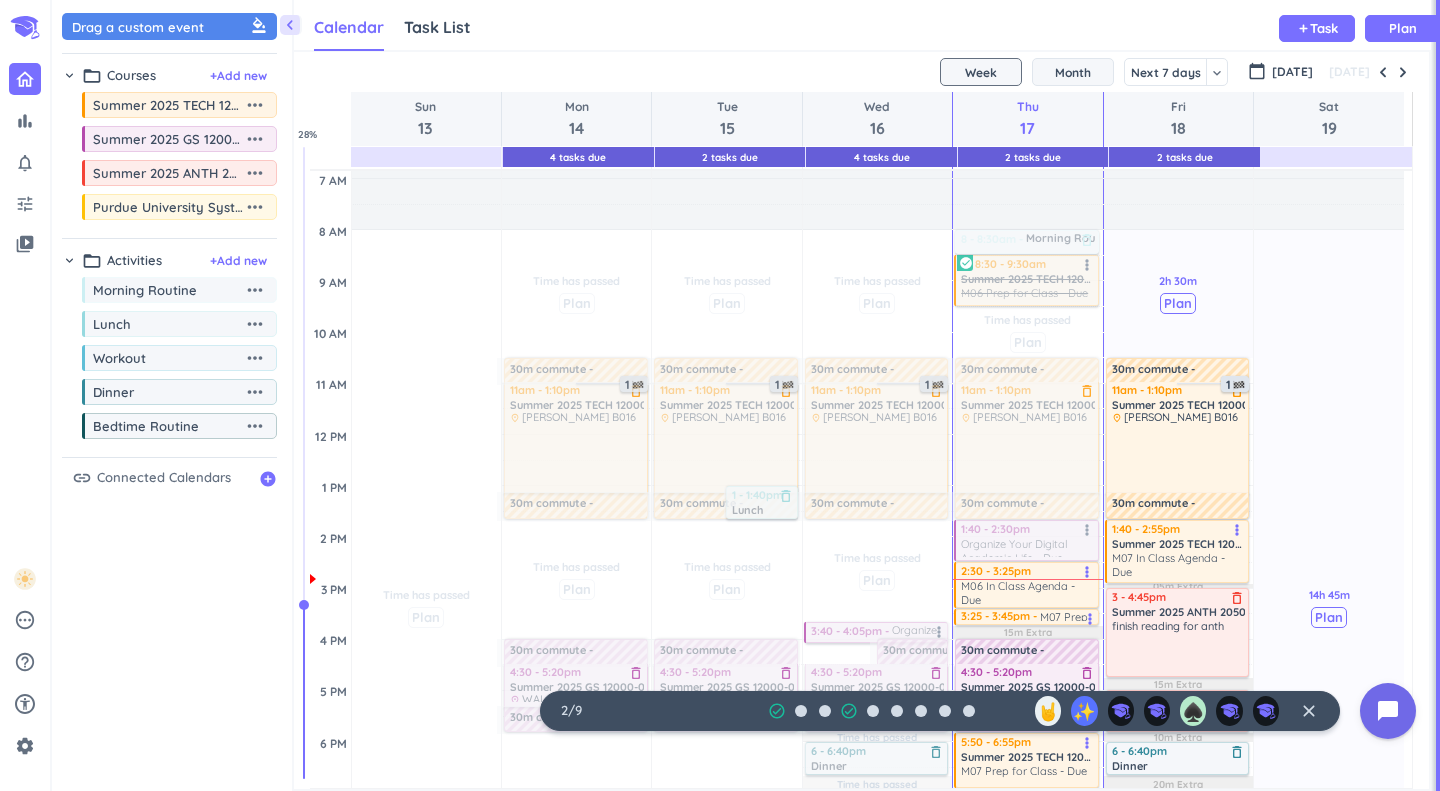click on "Month" at bounding box center (1073, 72) 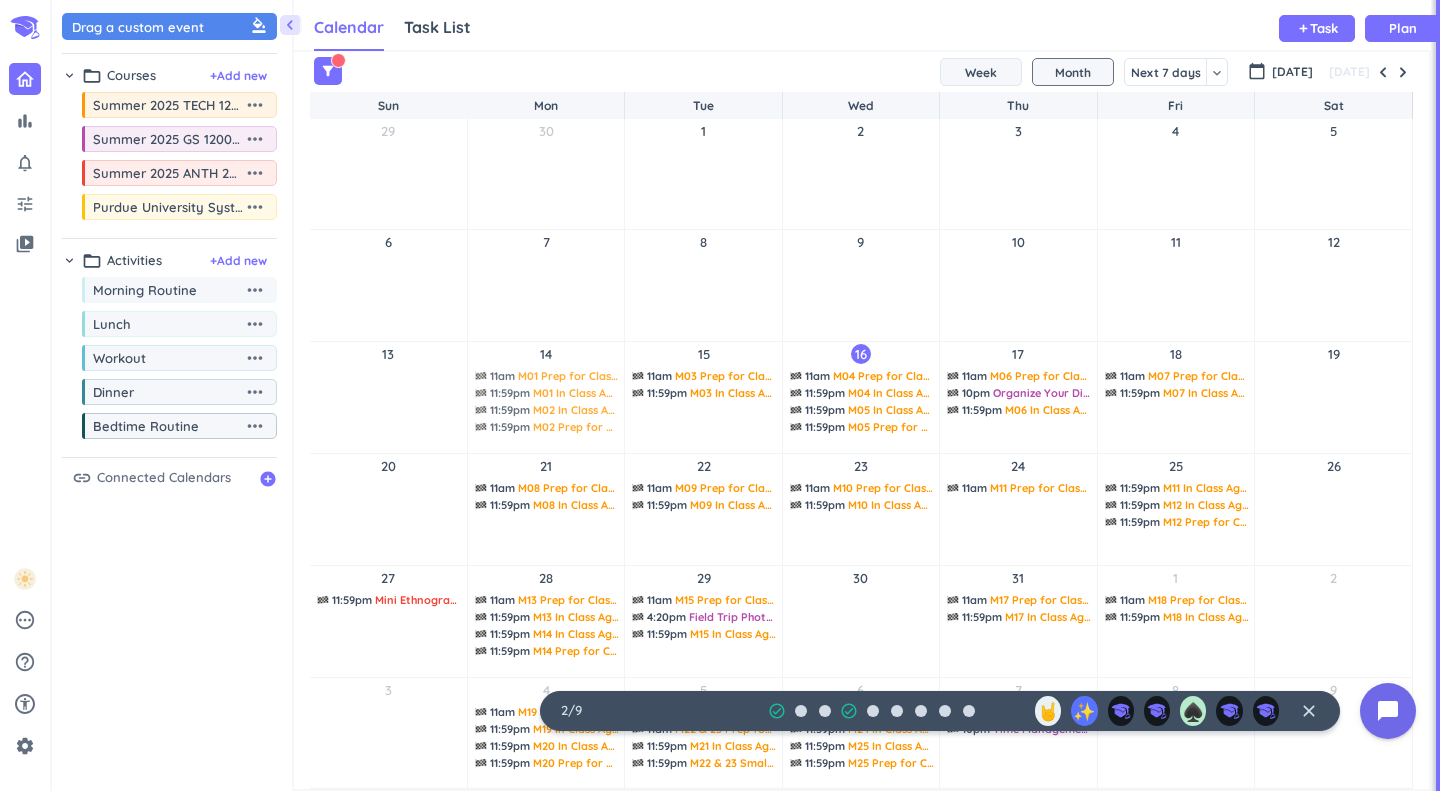 click on "Week" at bounding box center (981, 72) 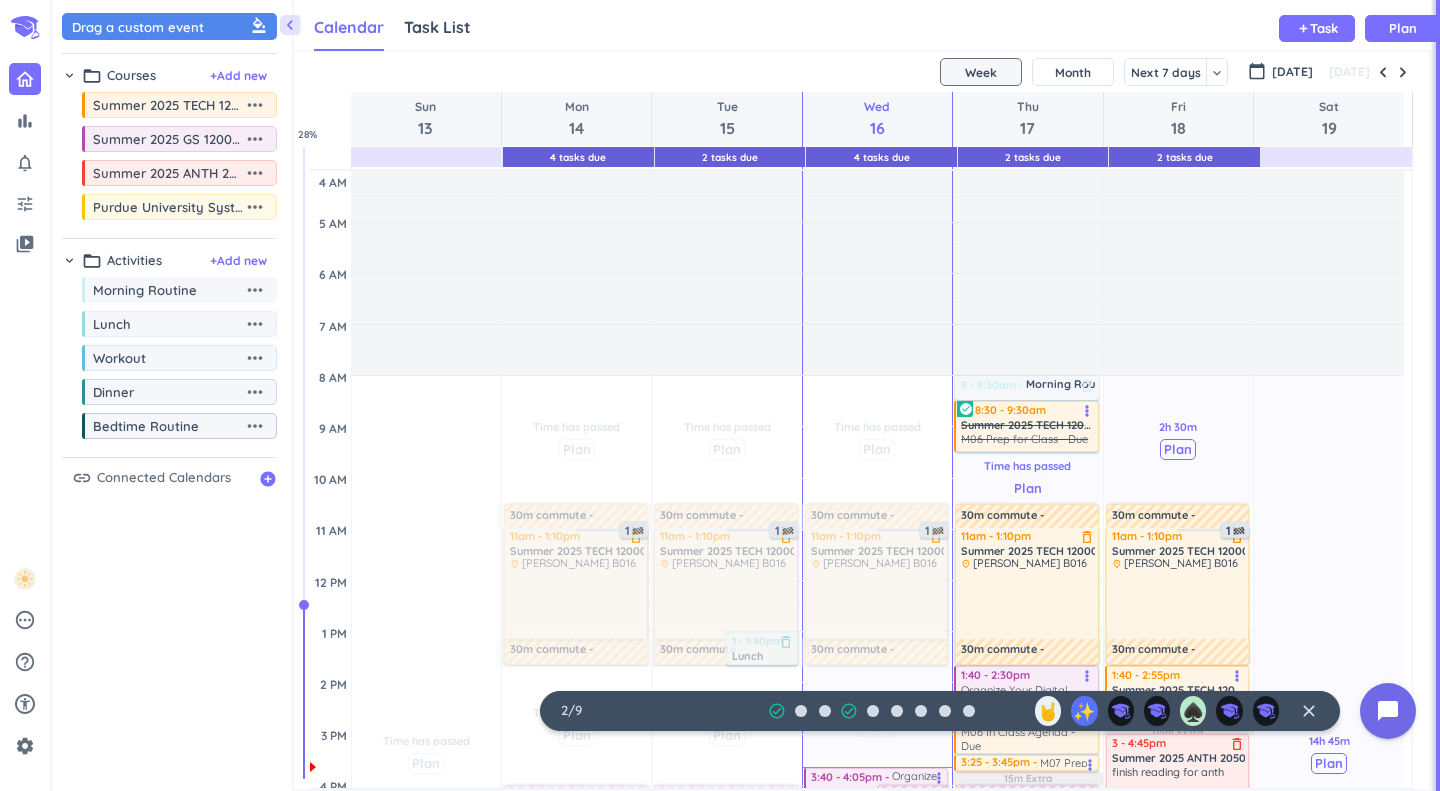 scroll, scrollTop: 97, scrollLeft: 0, axis: vertical 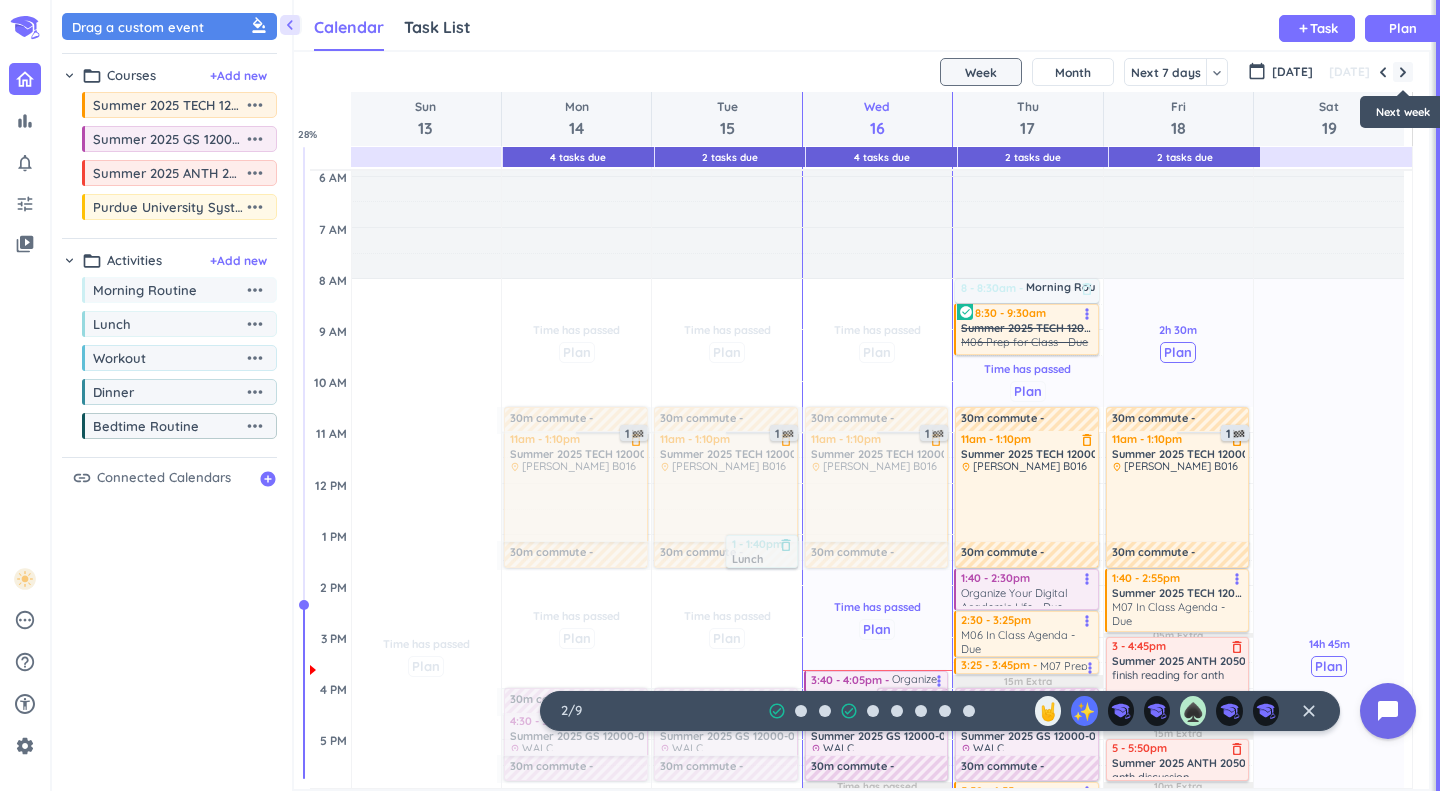 click at bounding box center (1403, 72) 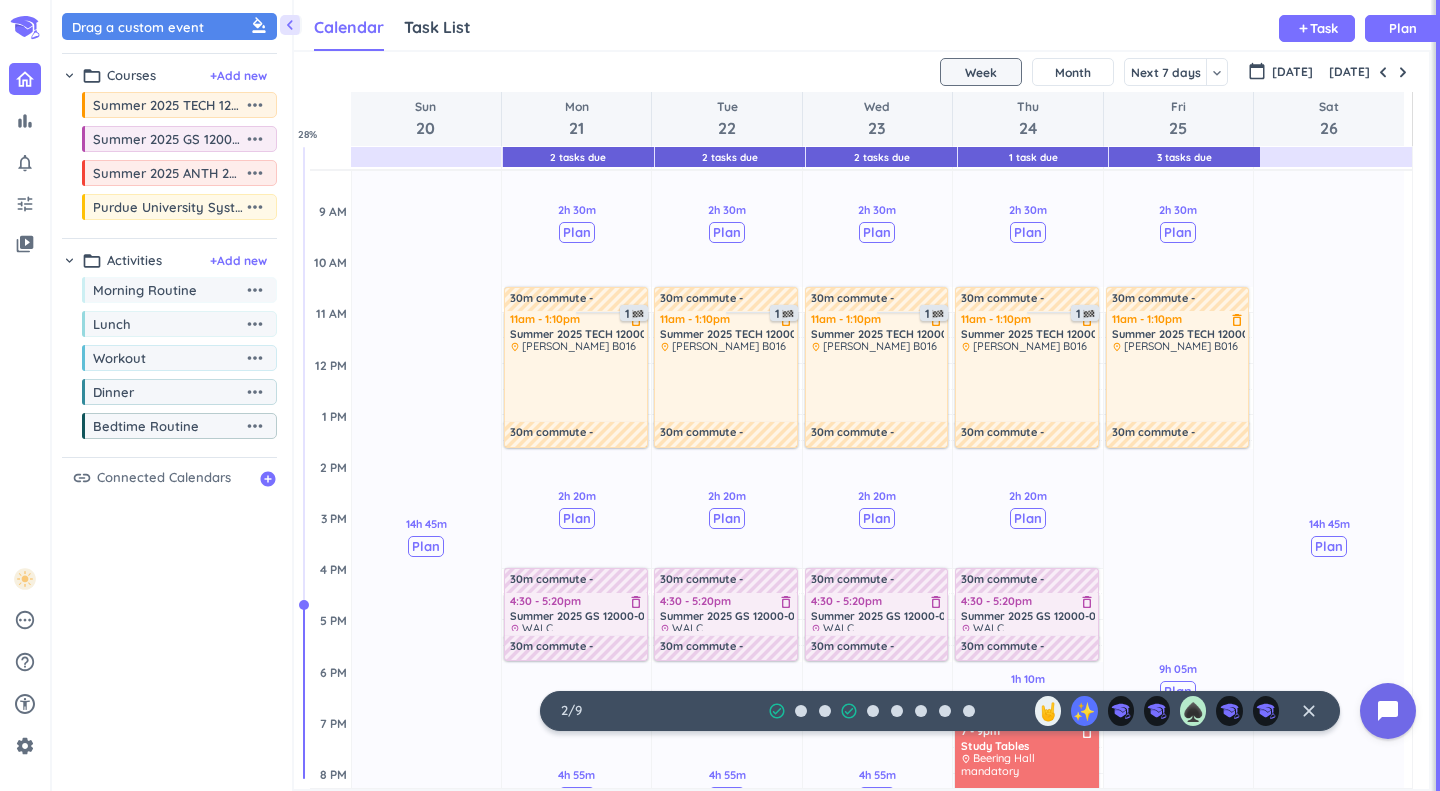scroll, scrollTop: 103, scrollLeft: 0, axis: vertical 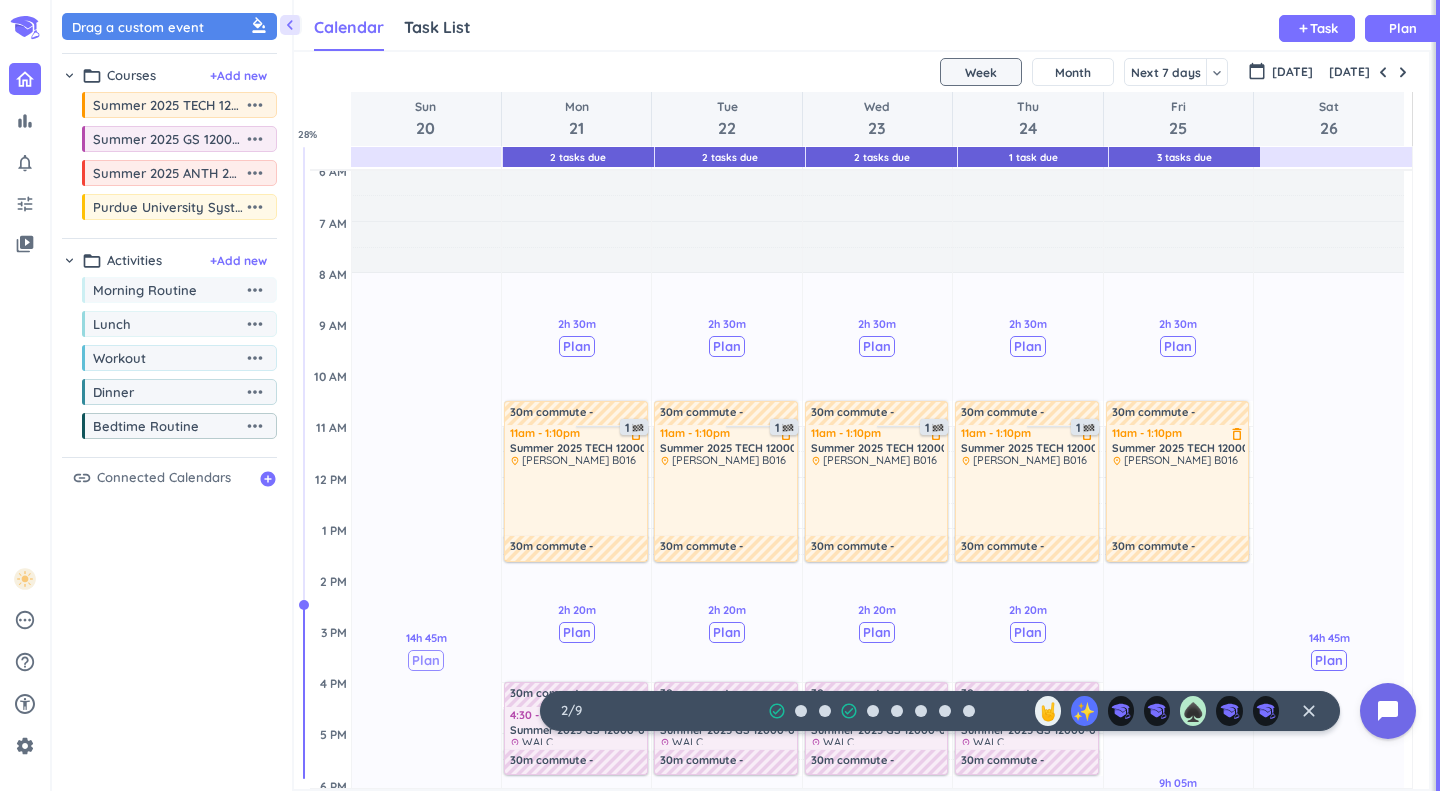 click on "Plan" at bounding box center (426, 660) 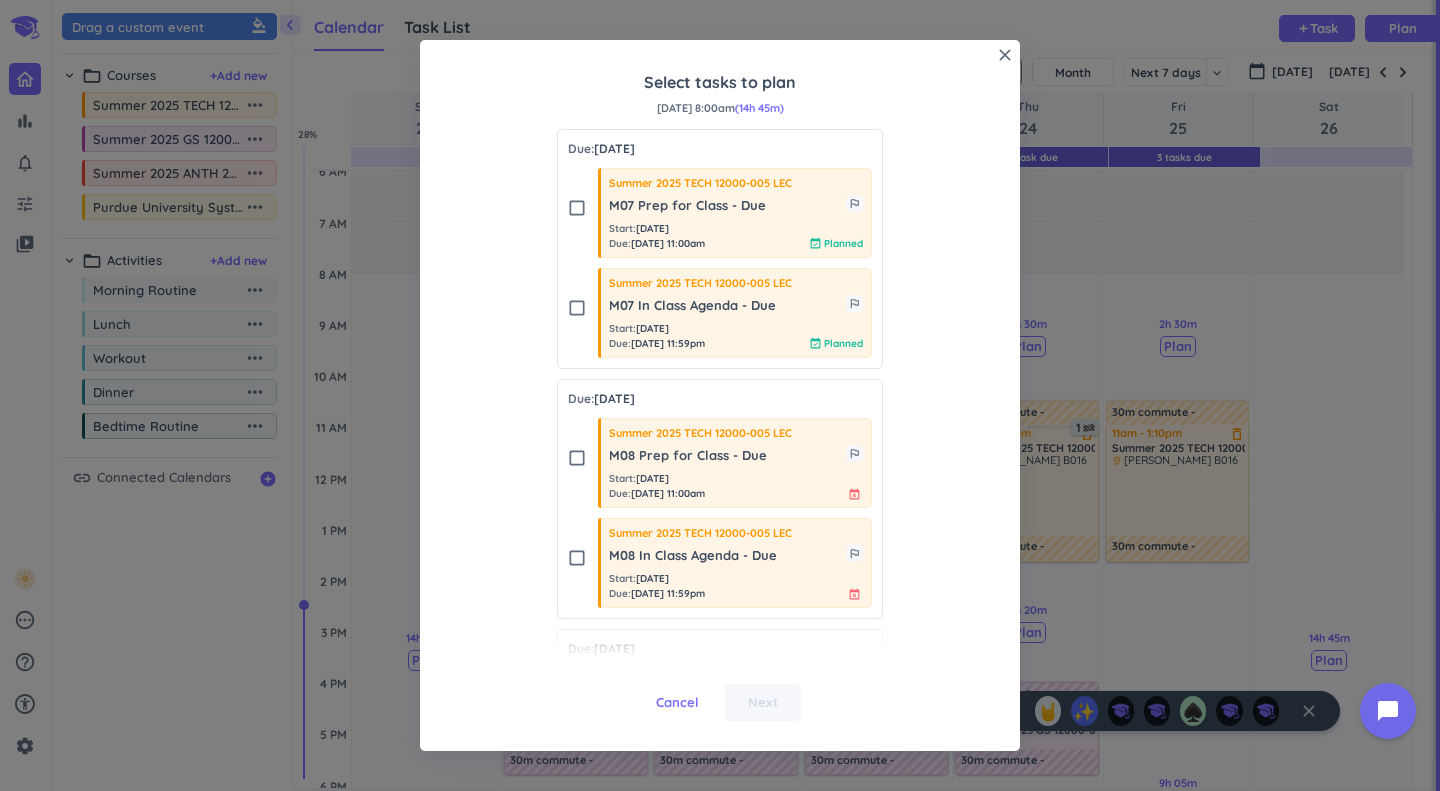 scroll, scrollTop: 410, scrollLeft: 0, axis: vertical 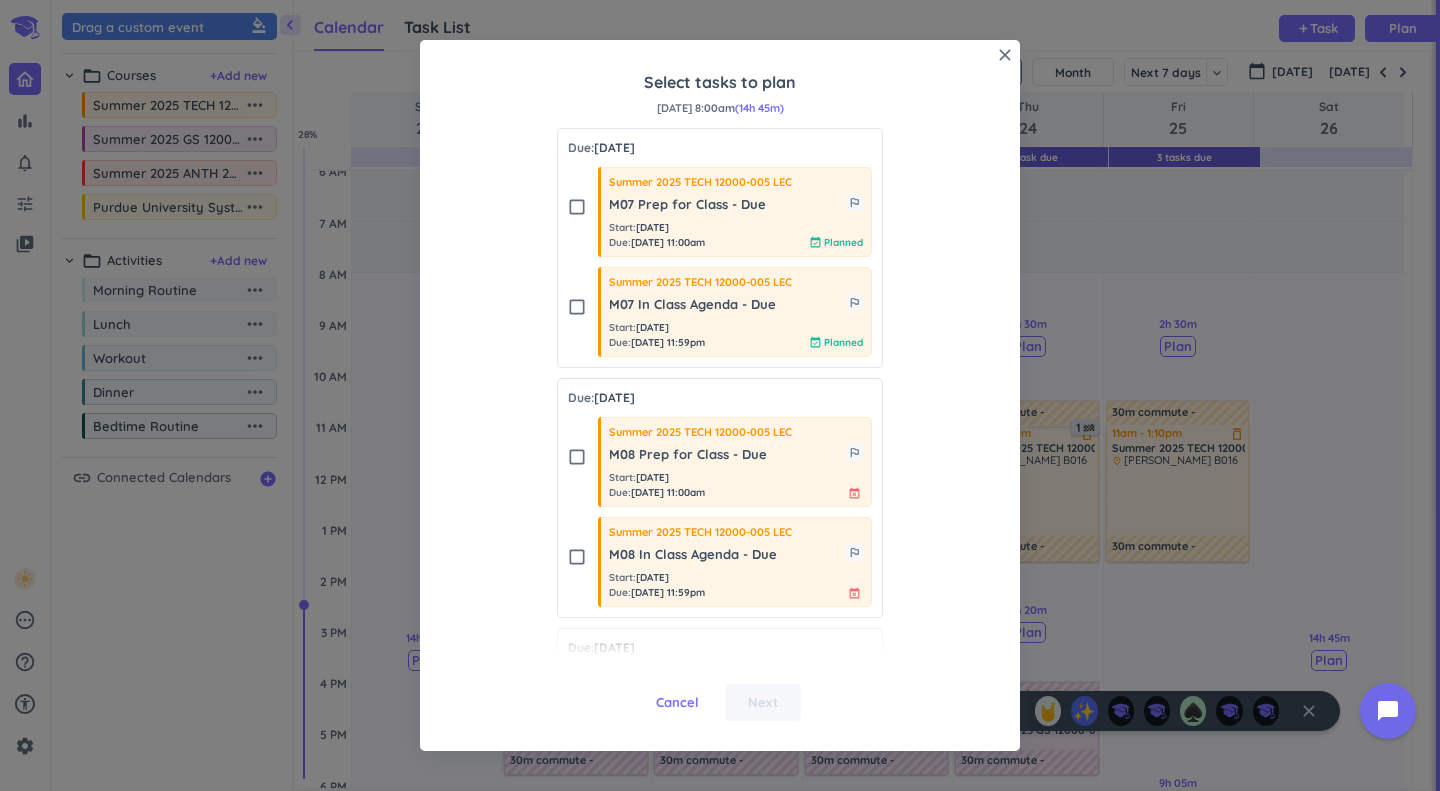 click on "check_box_outline_blank" at bounding box center (577, 457) 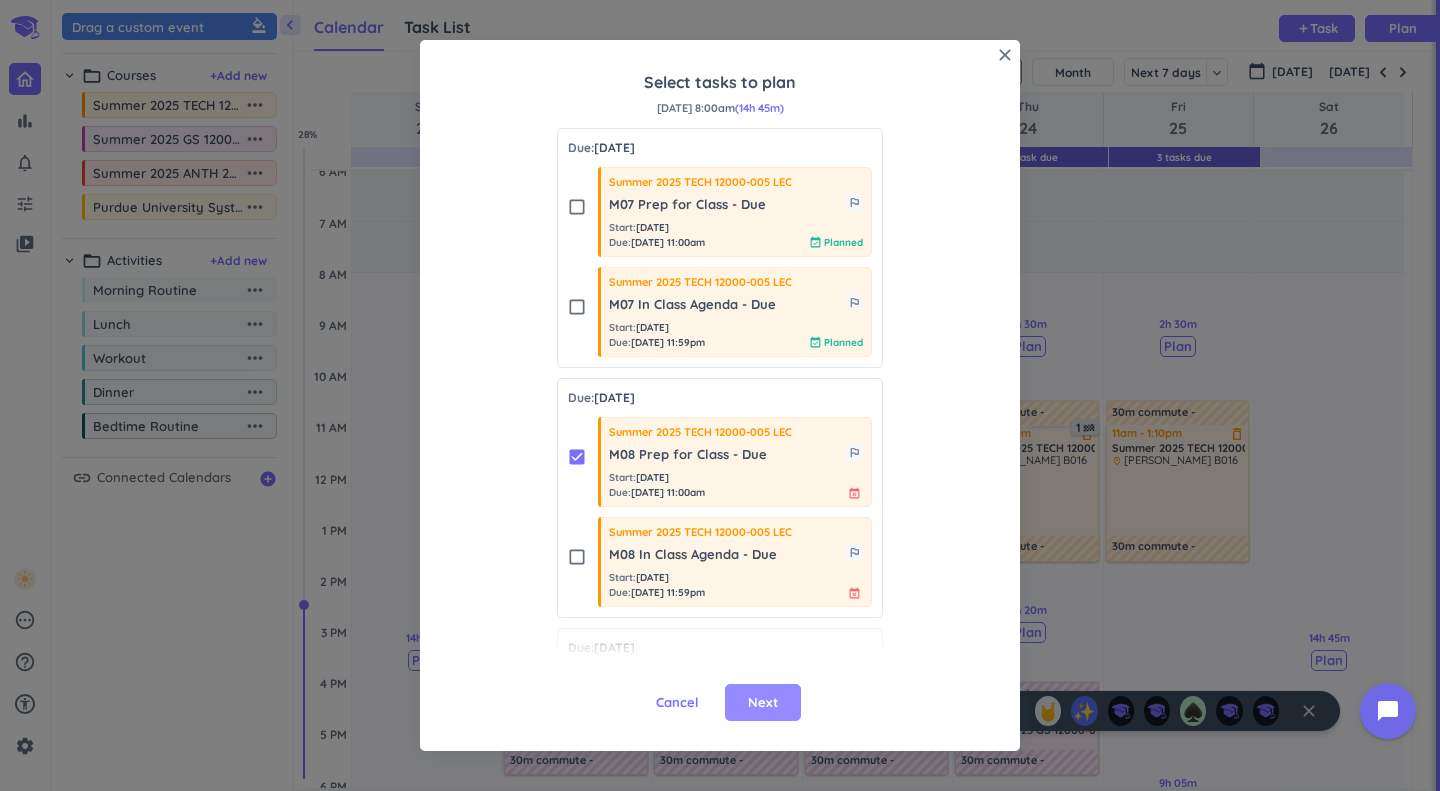 click on "Next" at bounding box center [763, 703] 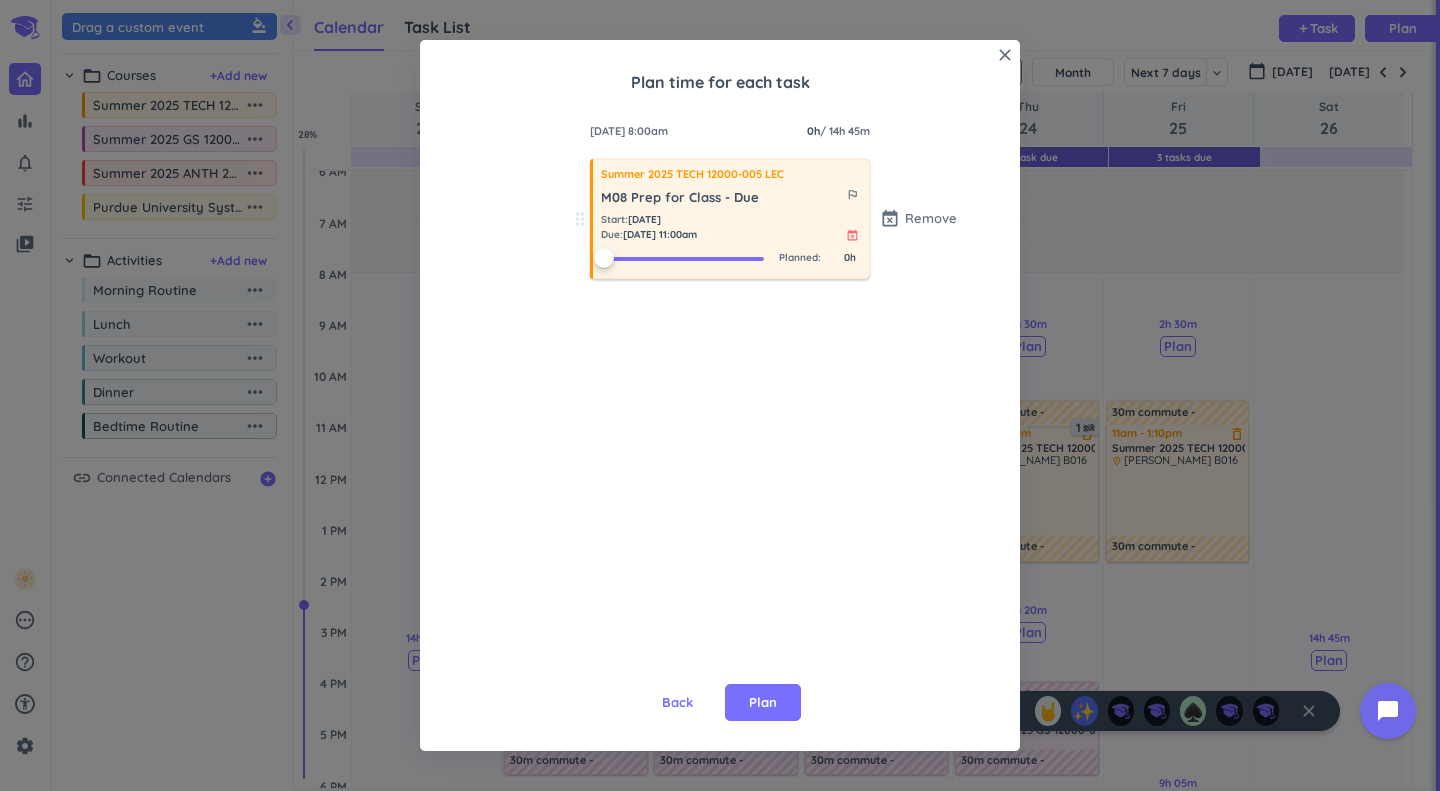 click at bounding box center (684, 257) 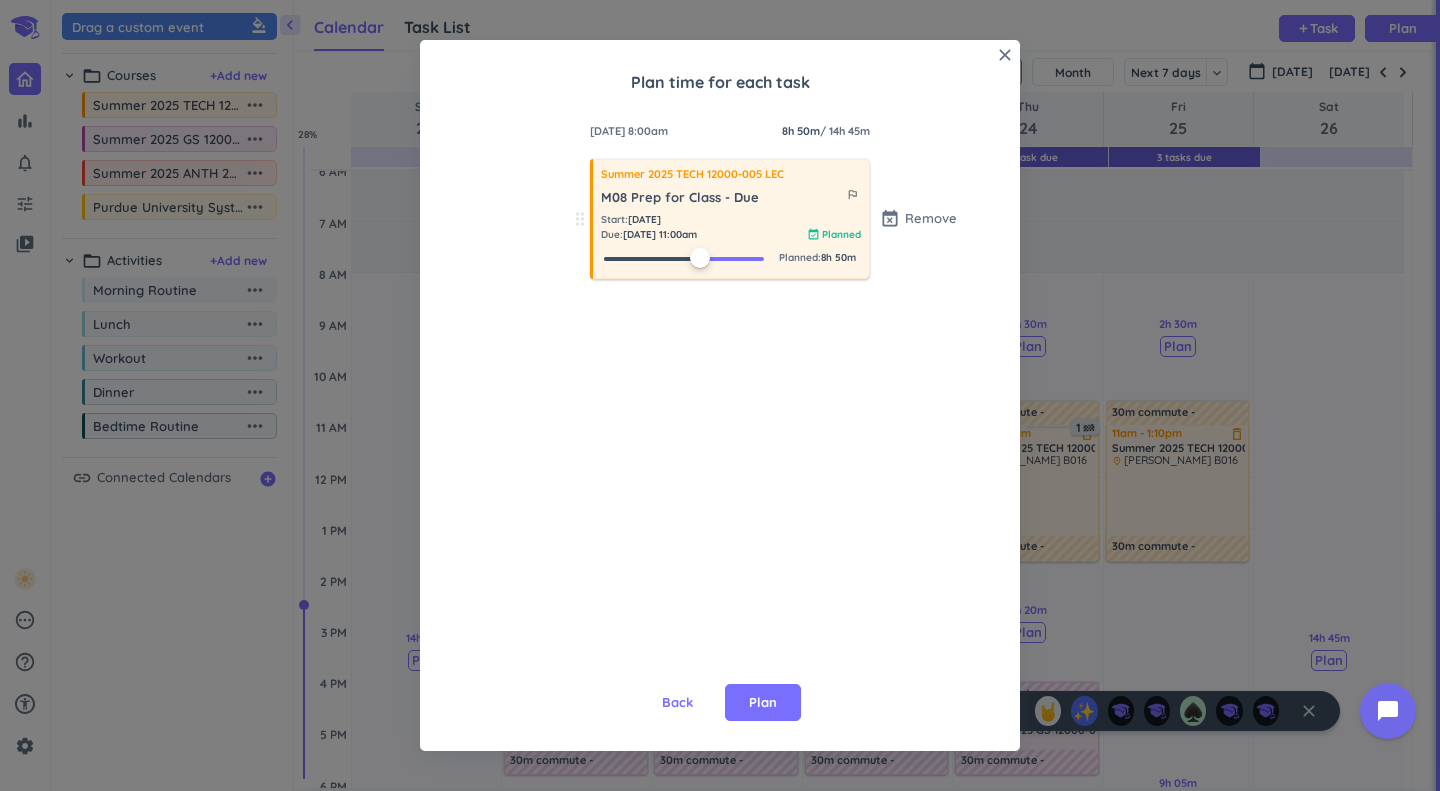 click at bounding box center [684, 257] 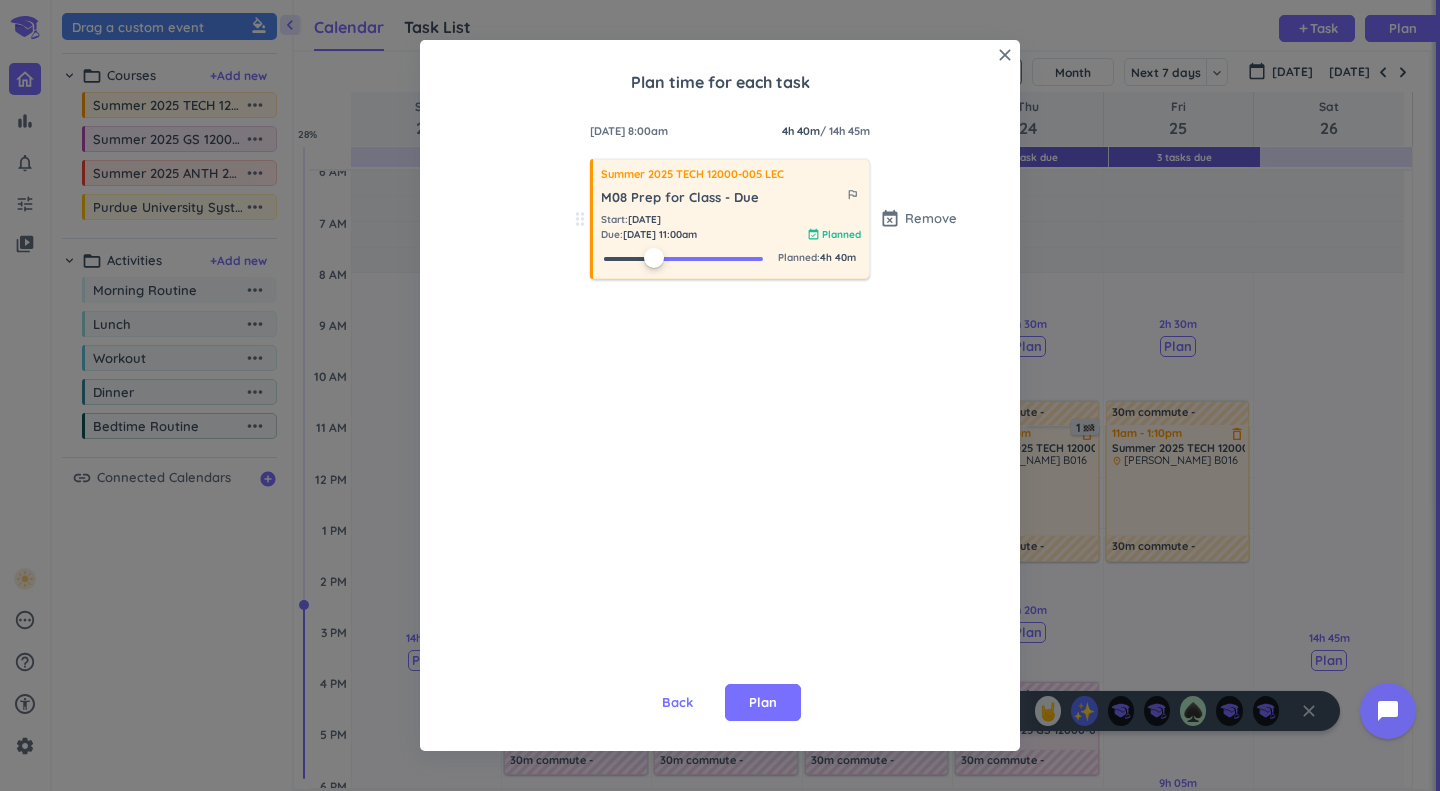 click at bounding box center [683, 257] 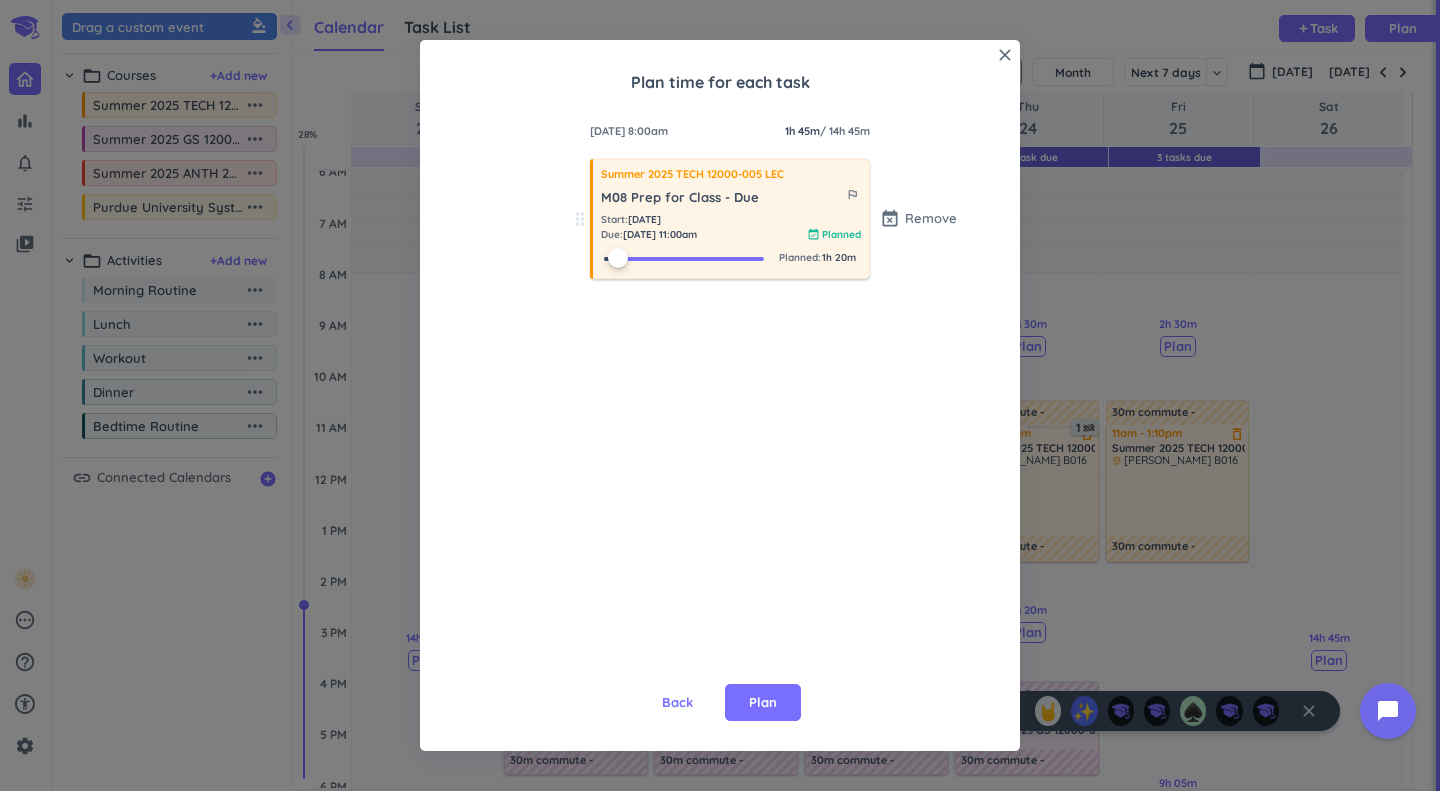 click at bounding box center [618, 258] 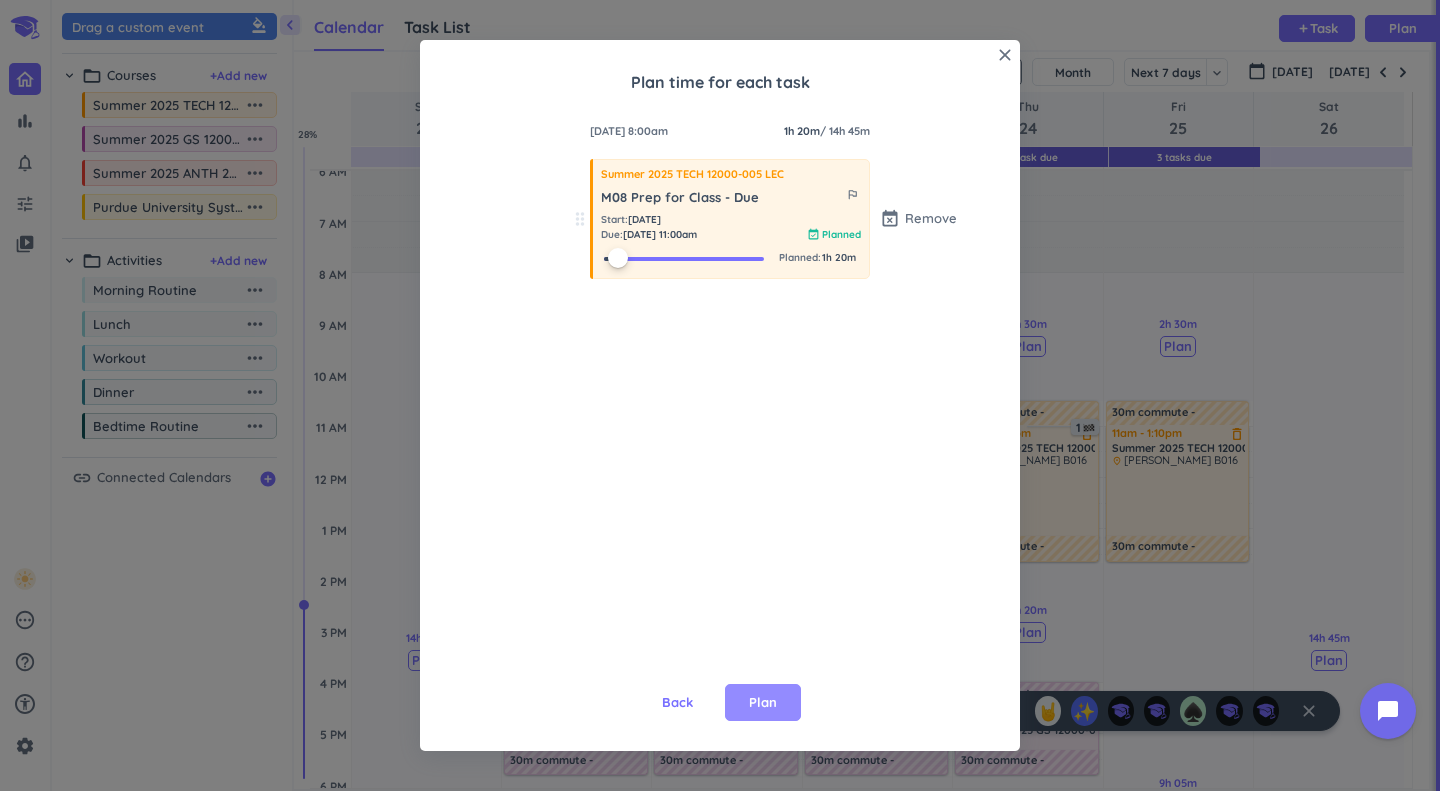 click on "Plan" at bounding box center [763, 703] 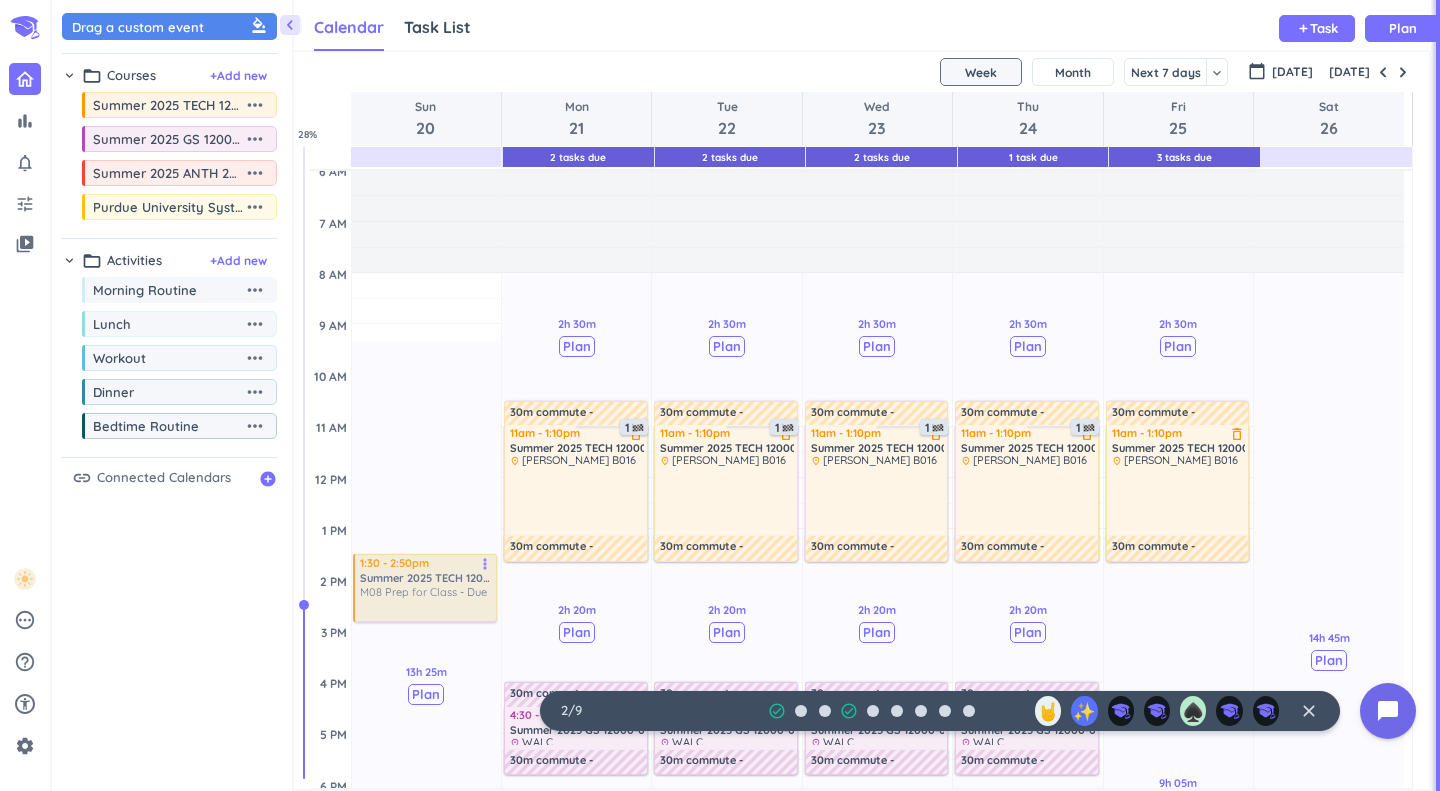 drag, startPoint x: 410, startPoint y: 311, endPoint x: 420, endPoint y: 582, distance: 271.18445 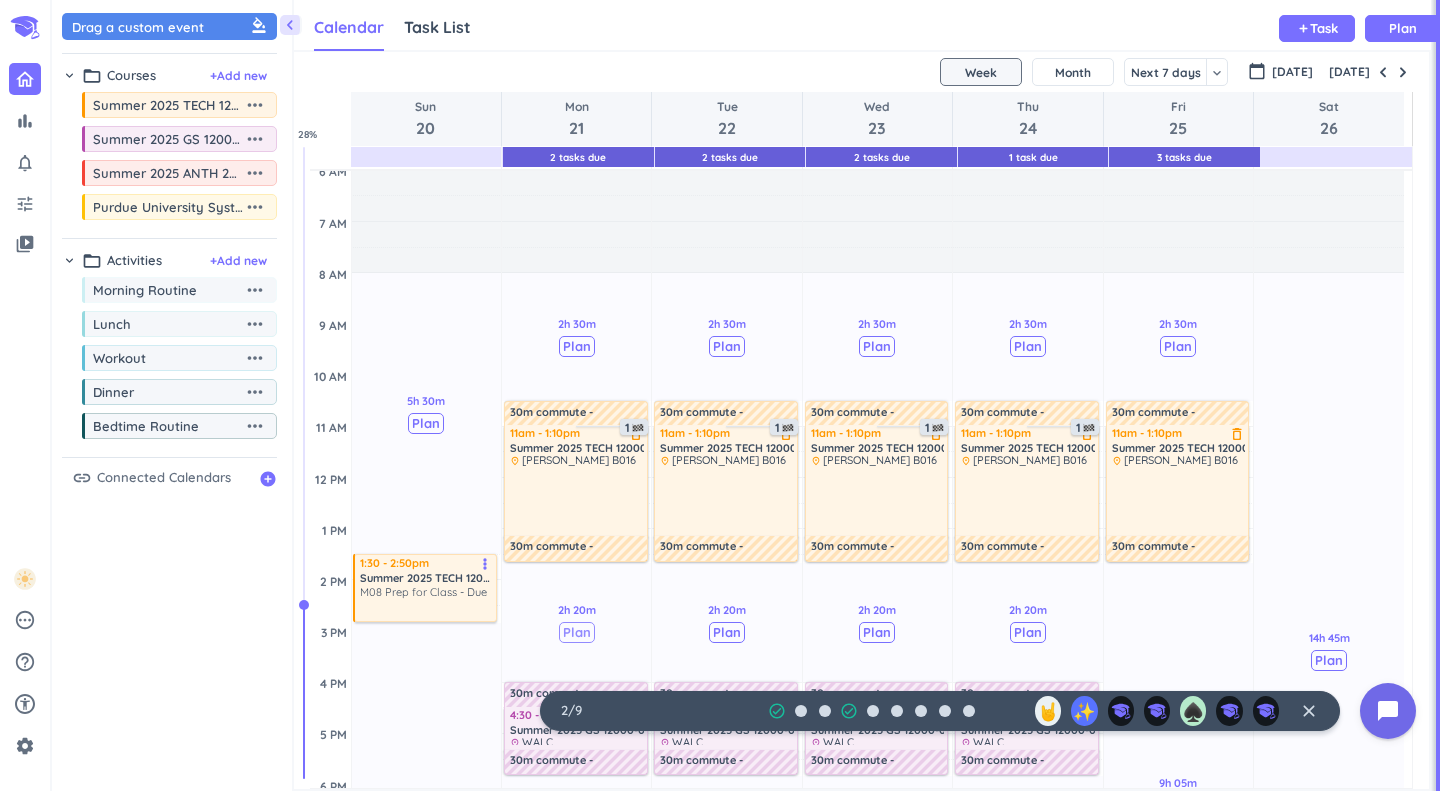 click on "Plan" at bounding box center [577, 632] 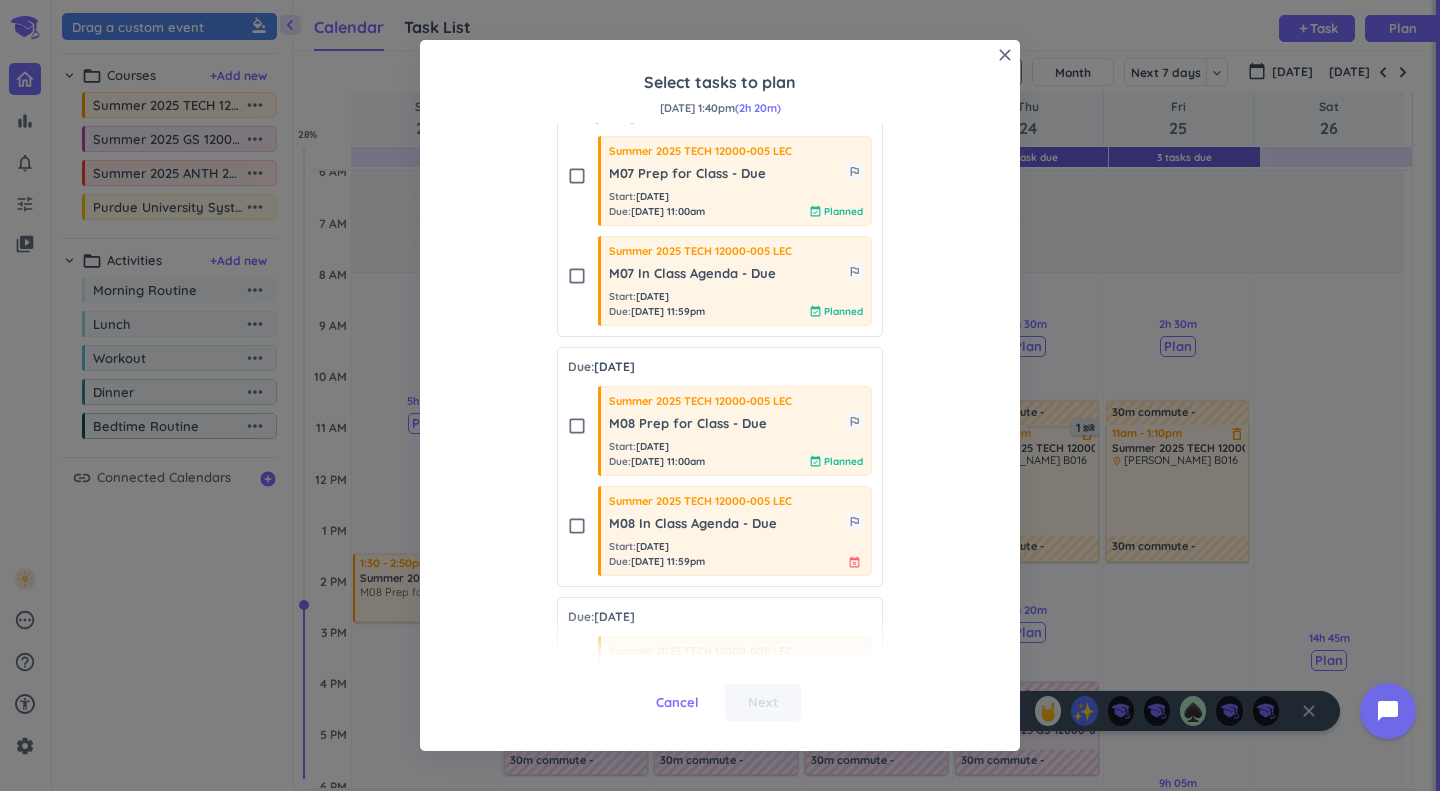 scroll, scrollTop: 442, scrollLeft: 0, axis: vertical 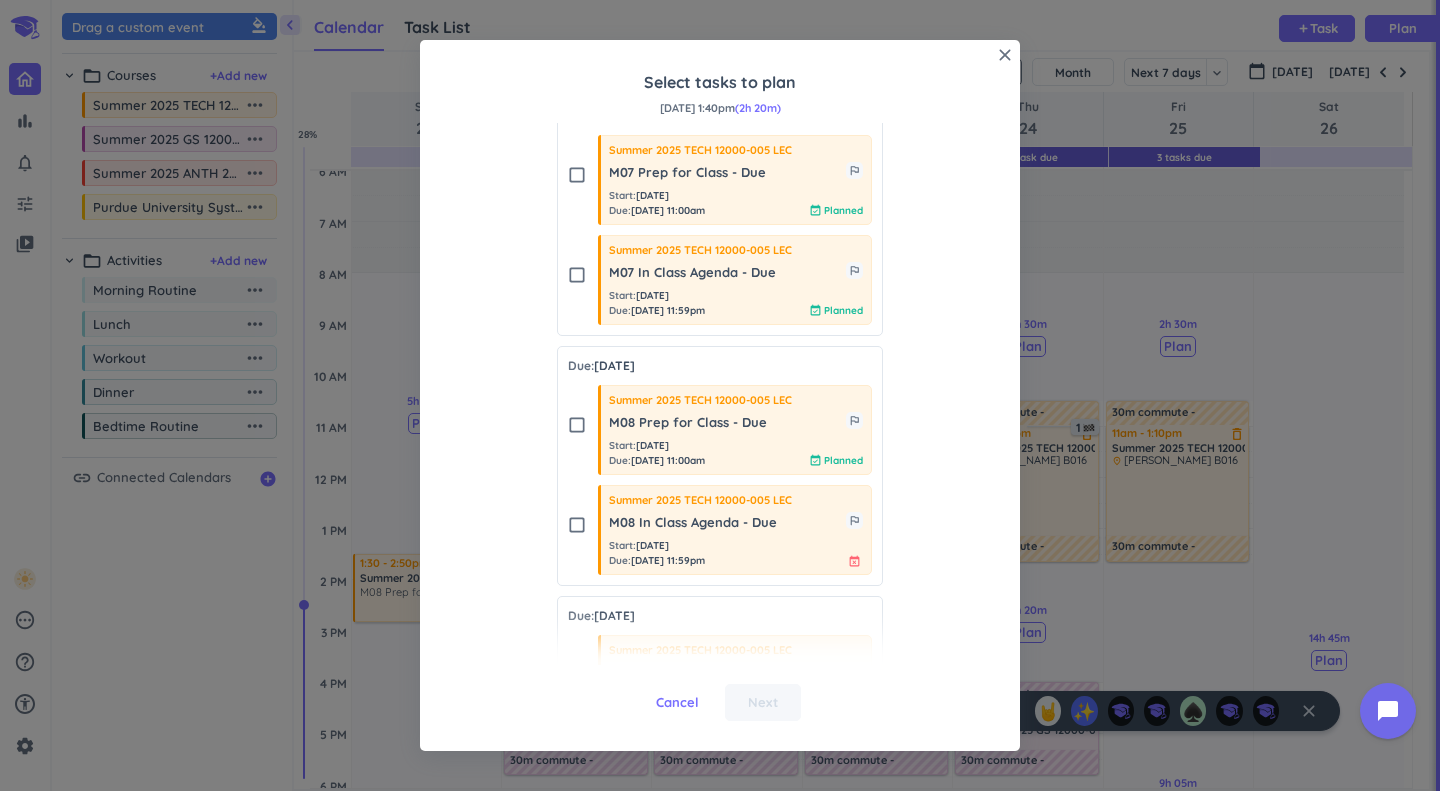 click on "check_box_outline_blank" at bounding box center (577, 525) 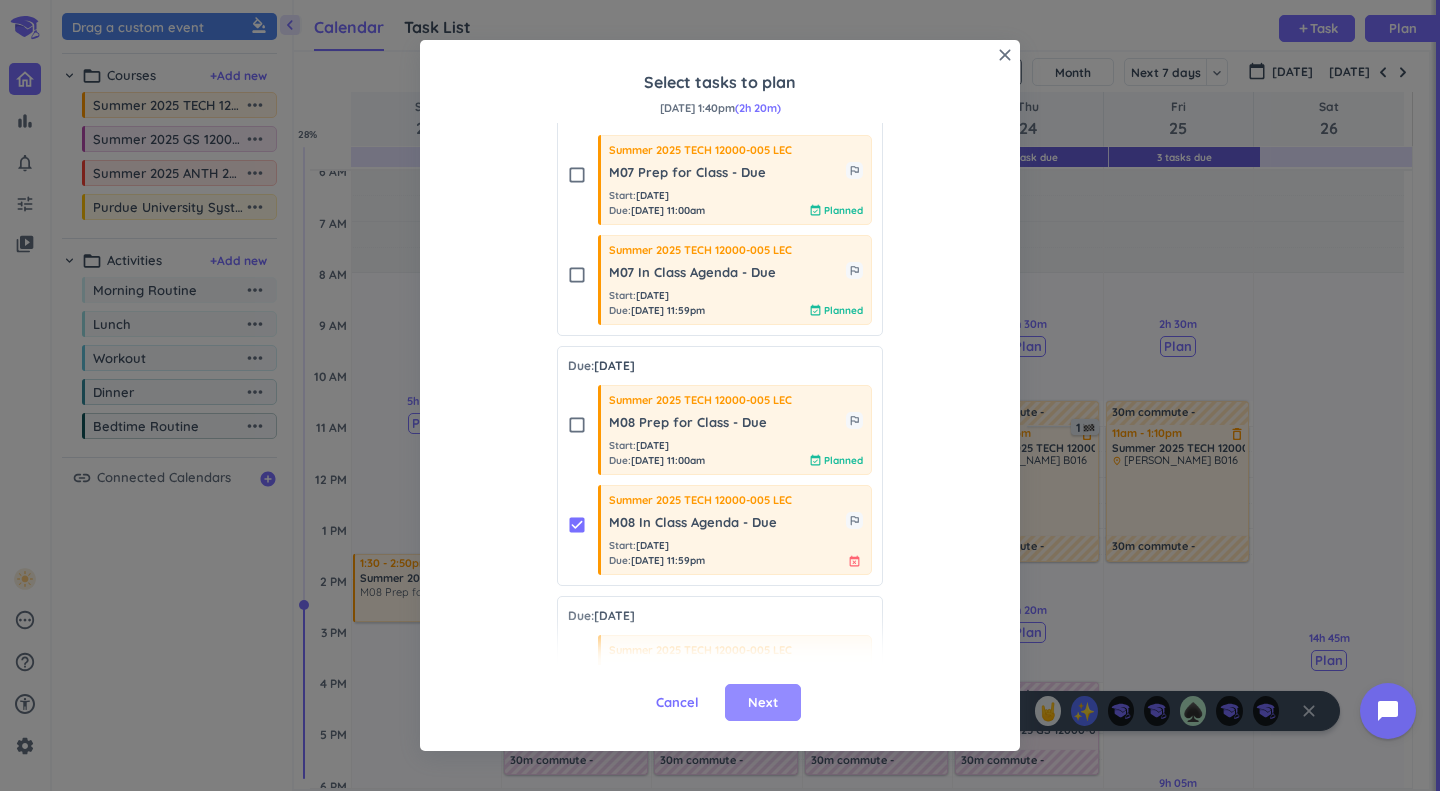 click on "Next" at bounding box center [763, 703] 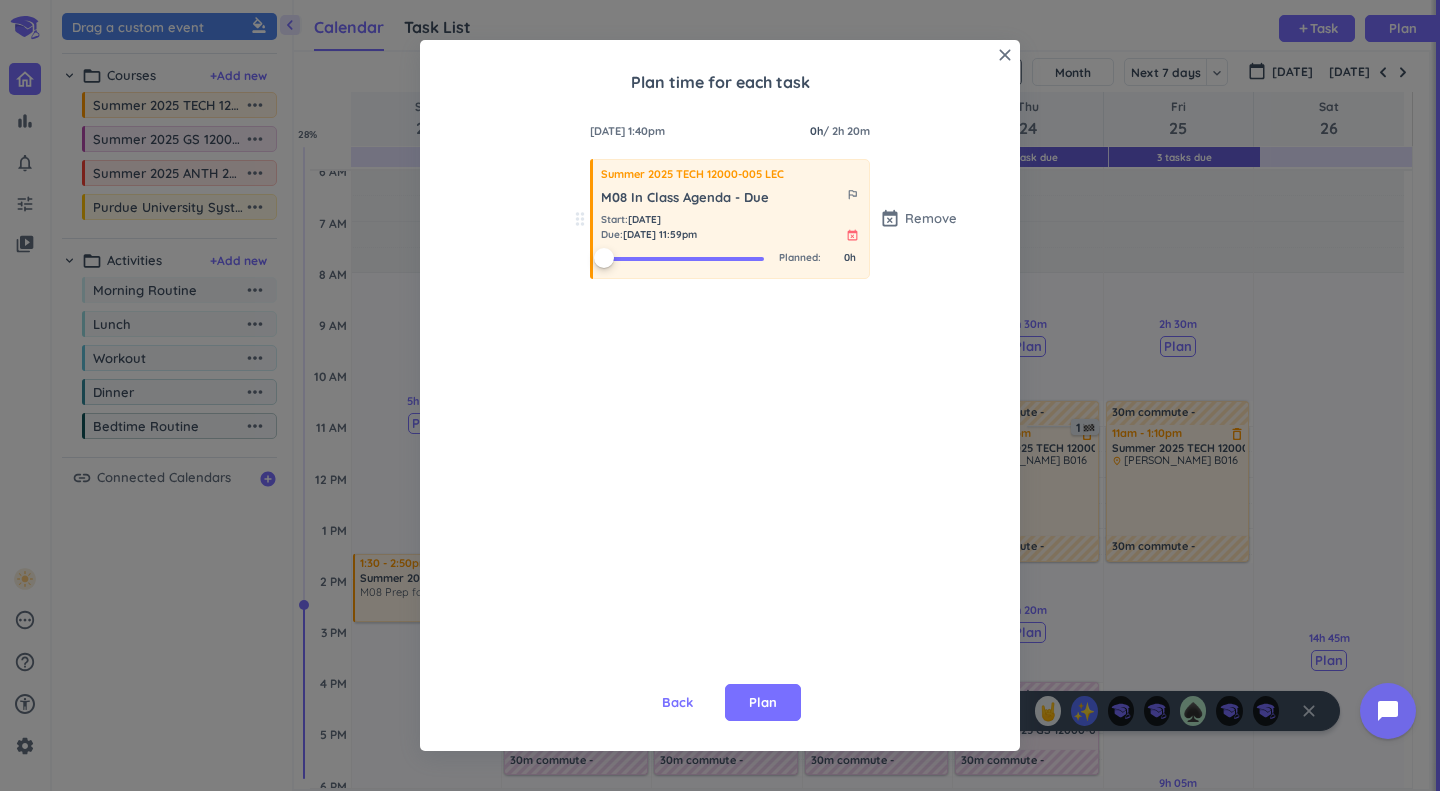 scroll, scrollTop: 0, scrollLeft: 0, axis: both 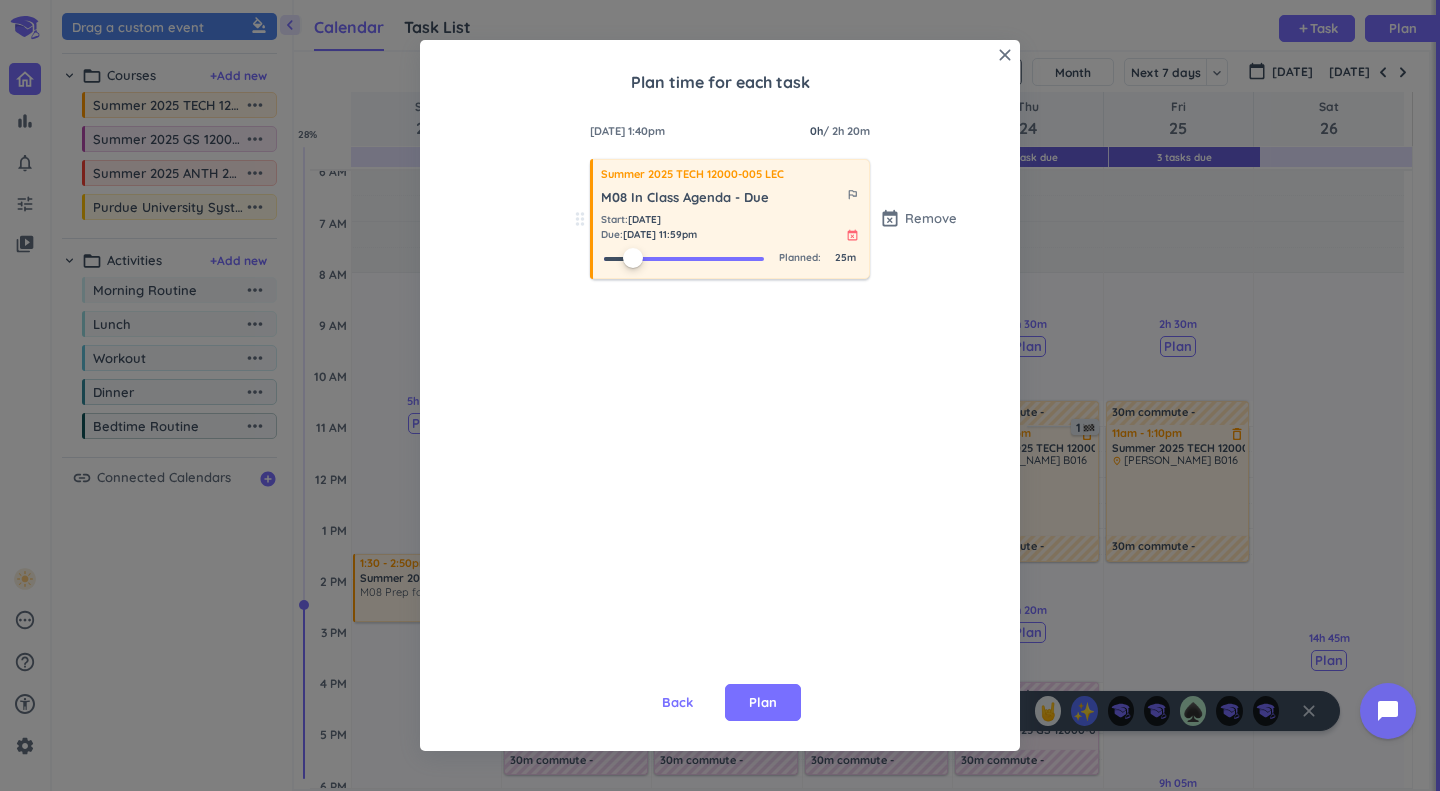 click at bounding box center (684, 257) 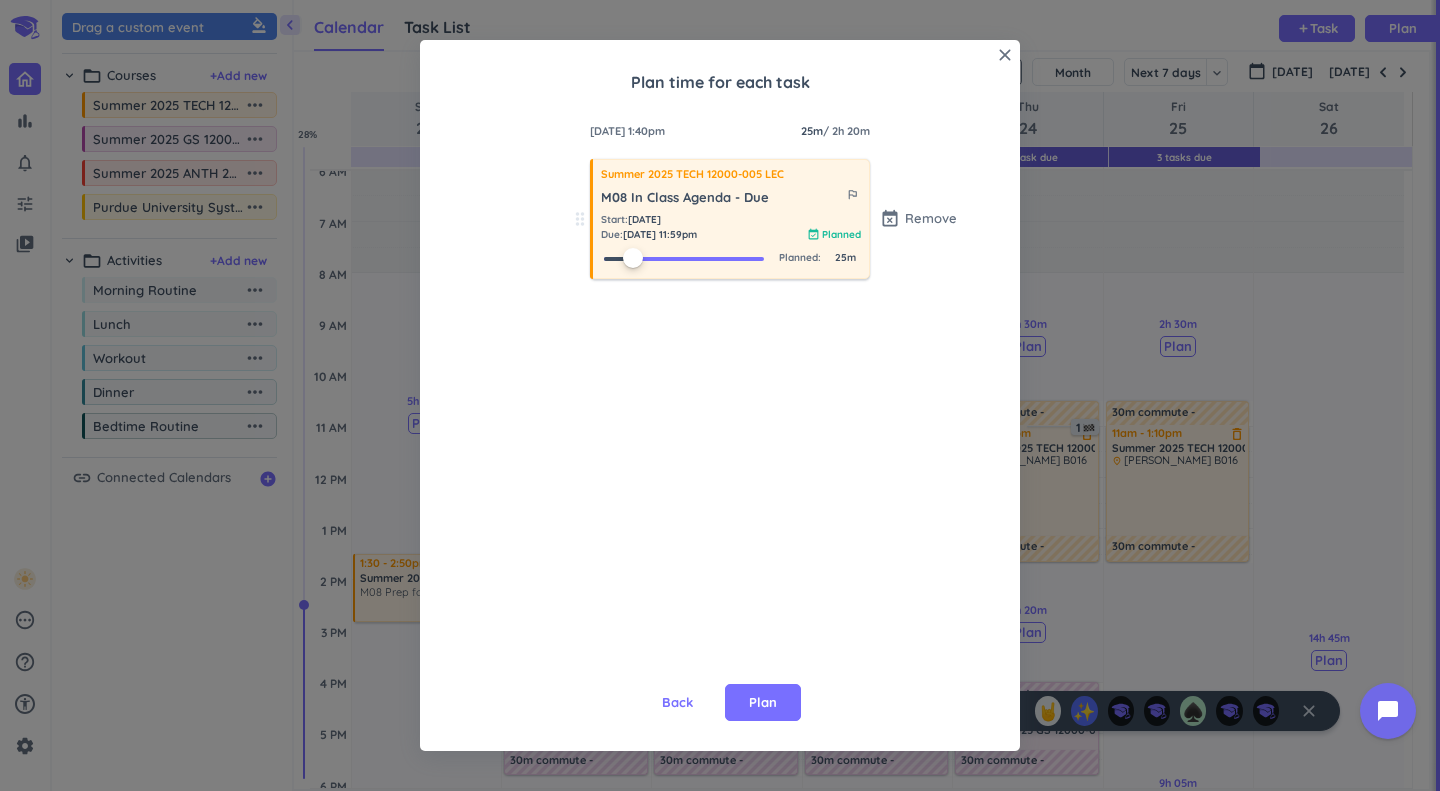 click at bounding box center [684, 257] 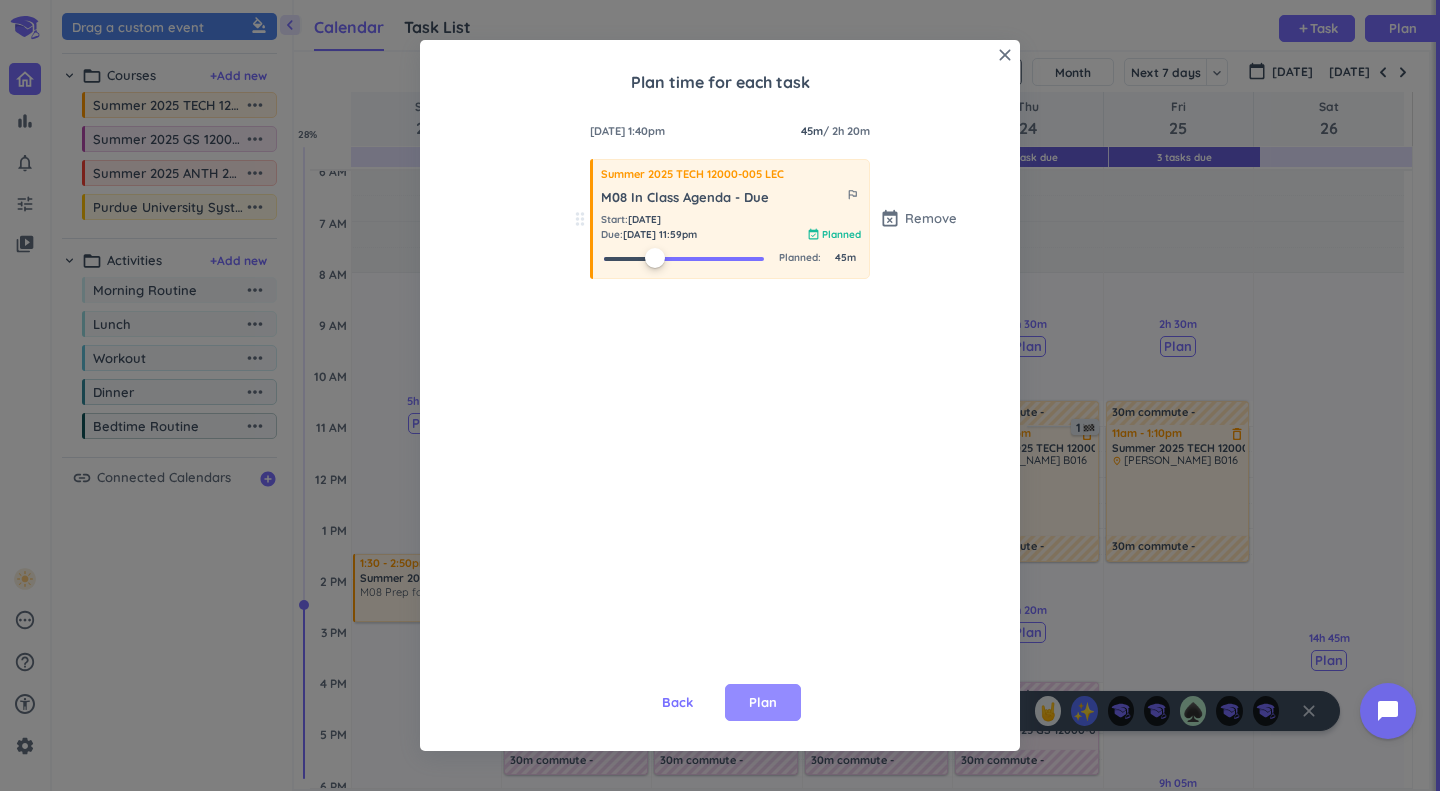 click on "Plan" at bounding box center (763, 703) 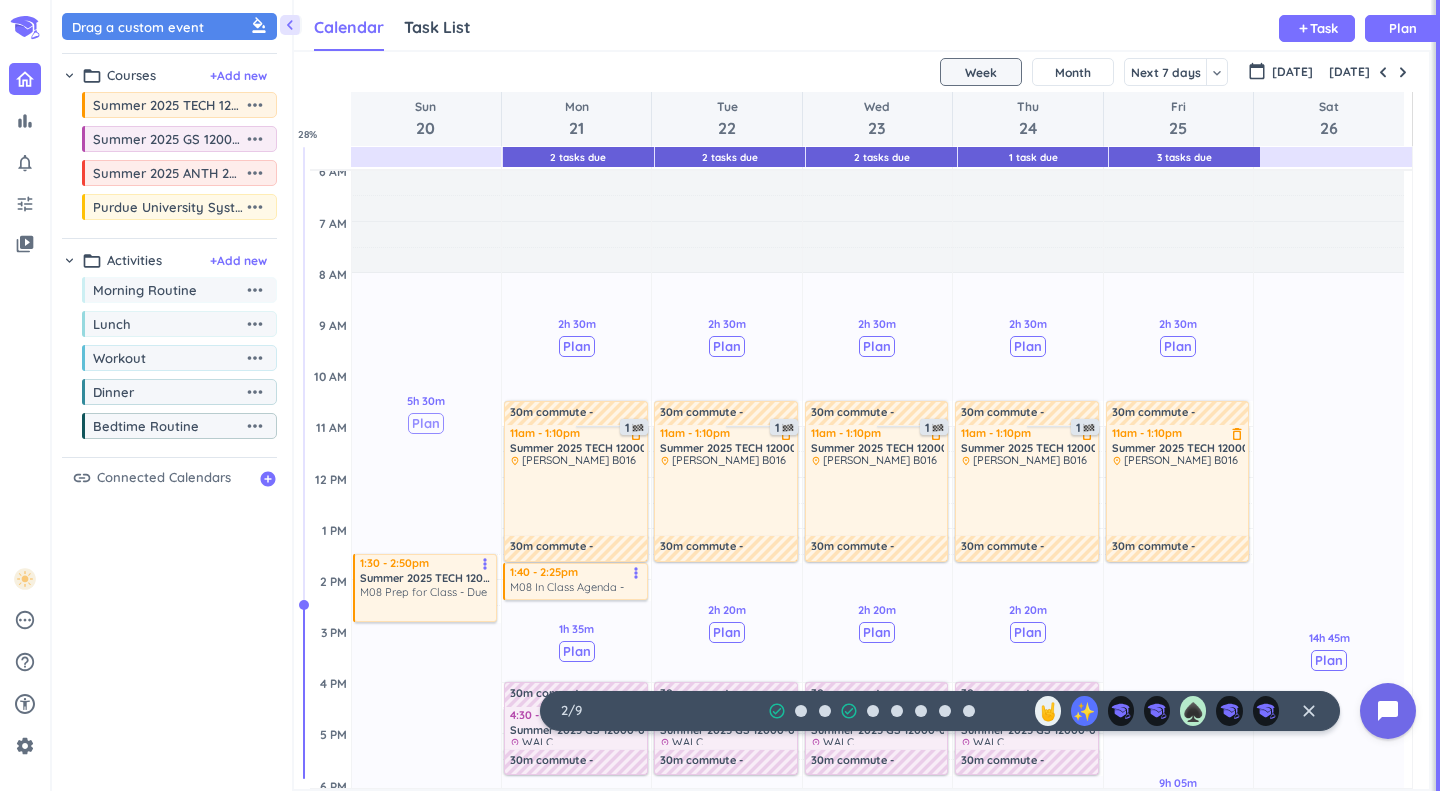 click on "Plan" at bounding box center [426, 423] 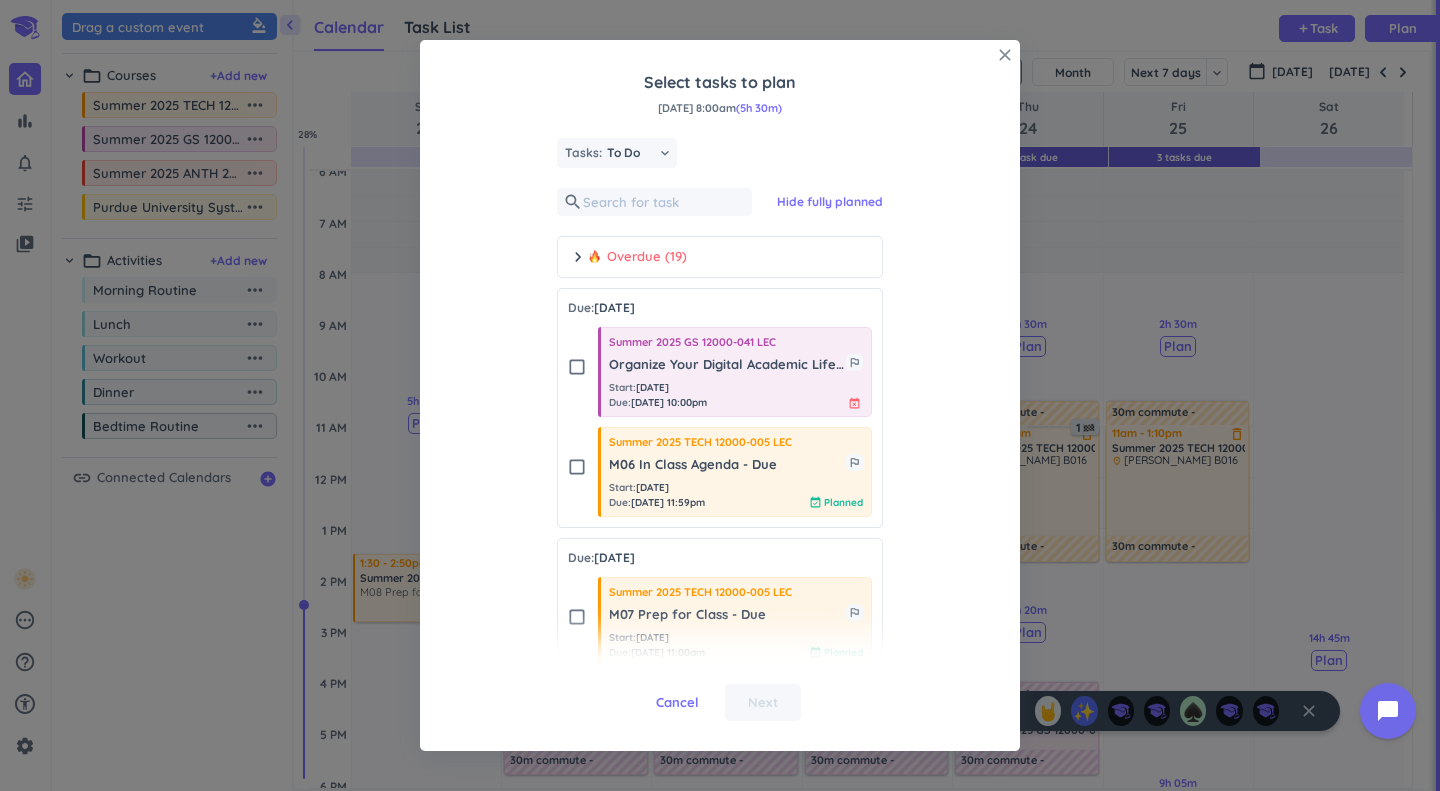 click on "close" at bounding box center [1005, 55] 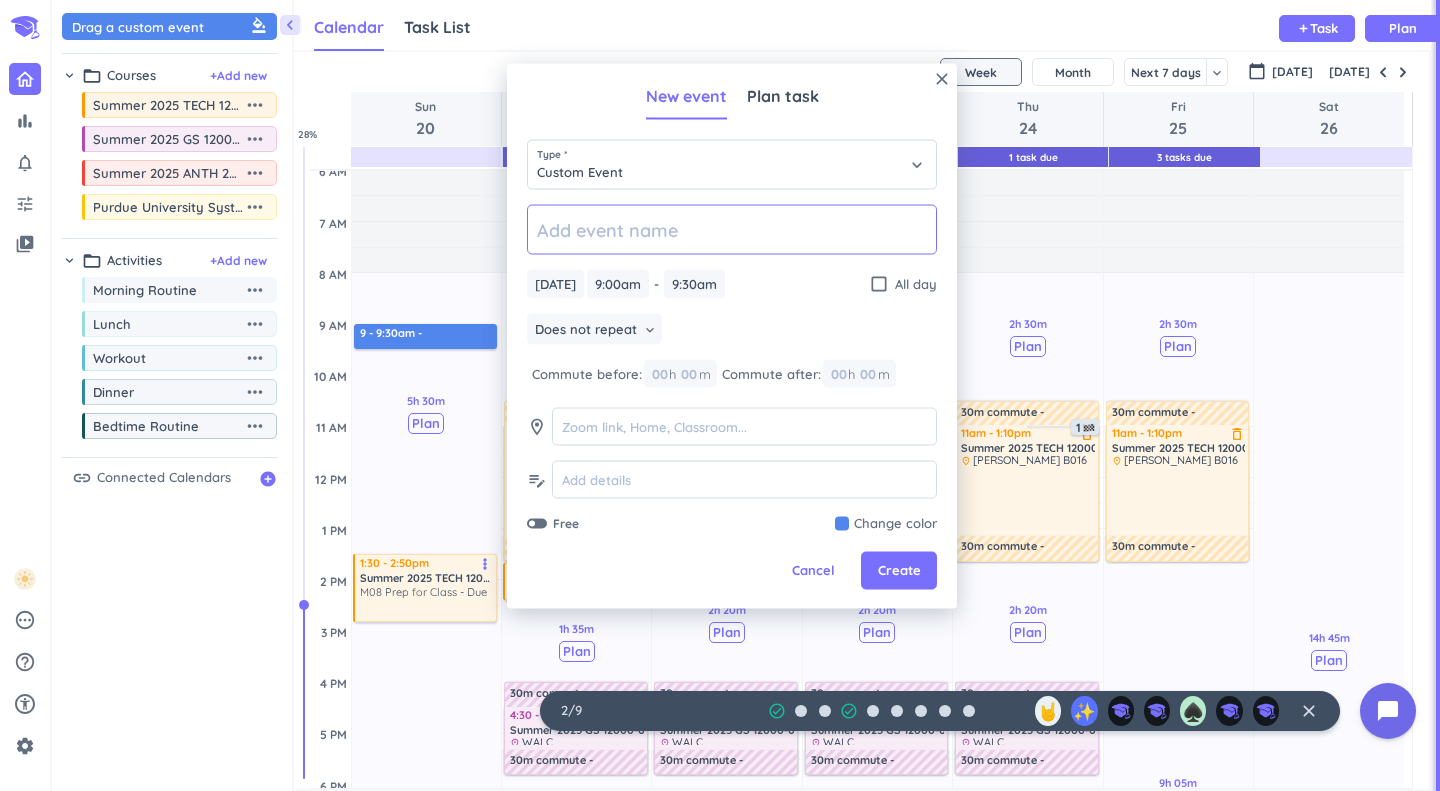 type on "N" 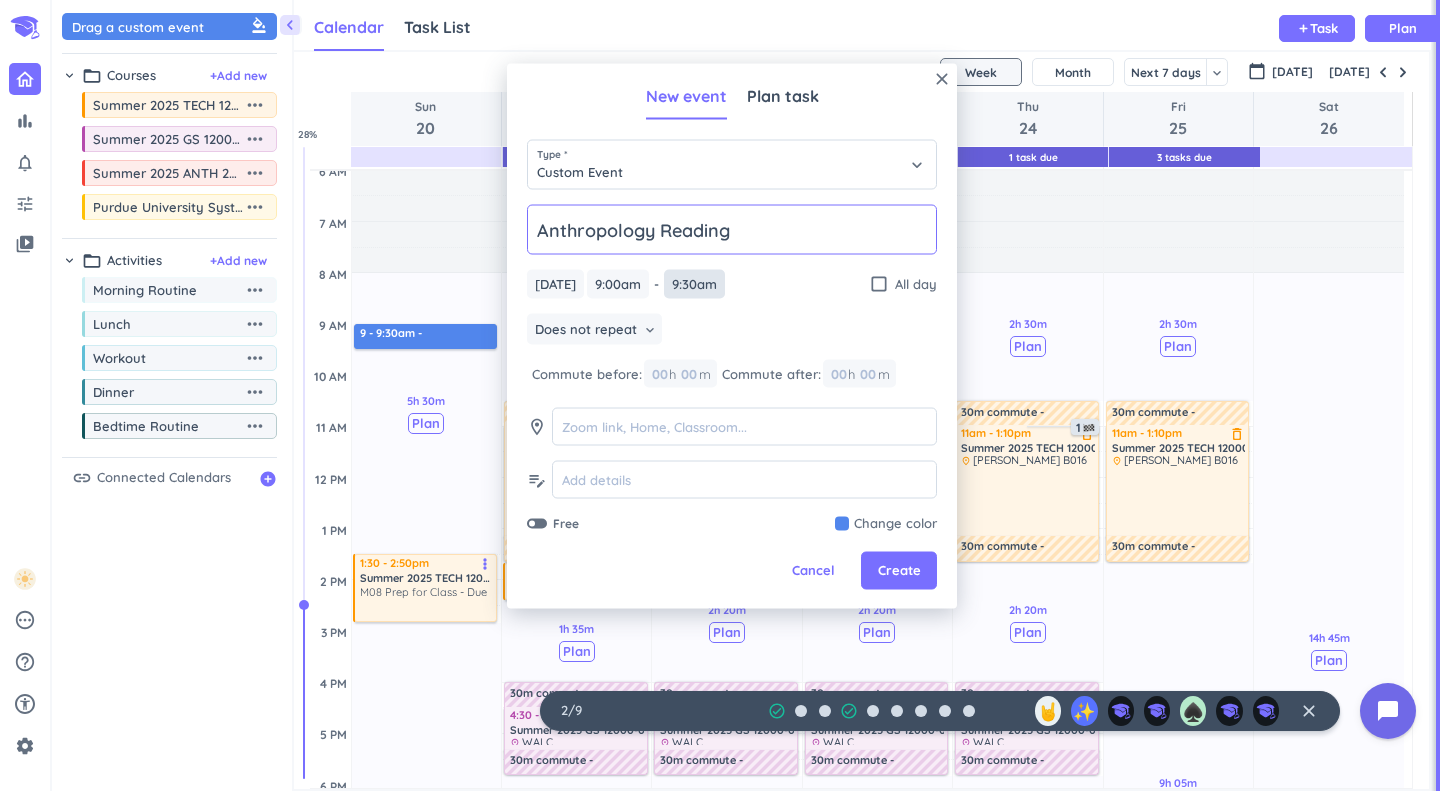 type on "Anthropology Reading" 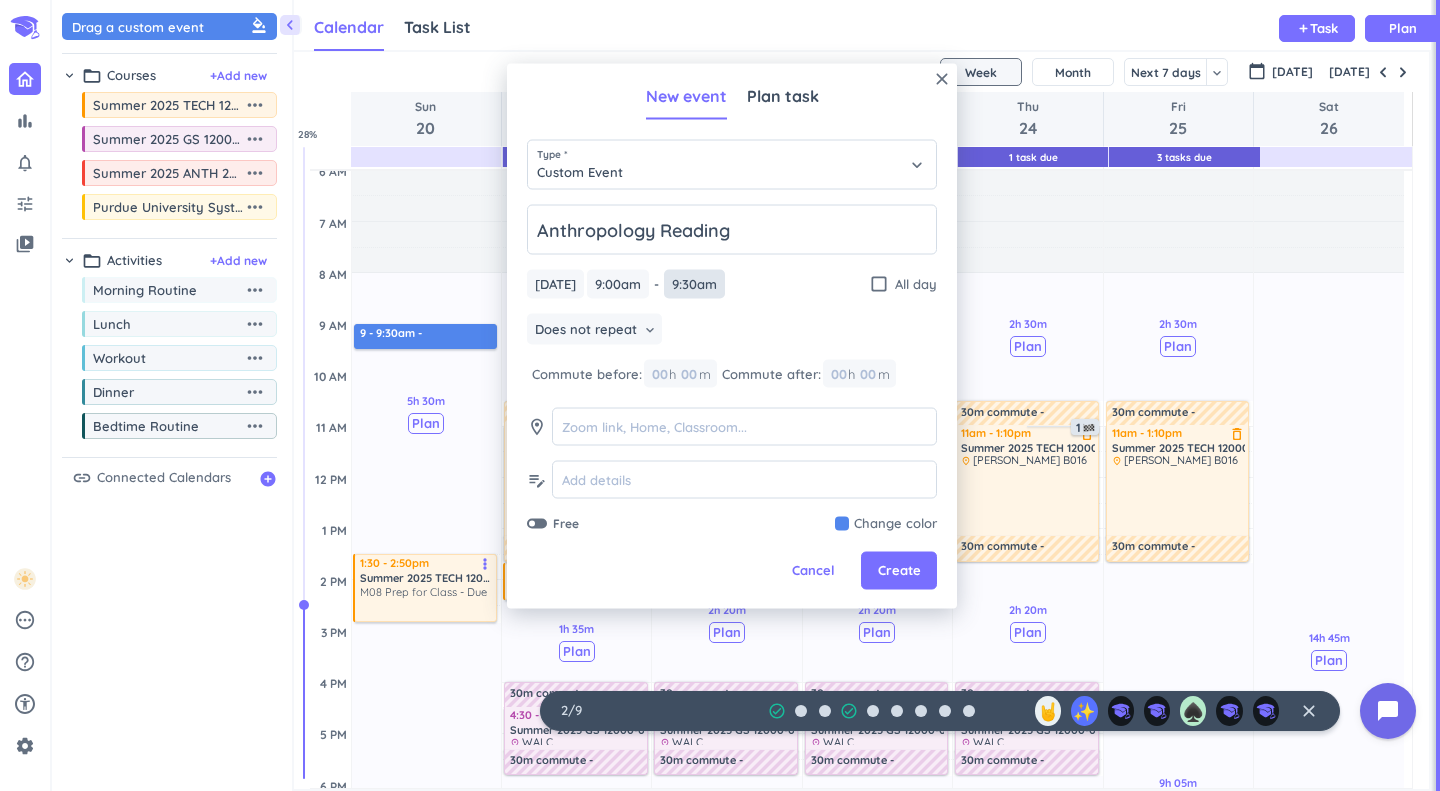 click on "9:30am" at bounding box center (694, 284) 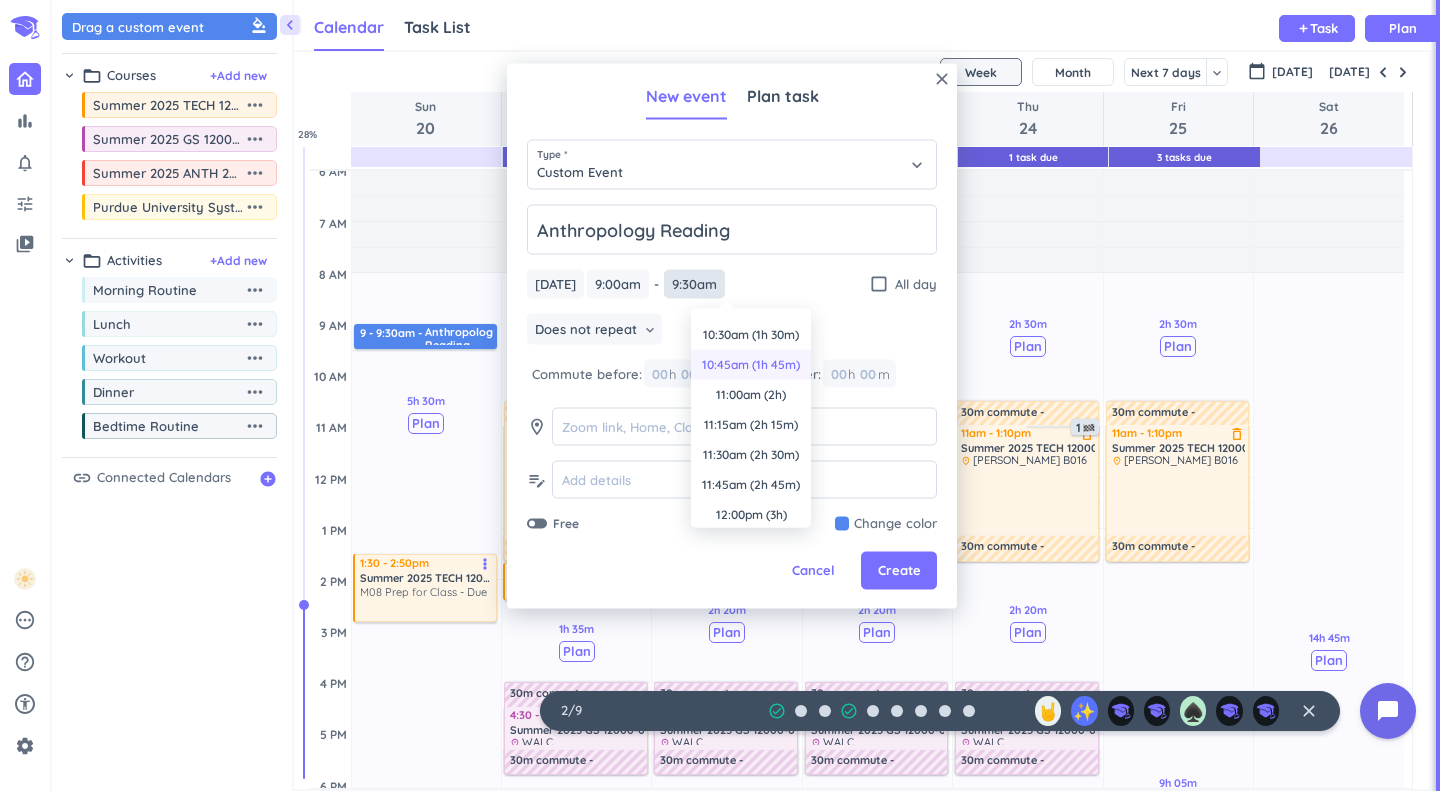 scroll, scrollTop: 148, scrollLeft: 0, axis: vertical 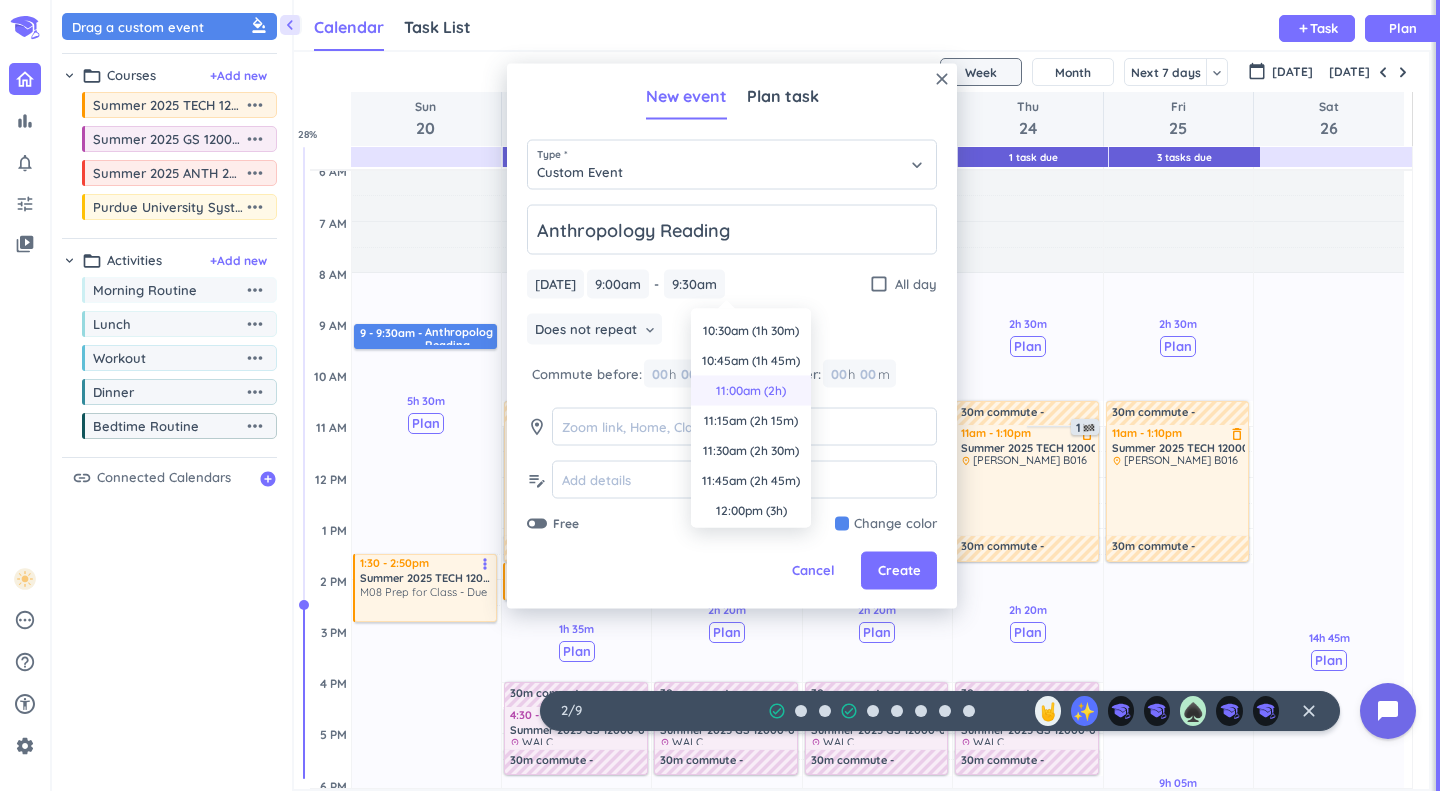click on "11:00am (2h)" at bounding box center (751, 391) 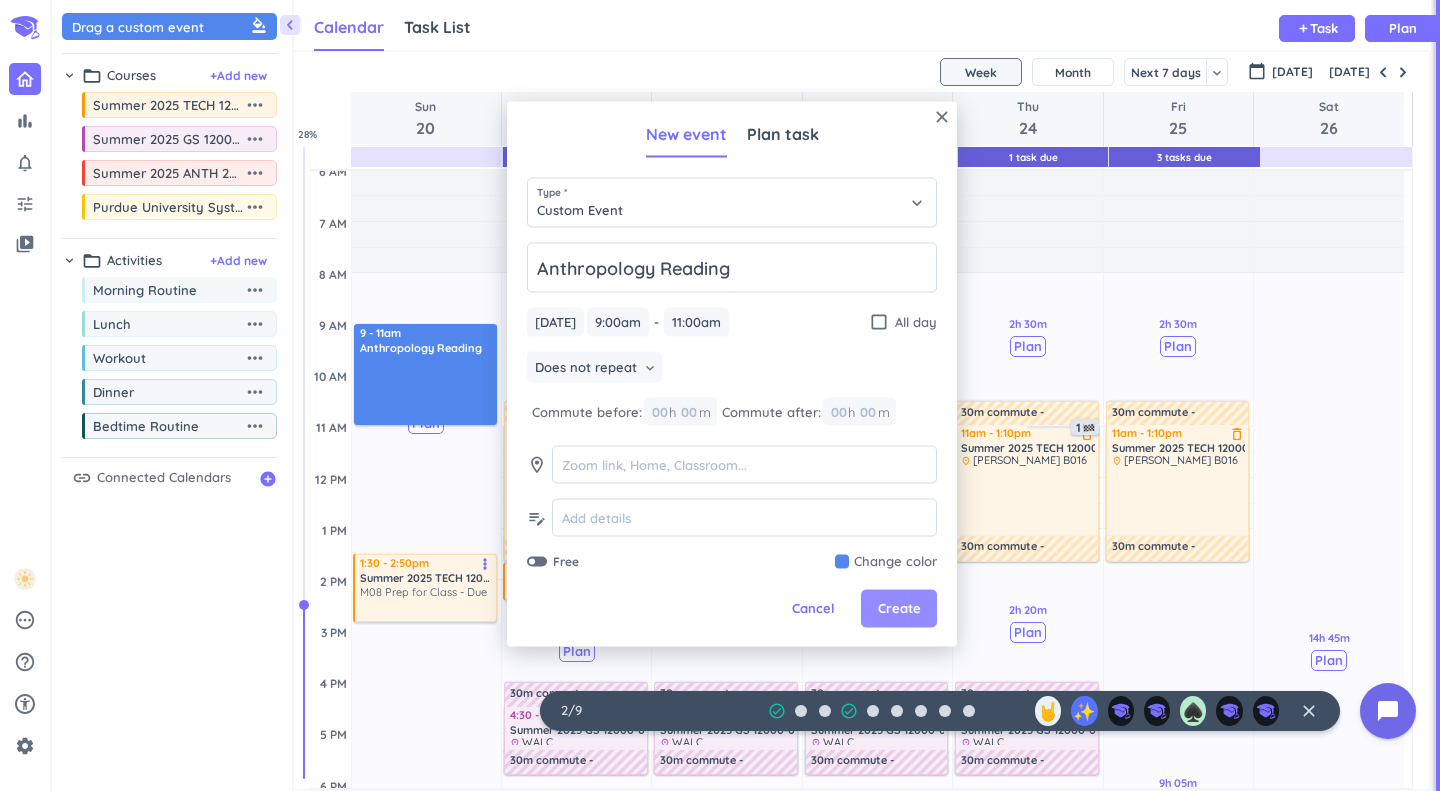 click on "Create" at bounding box center (899, 609) 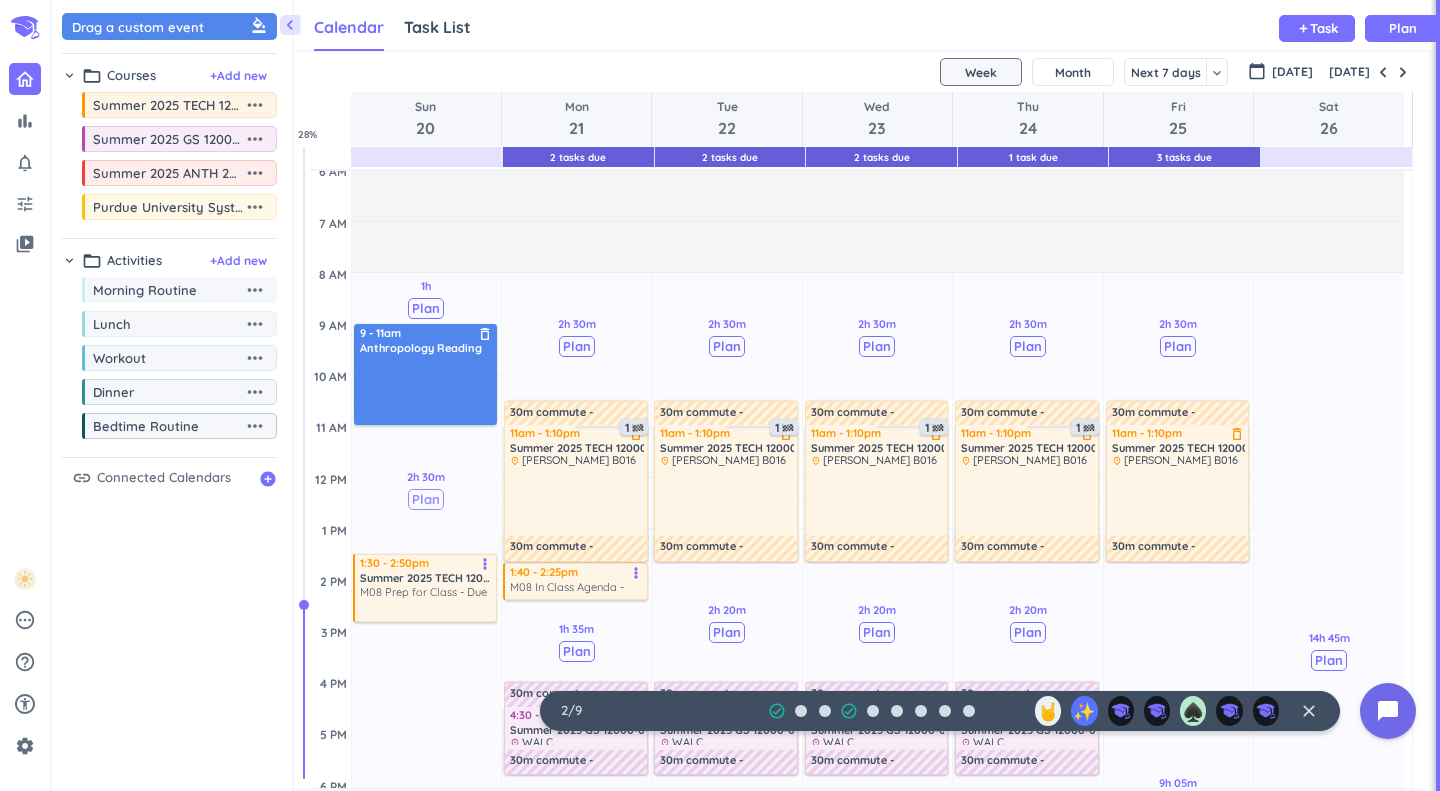 click on "Plan" at bounding box center [426, 499] 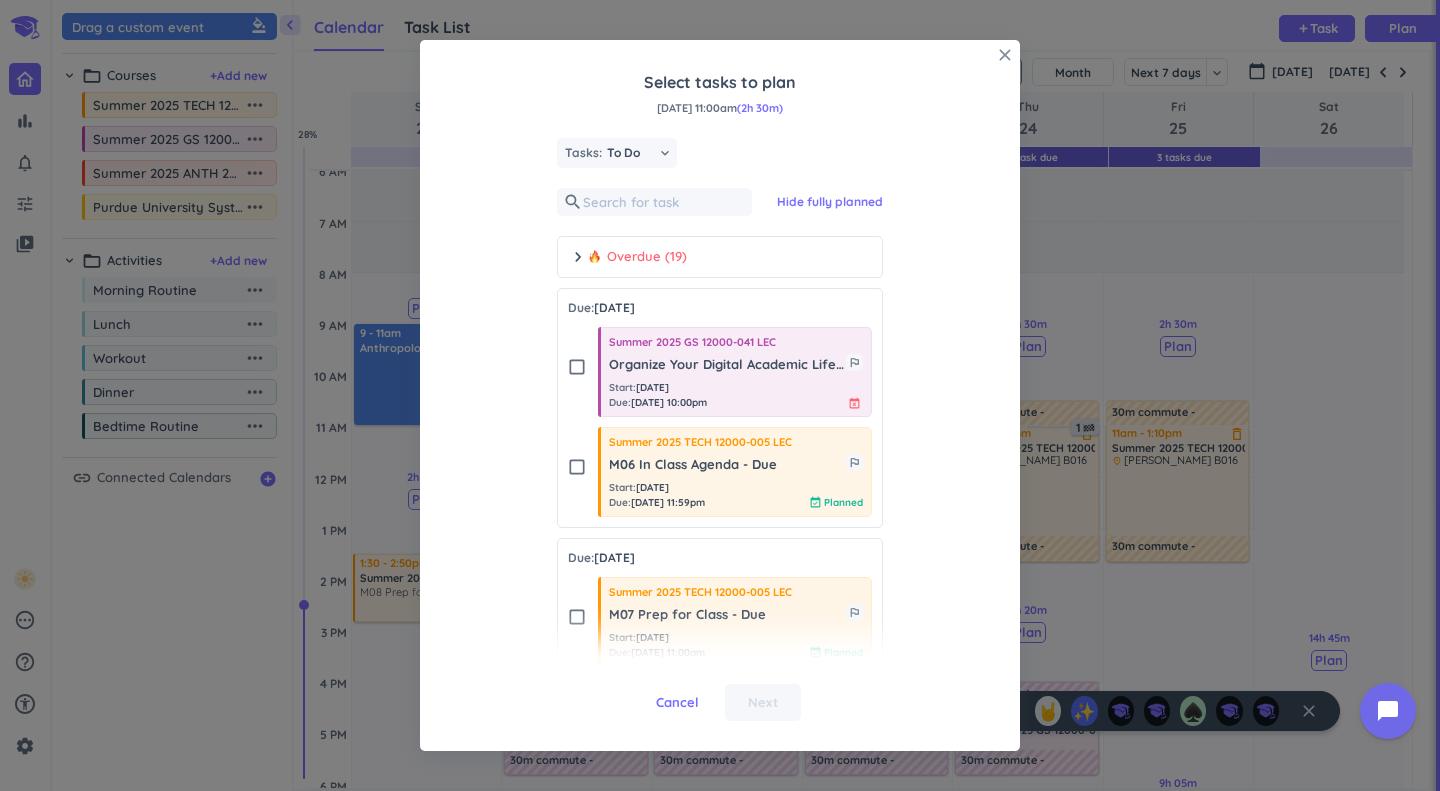 click on "close" at bounding box center (1005, 55) 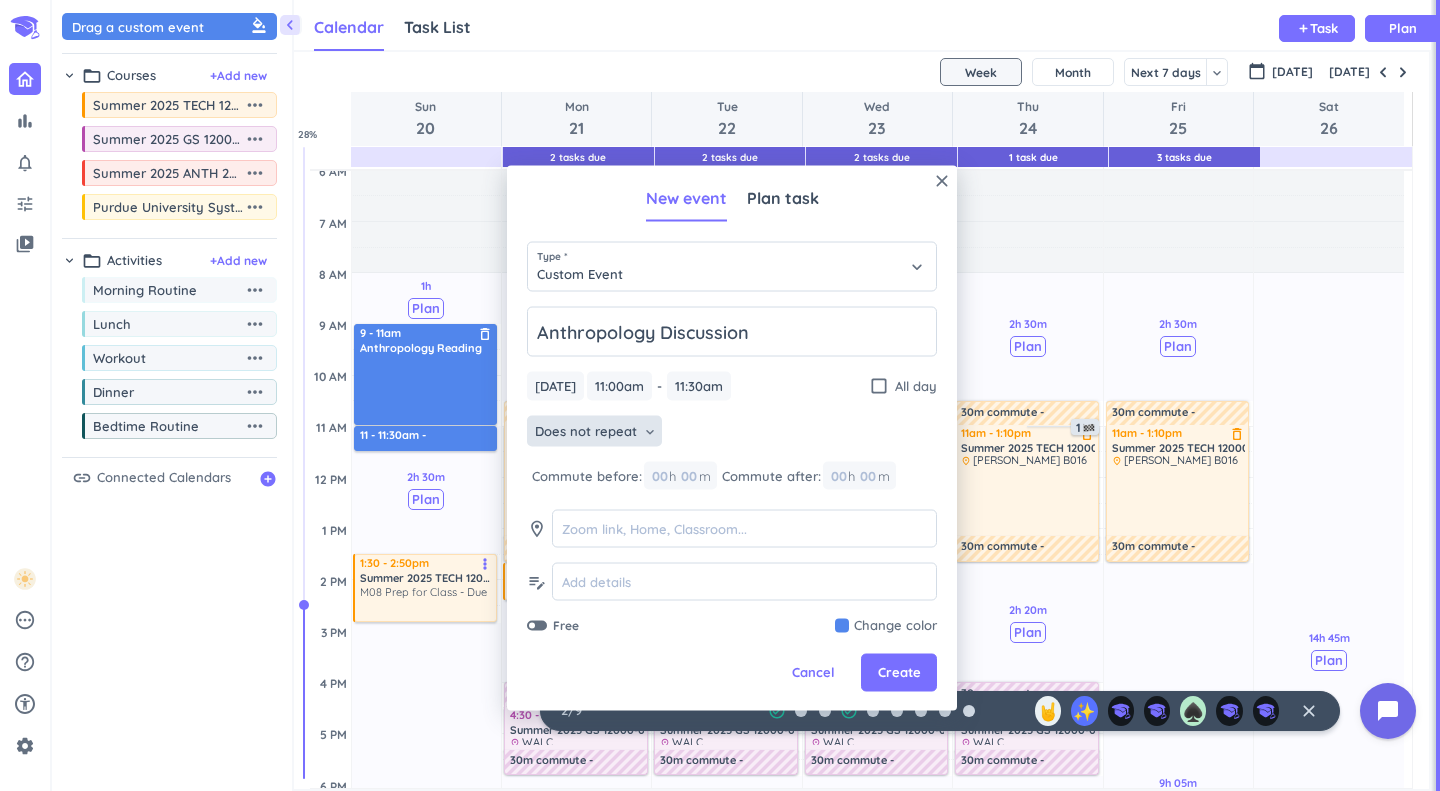 type on "Anthropology Discussion" 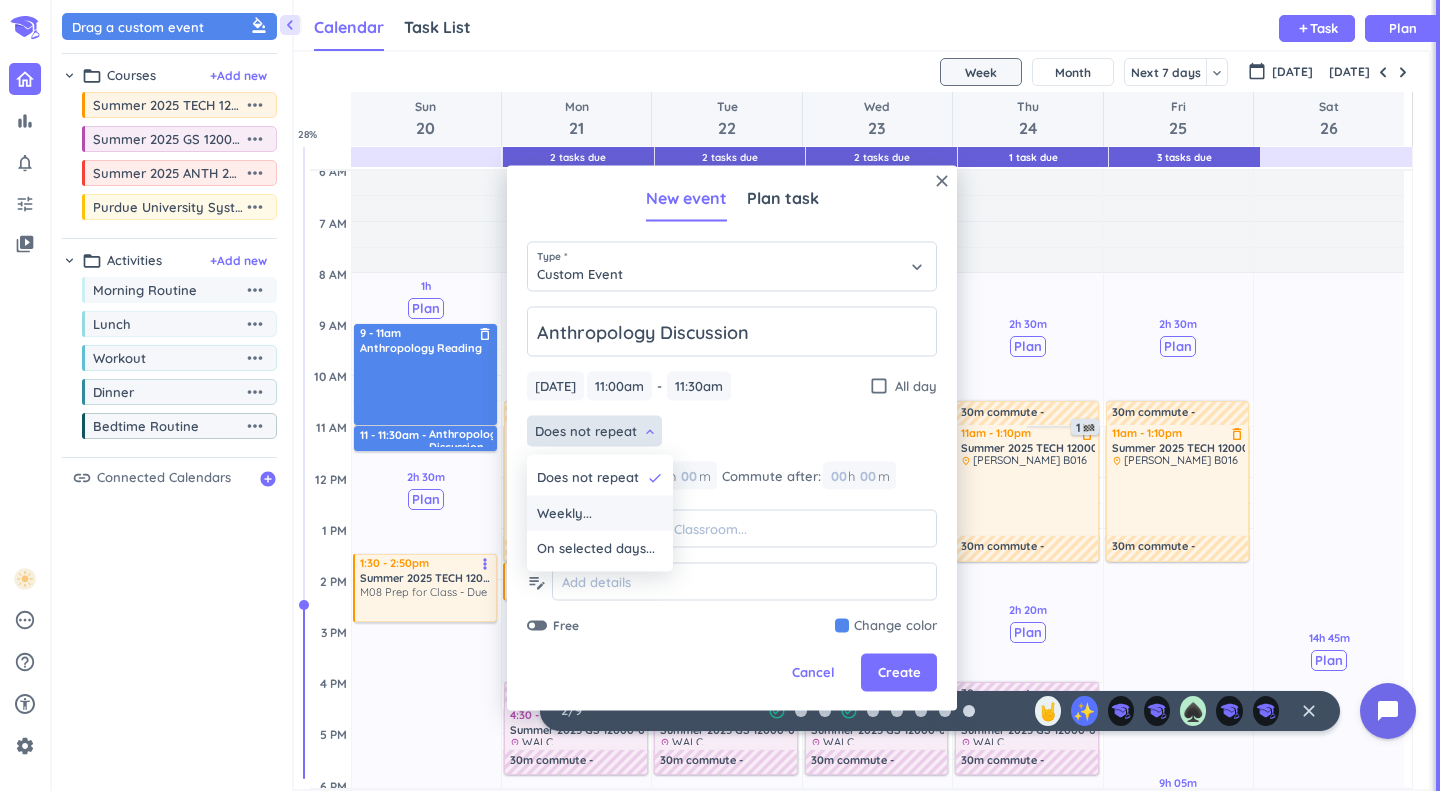 click on "Weekly..." at bounding box center (600, 513) 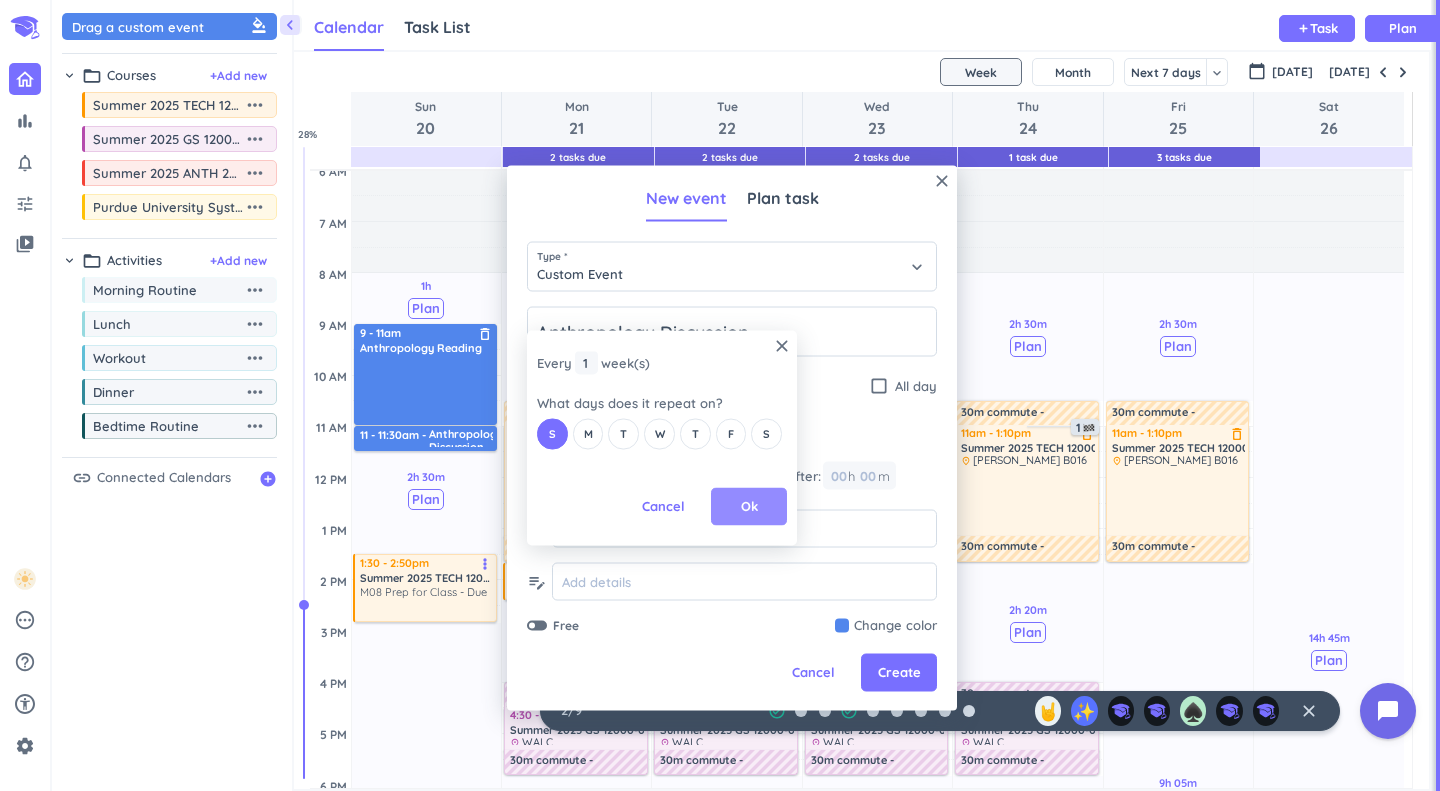 click on "Ok" at bounding box center (749, 507) 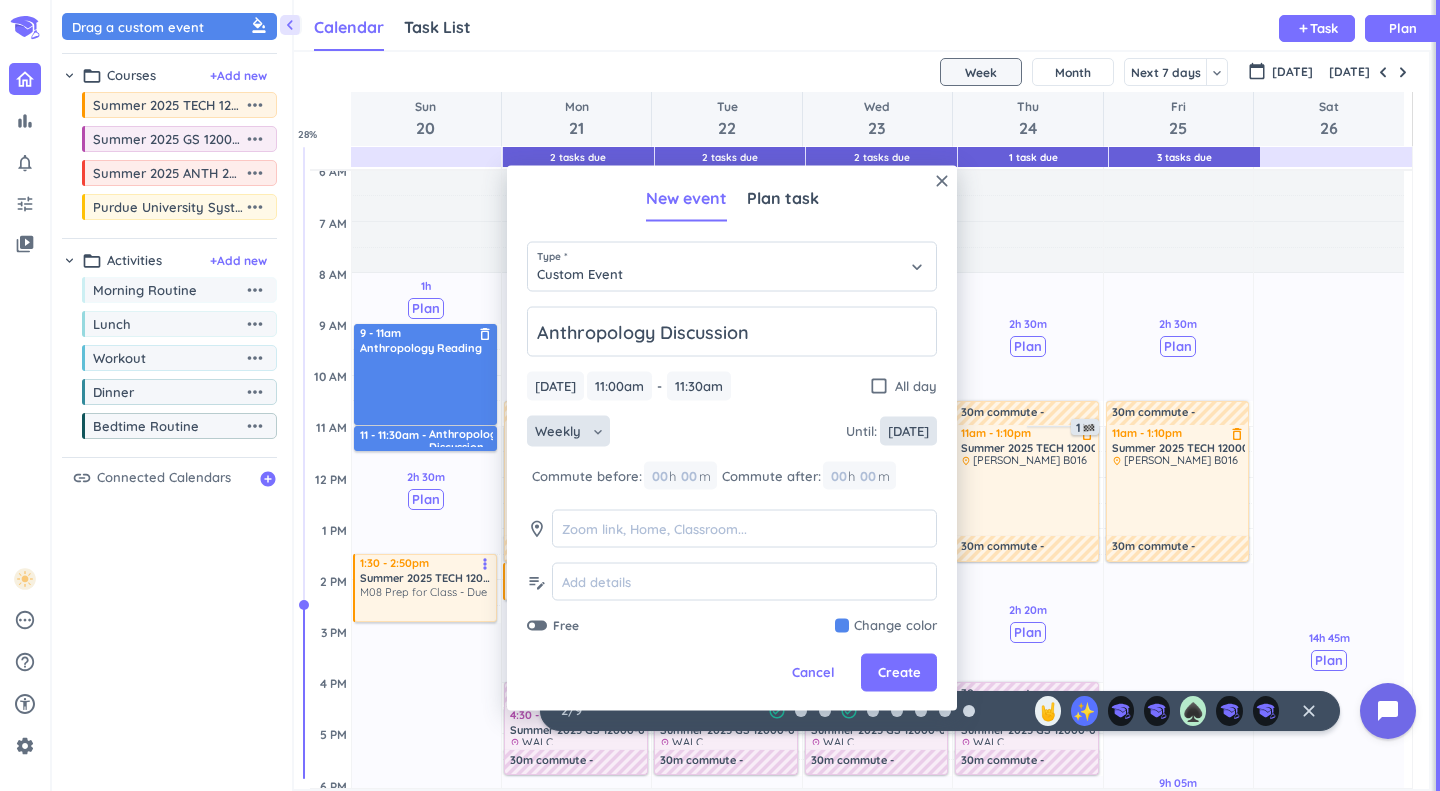 click on "[DATE]" at bounding box center [908, 431] 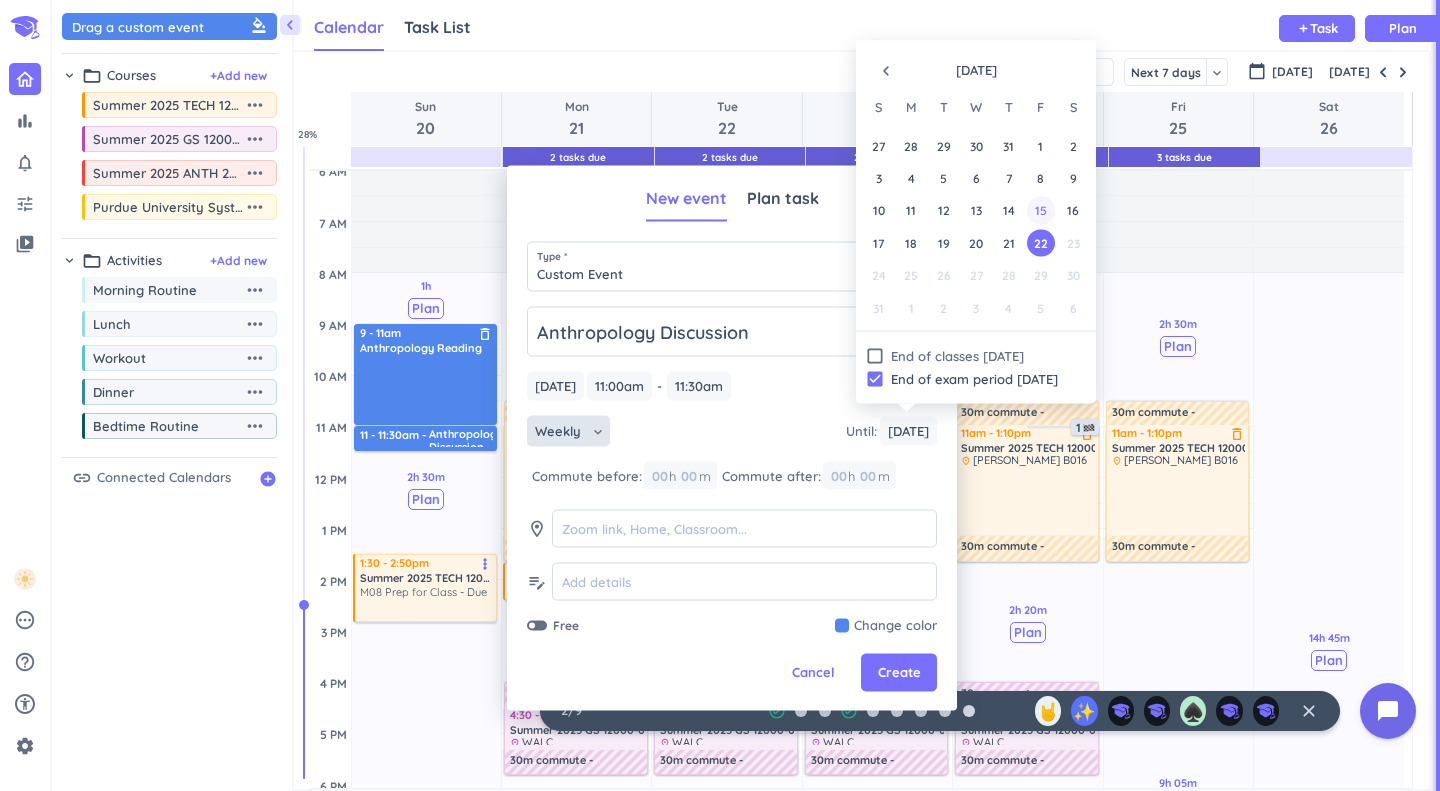 click on "15" at bounding box center (1040, 210) 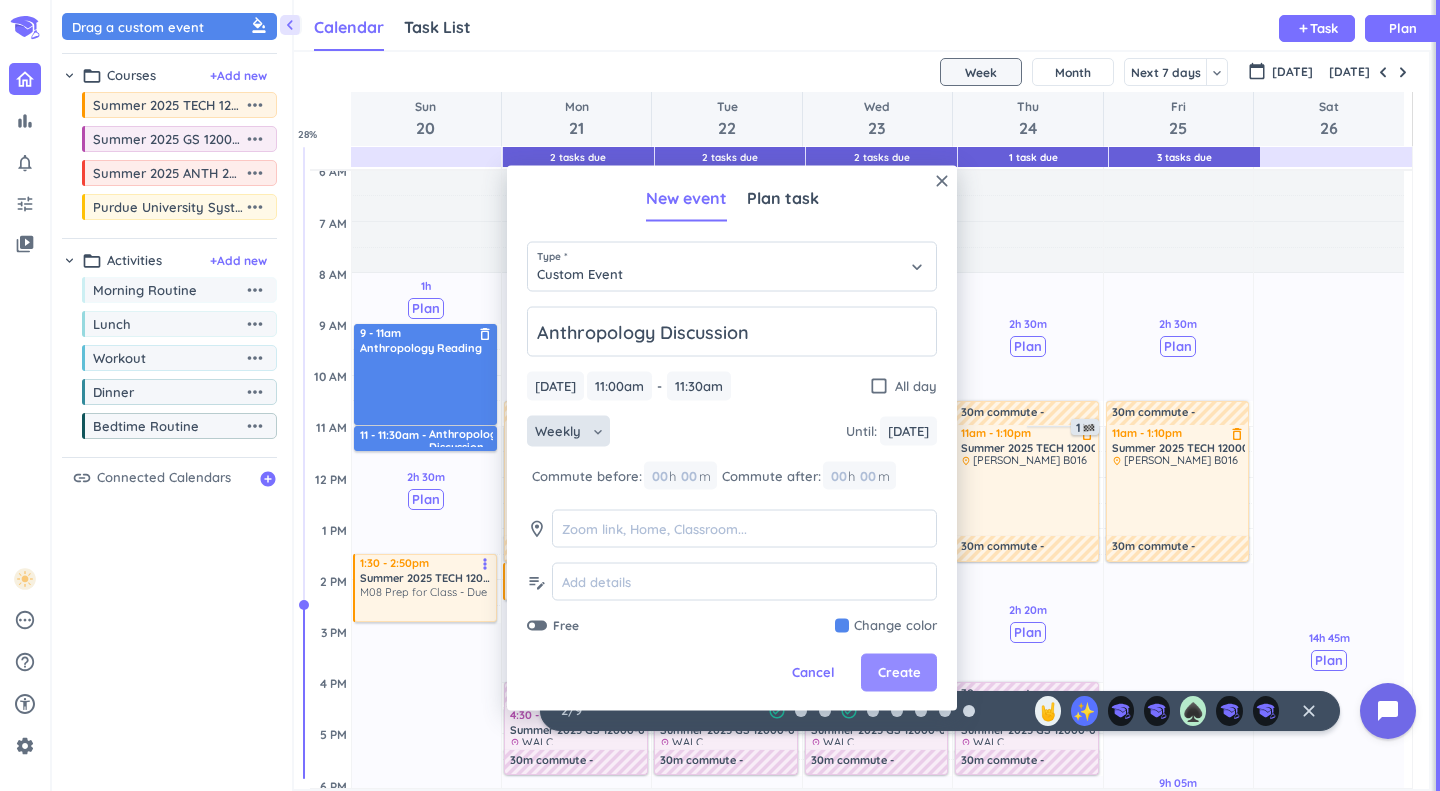 click on "Create" at bounding box center [899, 673] 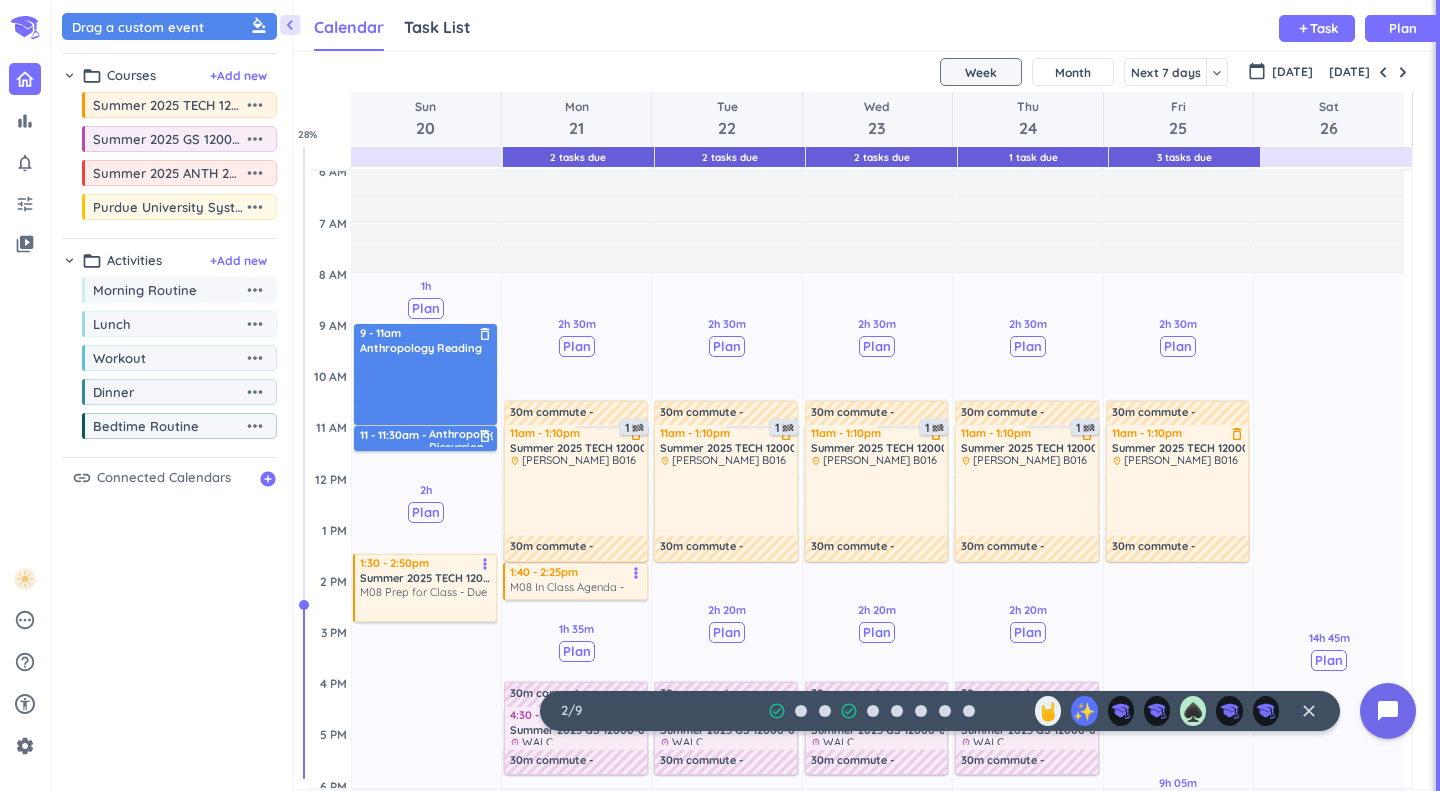 click at bounding box center [427, 389] 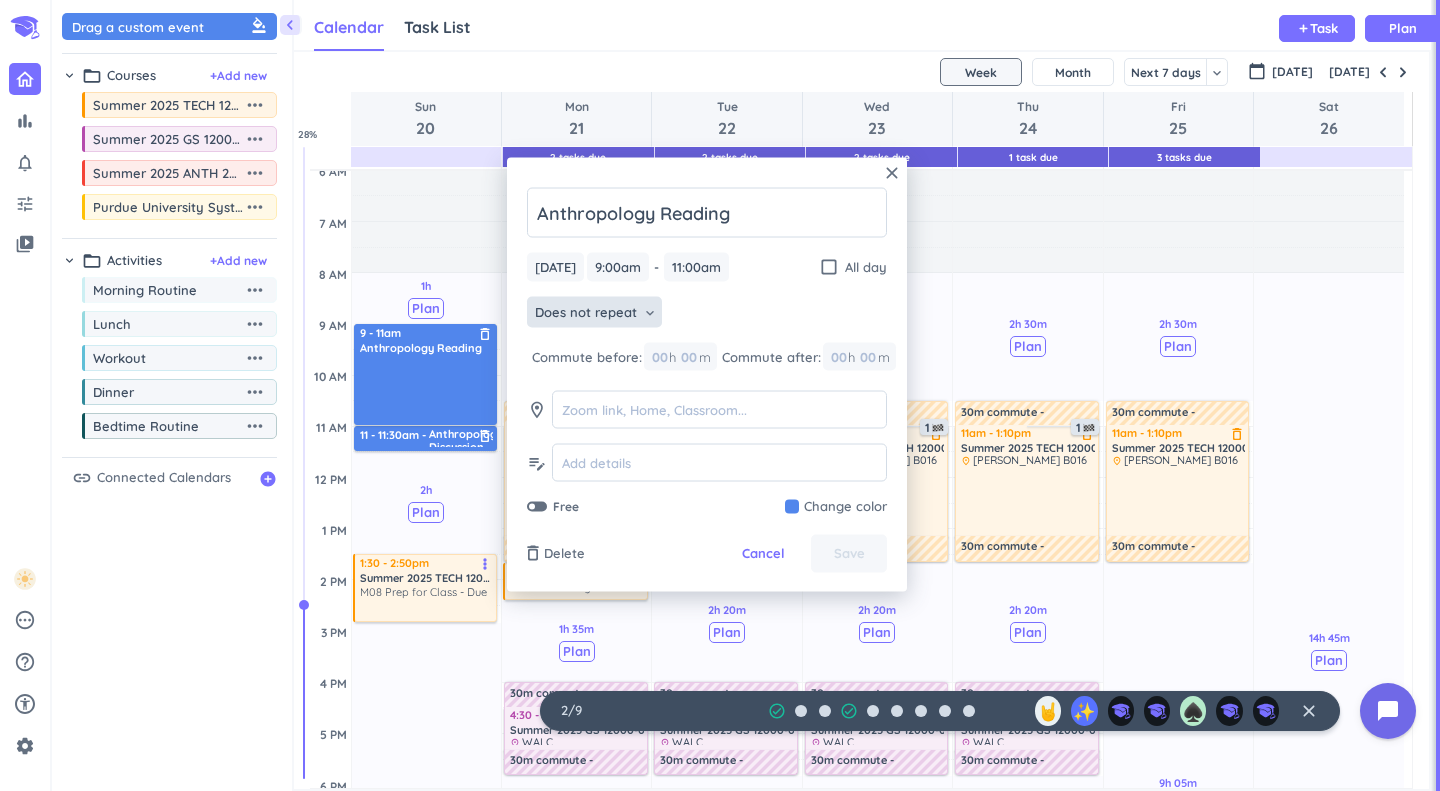 click on "Does not repeat" at bounding box center [586, 312] 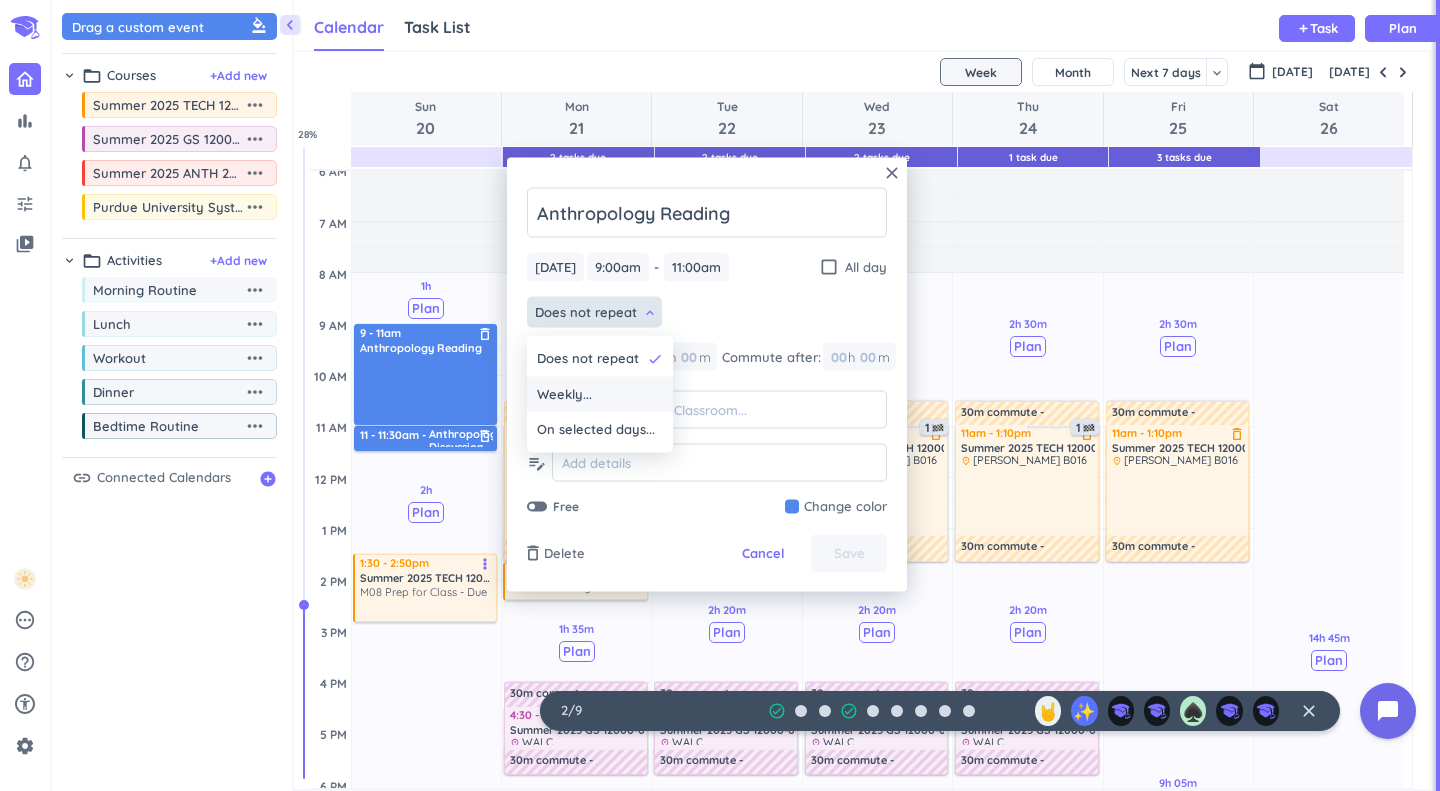 click on "Weekly..." at bounding box center [600, 394] 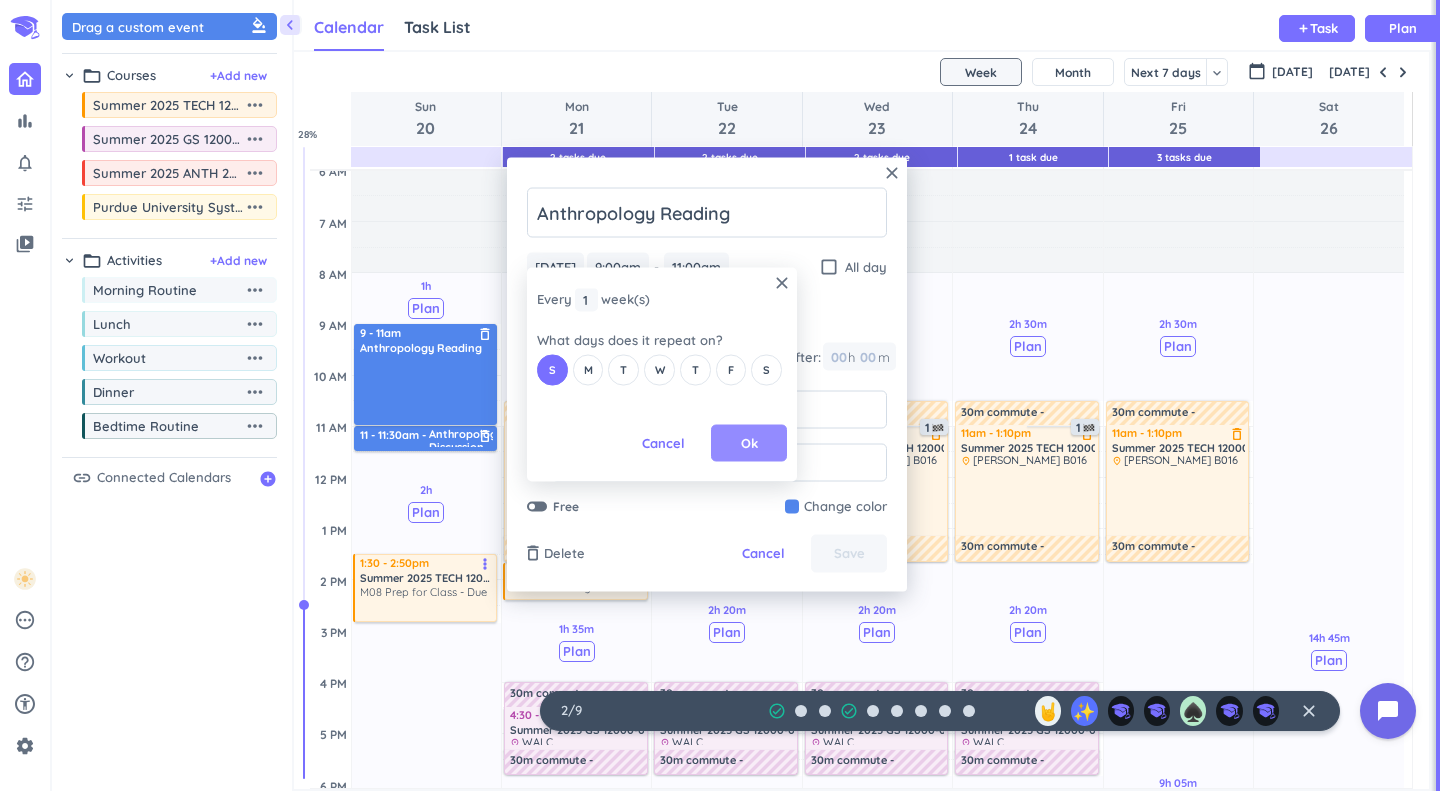 click on "Ok" at bounding box center (749, 443) 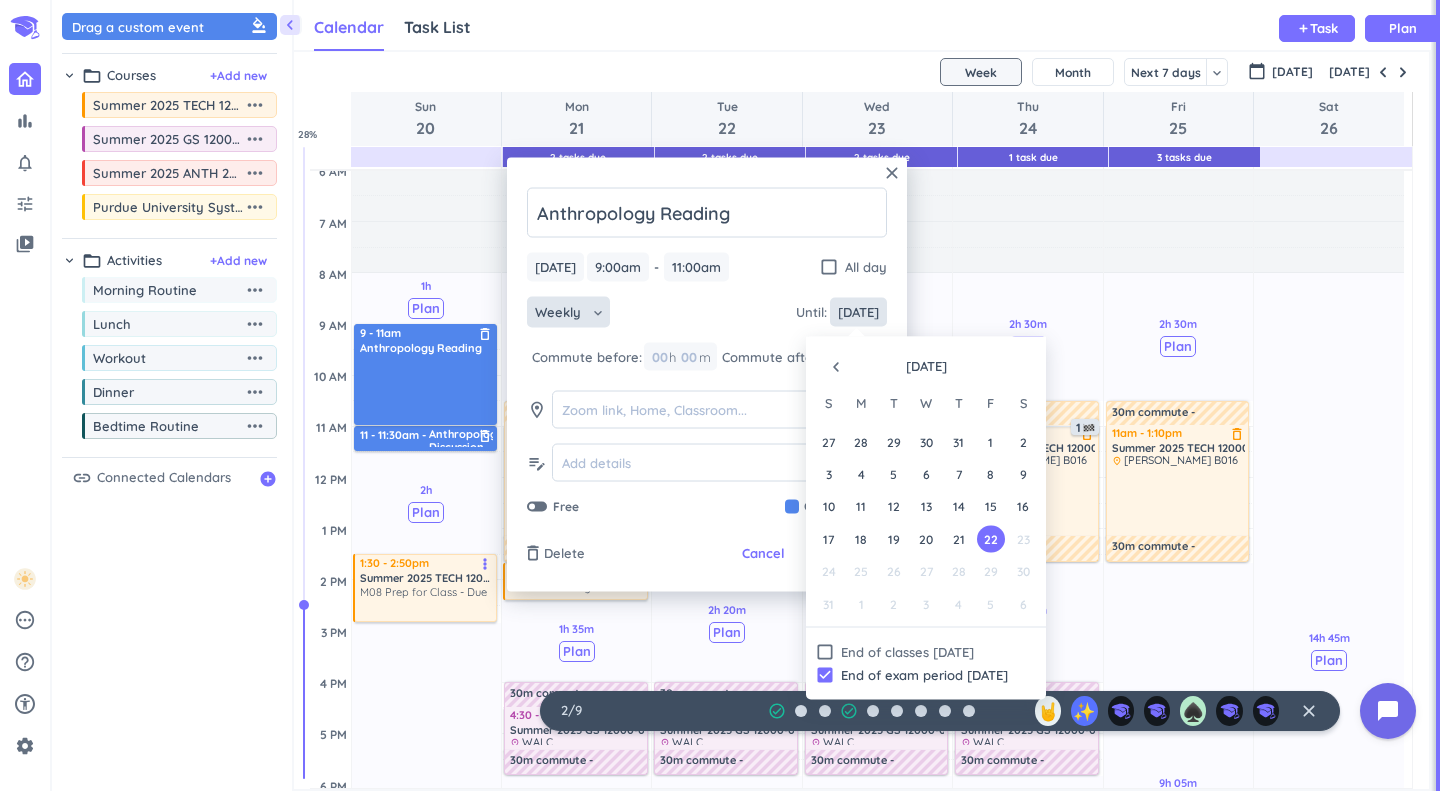 click on "[DATE]" at bounding box center (858, 312) 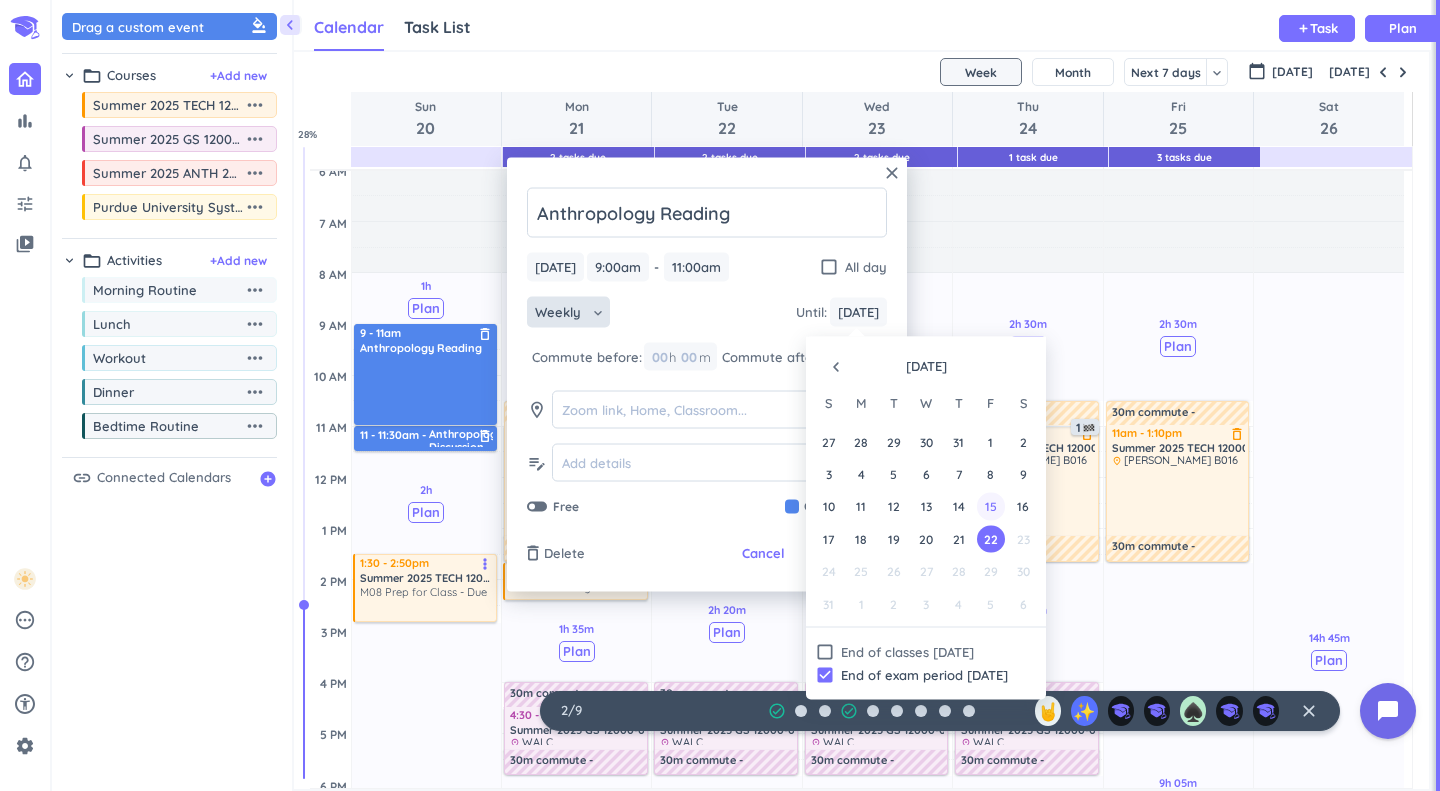 click on "15" at bounding box center (990, 506) 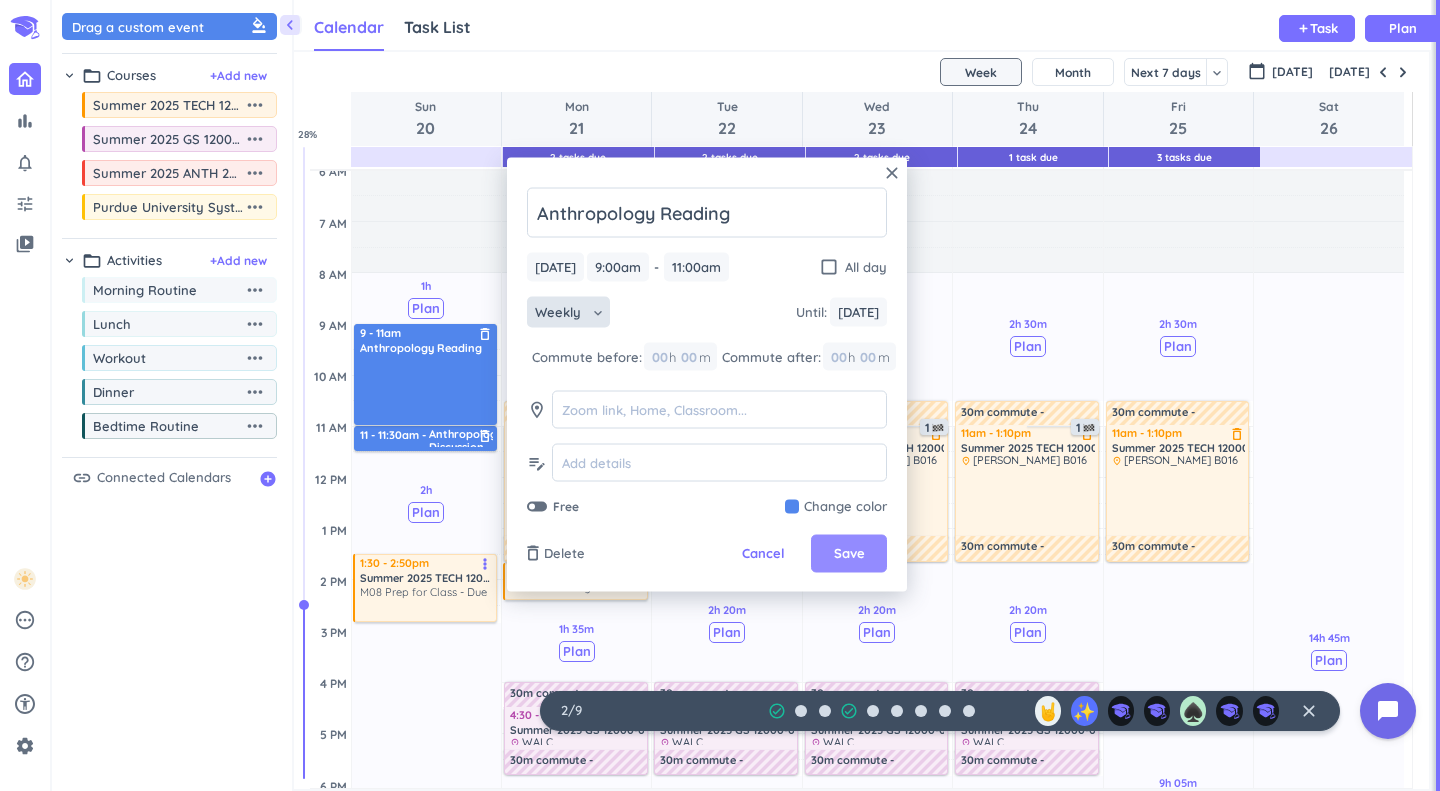 click on "Save" at bounding box center [849, 554] 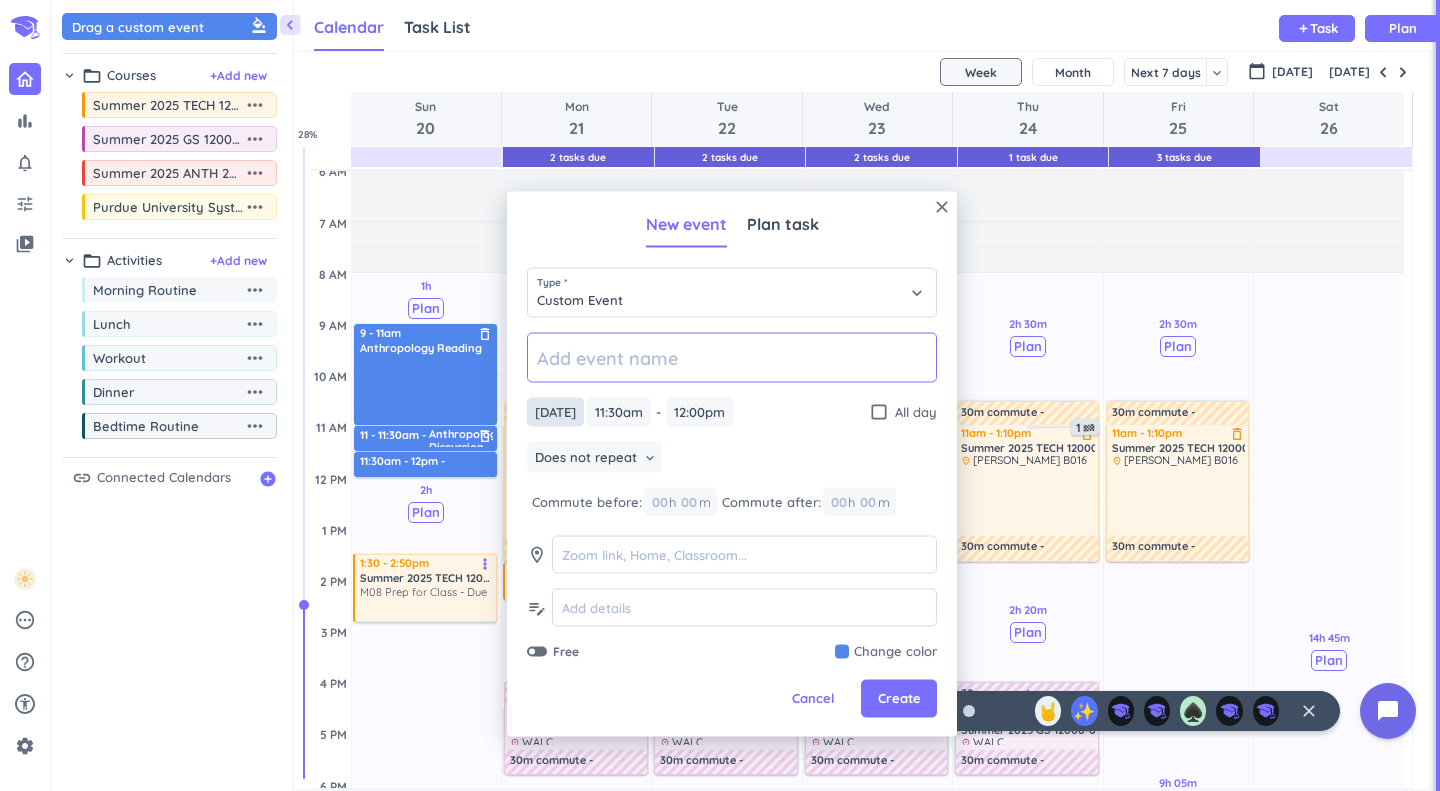 type on "n" 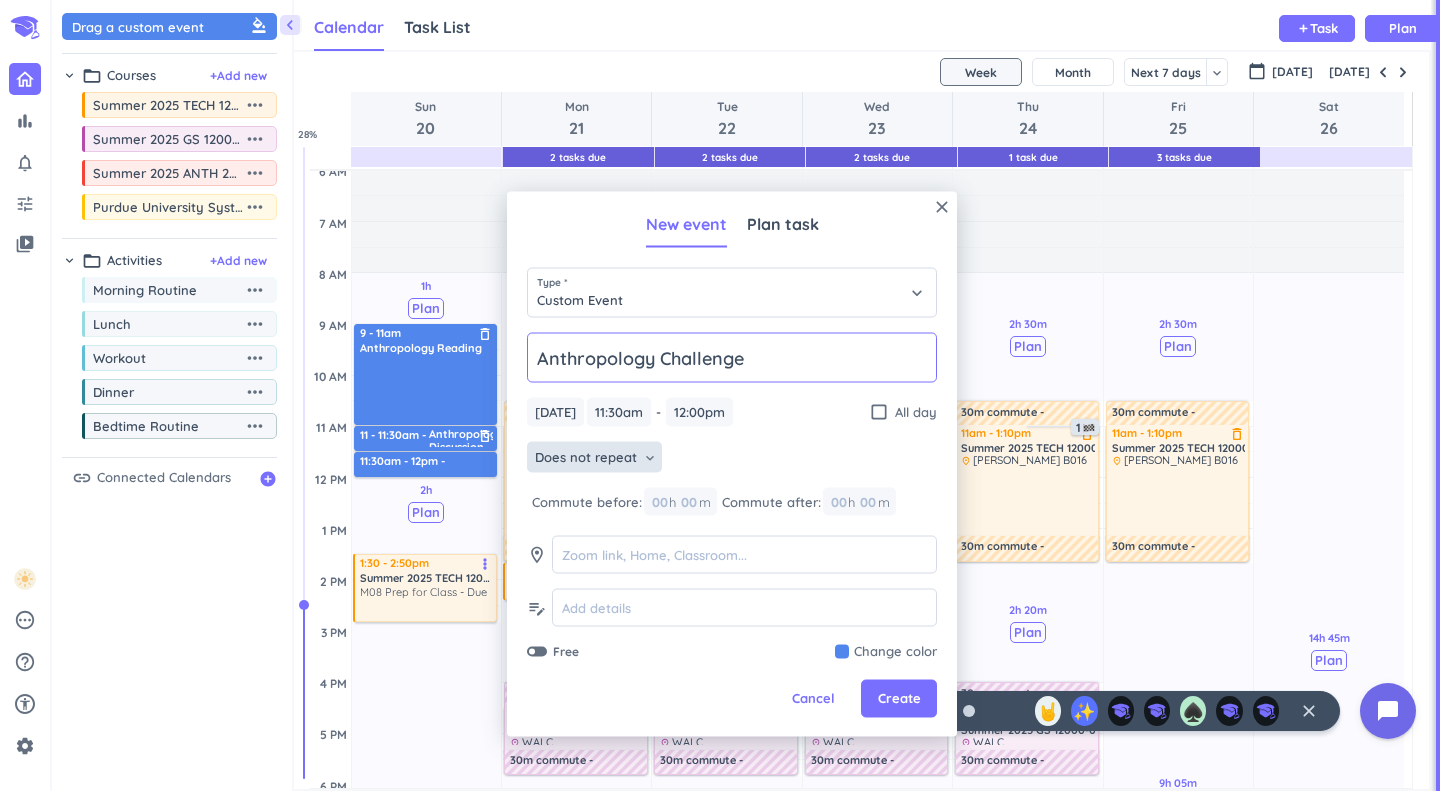 type on "Anthropology Challenge" 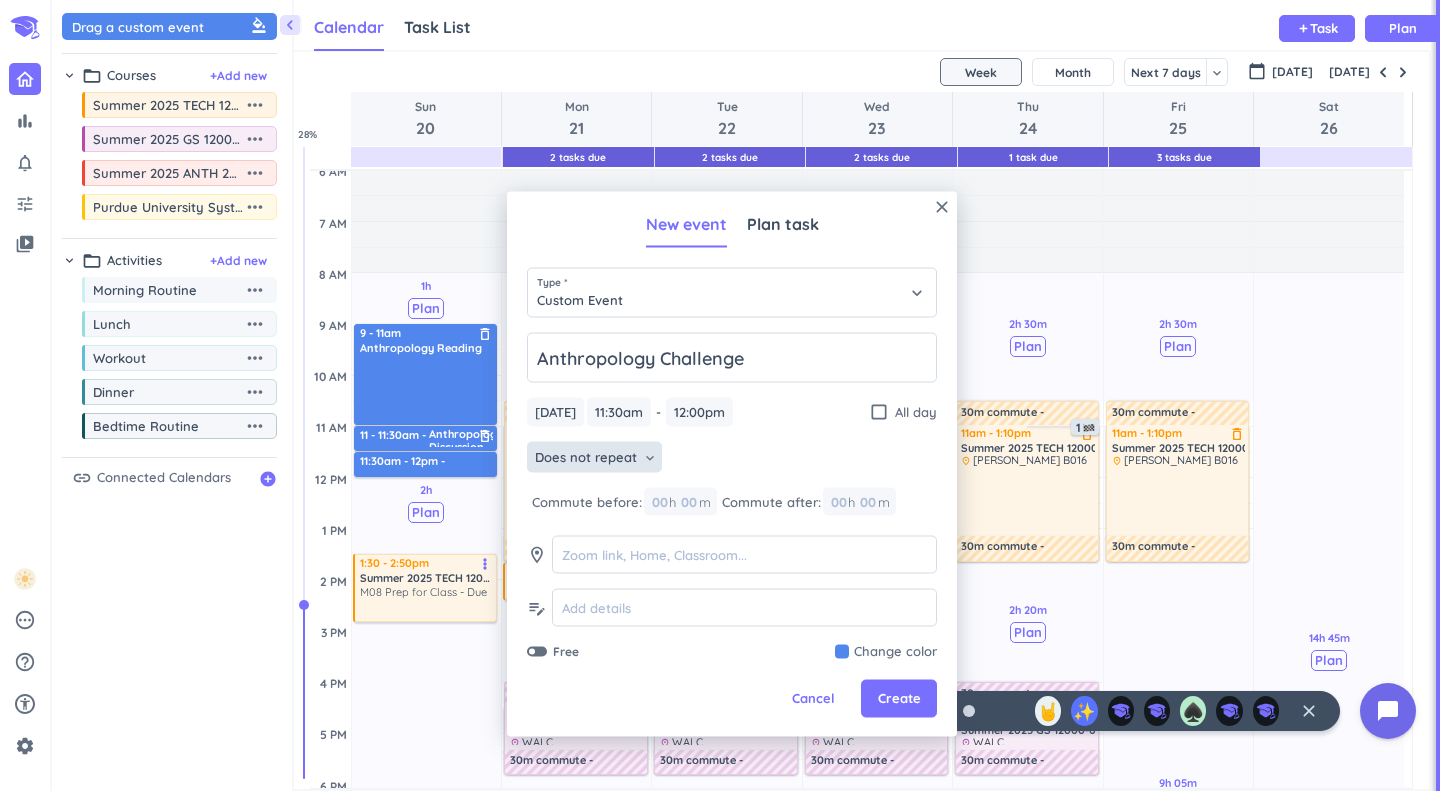 click on "Does not repeat" at bounding box center (586, 457) 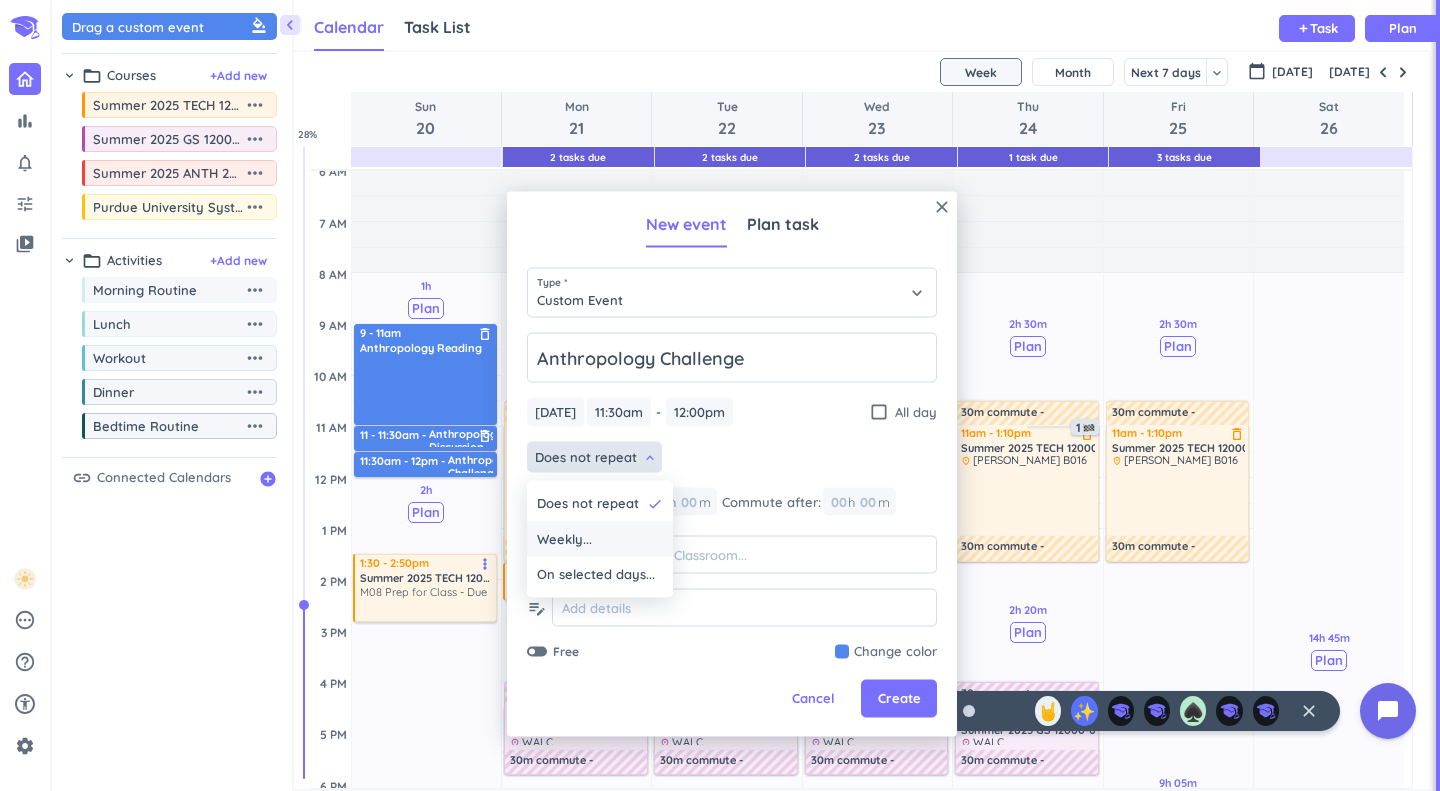 click on "Weekly..." at bounding box center [600, 539] 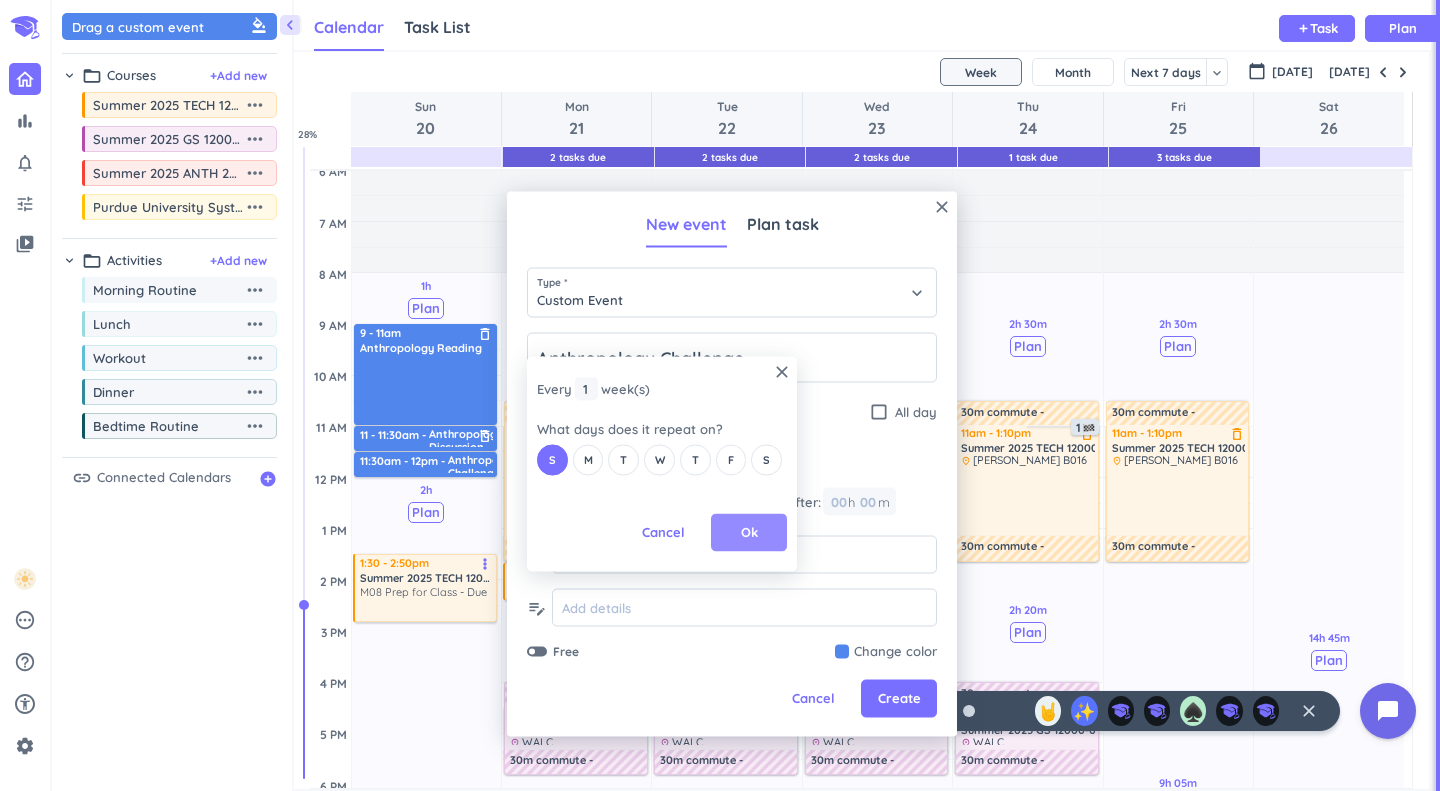 click on "Ok" at bounding box center (749, 533) 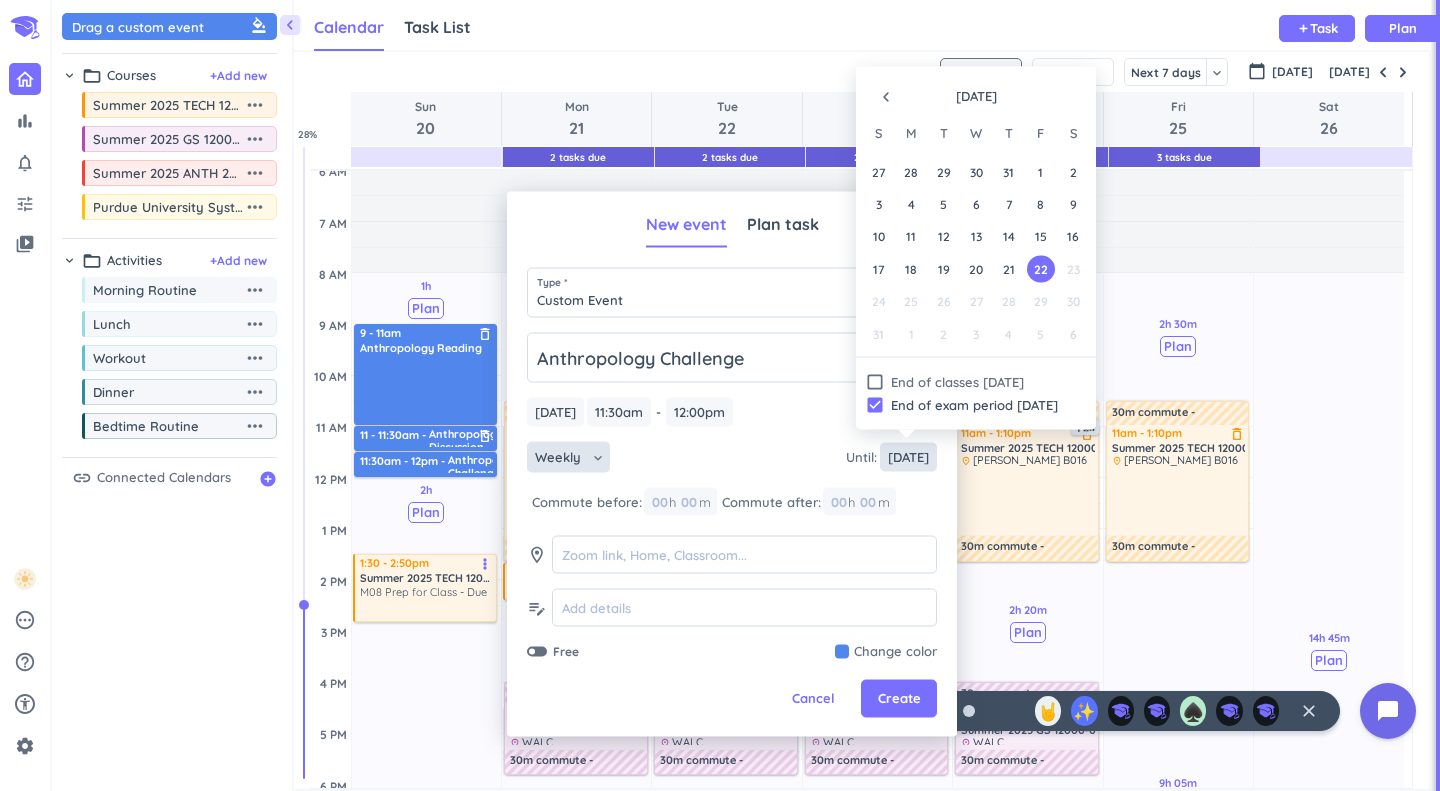 click on "[DATE]" at bounding box center [908, 457] 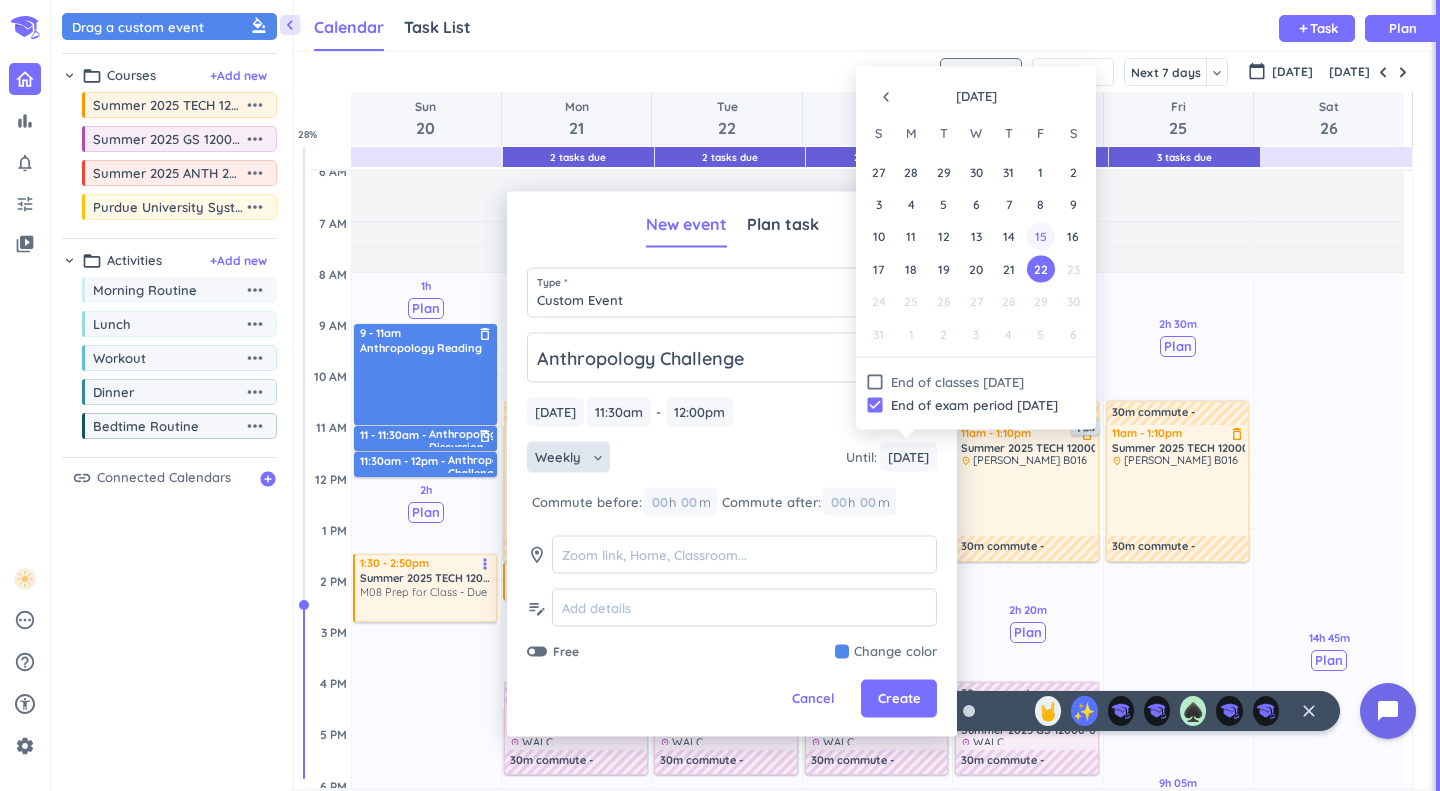 click on "15" at bounding box center [1040, 236] 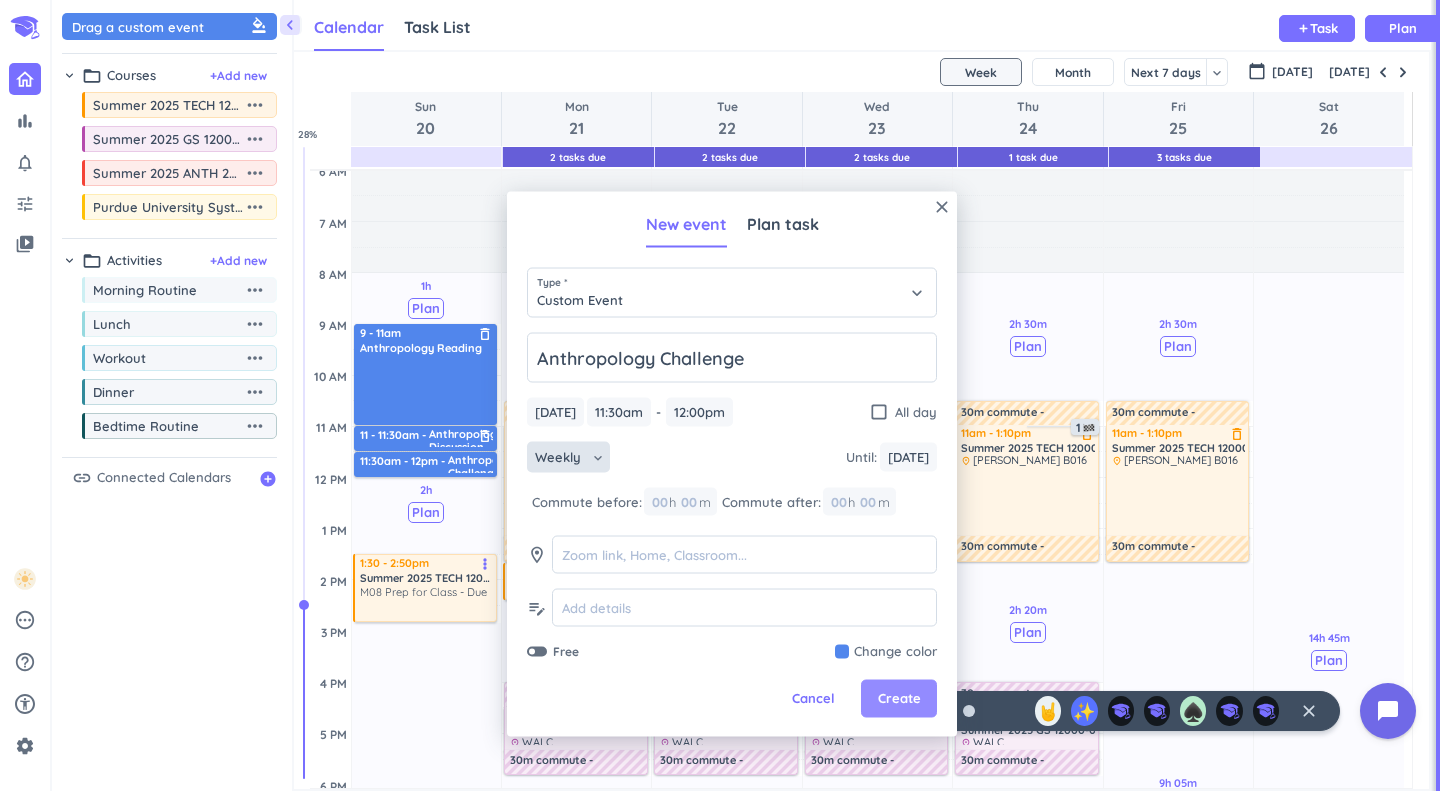 click on "Create" at bounding box center [899, 699] 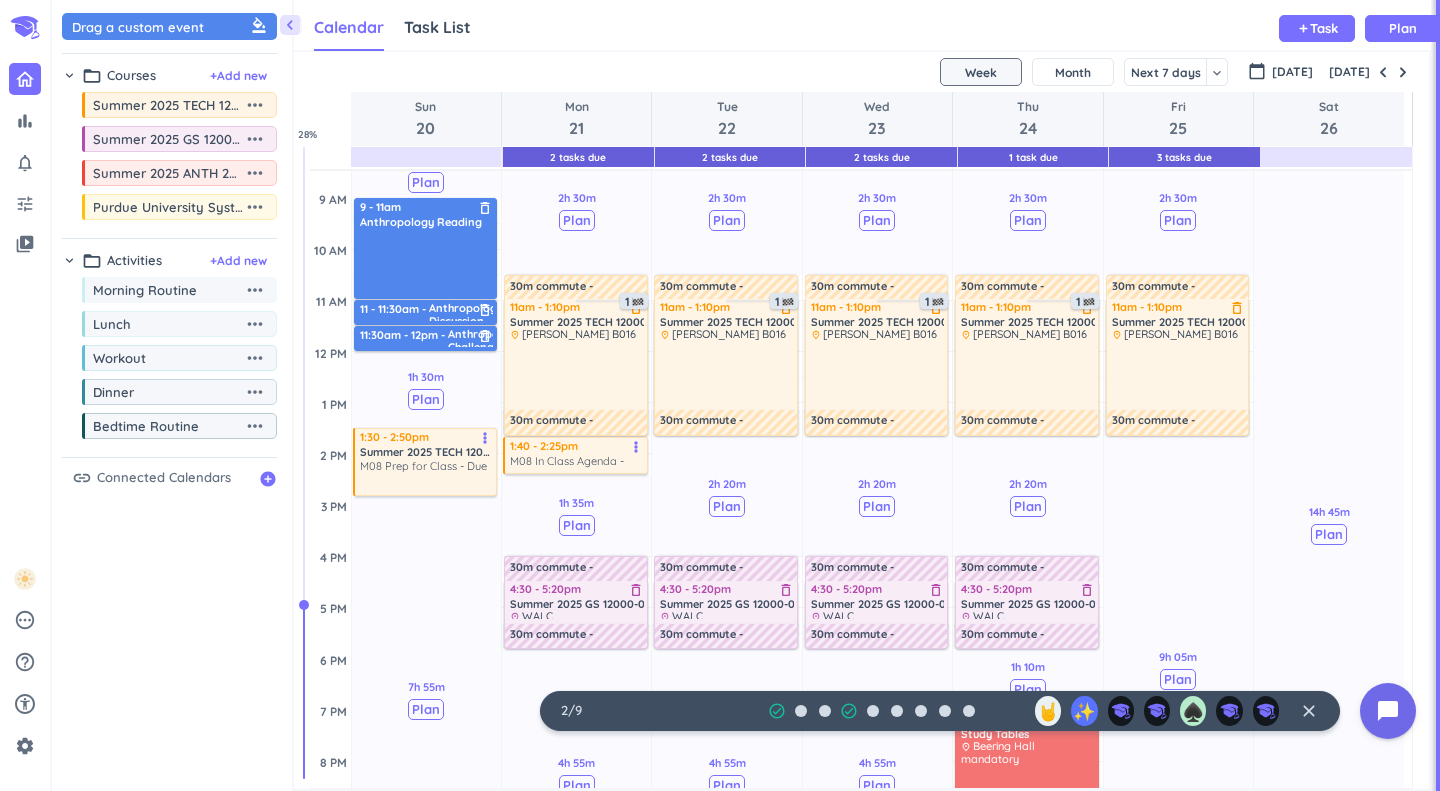 scroll, scrollTop: 235, scrollLeft: 0, axis: vertical 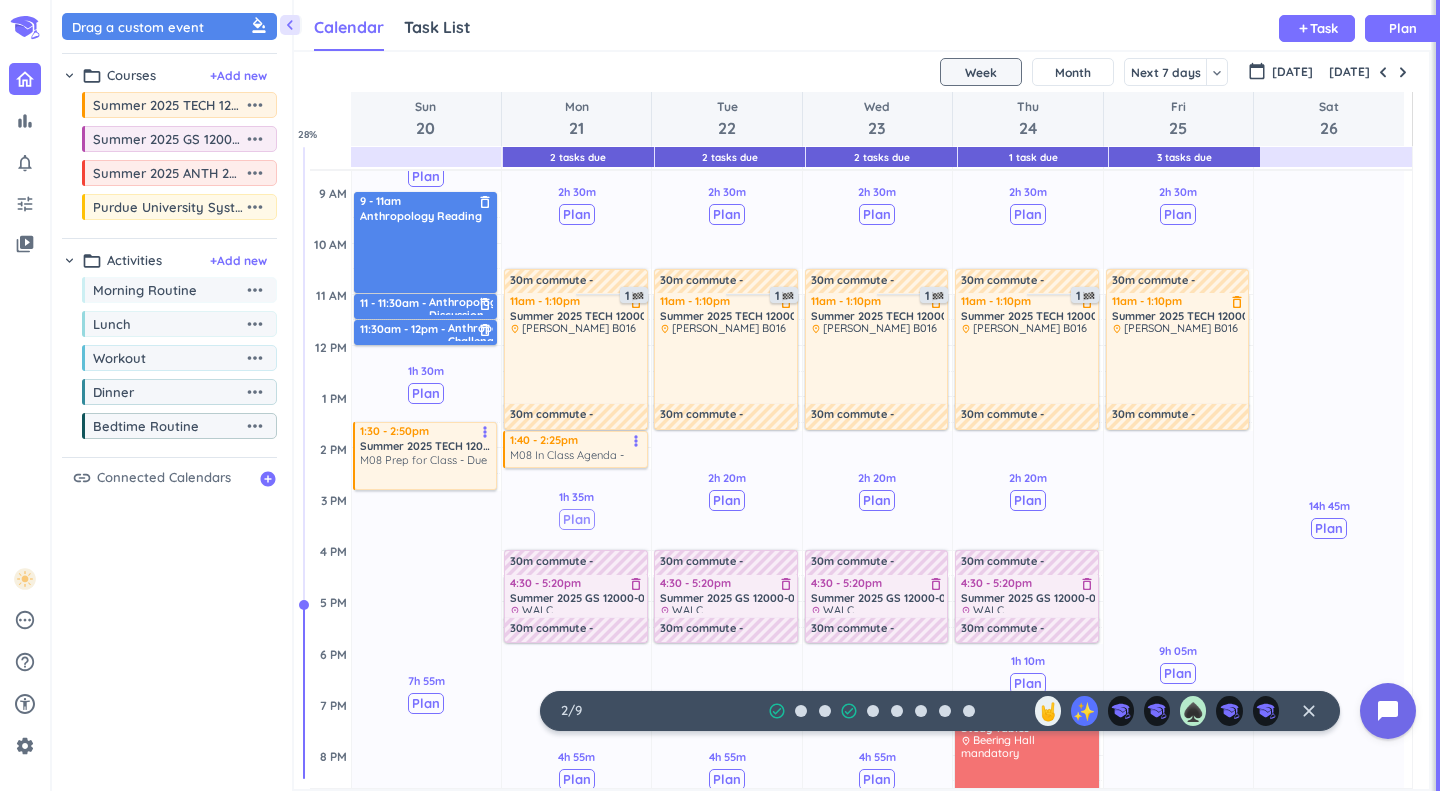 click on "Plan" at bounding box center (577, 519) 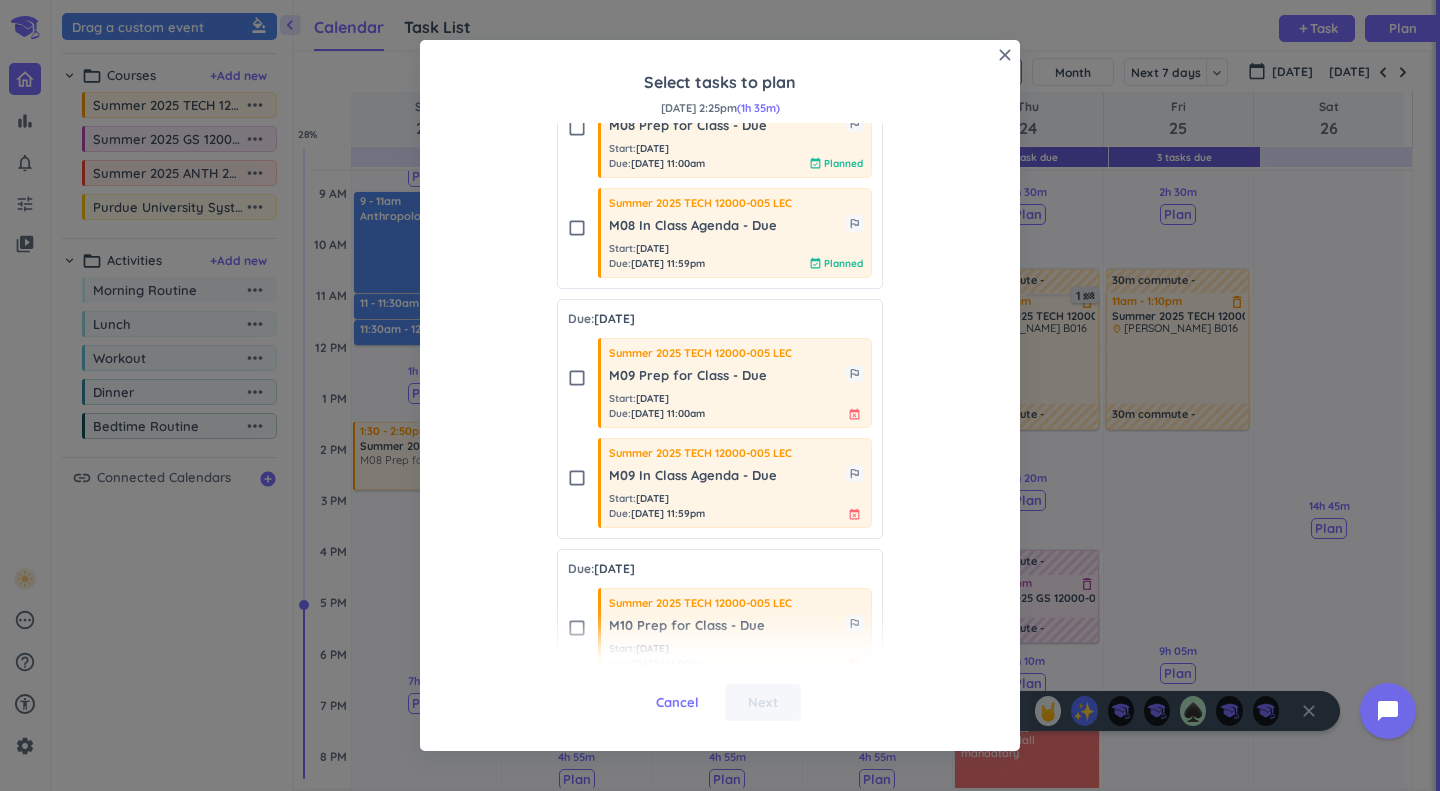 scroll, scrollTop: 744, scrollLeft: 0, axis: vertical 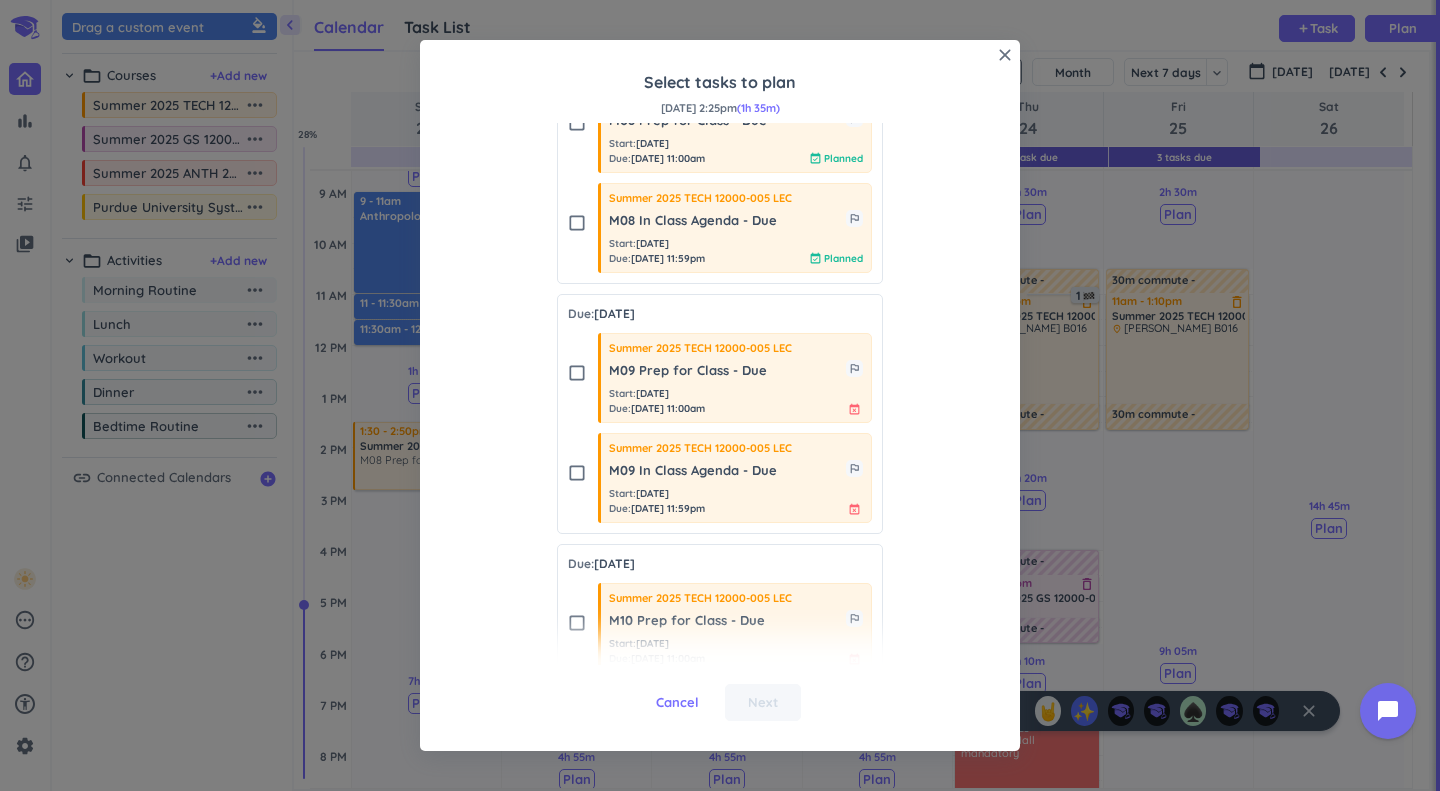 click on "check_box_outline_blank" at bounding box center [577, 373] 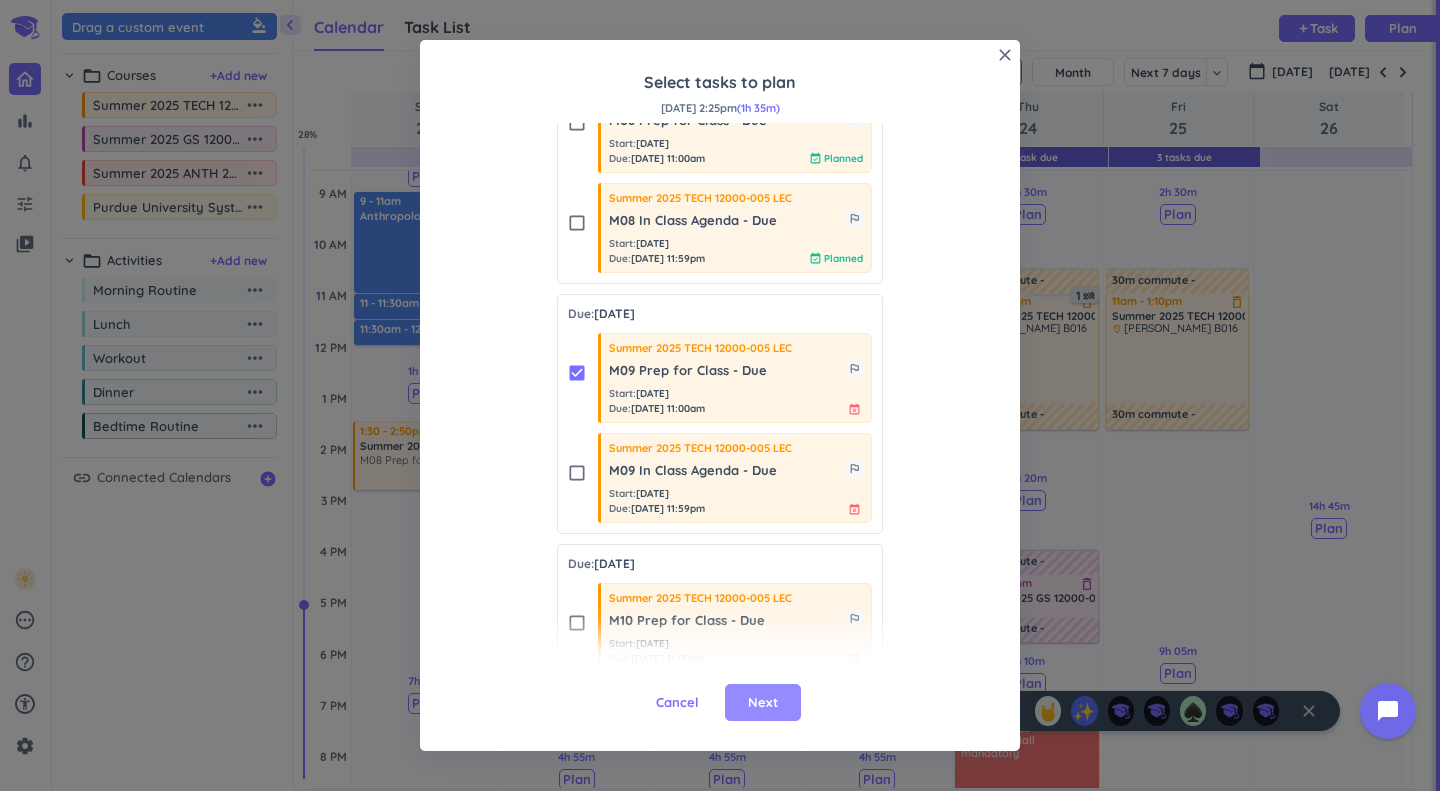 click on "Next" at bounding box center [763, 703] 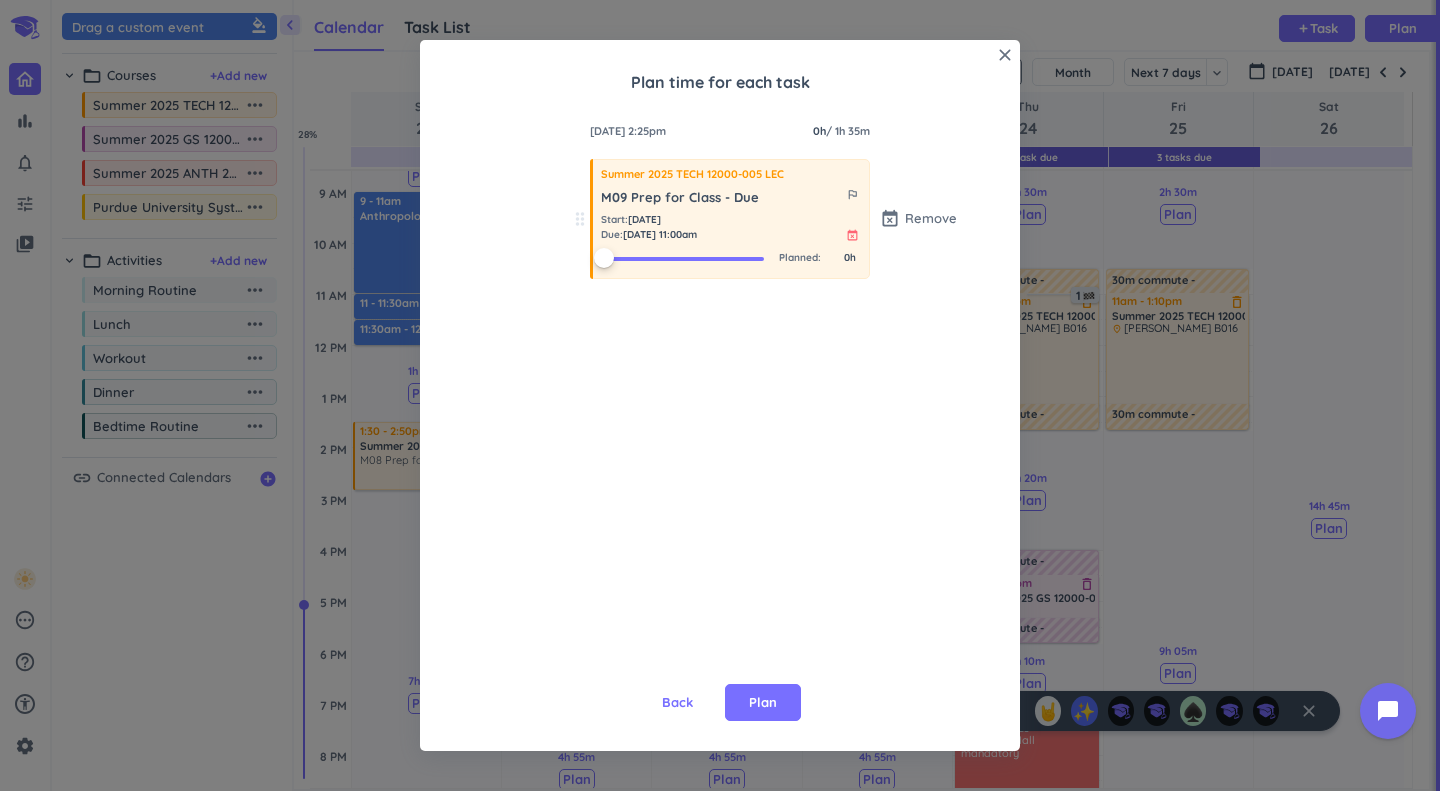 scroll, scrollTop: 0, scrollLeft: 0, axis: both 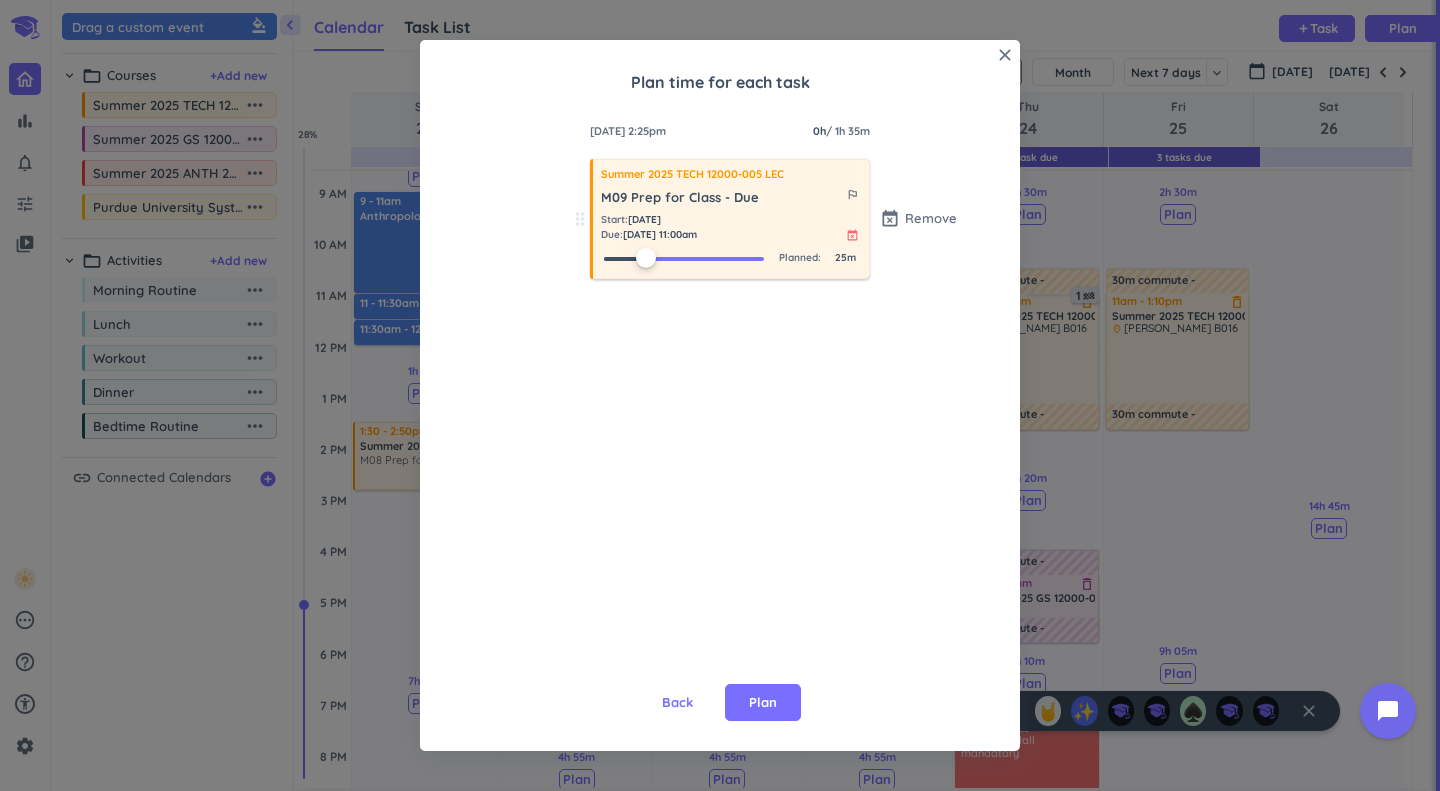 click at bounding box center [684, 257] 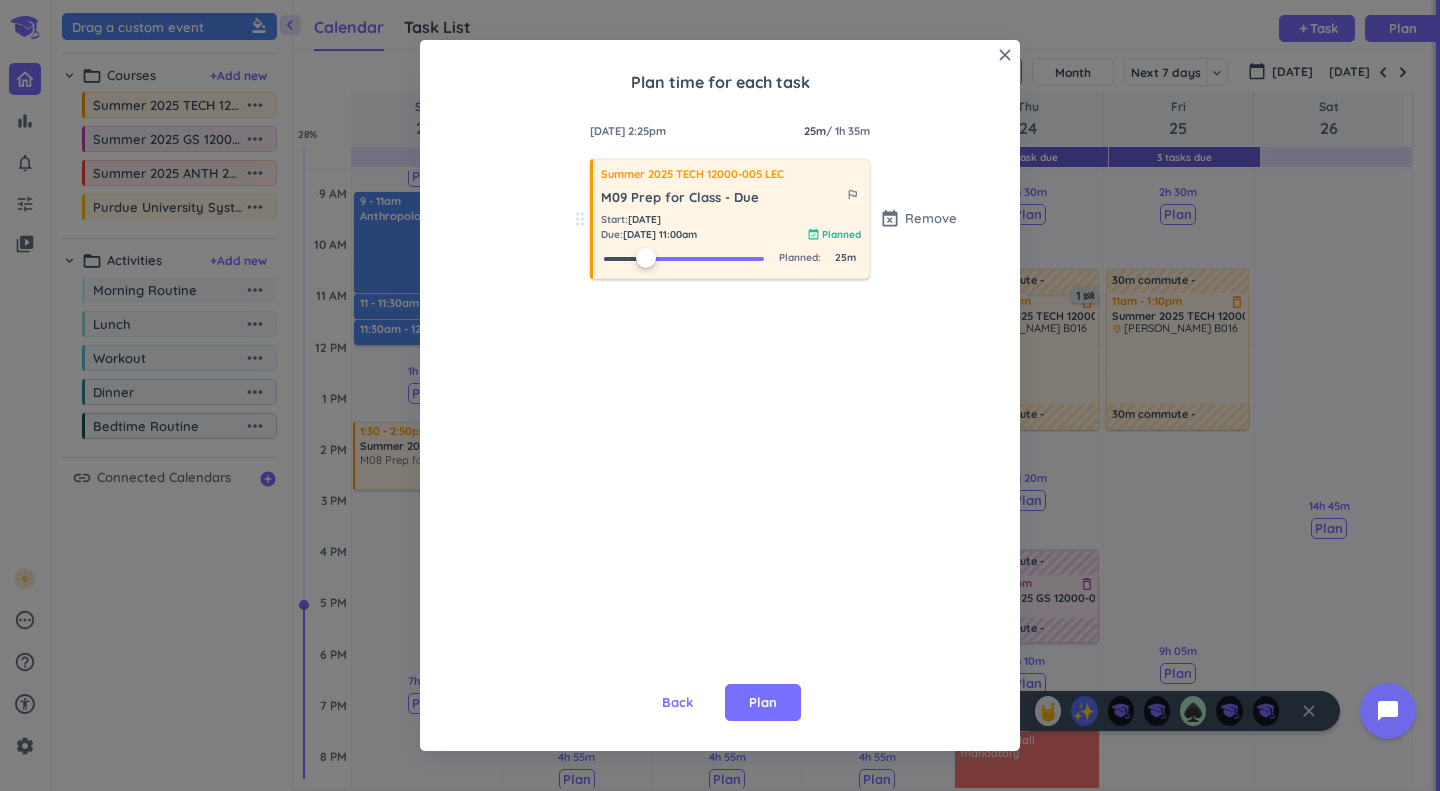 click at bounding box center (684, 257) 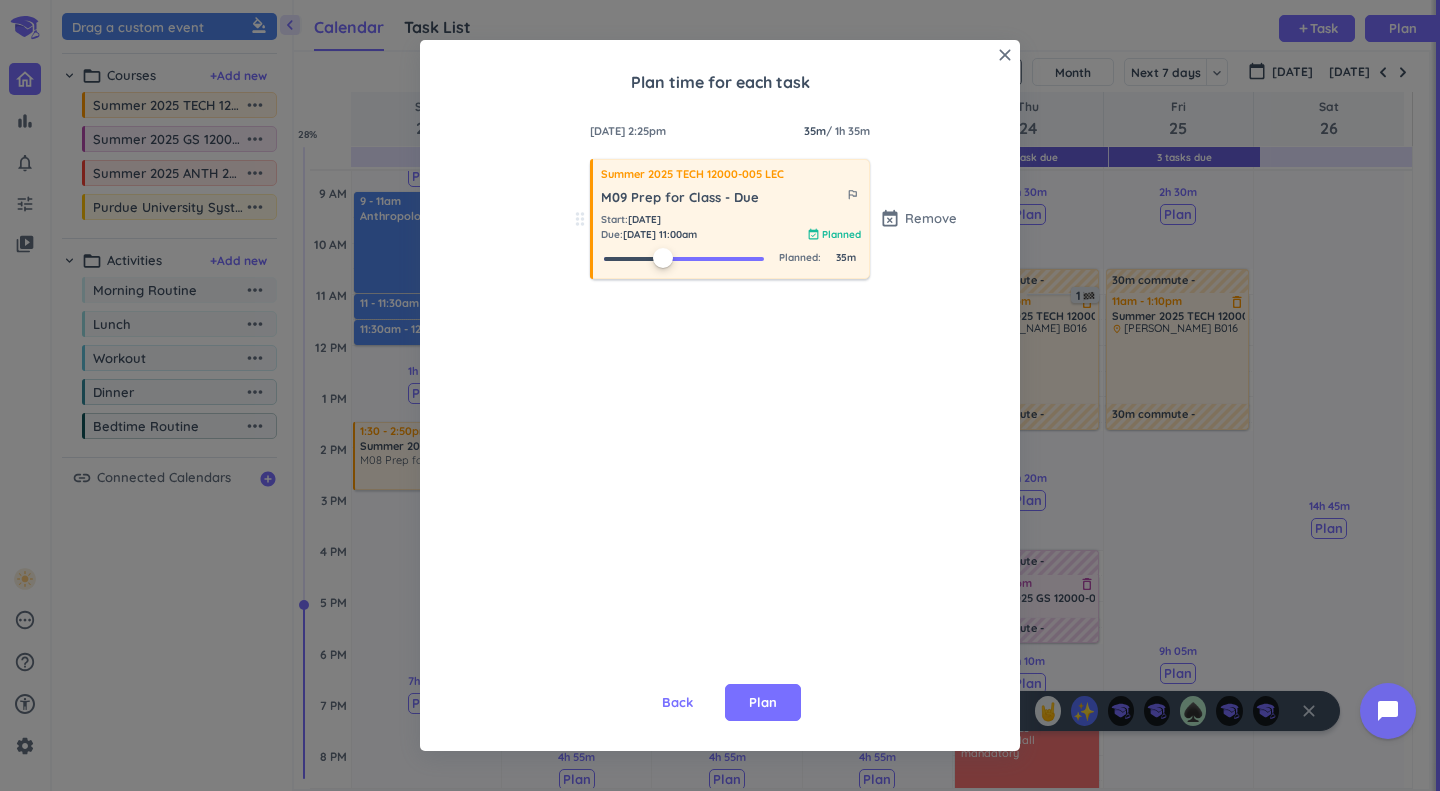click at bounding box center [684, 257] 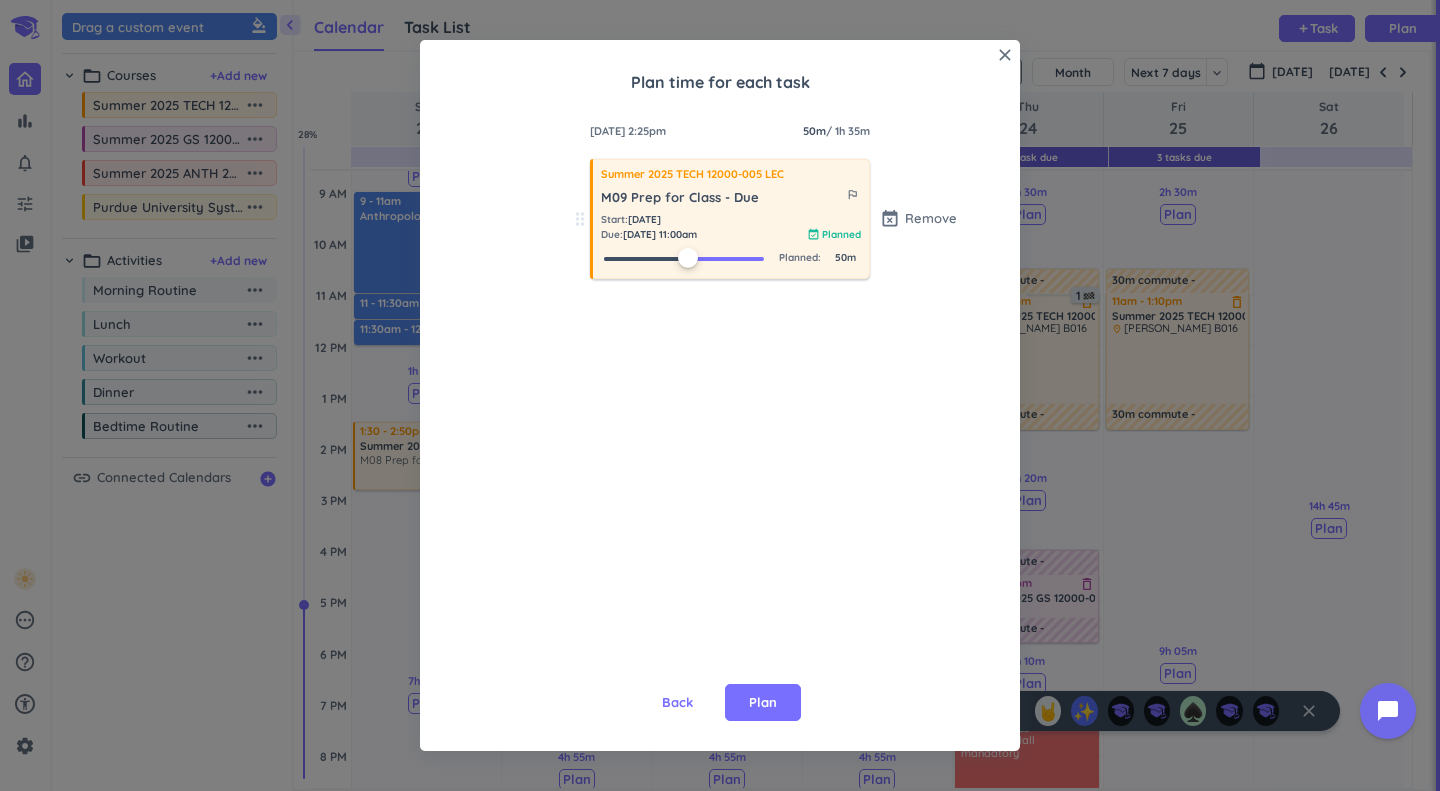 click at bounding box center (684, 257) 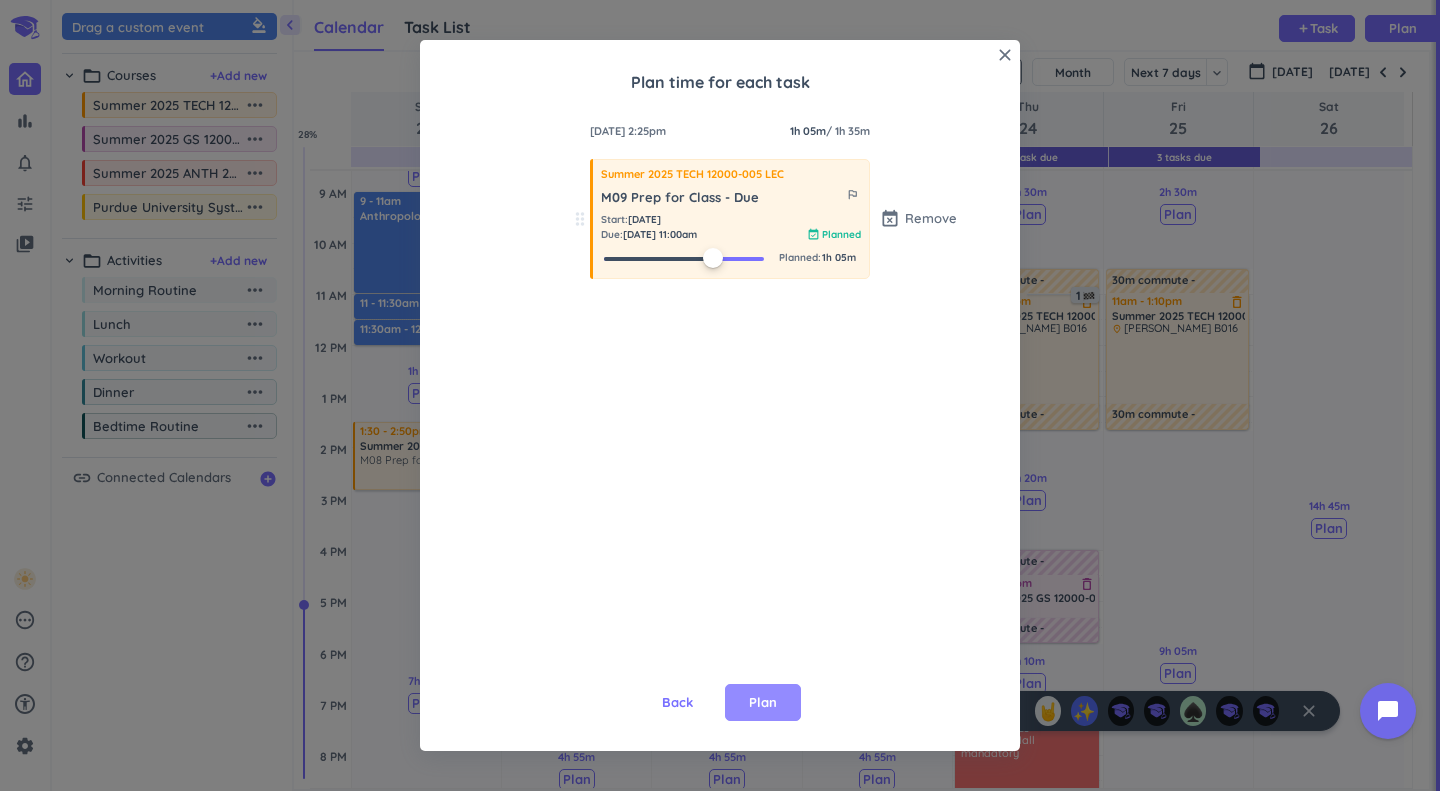 click on "Plan" at bounding box center (763, 703) 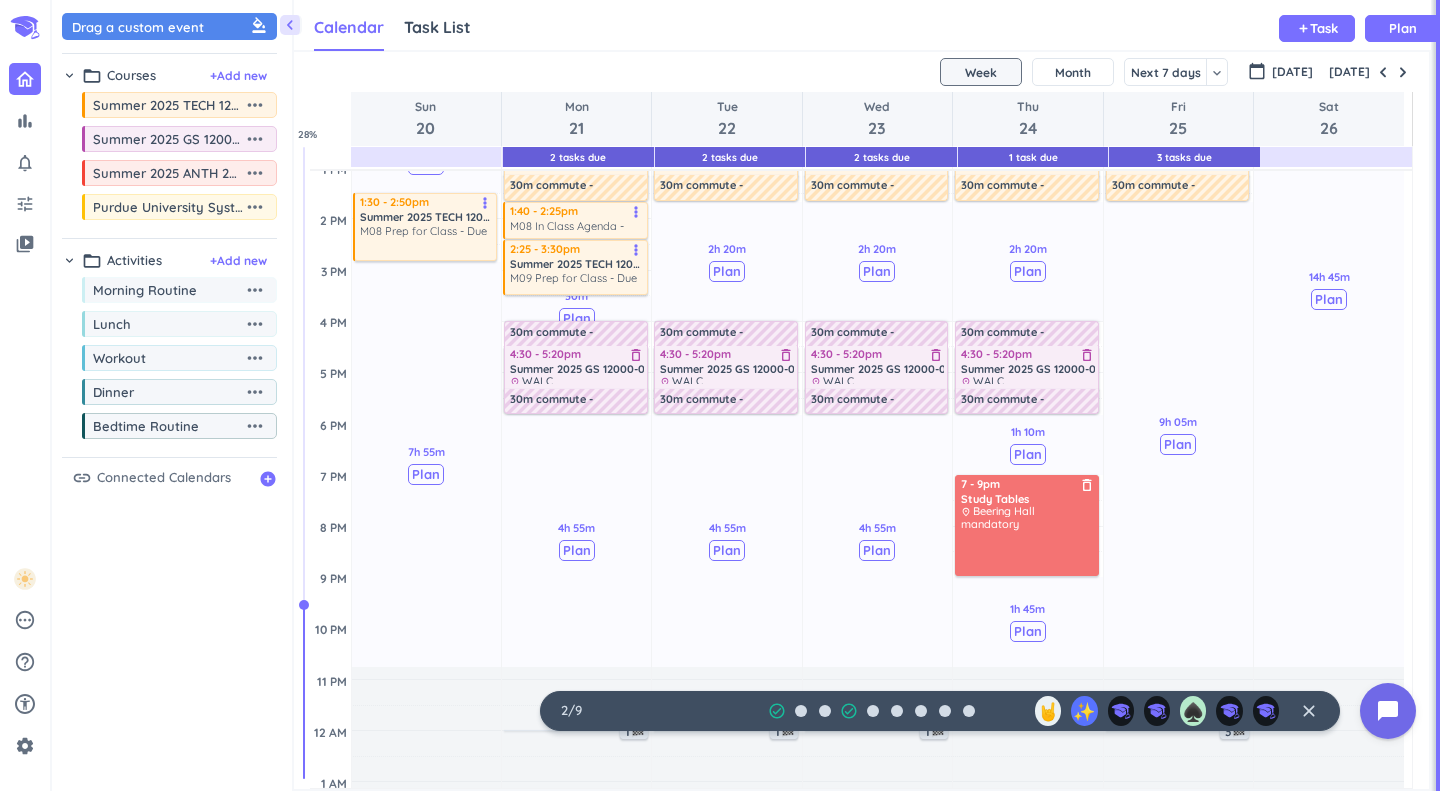 scroll, scrollTop: 466, scrollLeft: 0, axis: vertical 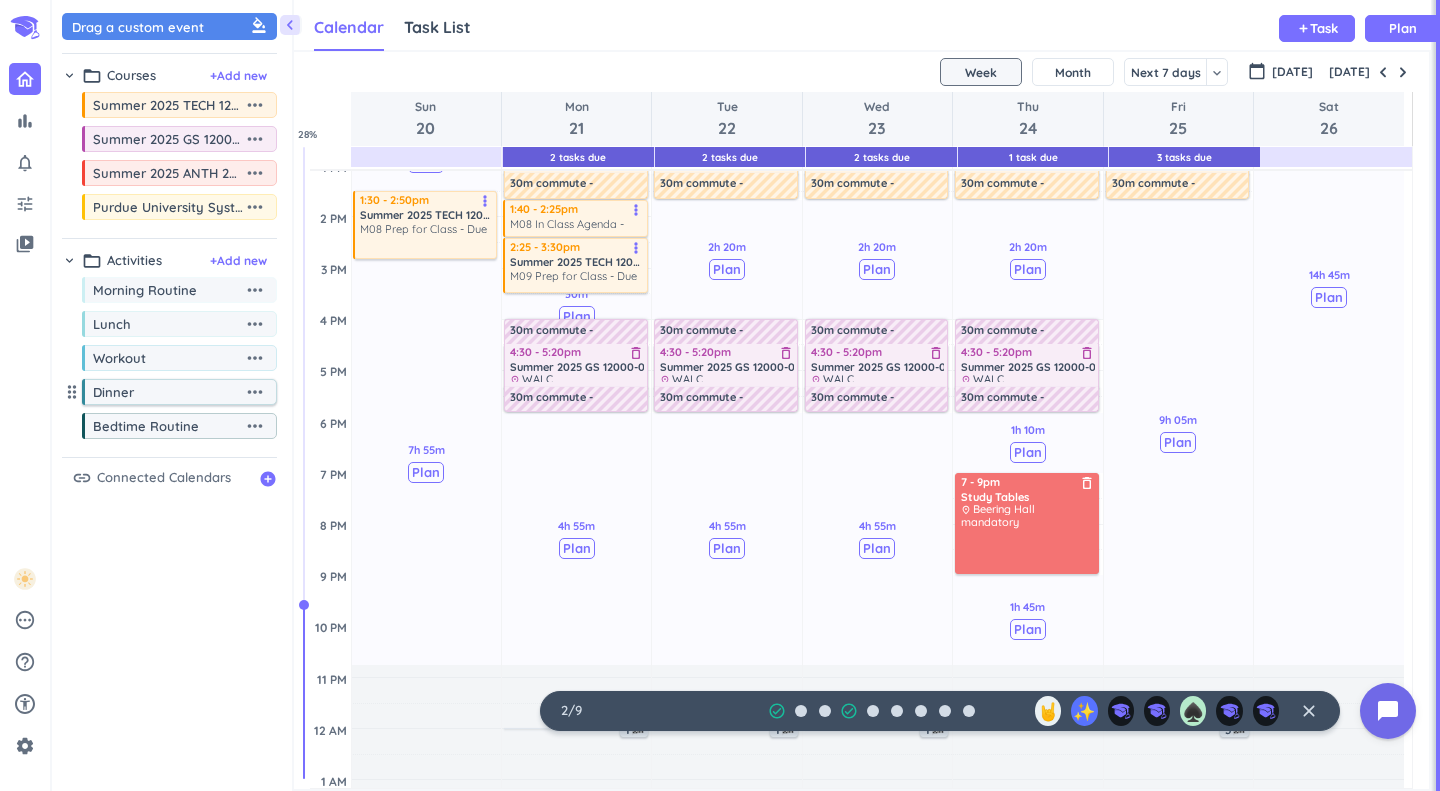 click on "Dinner" at bounding box center (168, 392) 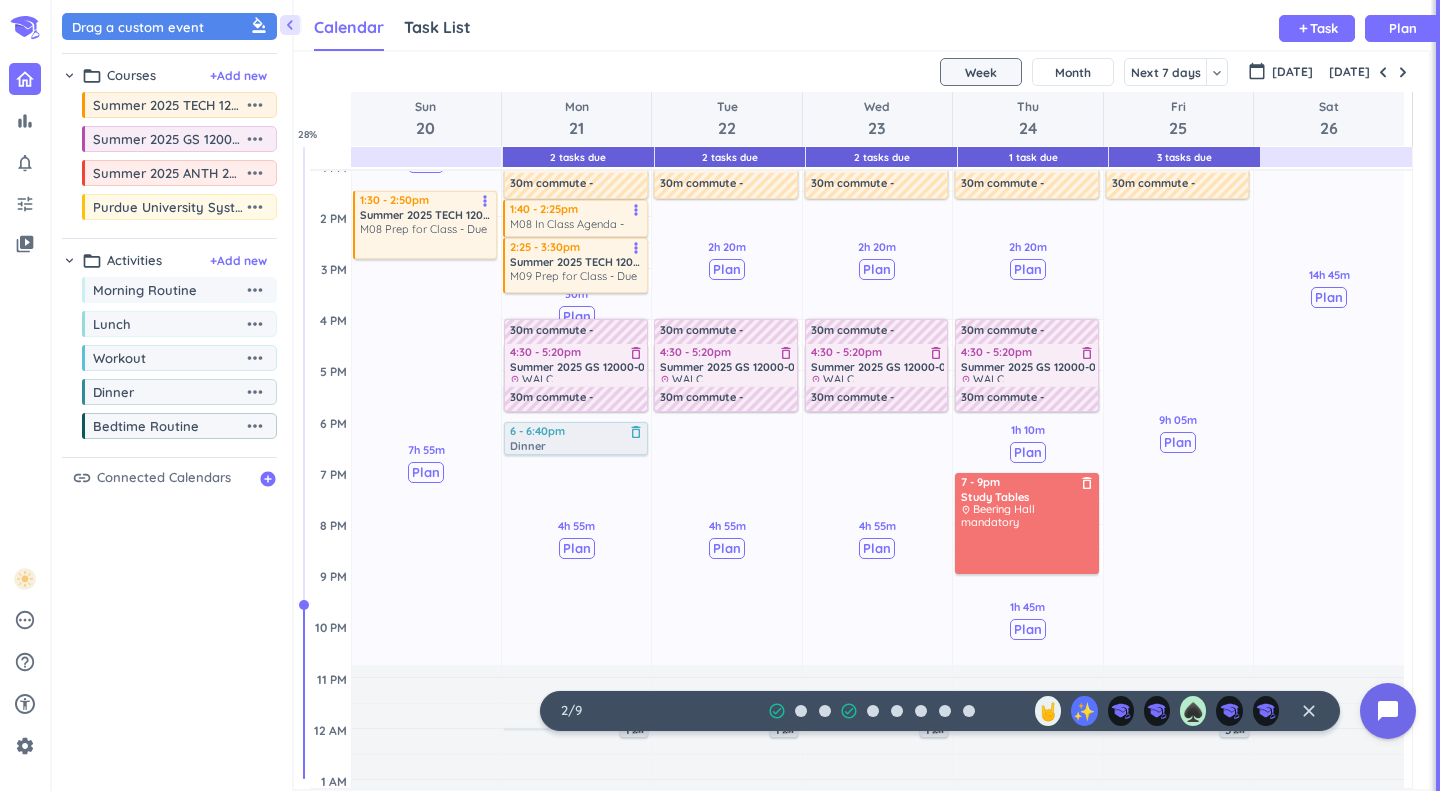 drag, startPoint x: 193, startPoint y: 401, endPoint x: 575, endPoint y: 429, distance: 383.0248 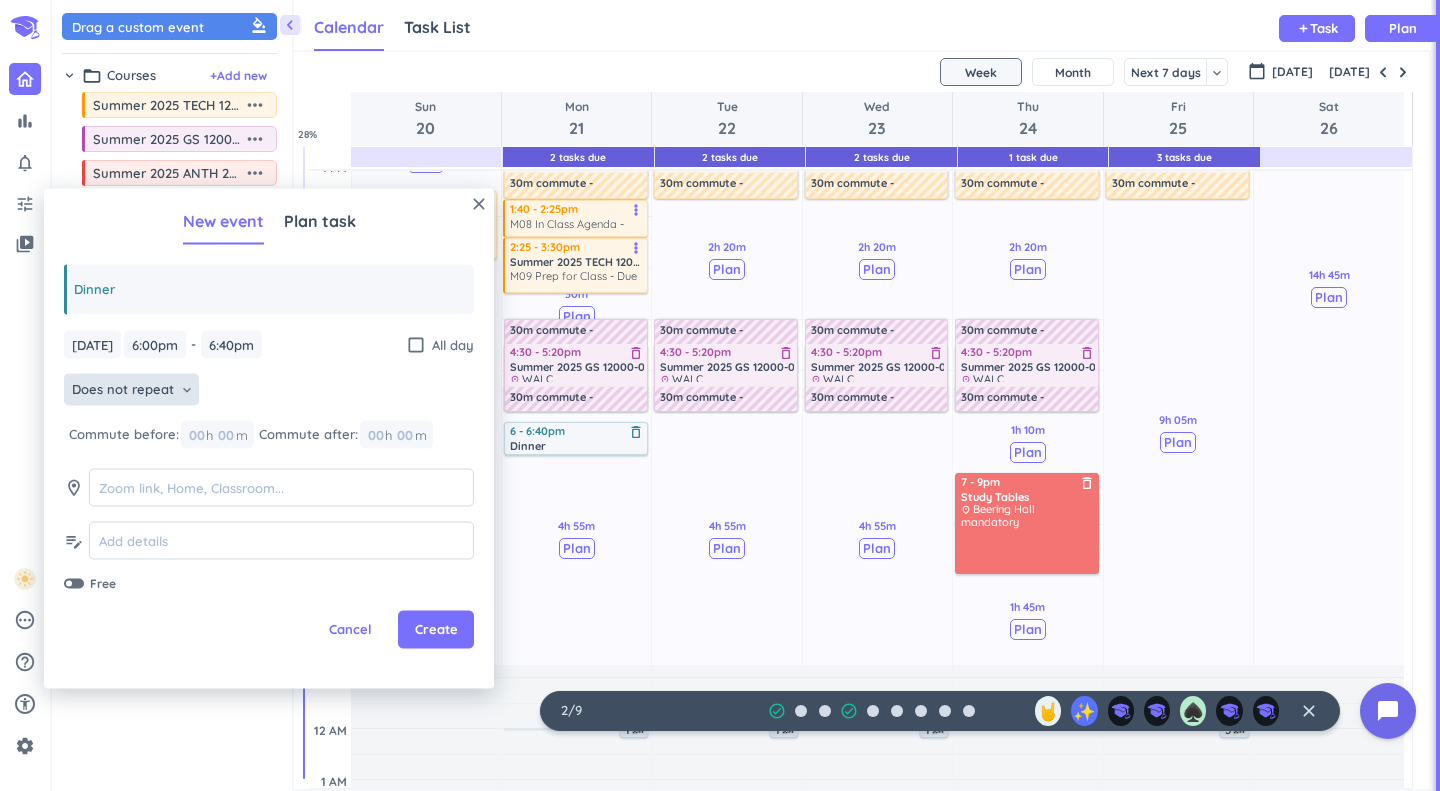 click on "Does not repeat" at bounding box center [123, 390] 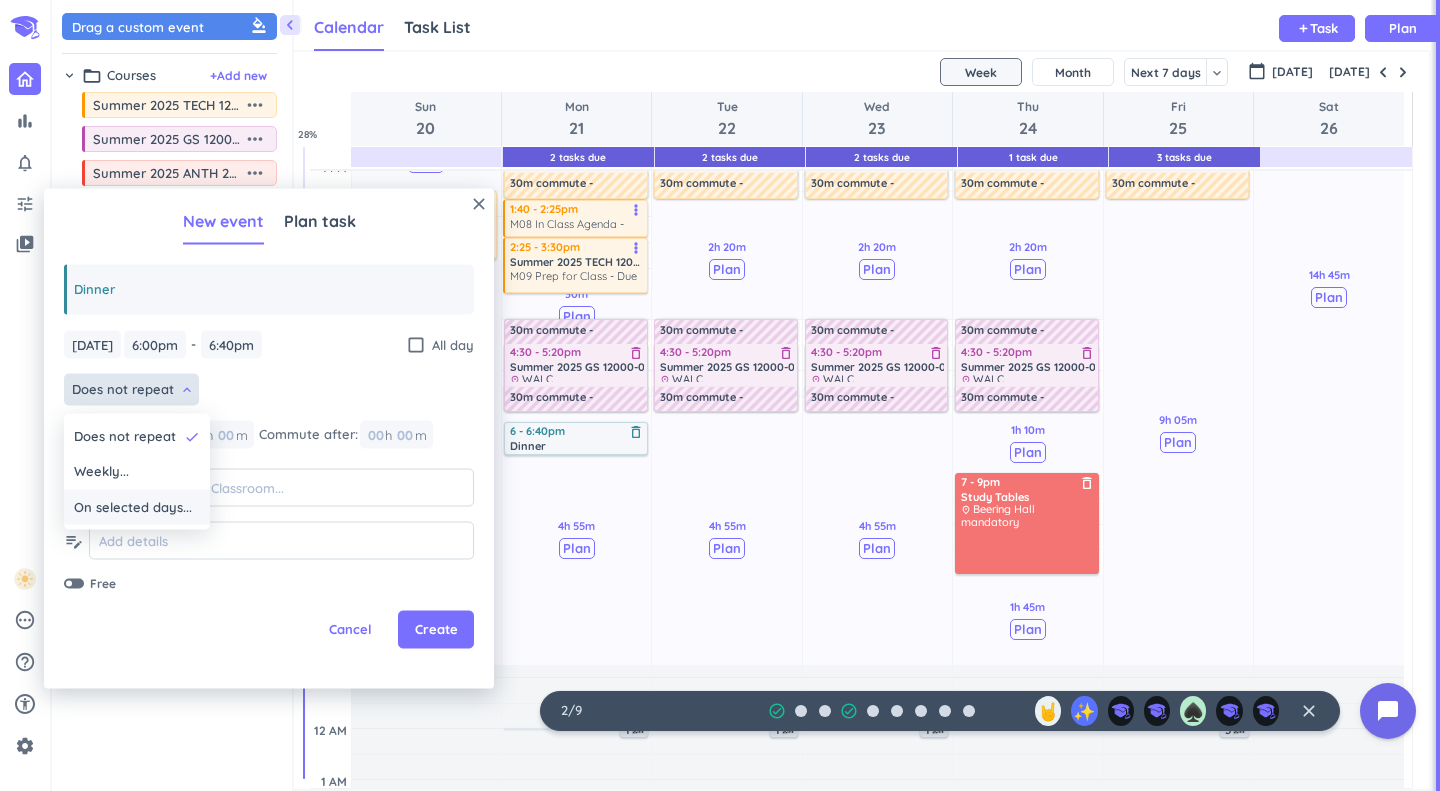 click on "On selected days..." at bounding box center (133, 507) 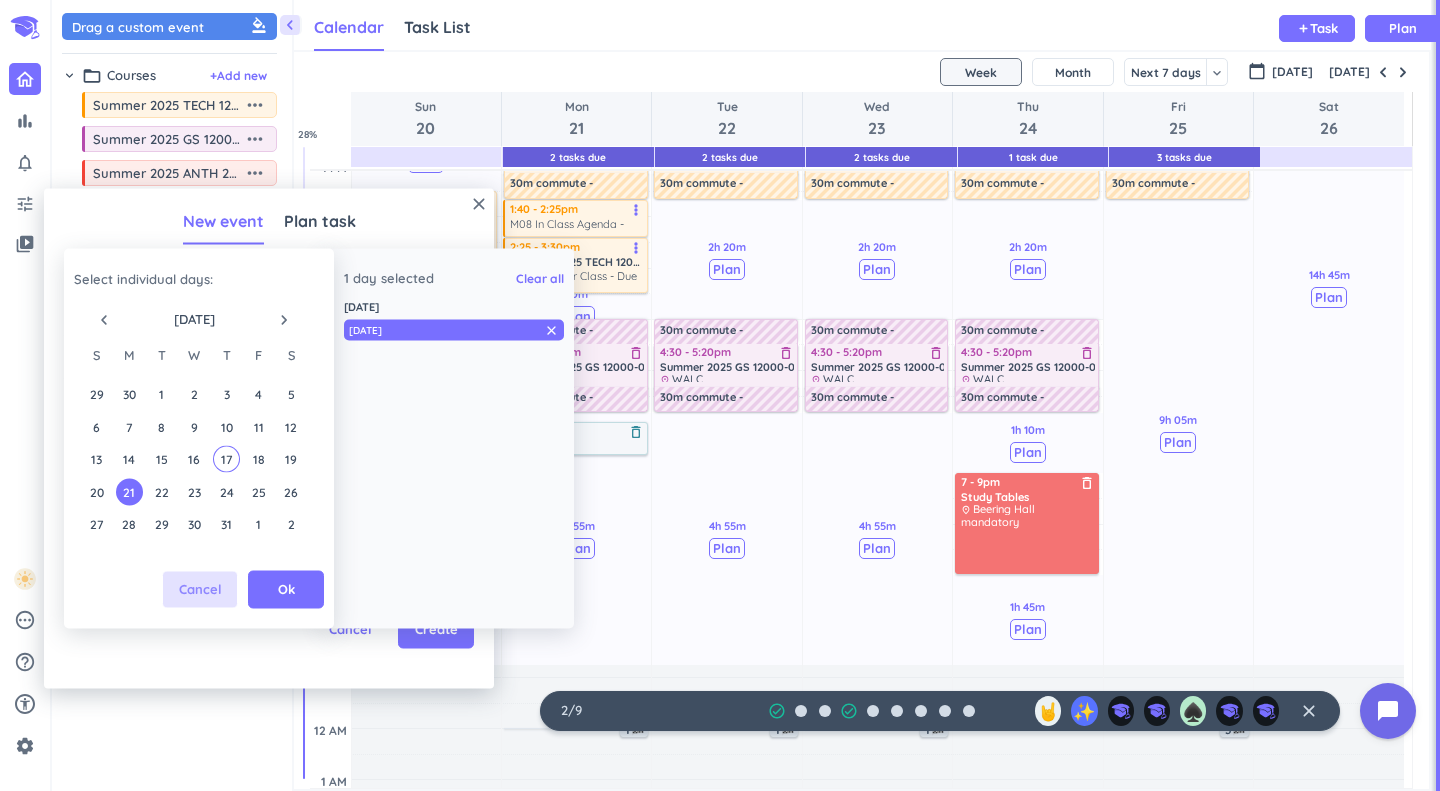 click on "Cancel" at bounding box center (200, 590) 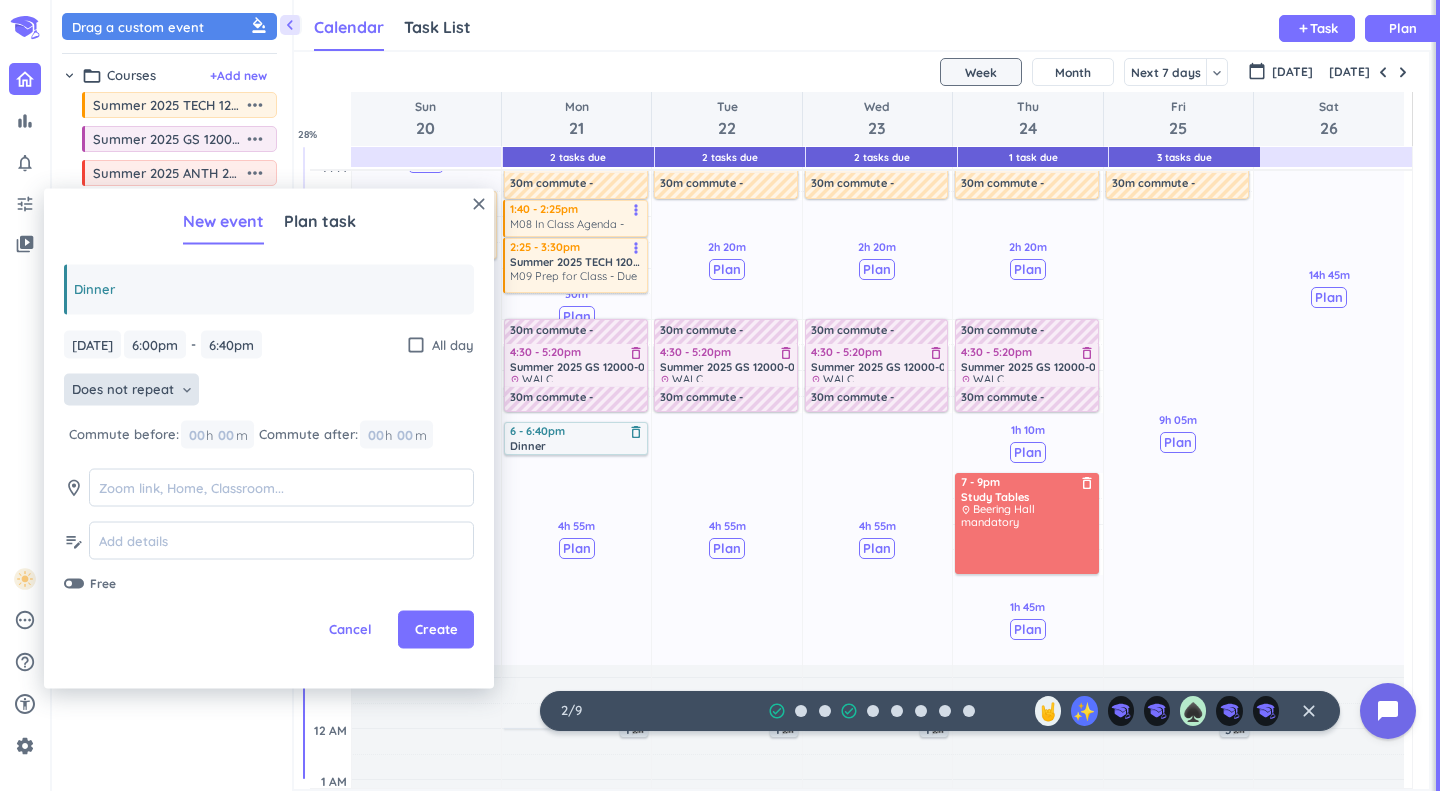 click on "Does not repeat keyboard_arrow_down" at bounding box center (131, 390) 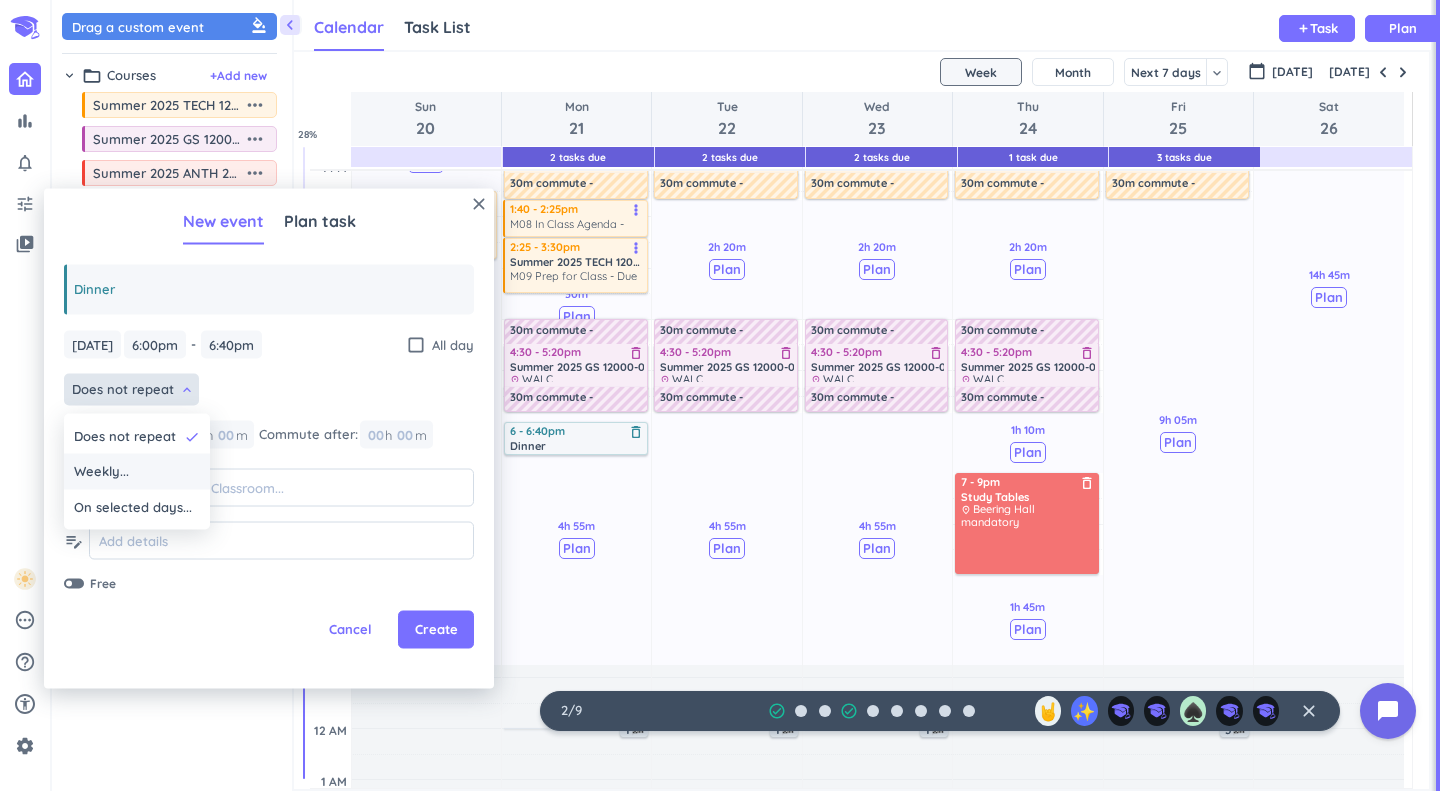 click on "Weekly..." at bounding box center (137, 472) 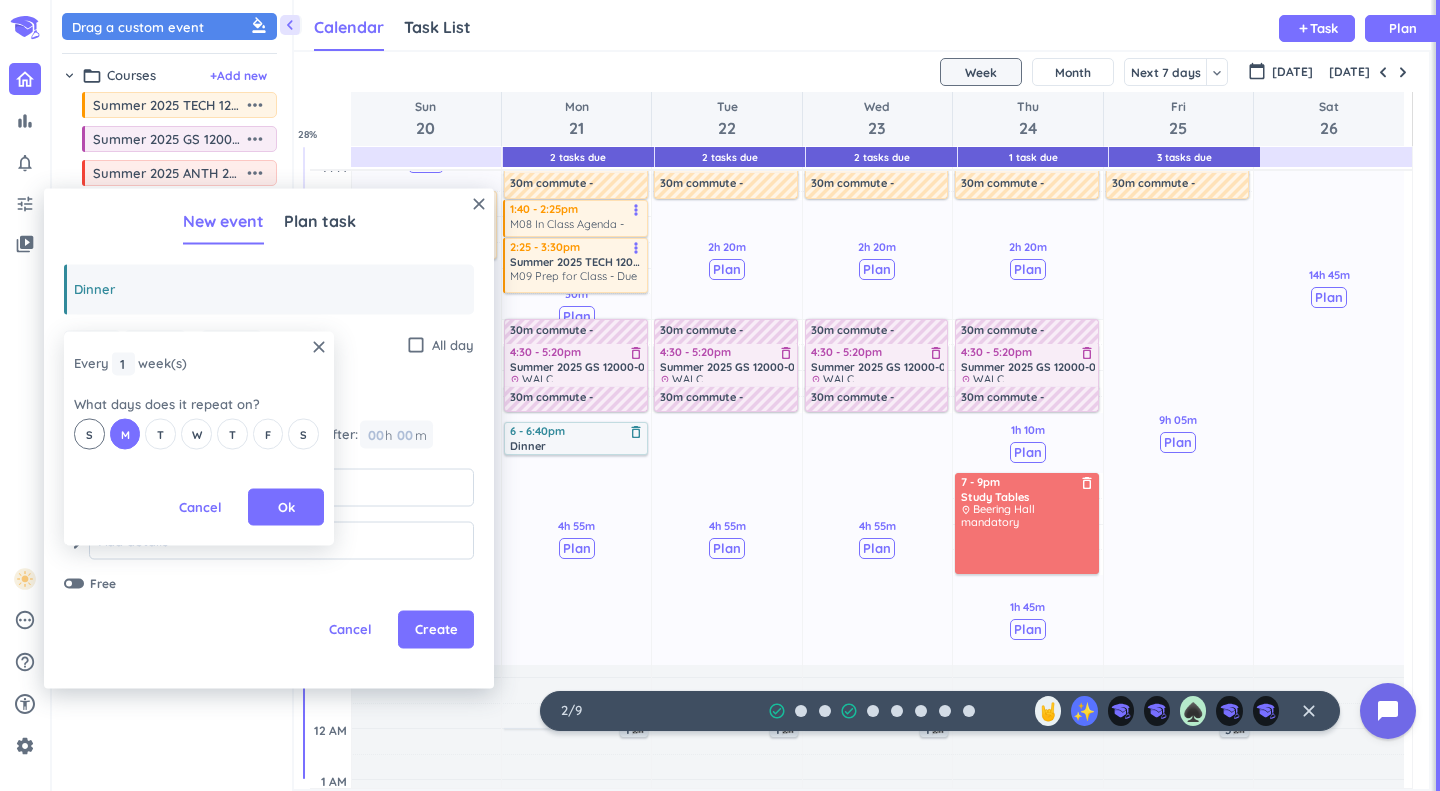 click on "S" at bounding box center (89, 434) 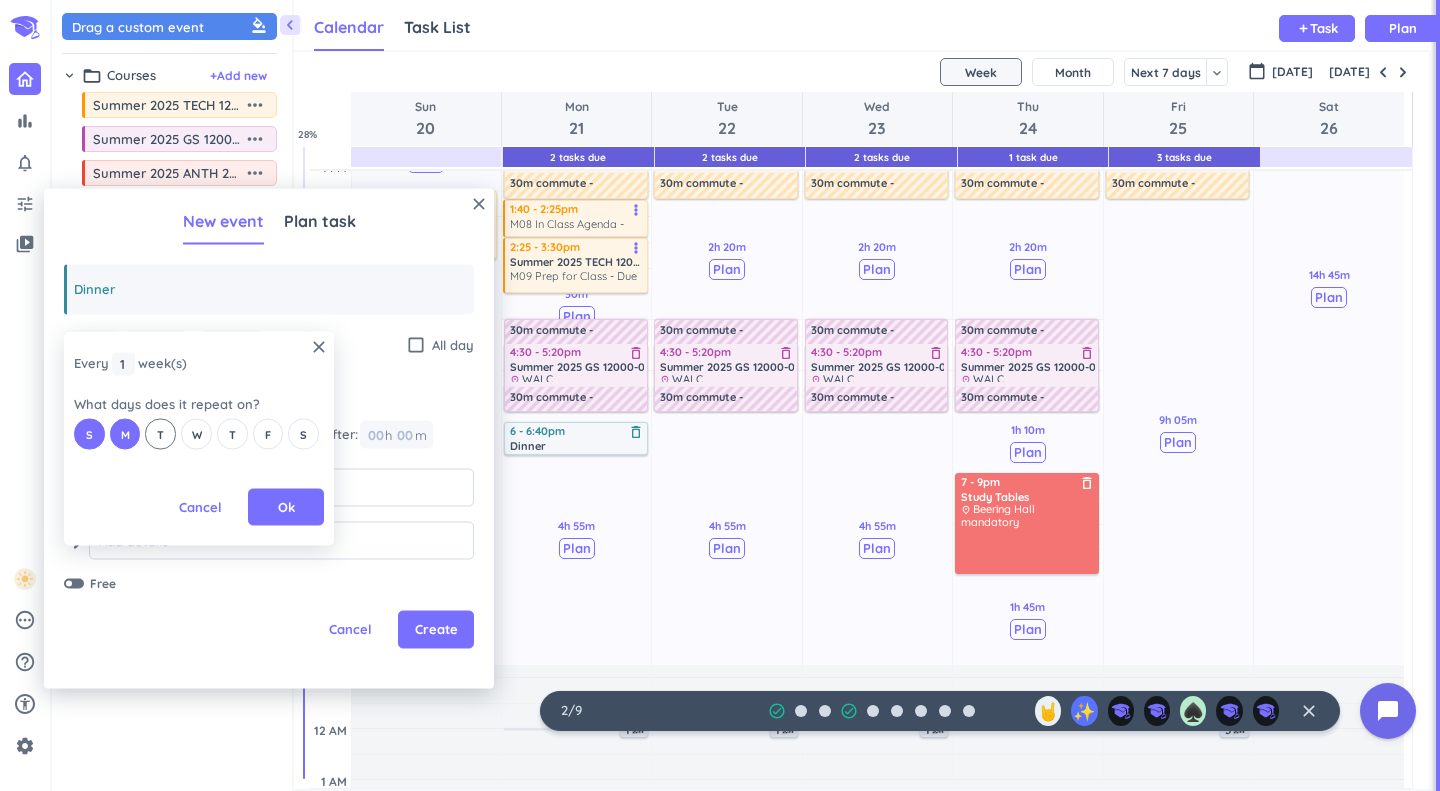 click on "T" at bounding box center (160, 434) 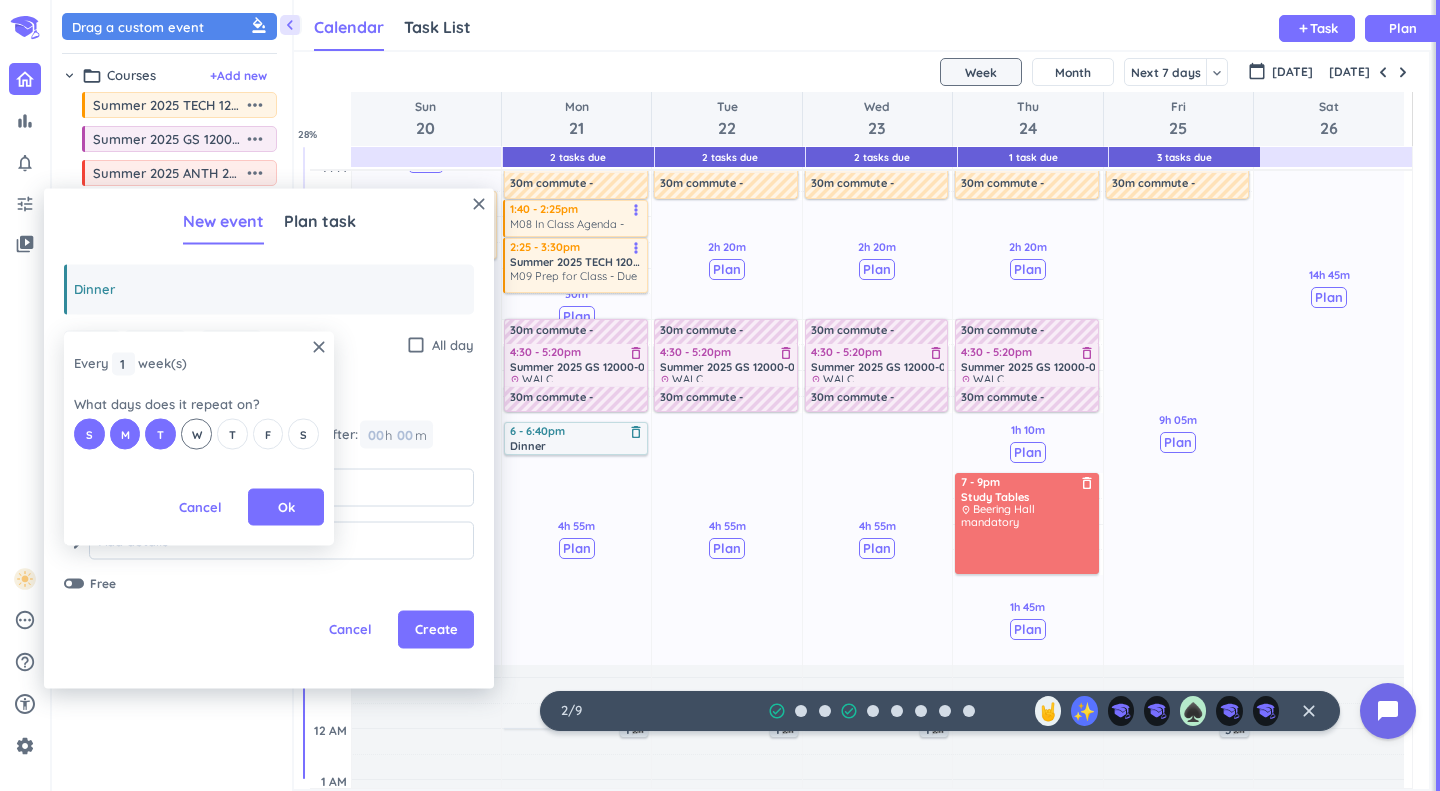 click on "W" at bounding box center [196, 434] 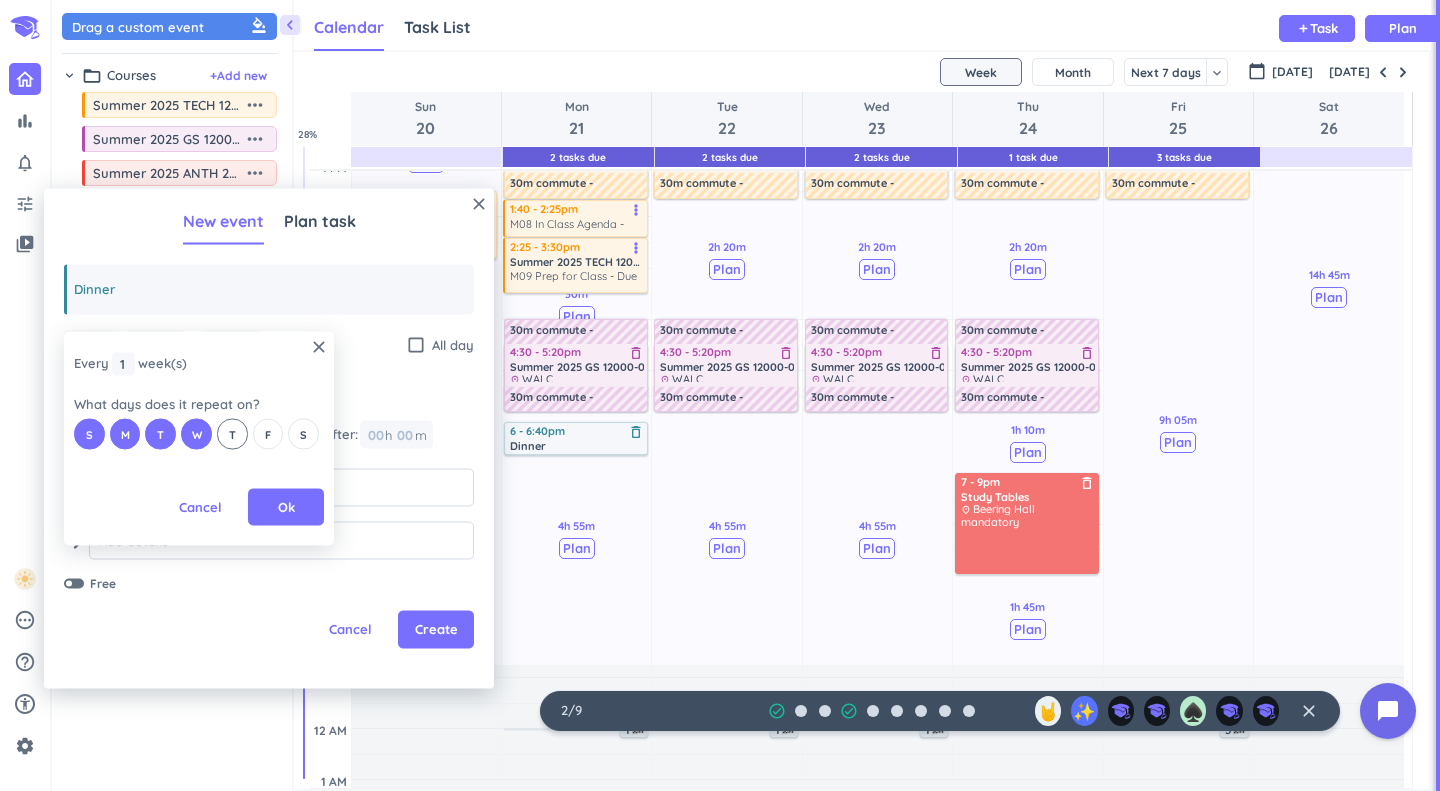 click on "T" at bounding box center (232, 434) 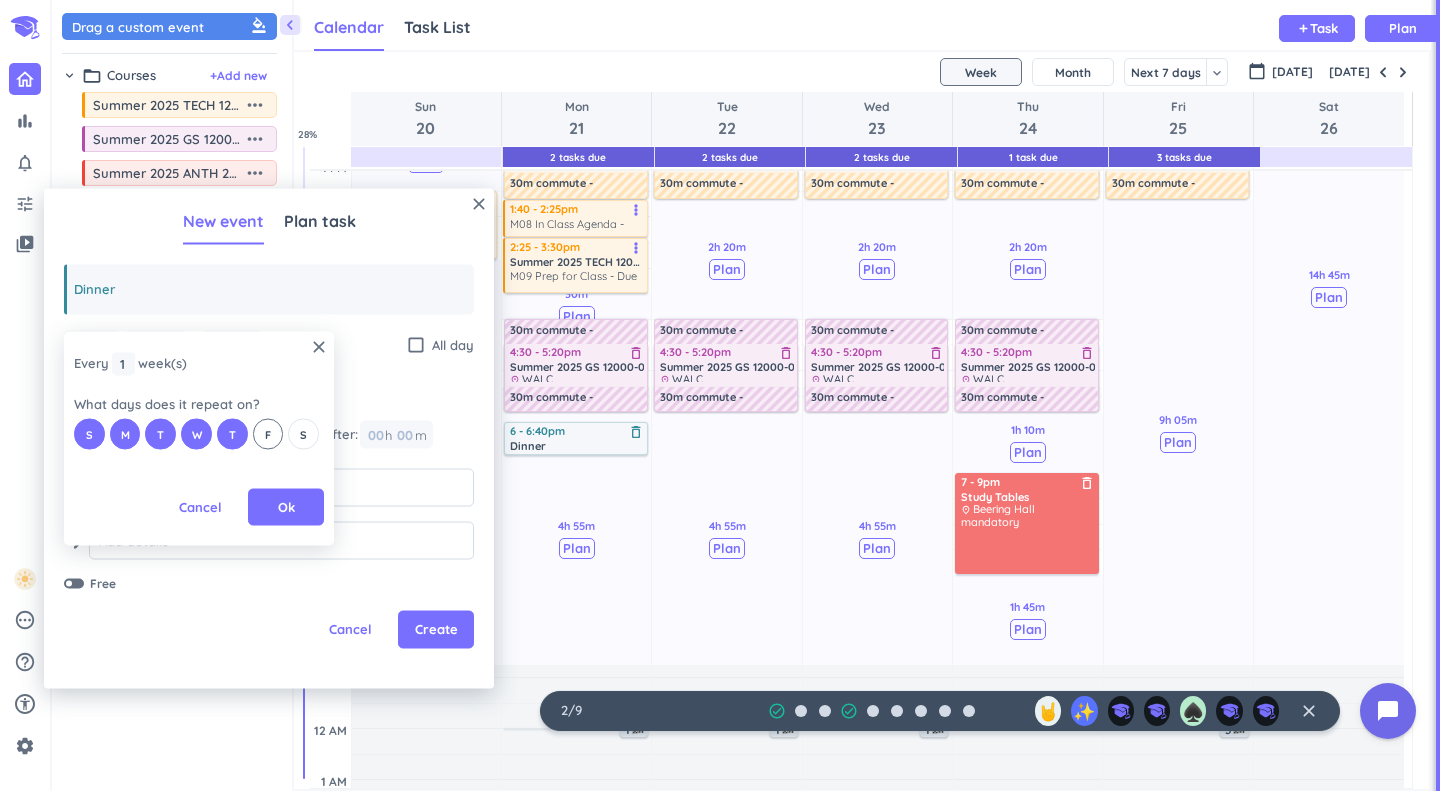 click on "F" at bounding box center [268, 434] 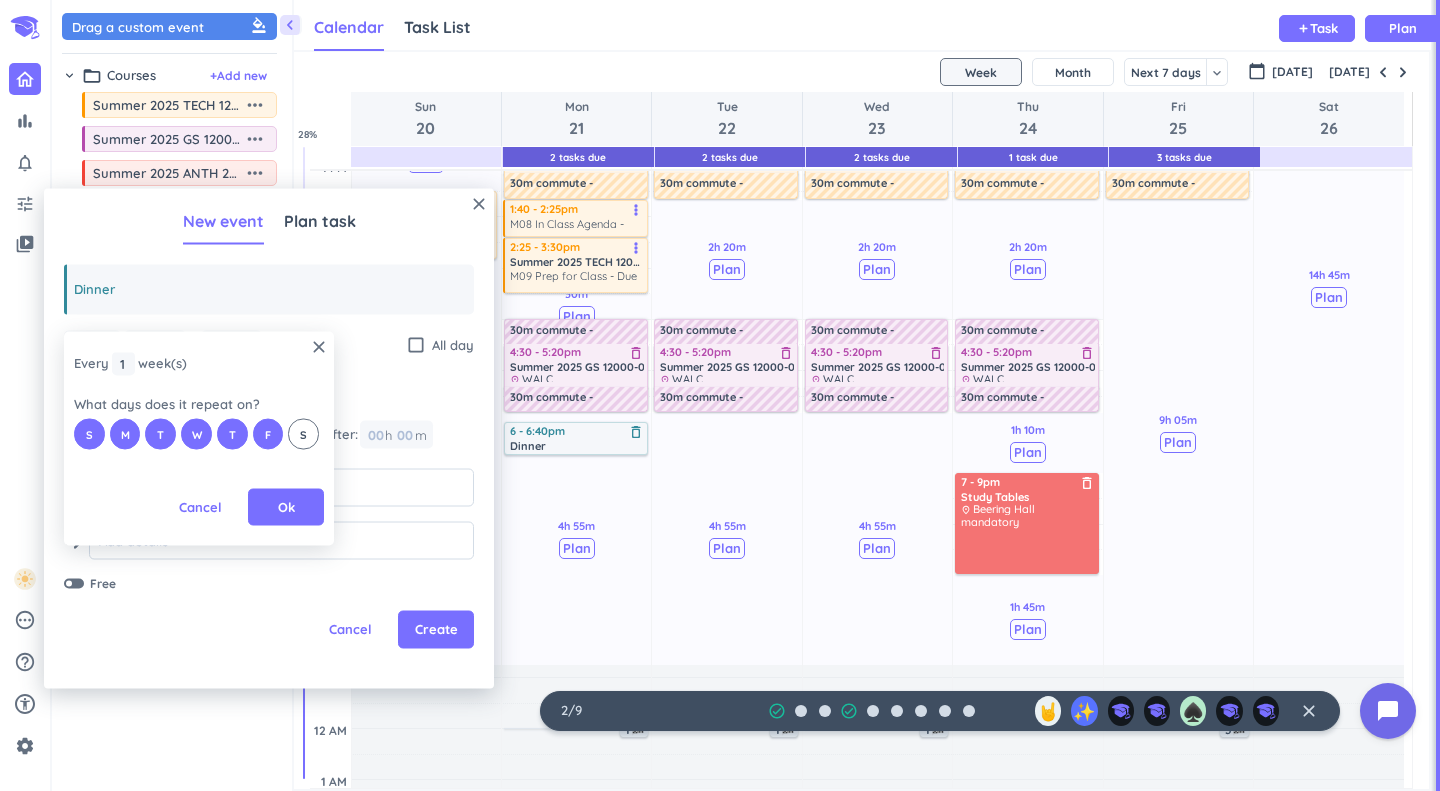 click on "S" at bounding box center [303, 434] 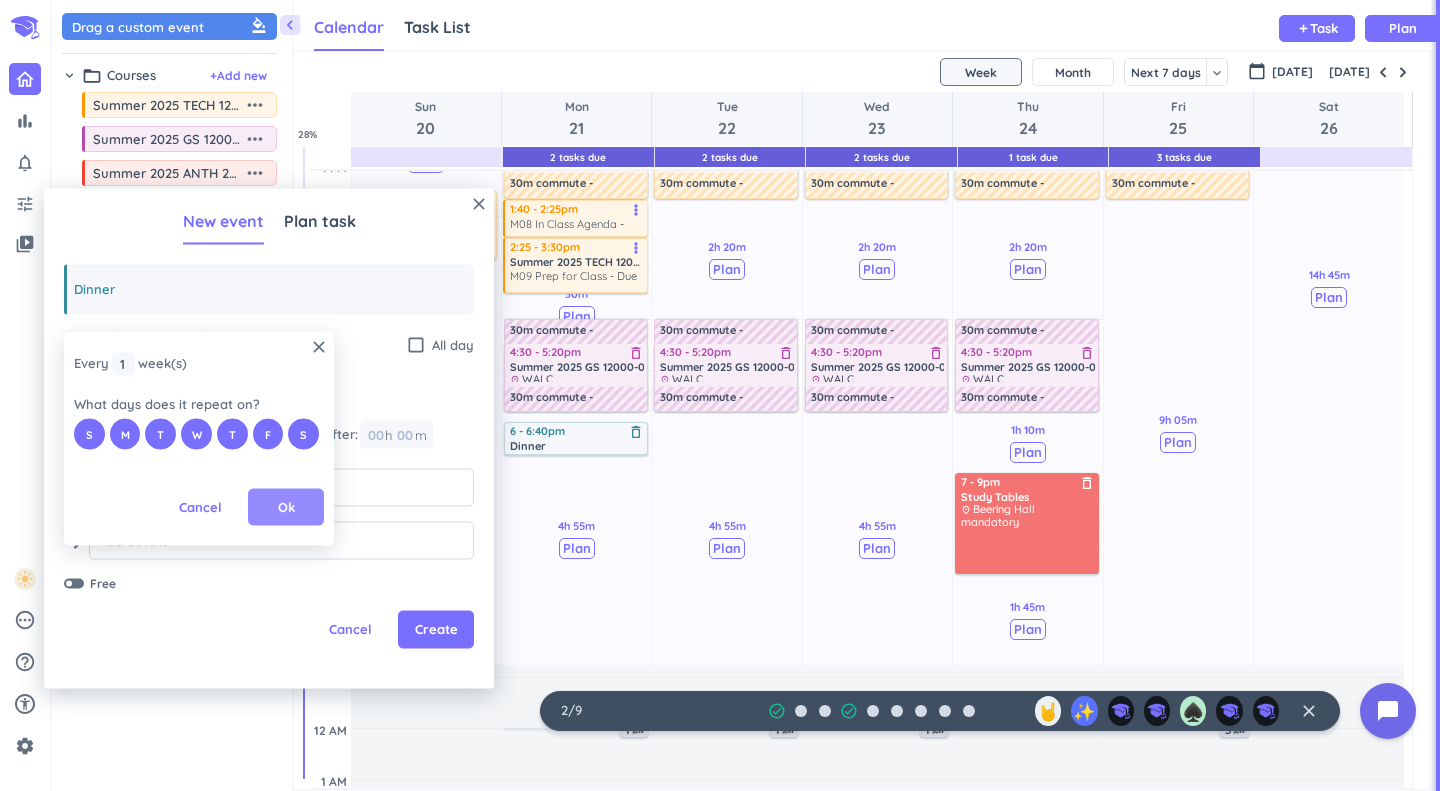 click on "Ok" at bounding box center [286, 507] 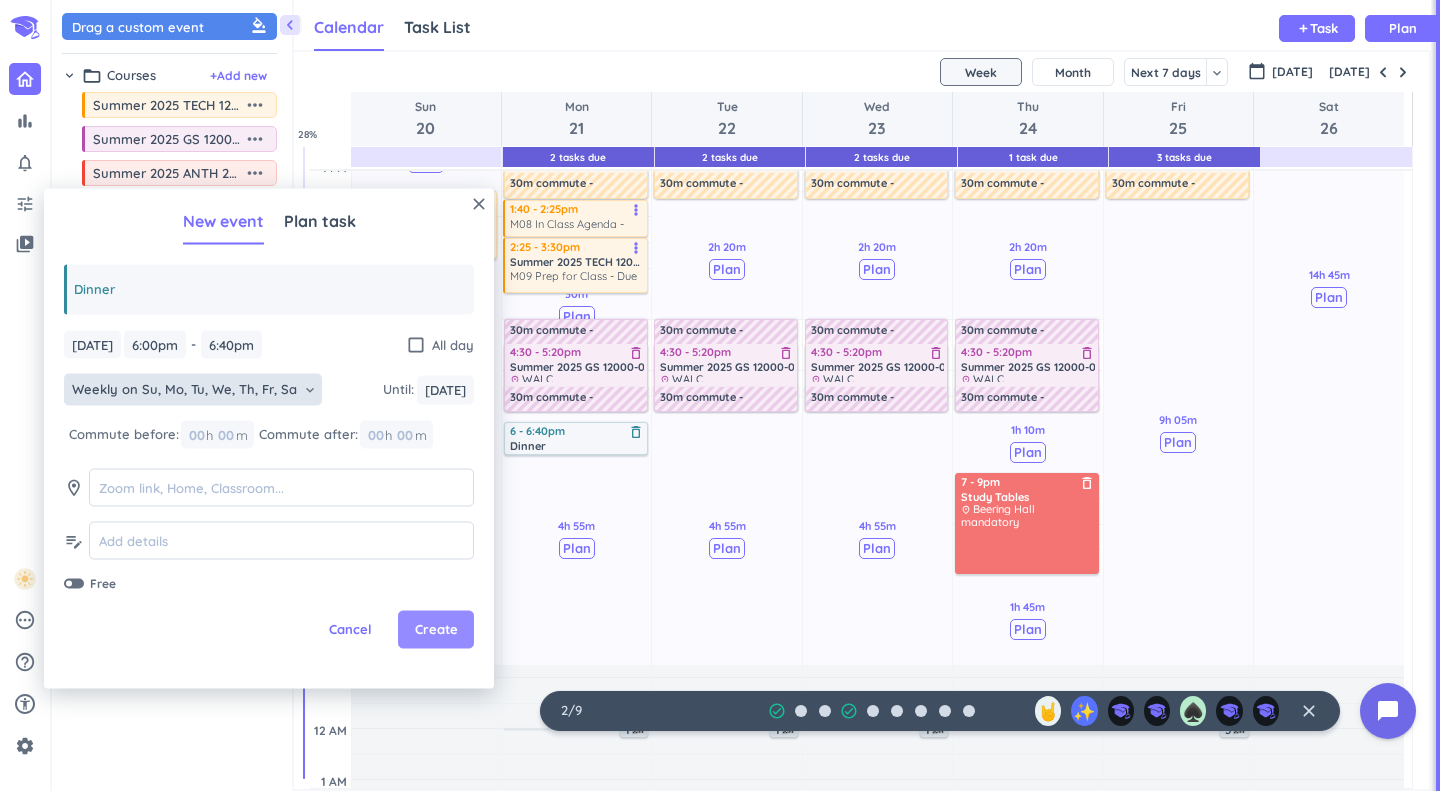 click on "Create" at bounding box center [436, 630] 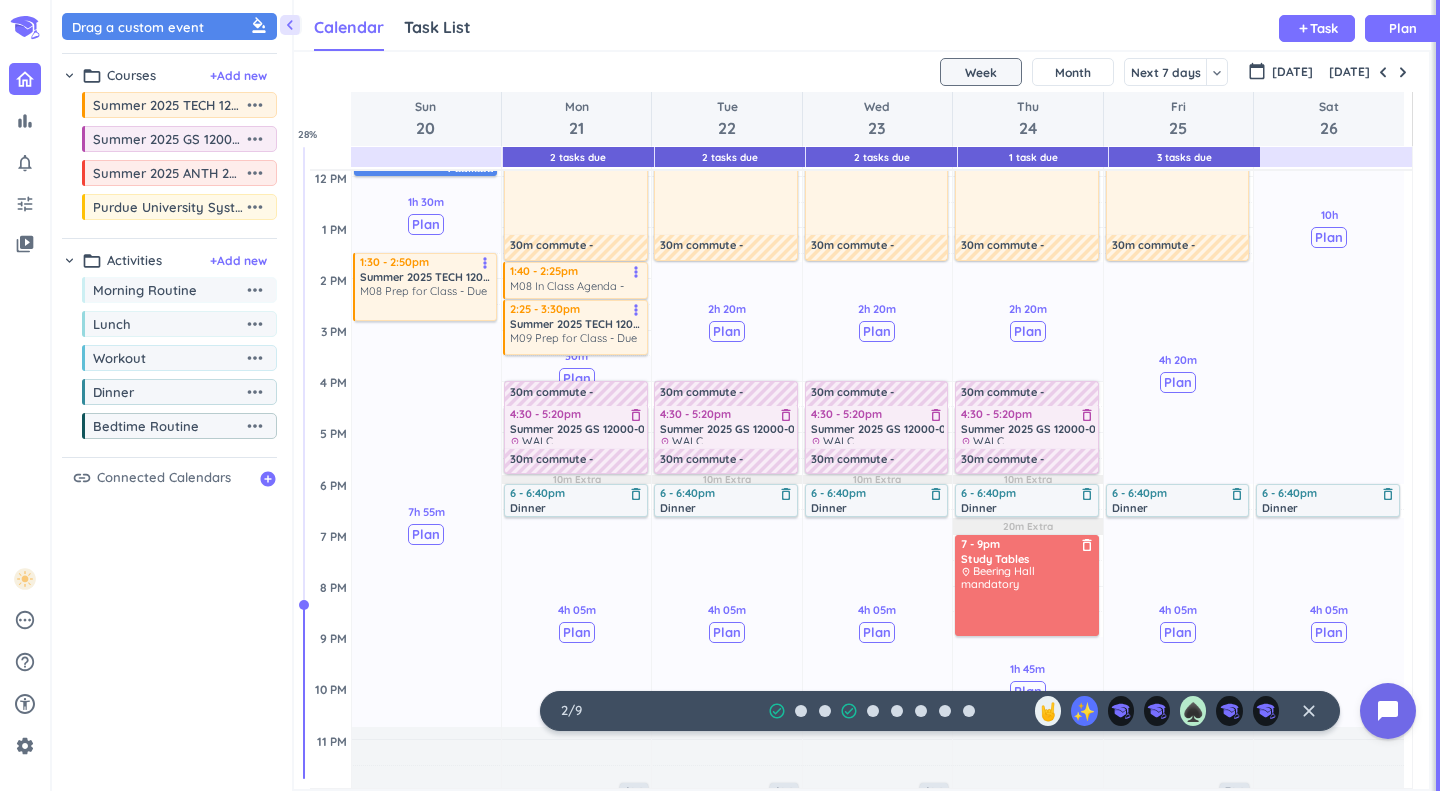 scroll, scrollTop: 404, scrollLeft: 0, axis: vertical 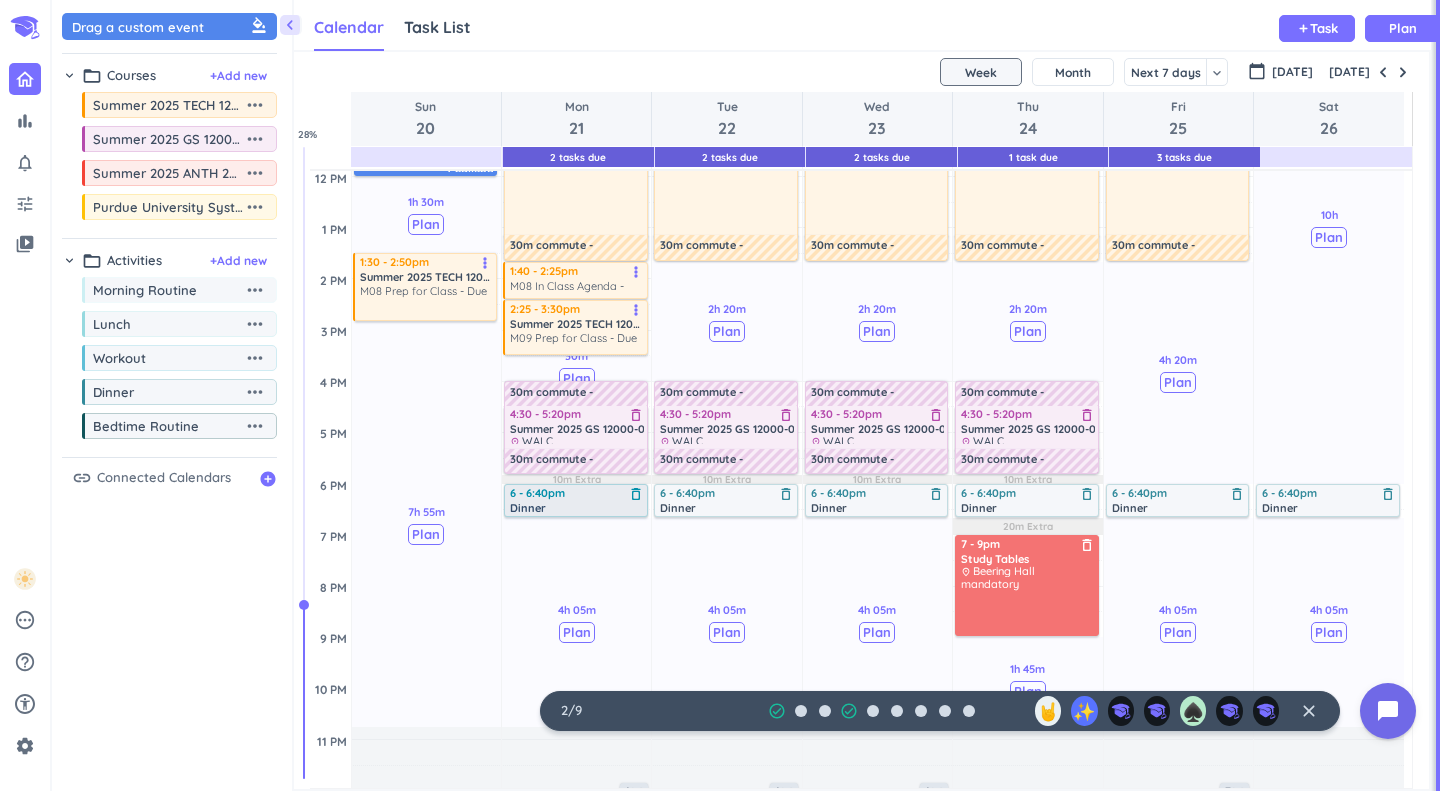click on "6 - 6:40pm" at bounding box center (577, 493) 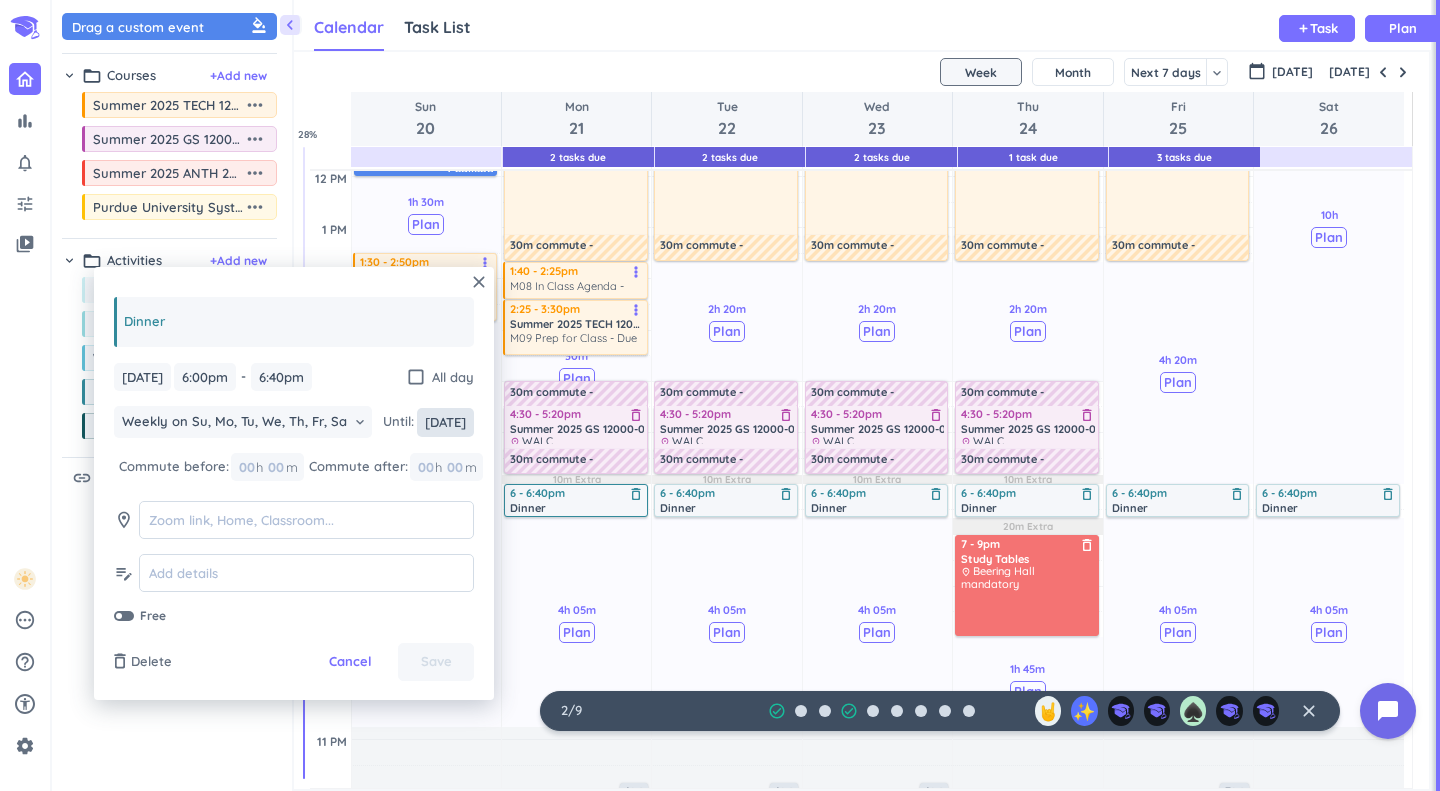 click on "[DATE]" at bounding box center [445, 422] 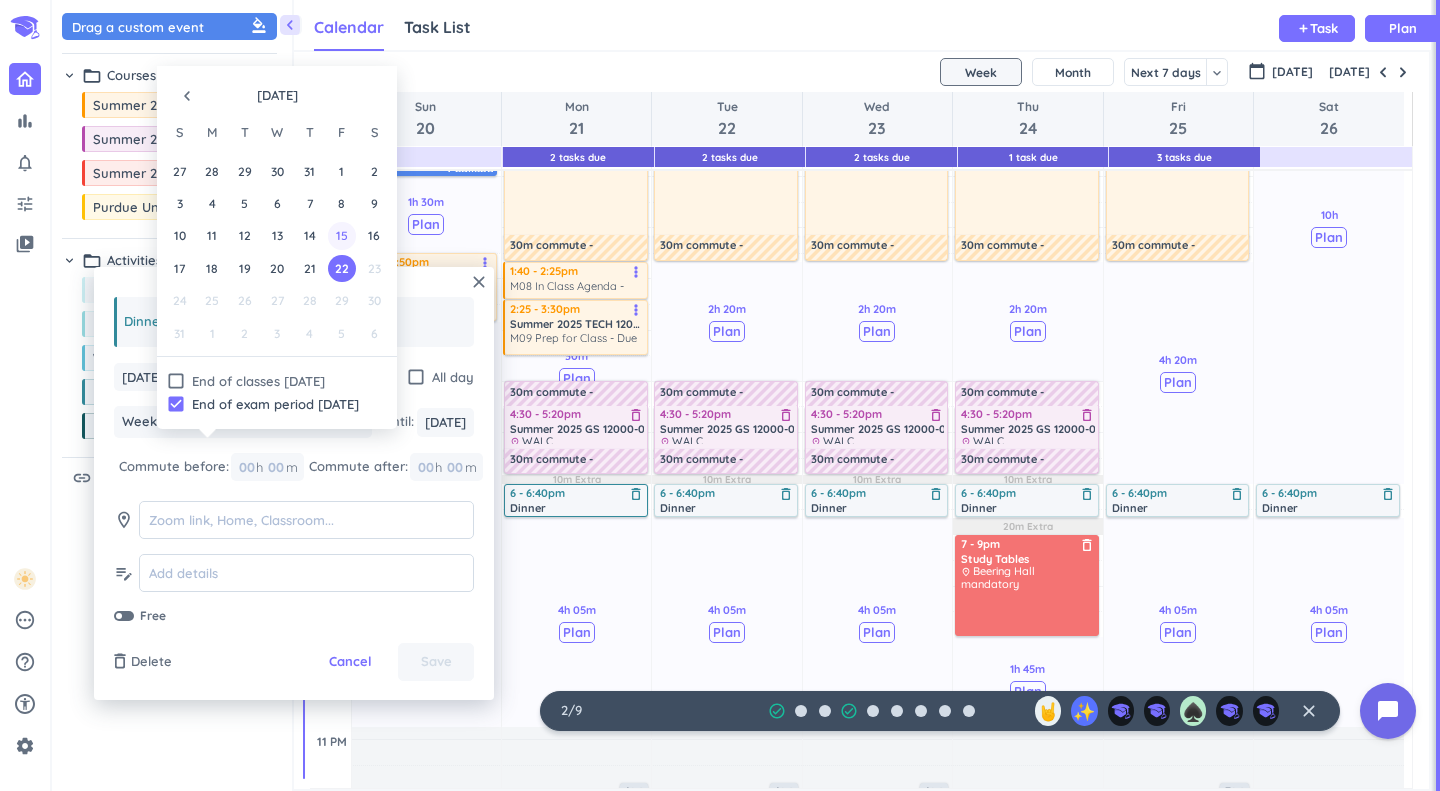 click on "15" at bounding box center [341, 235] 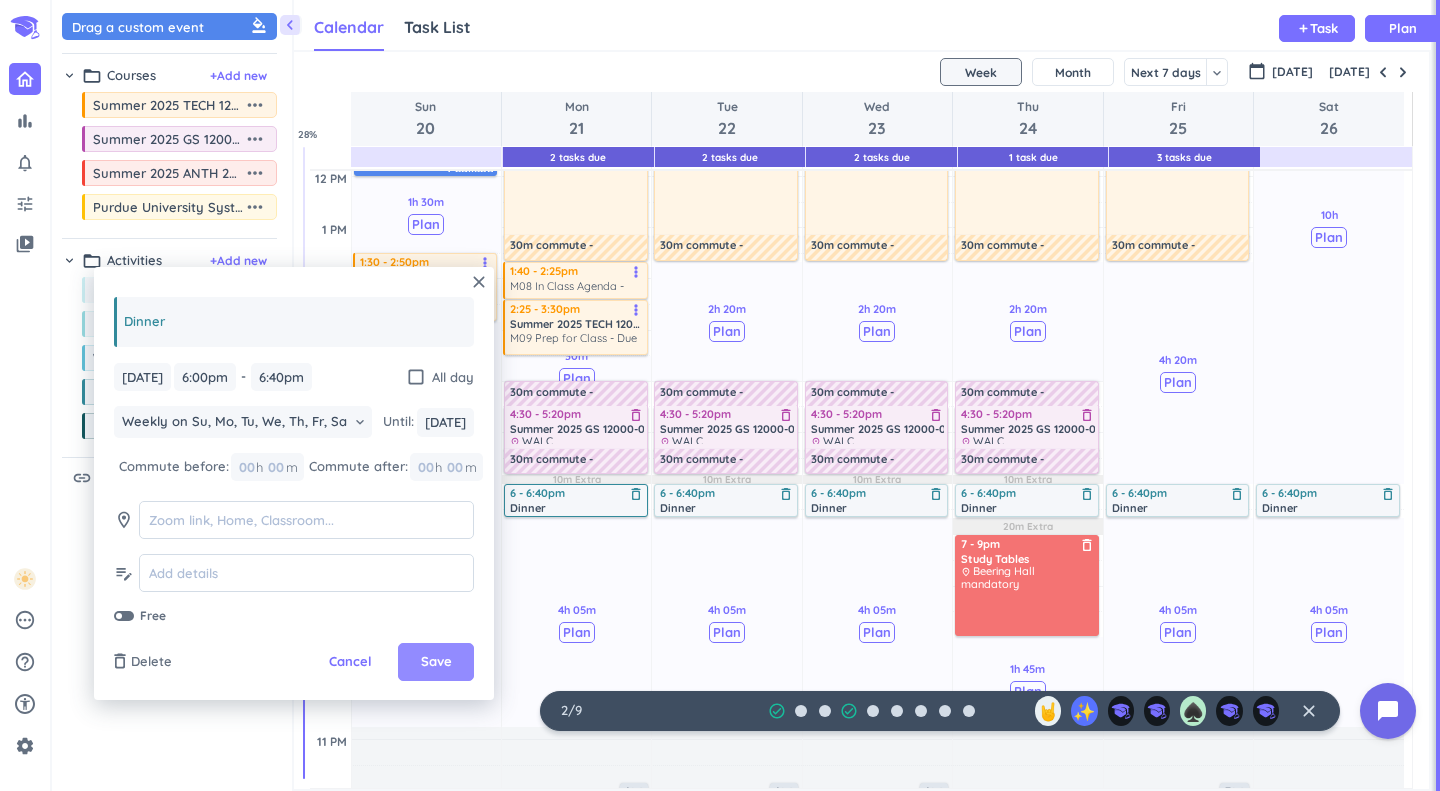 click on "Save" at bounding box center [436, 662] 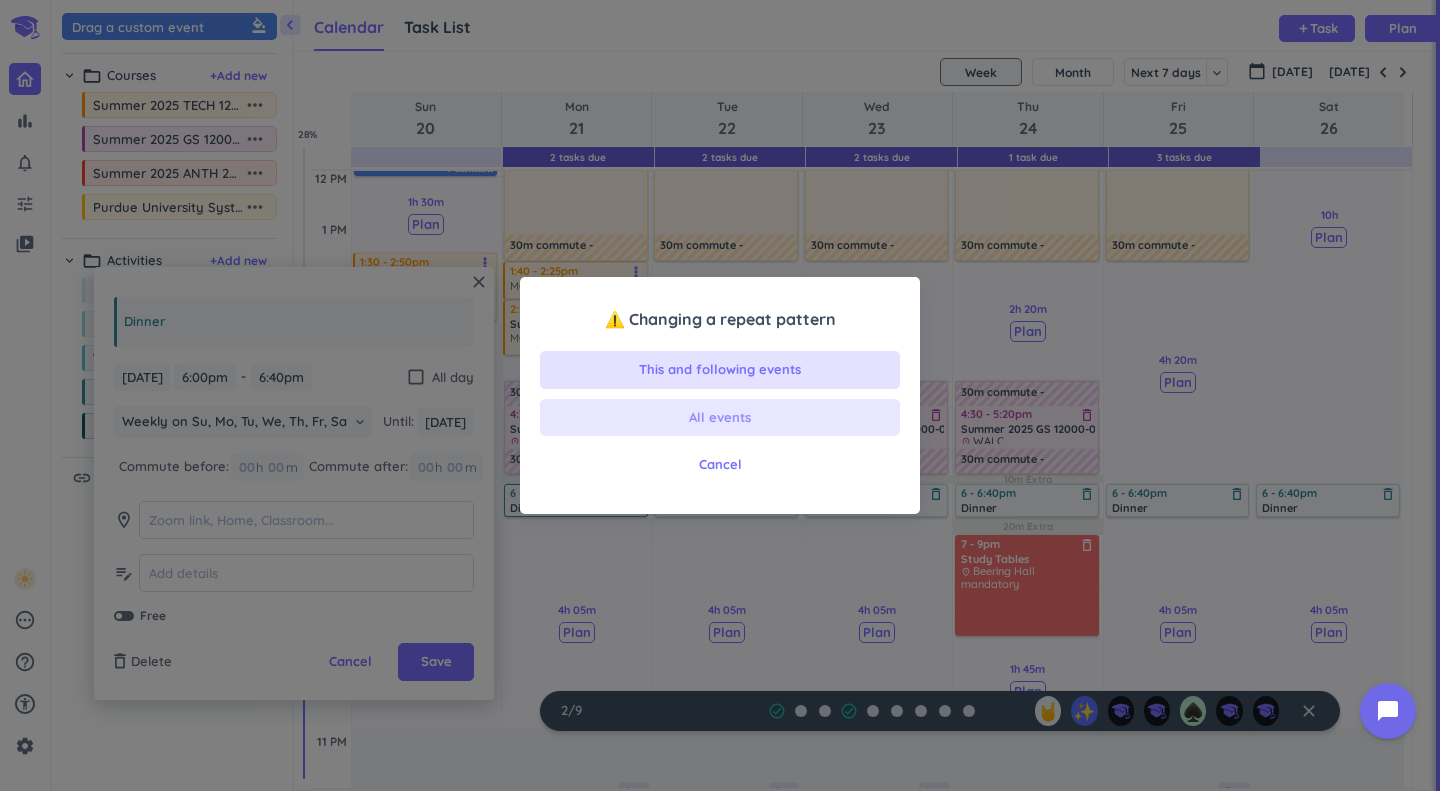 click on "All events" at bounding box center [720, 418] 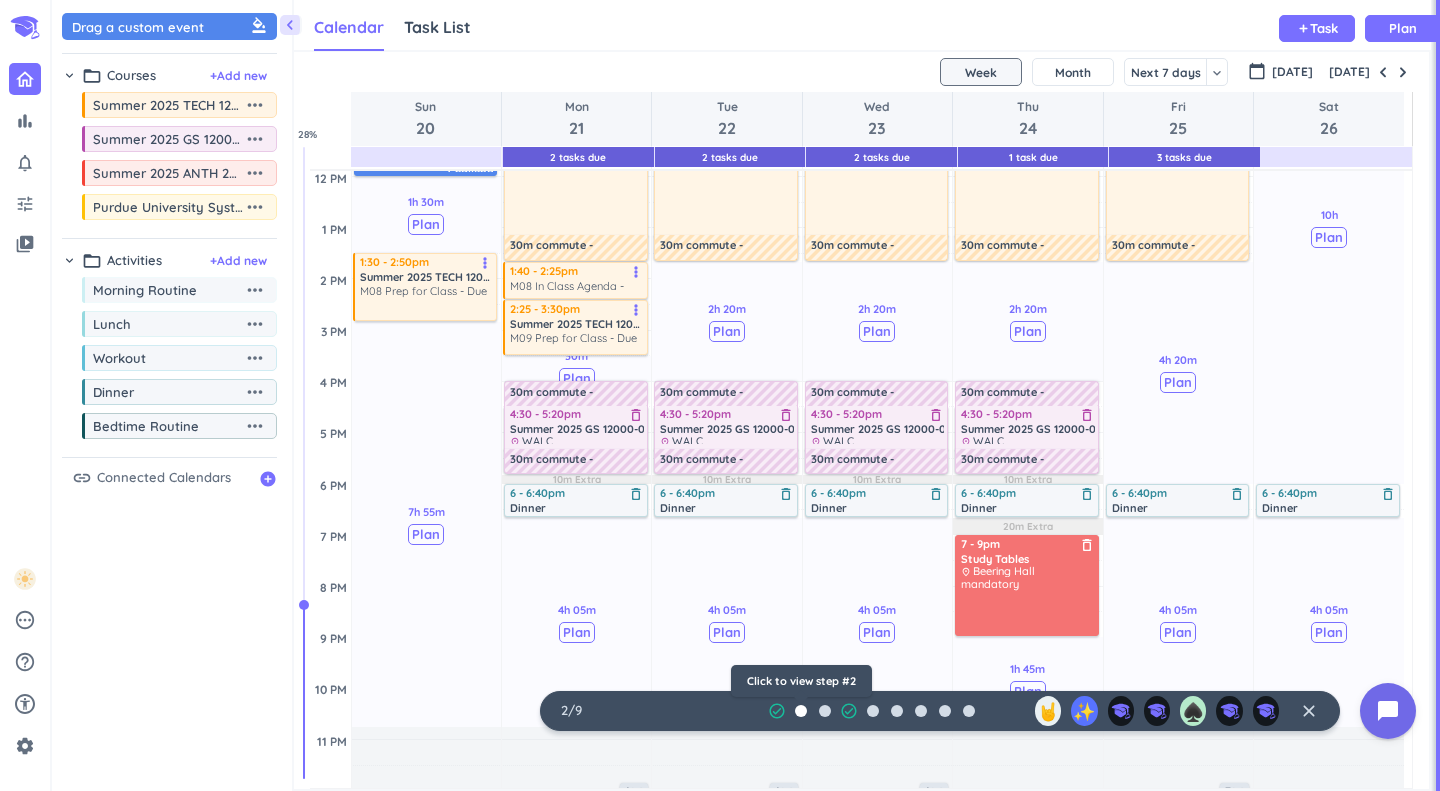 click at bounding box center [801, 711] 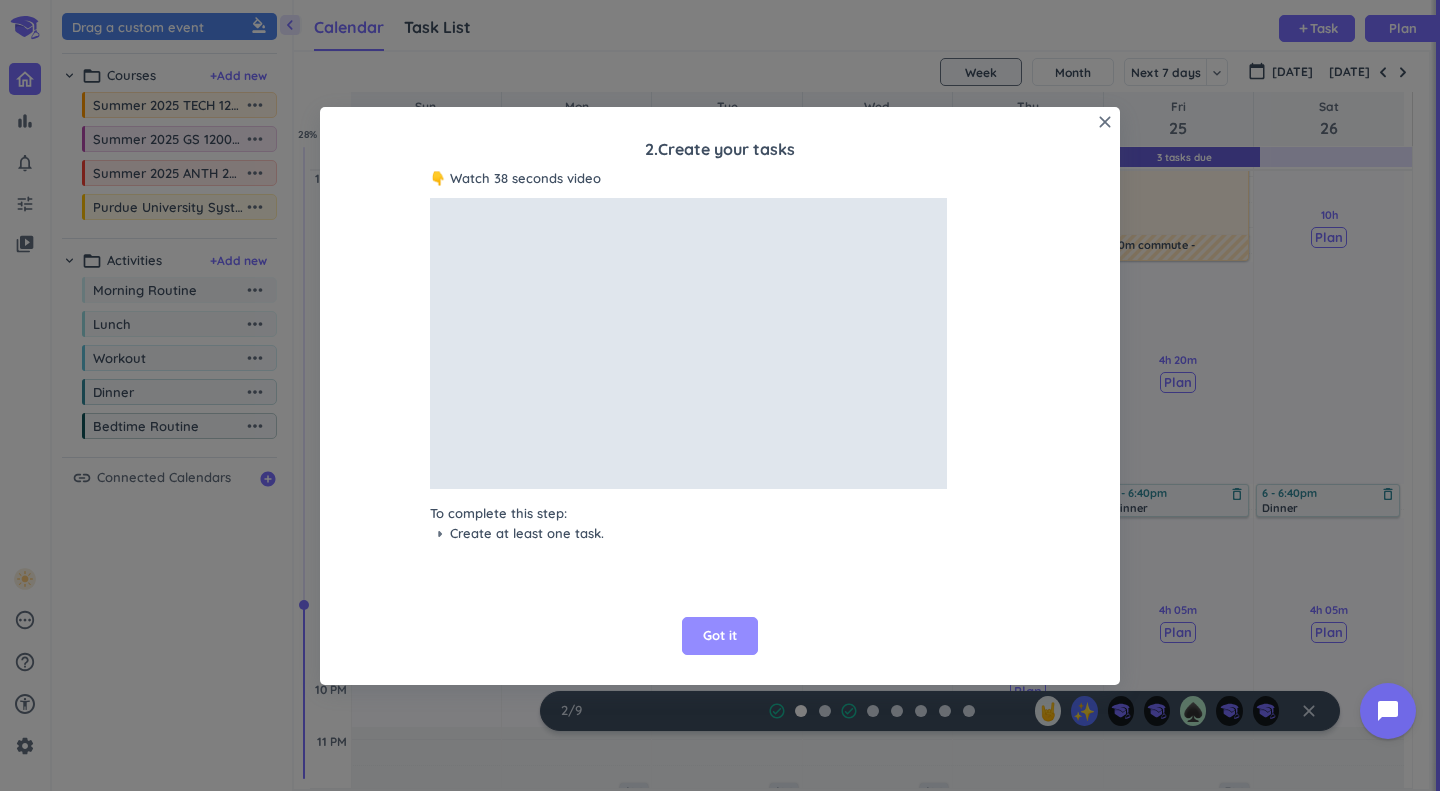 click on "Got it" at bounding box center (720, 636) 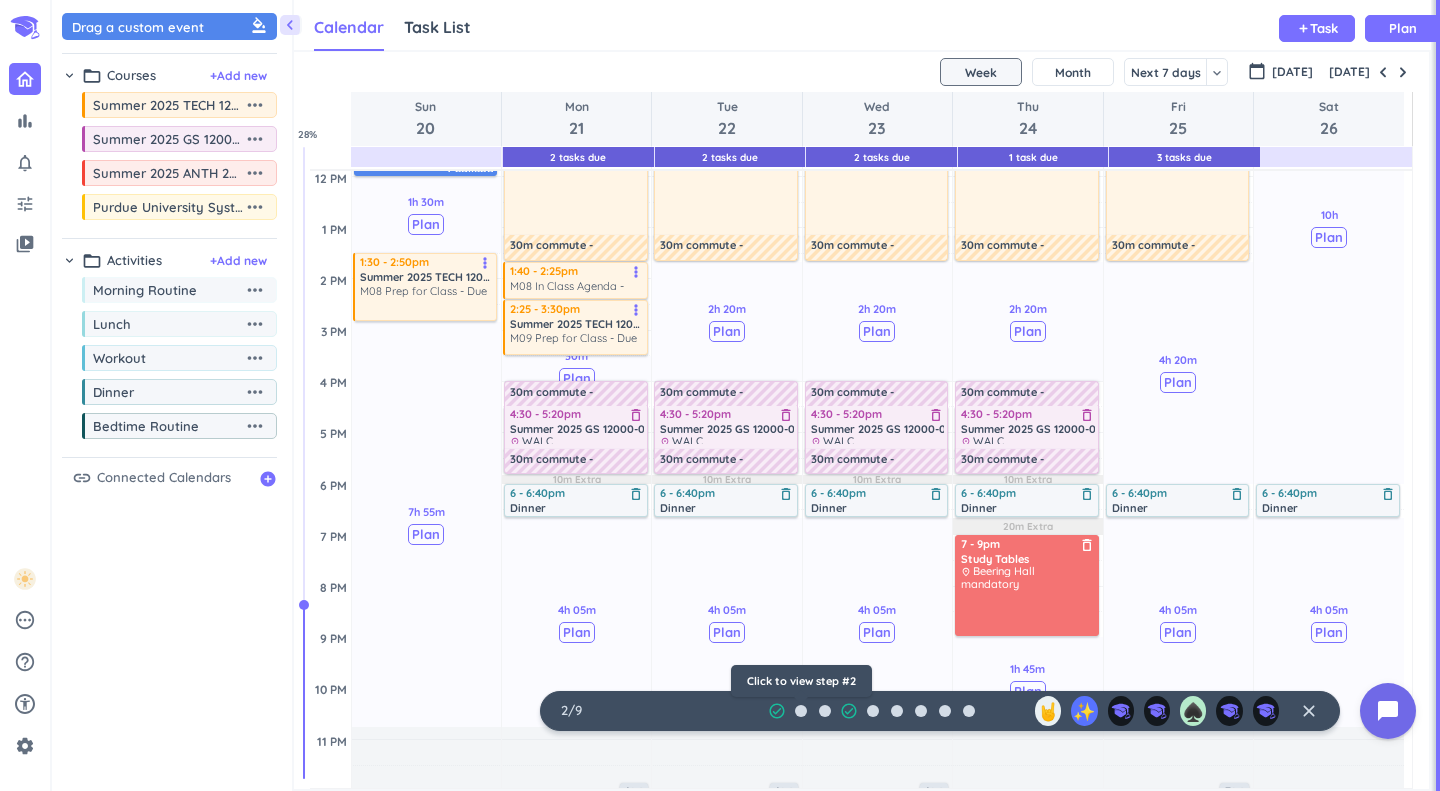 click at bounding box center (801, 711) 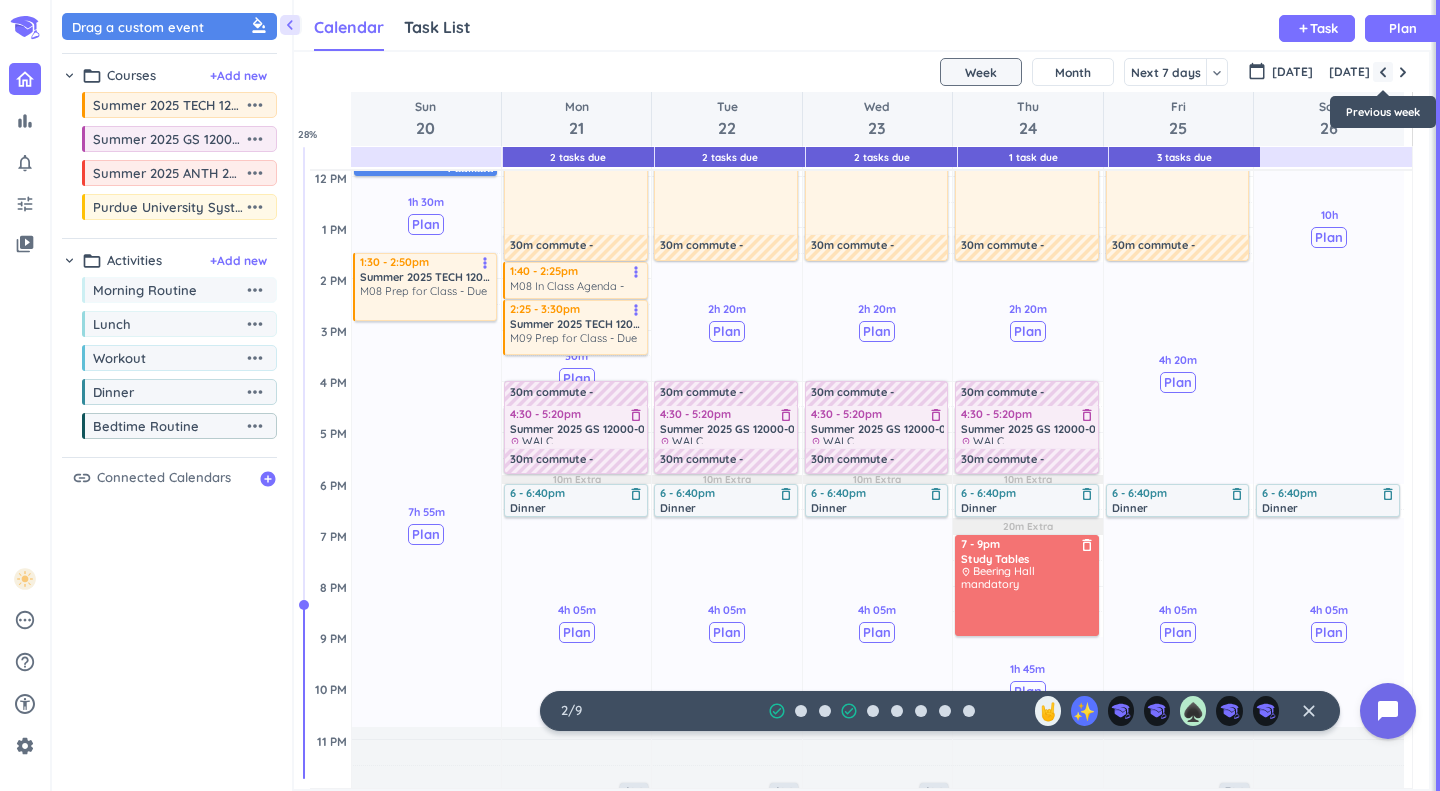 click at bounding box center (1383, 72) 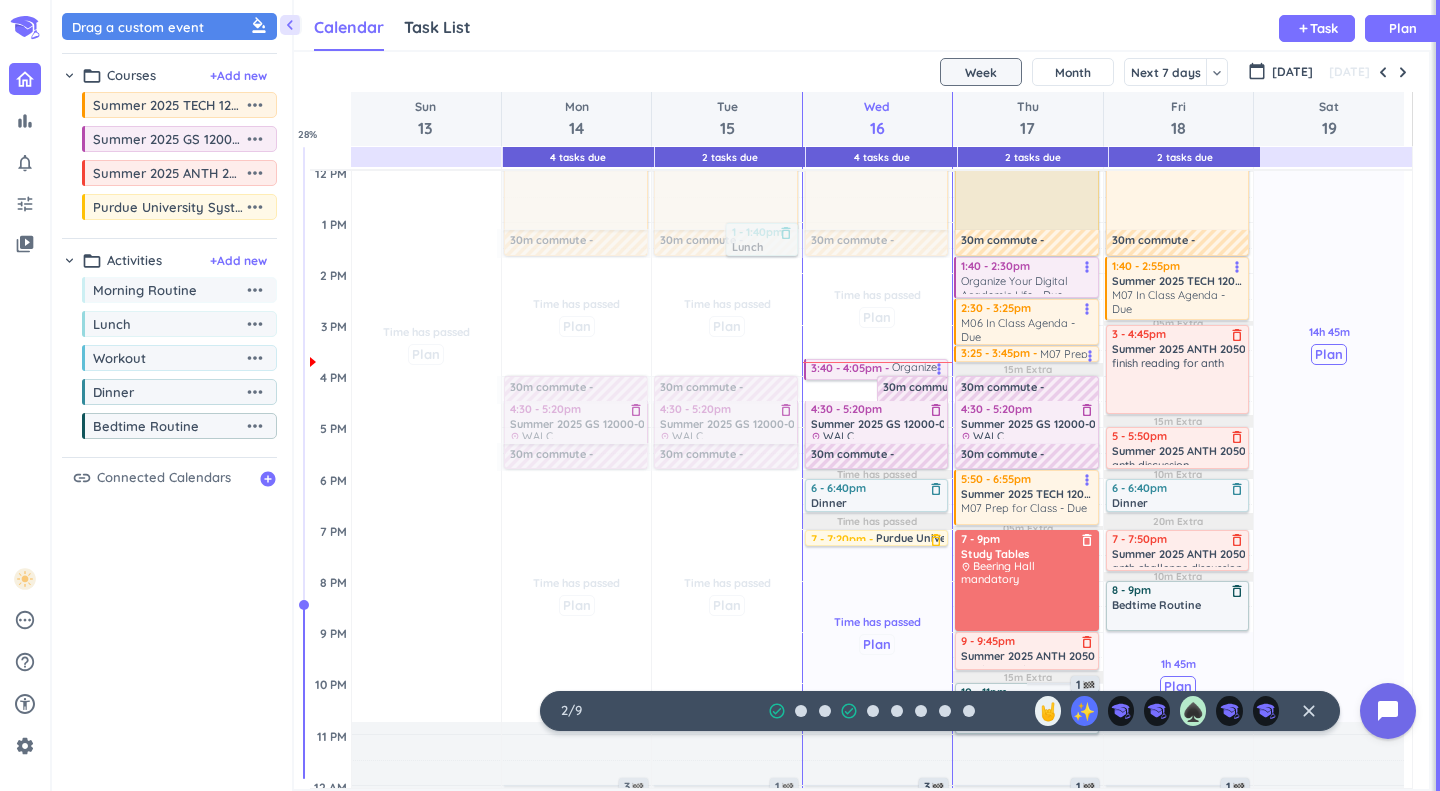 scroll, scrollTop: 410, scrollLeft: 0, axis: vertical 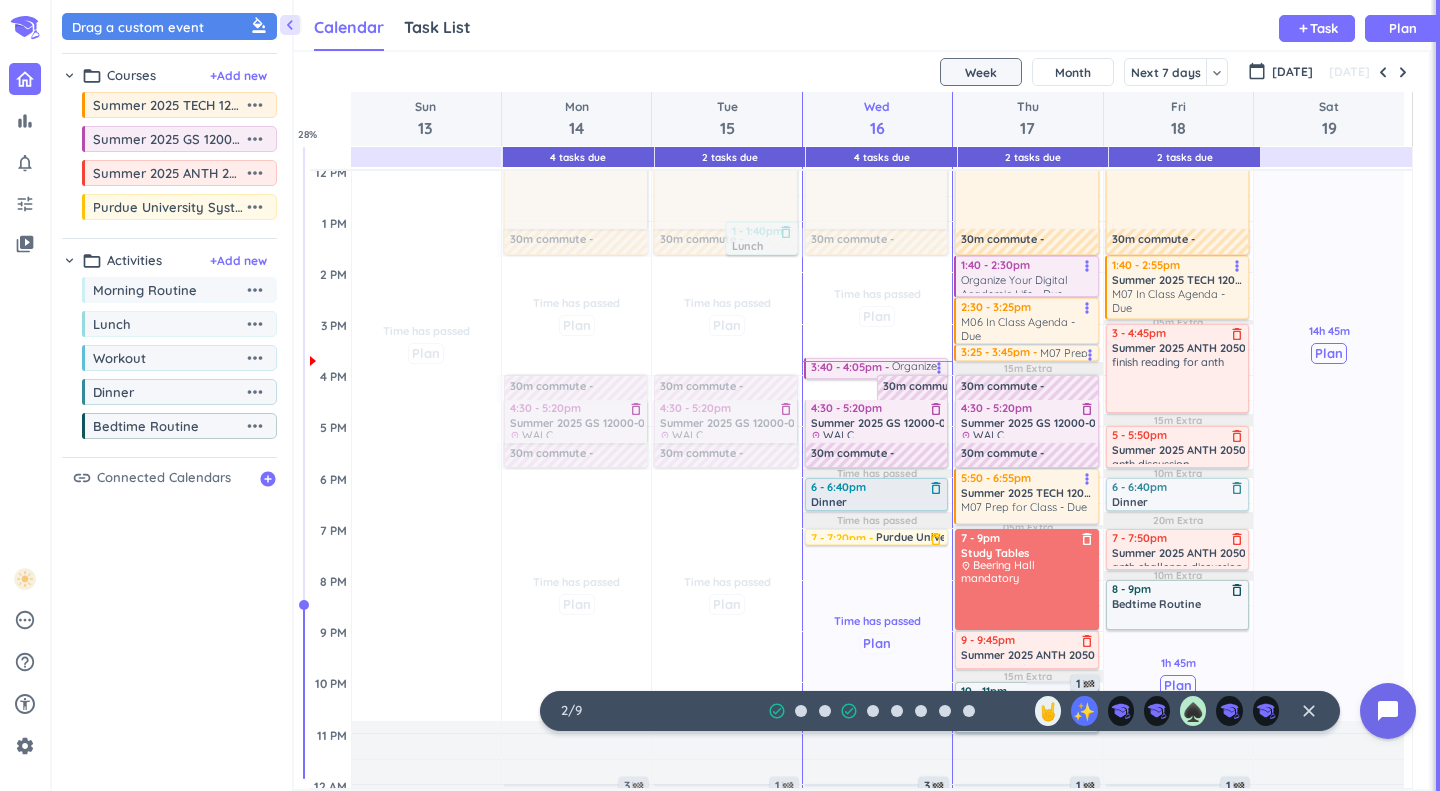 click on "6 - 6:40pm" at bounding box center [878, 487] 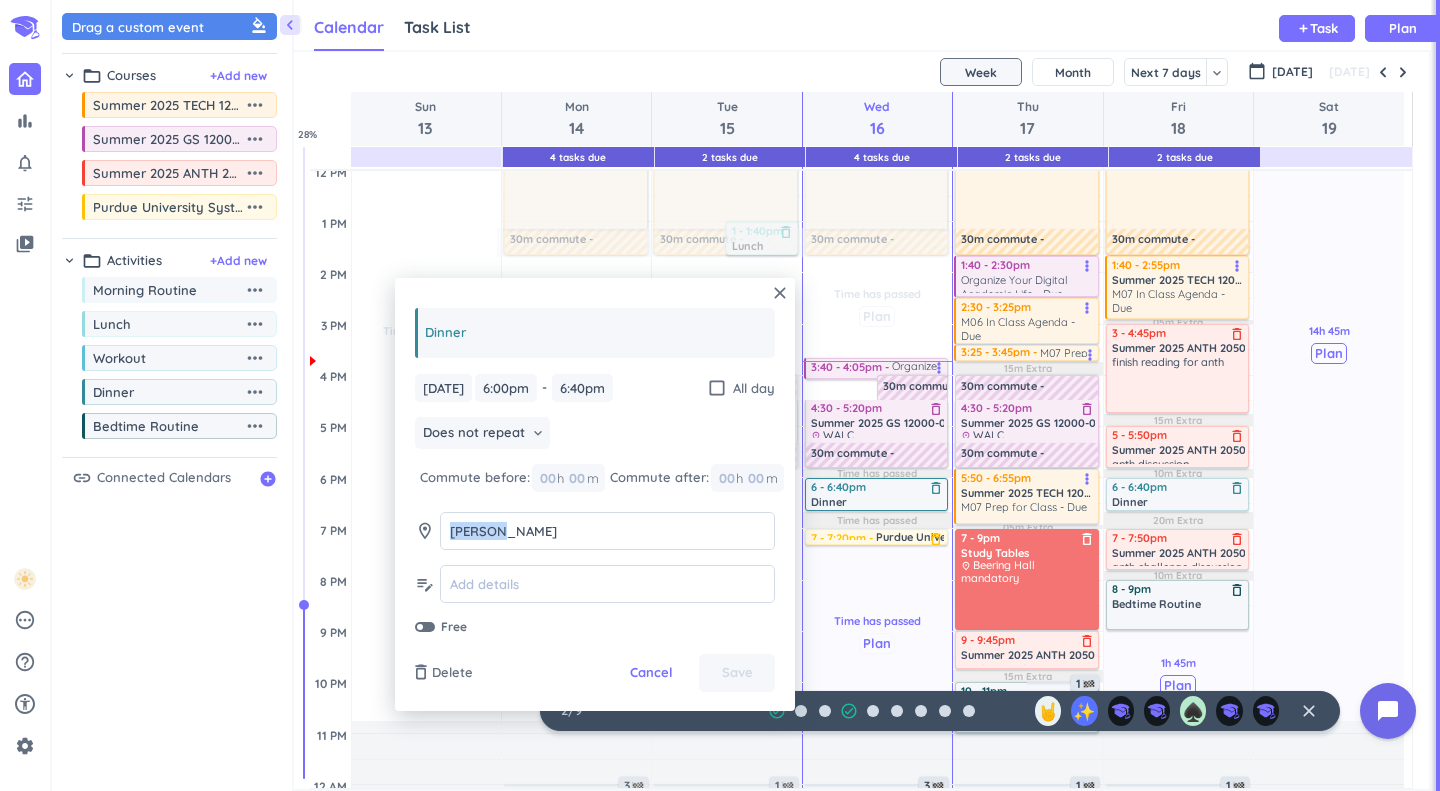 drag, startPoint x: 544, startPoint y: 529, endPoint x: 434, endPoint y: 533, distance: 110.0727 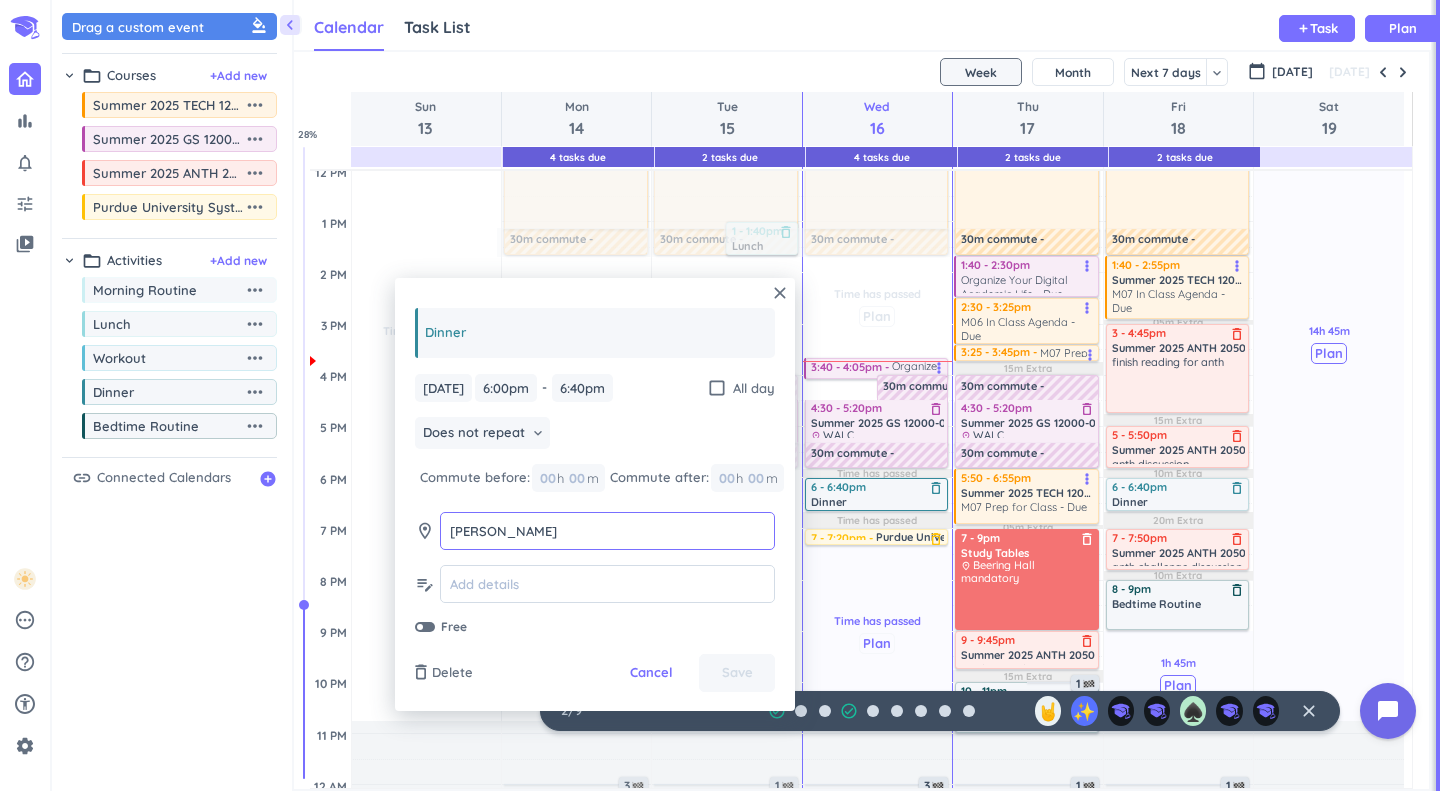 click on "room [PERSON_NAME] [PERSON_NAME]" at bounding box center (595, 531) 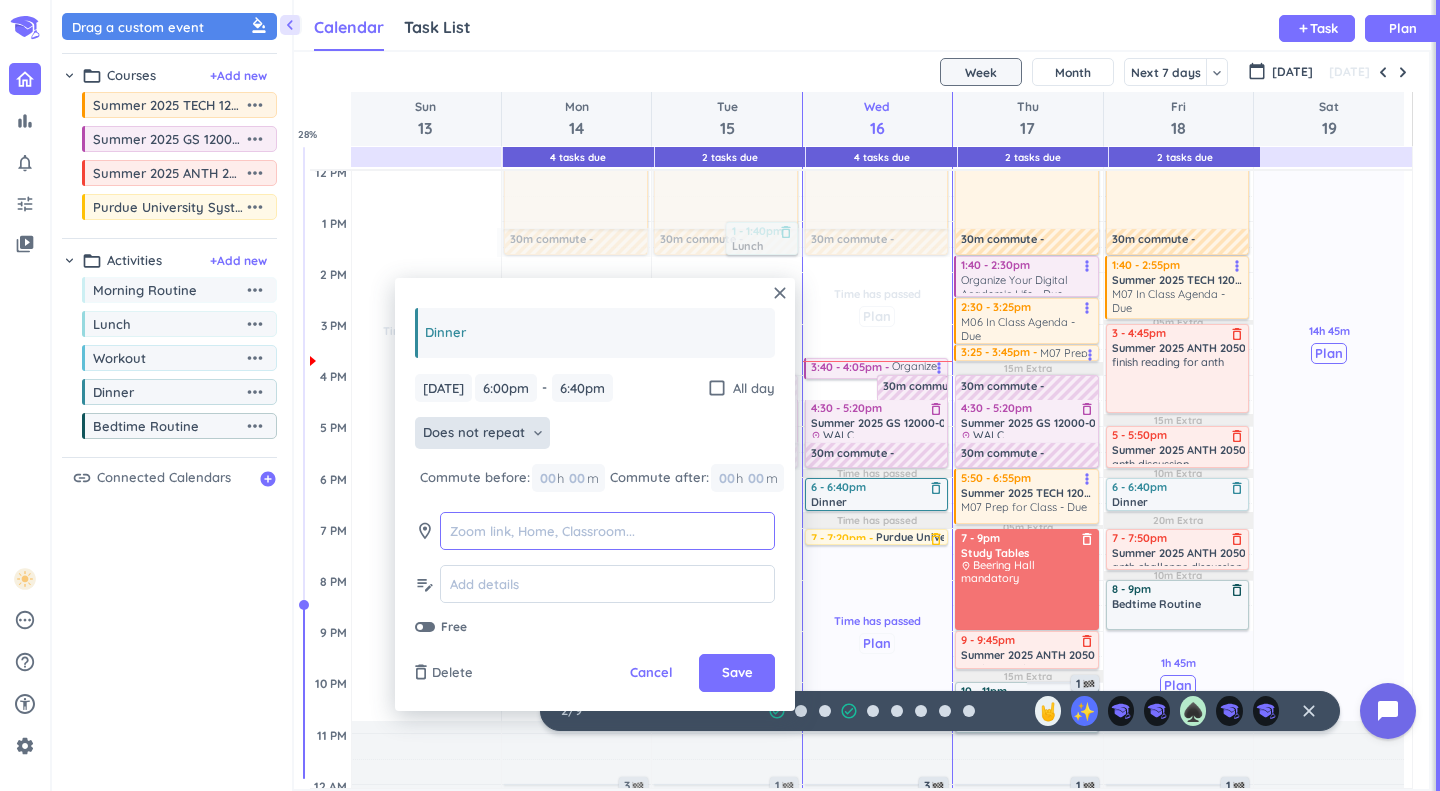 type 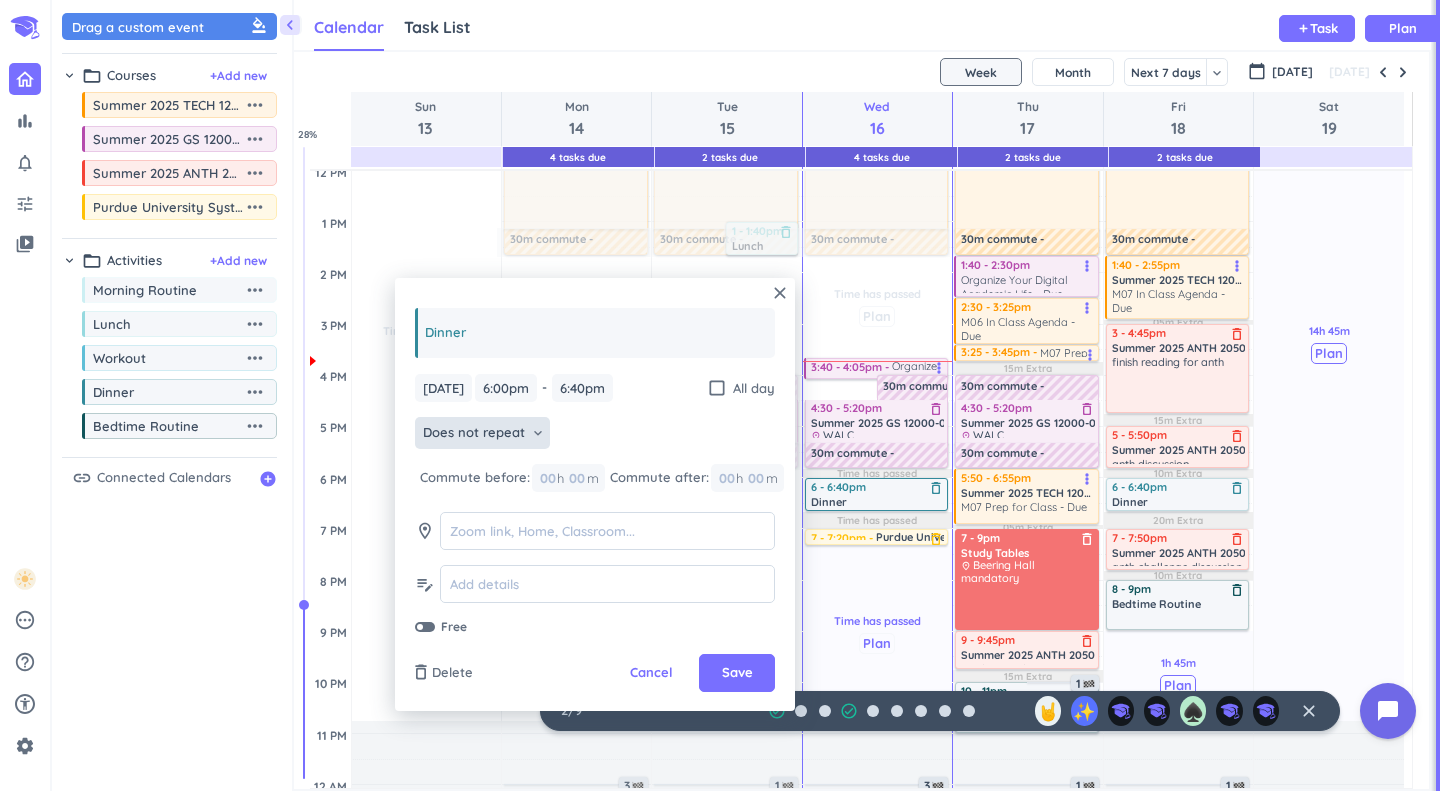 click on "Does not repeat" at bounding box center (474, 433) 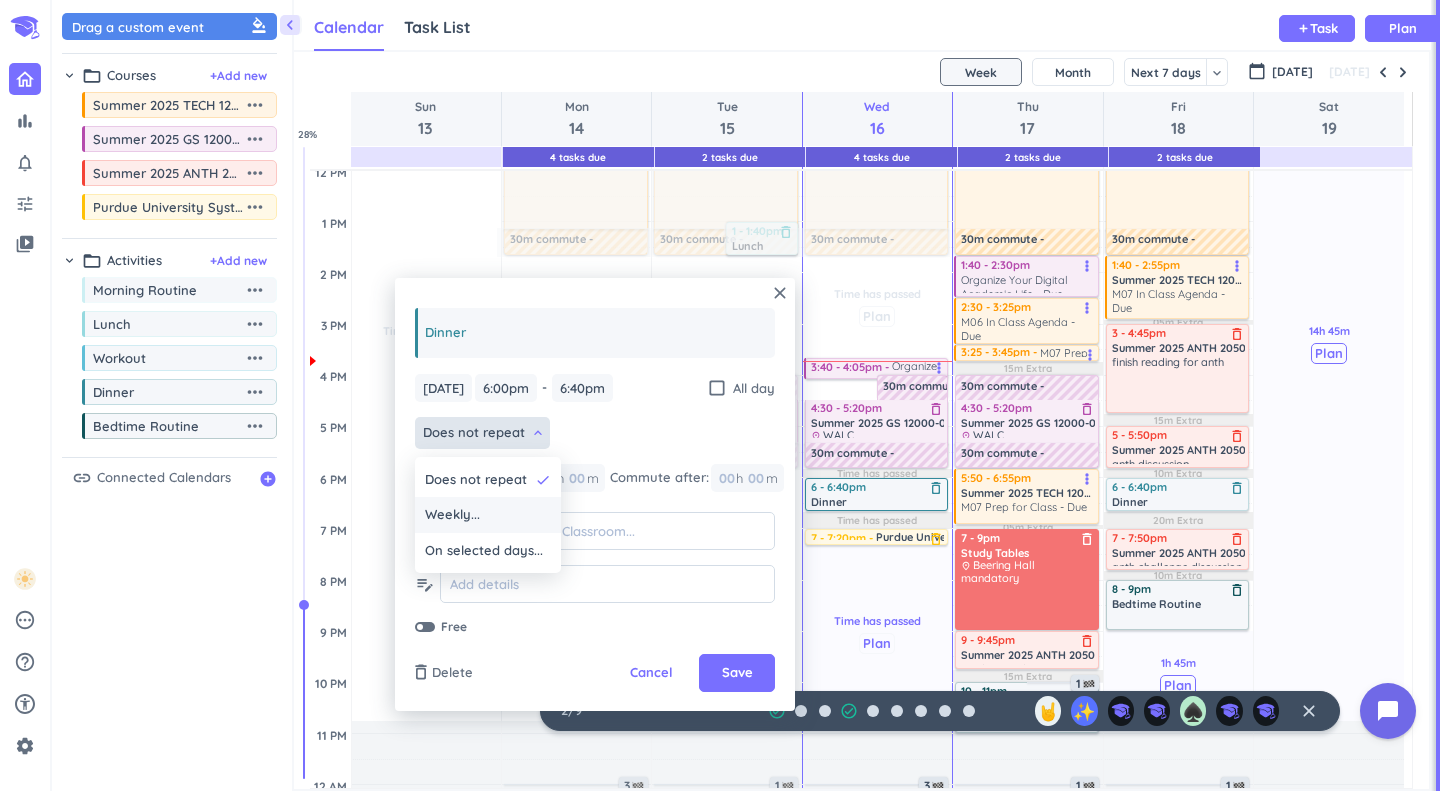 click on "Weekly..." at bounding box center (488, 515) 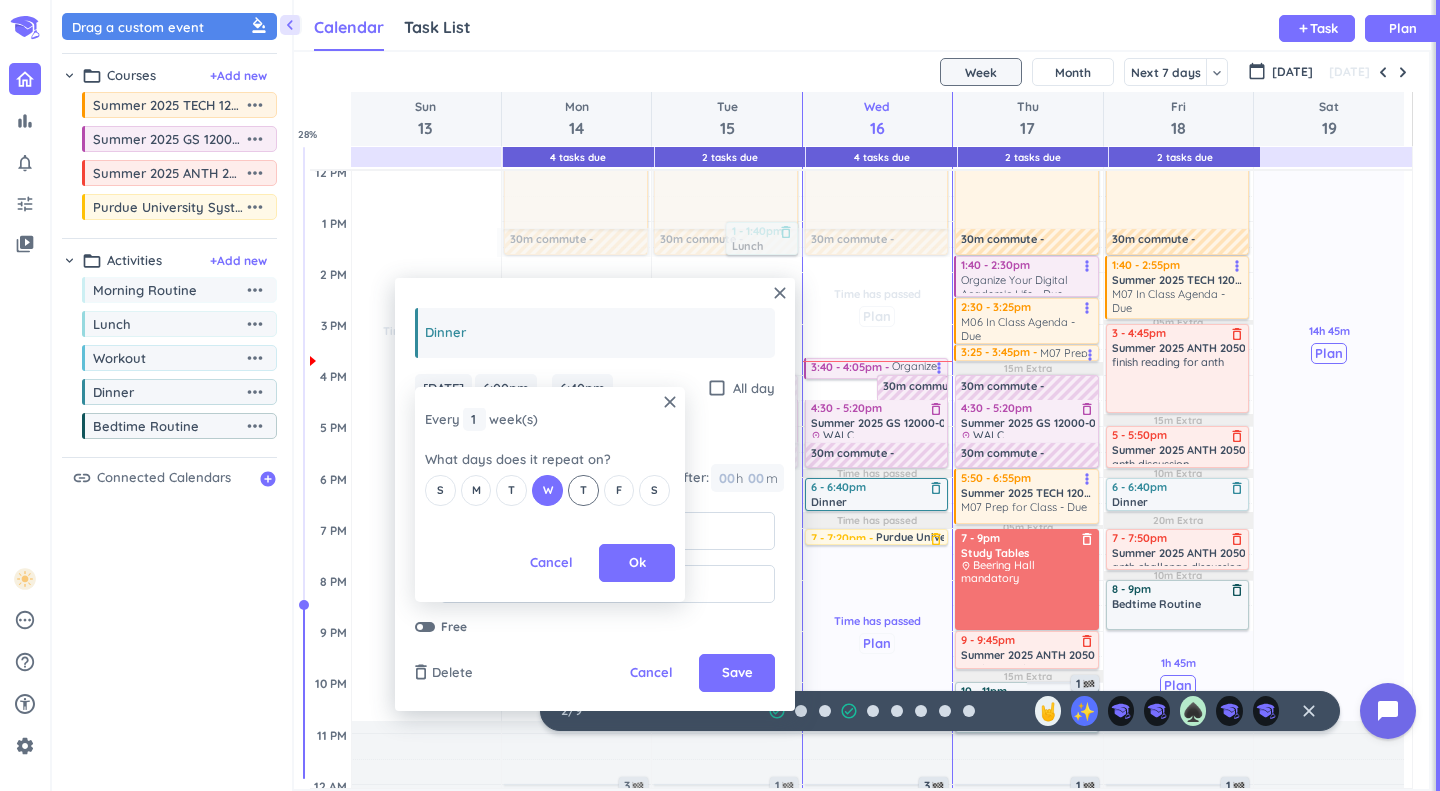 click on "T" at bounding box center [583, 490] 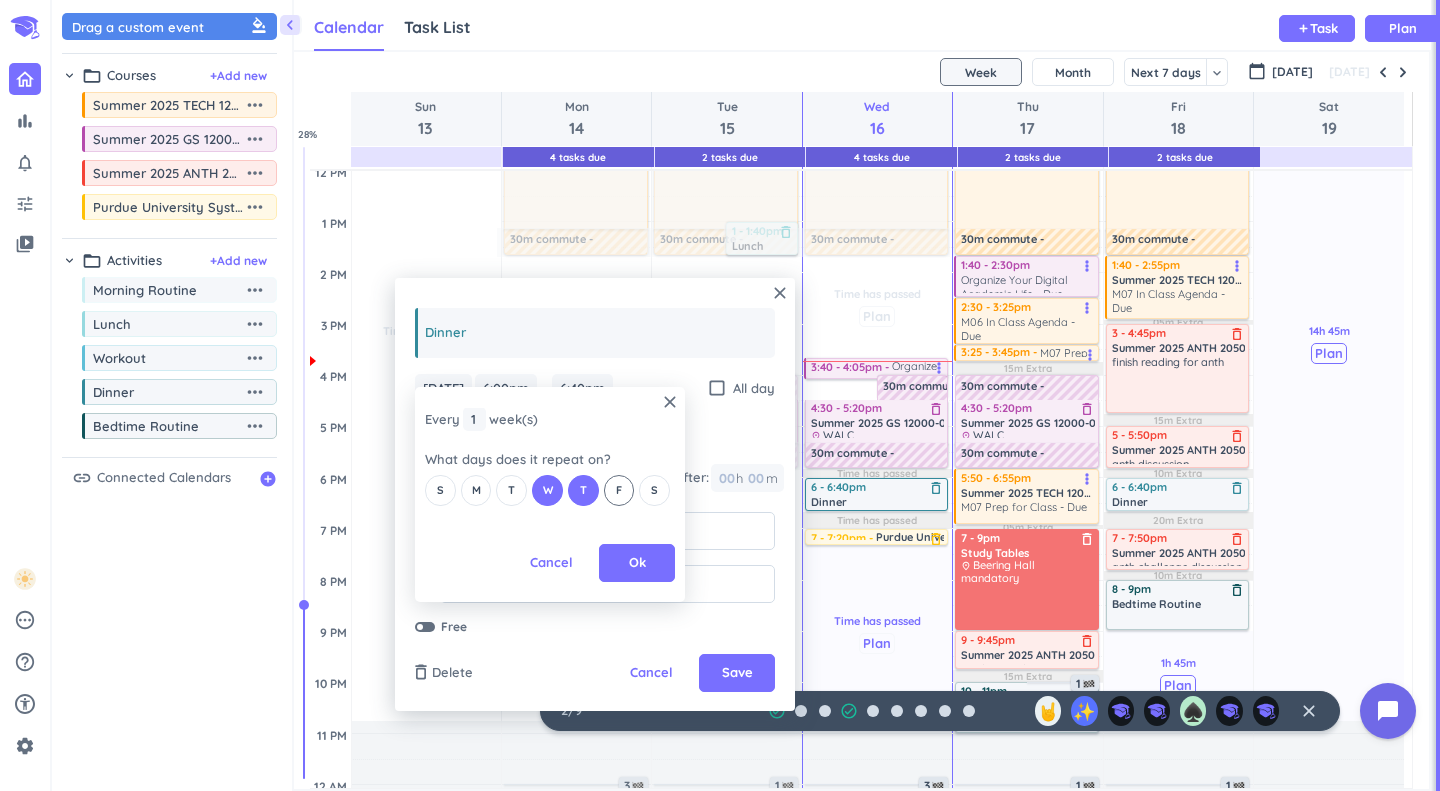click on "F" at bounding box center [619, 490] 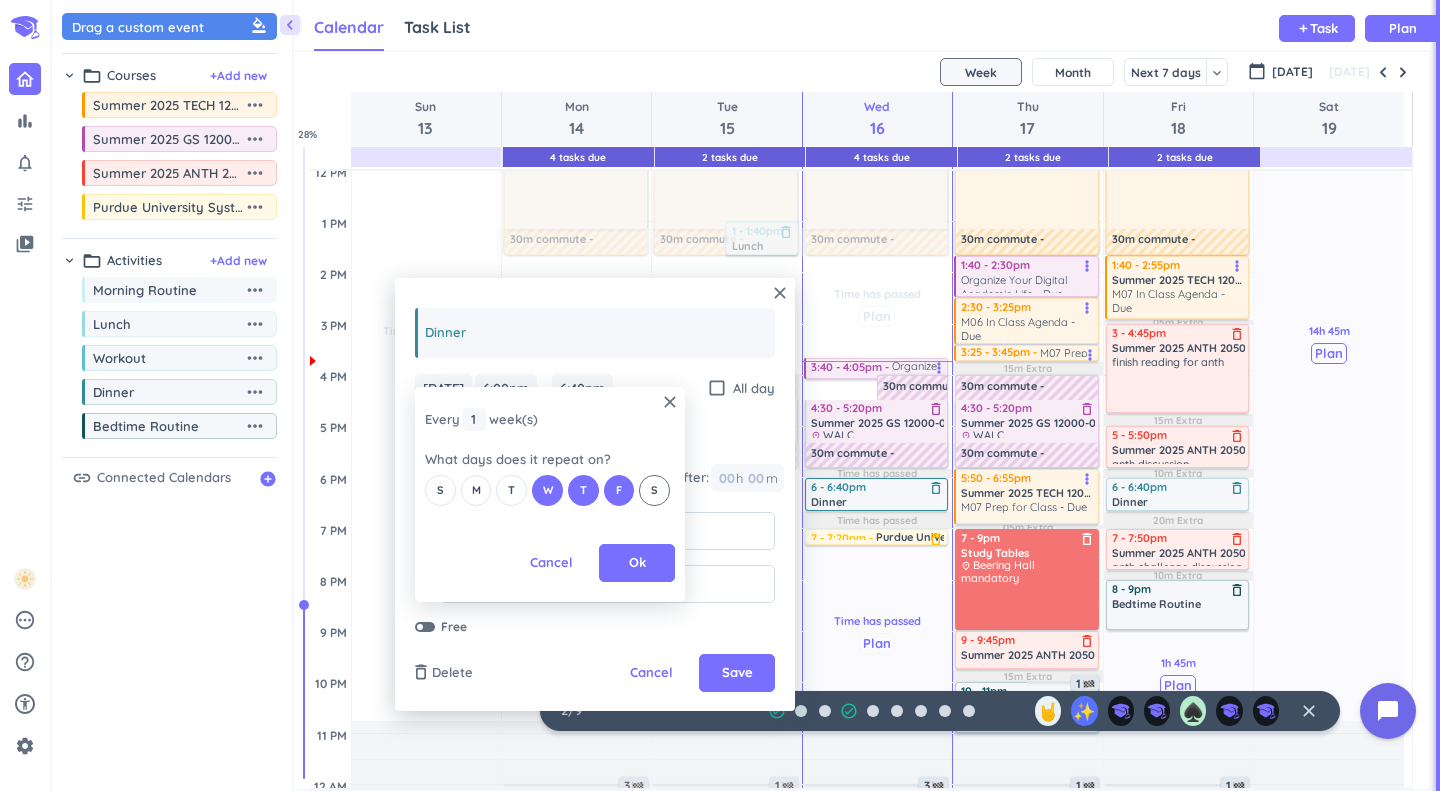 click on "S" at bounding box center [654, 490] 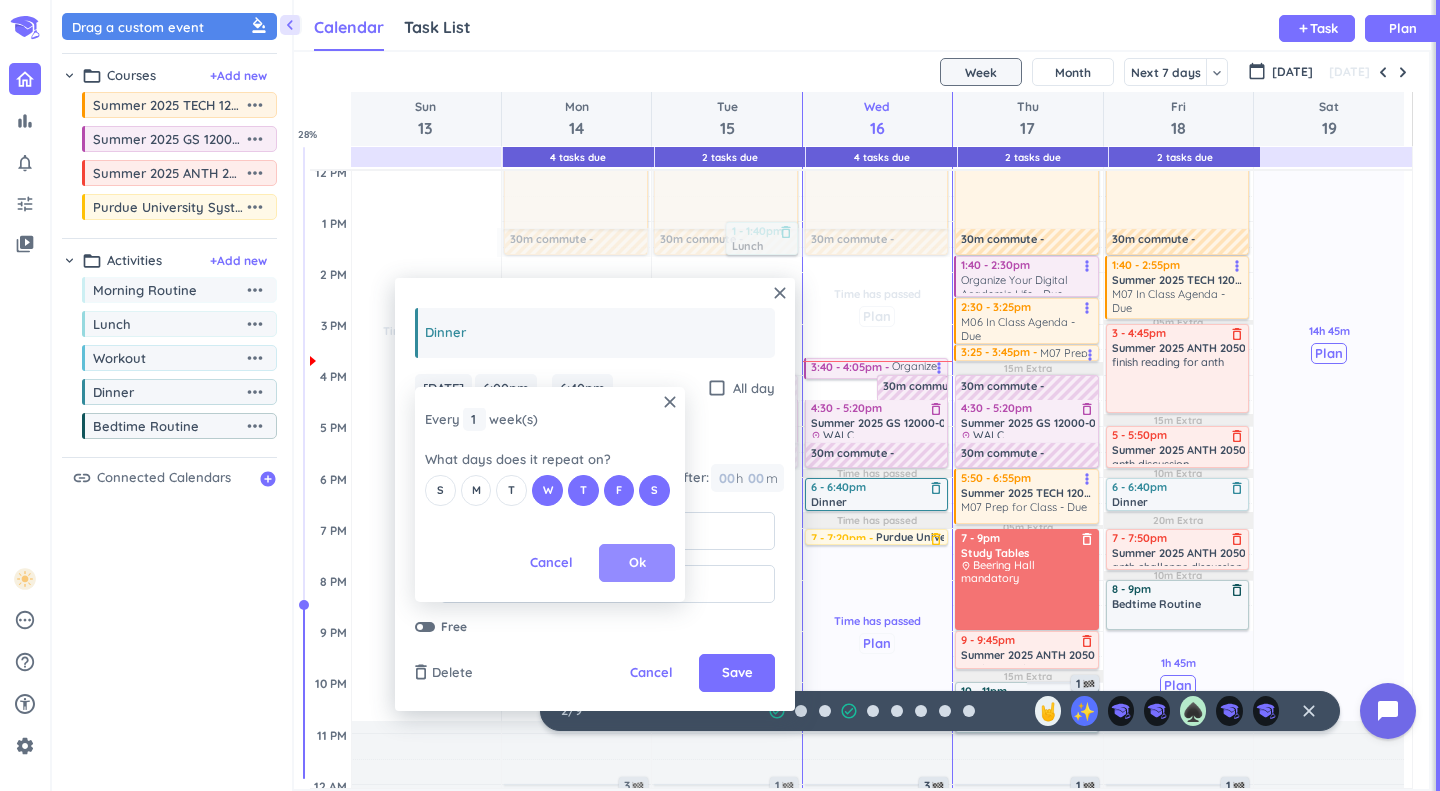 click on "Ok" at bounding box center [637, 563] 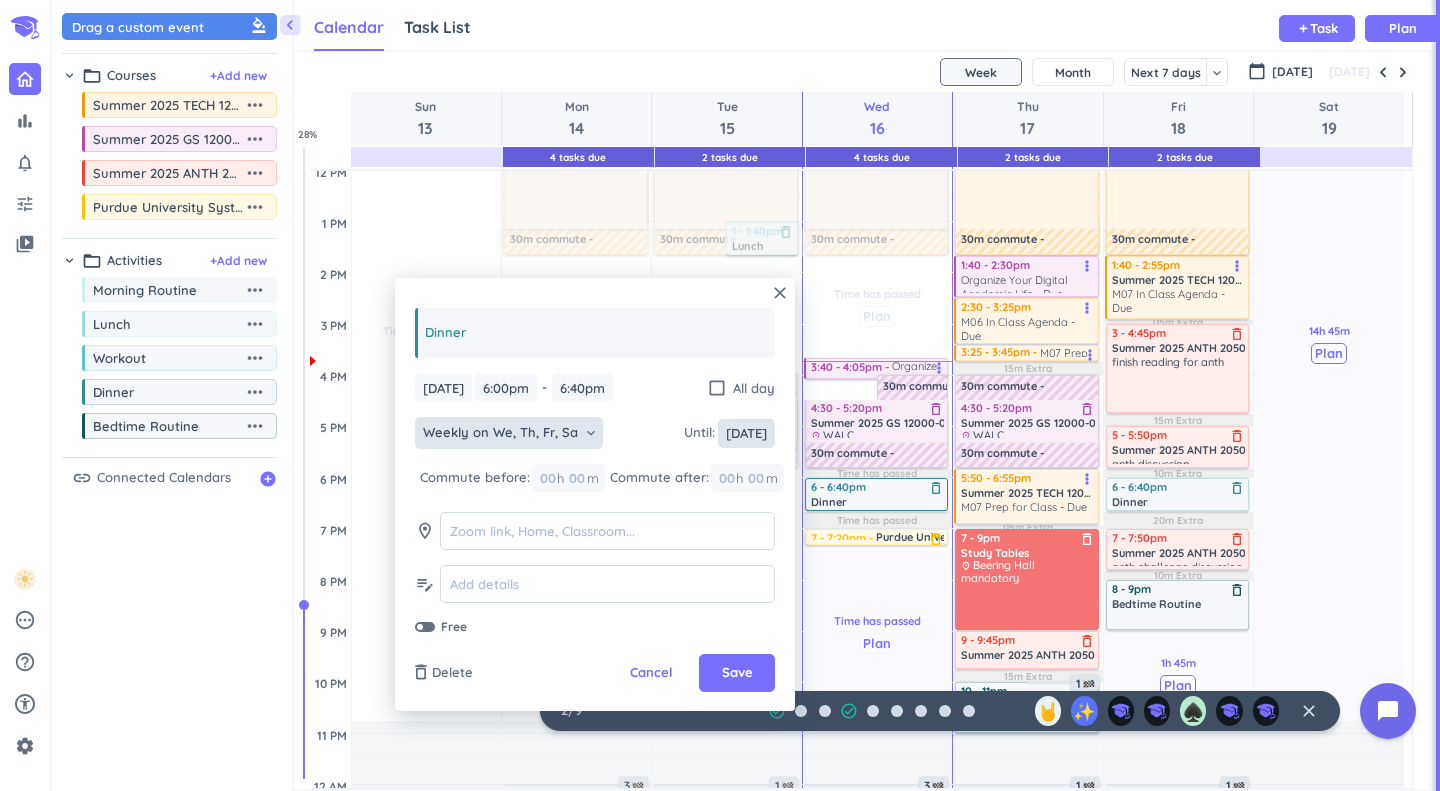 click on "[DATE]" at bounding box center [746, 433] 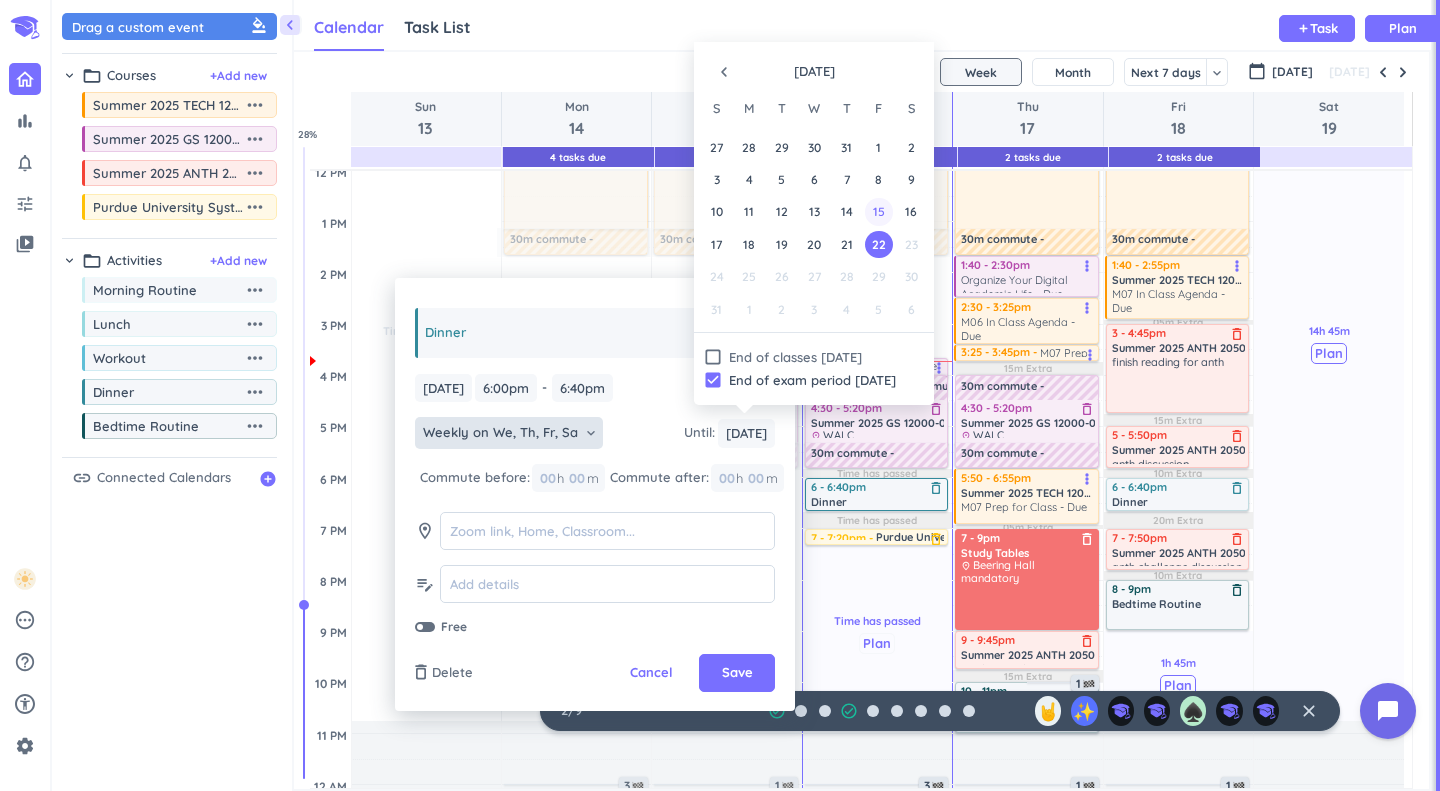 click on "15" at bounding box center [878, 211] 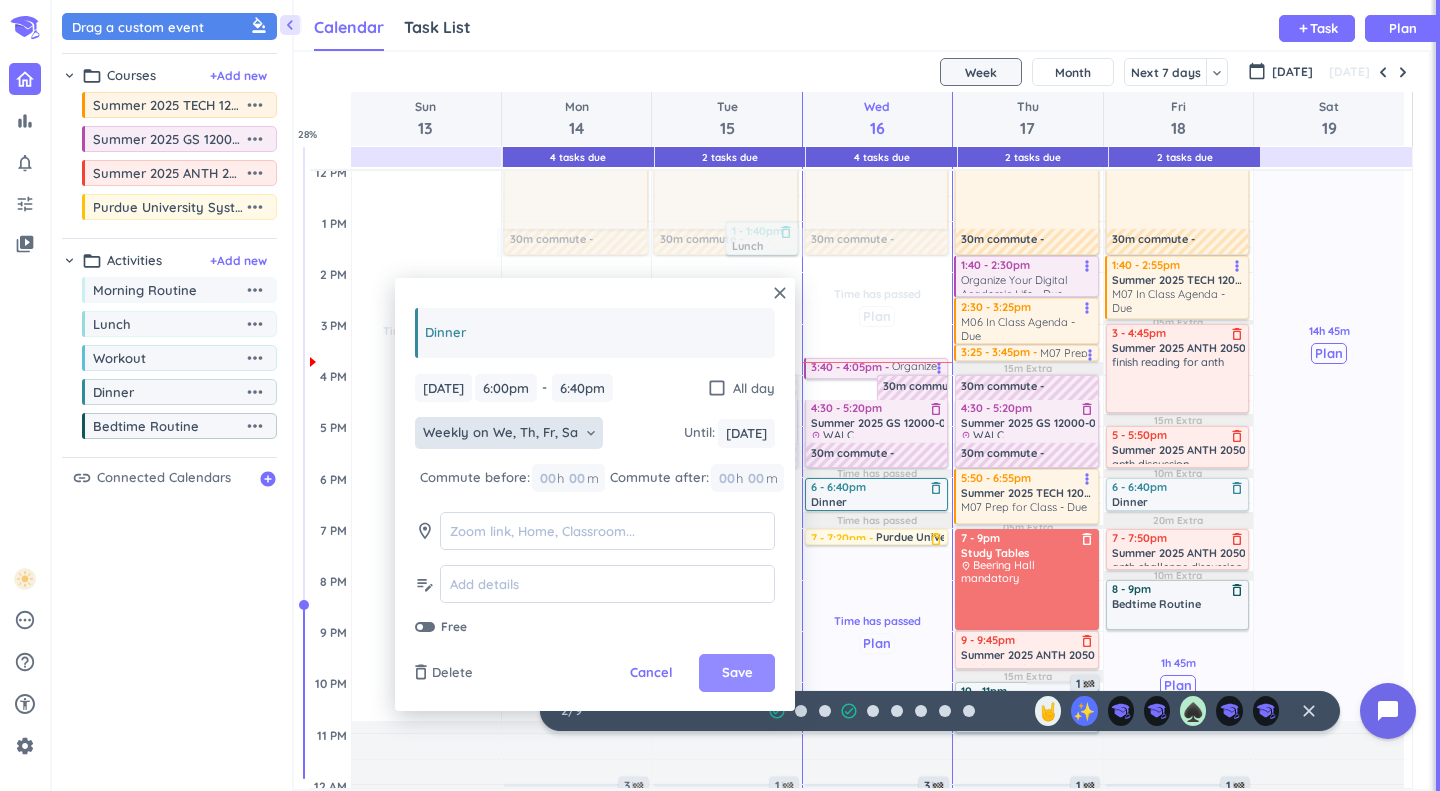 click on "Save" at bounding box center (737, 673) 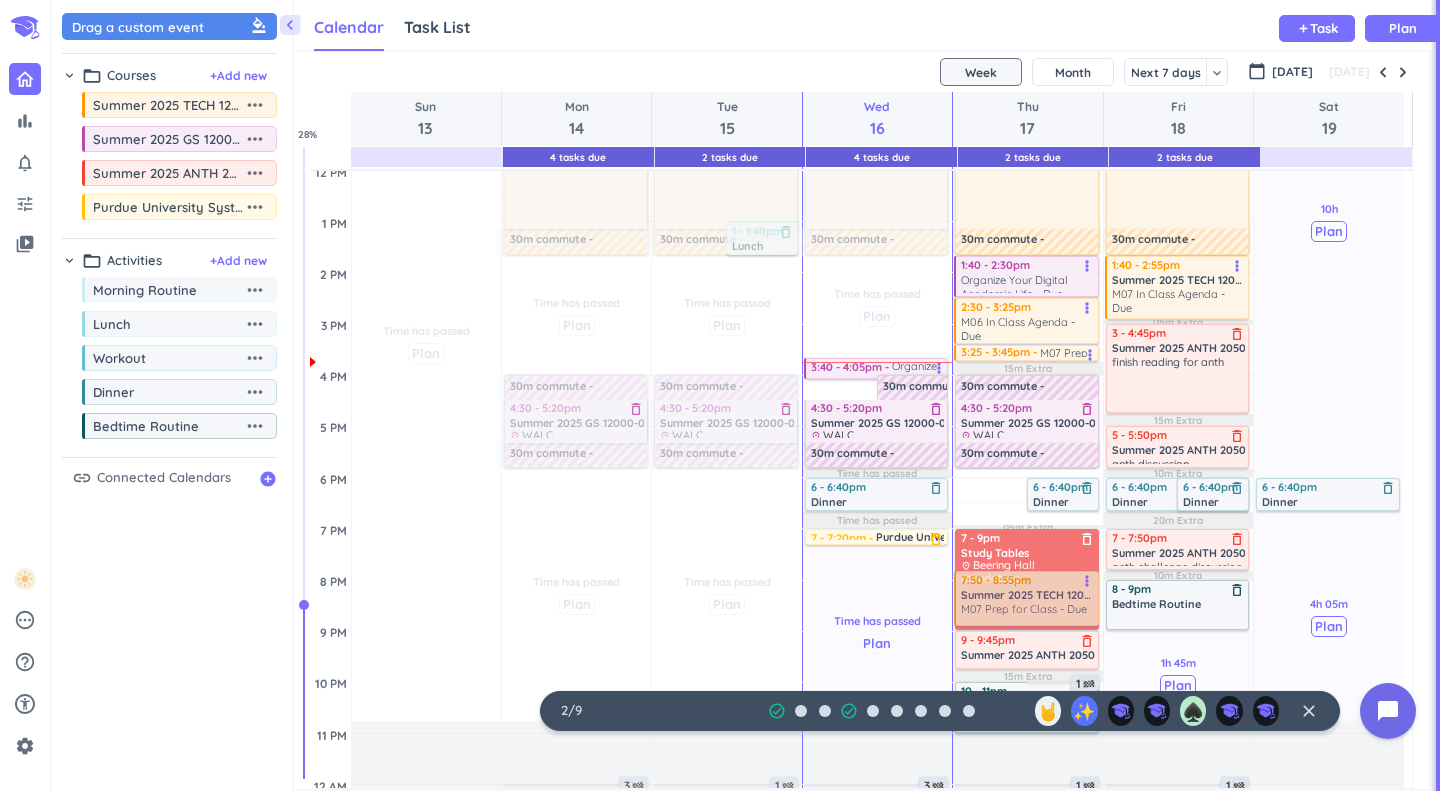 drag, startPoint x: 1001, startPoint y: 500, endPoint x: 1008, endPoint y: 599, distance: 99.24717 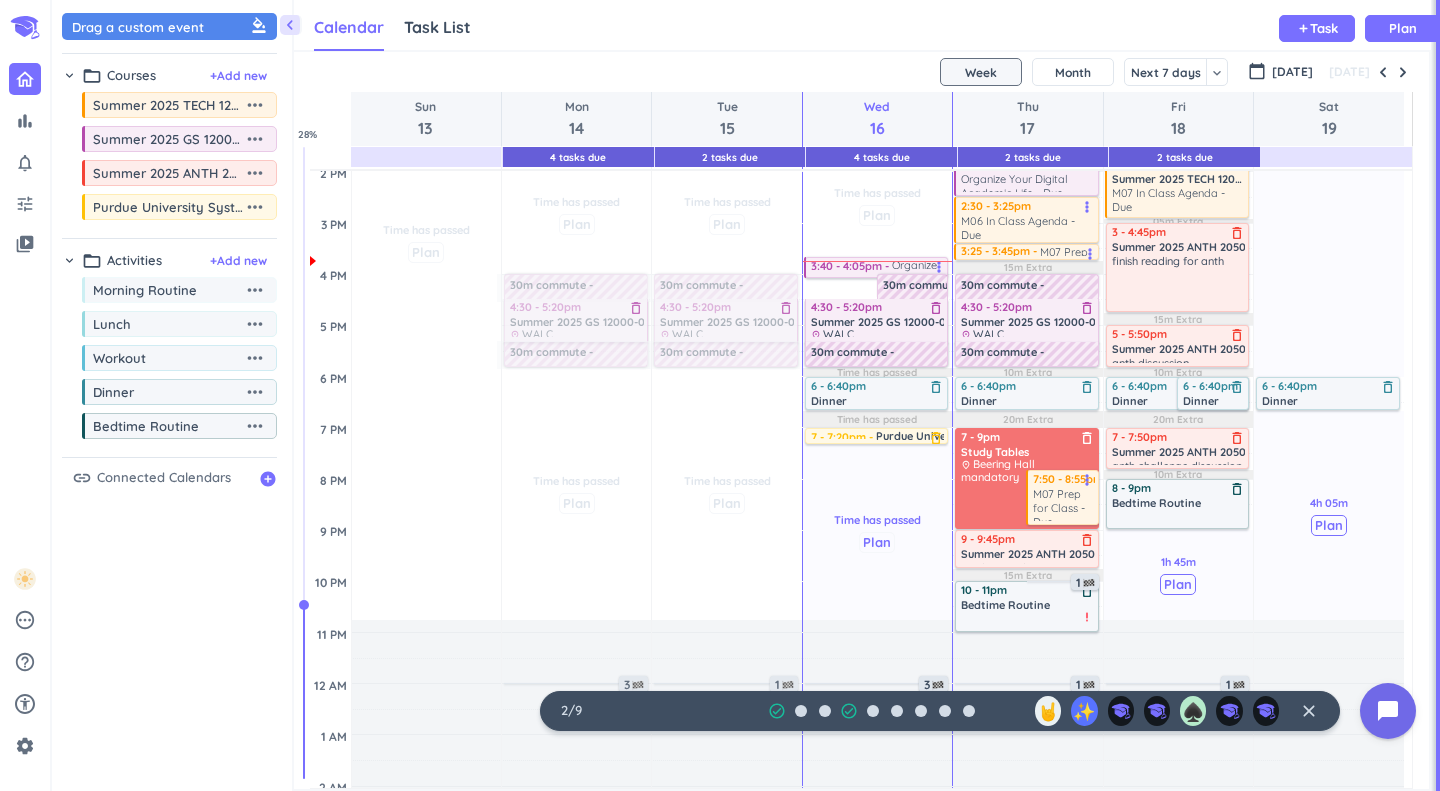 scroll, scrollTop: 512, scrollLeft: 0, axis: vertical 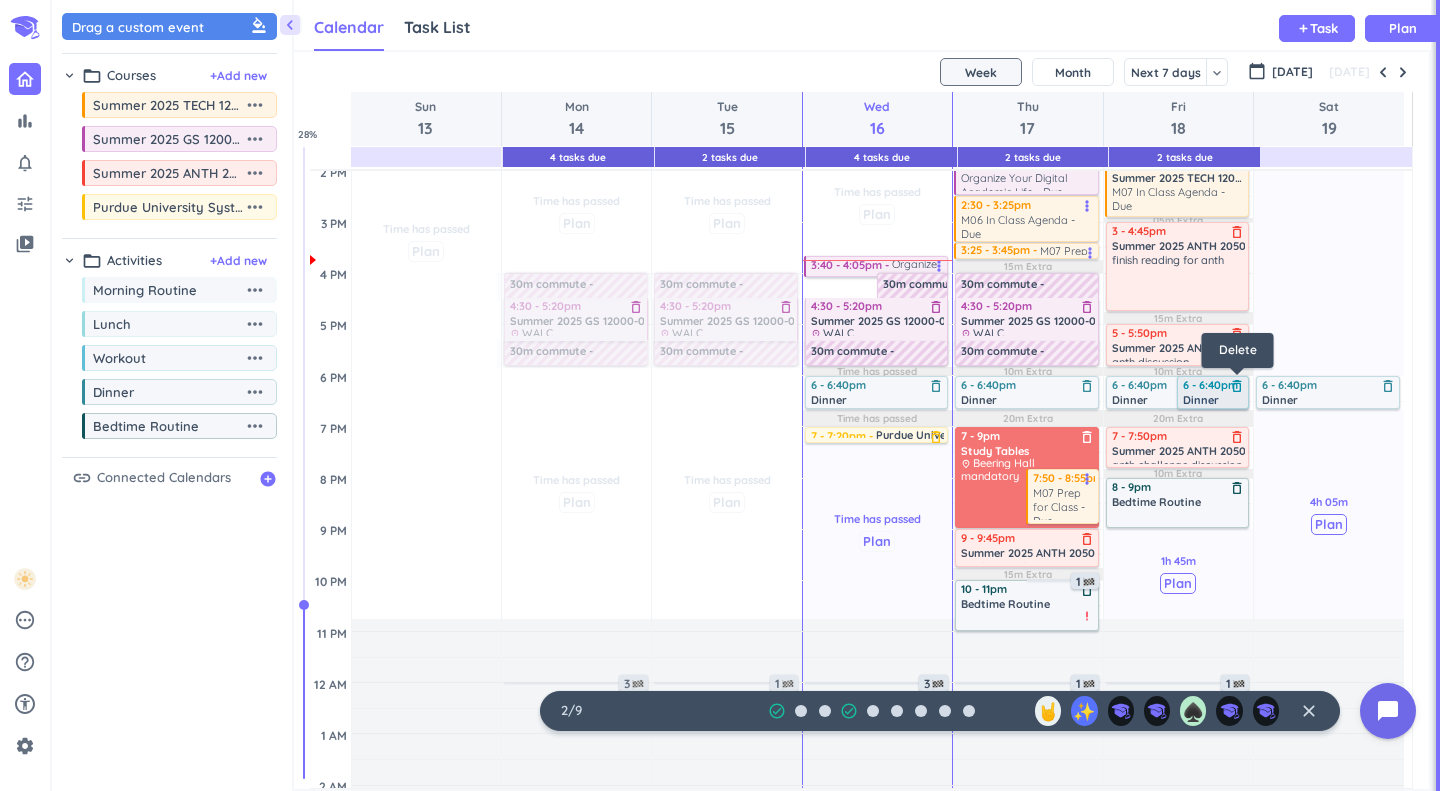 click on "delete_outline" at bounding box center (1237, 386) 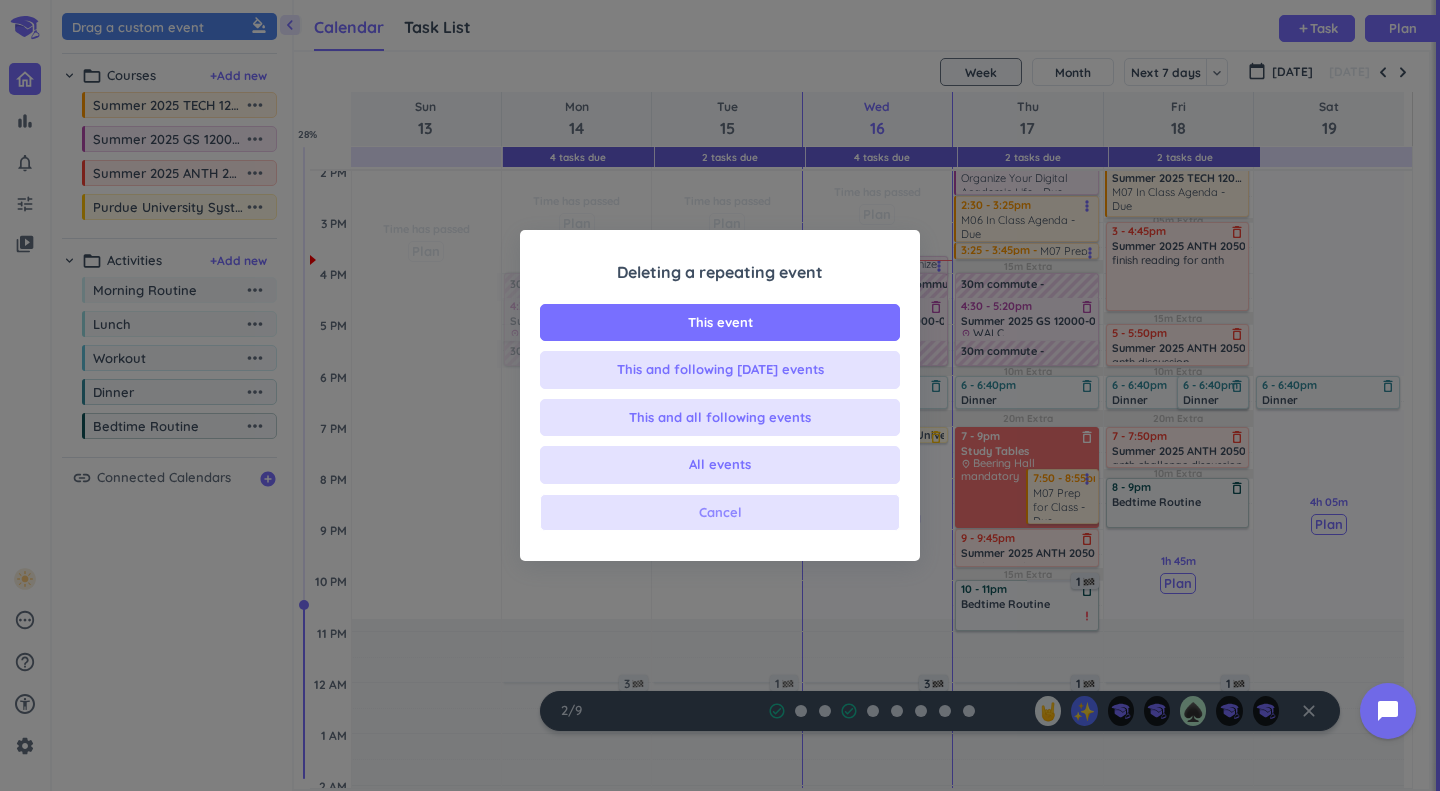 click on "Cancel" at bounding box center (720, 513) 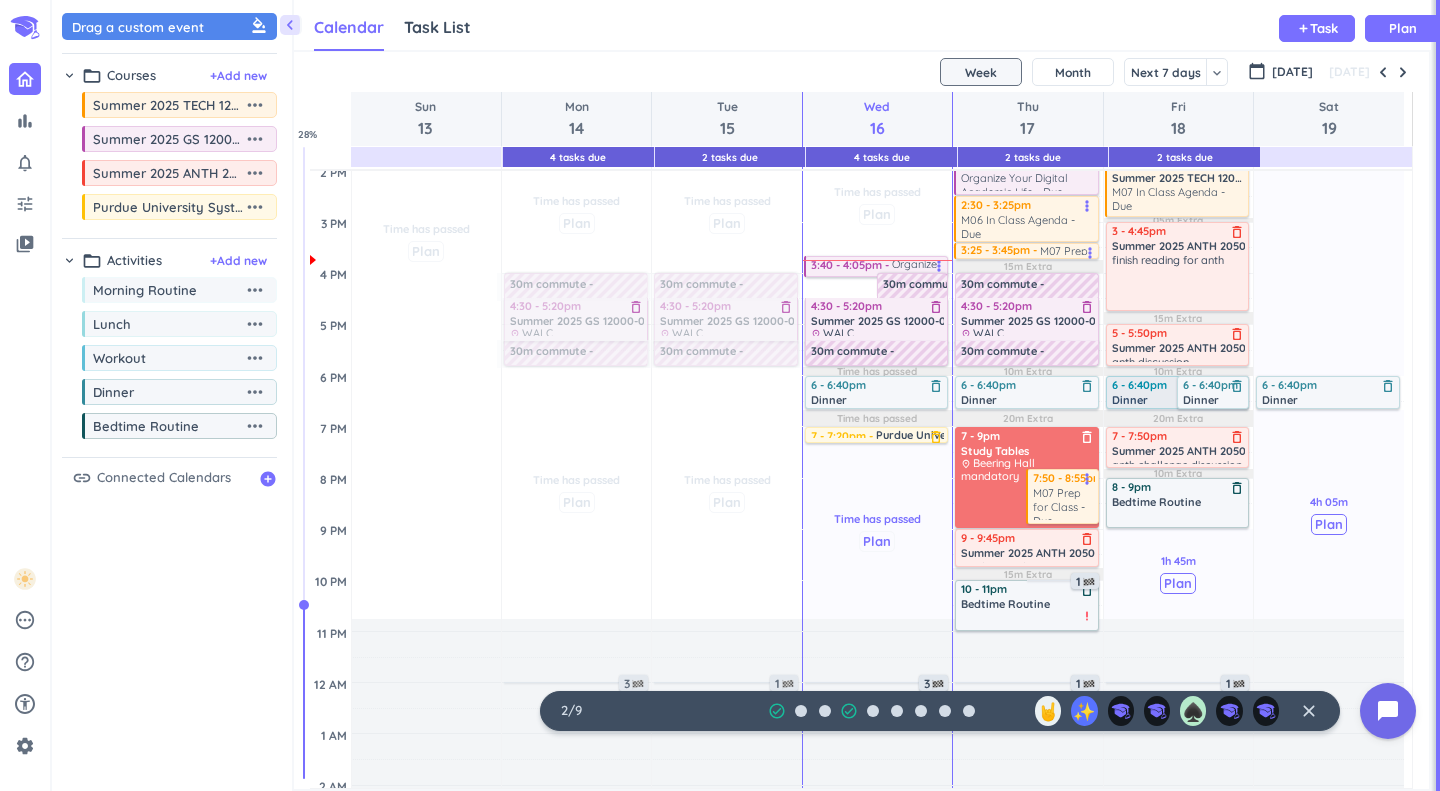 click on "Dinner" at bounding box center (1130, 399) 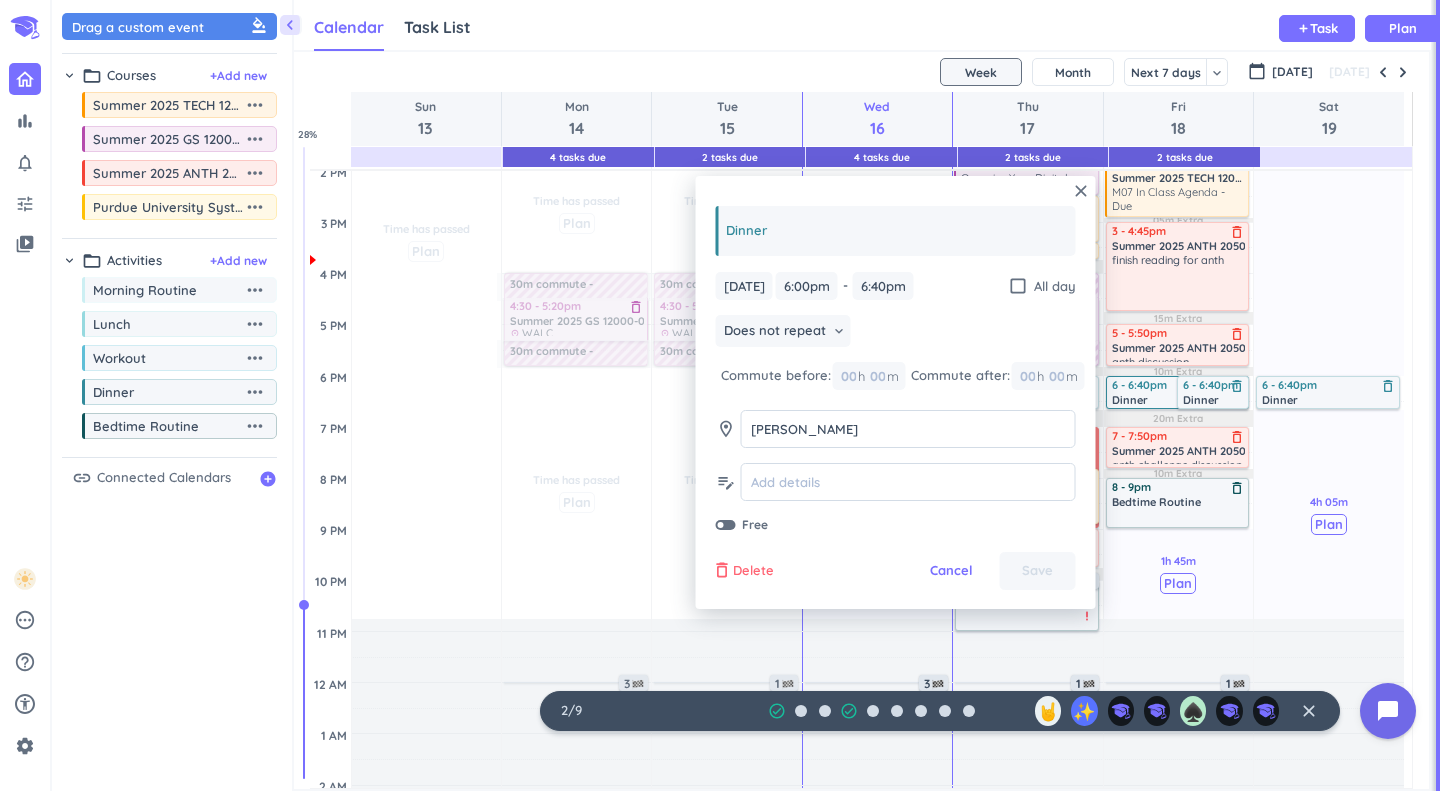 click on "Delete" at bounding box center (753, 571) 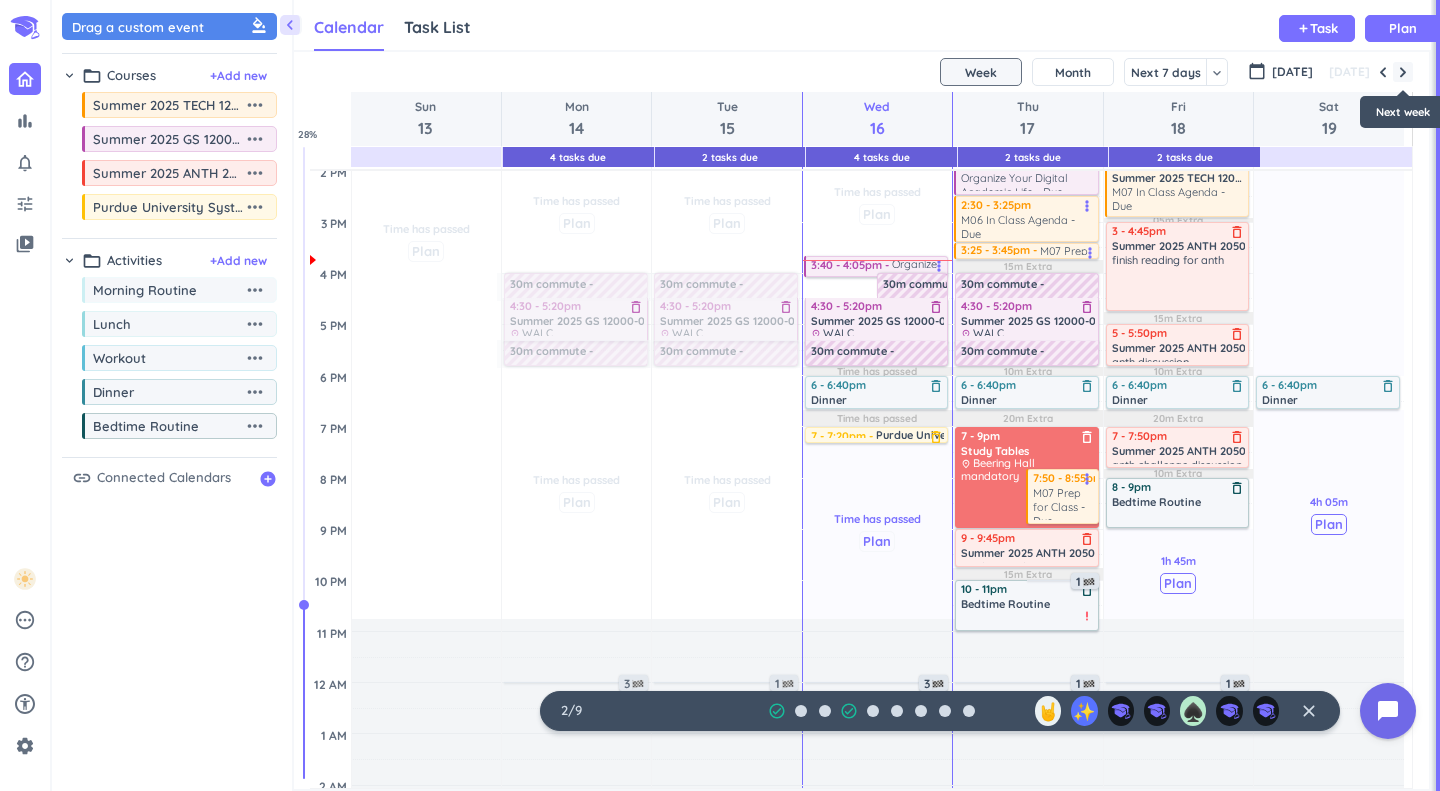 click at bounding box center [1403, 72] 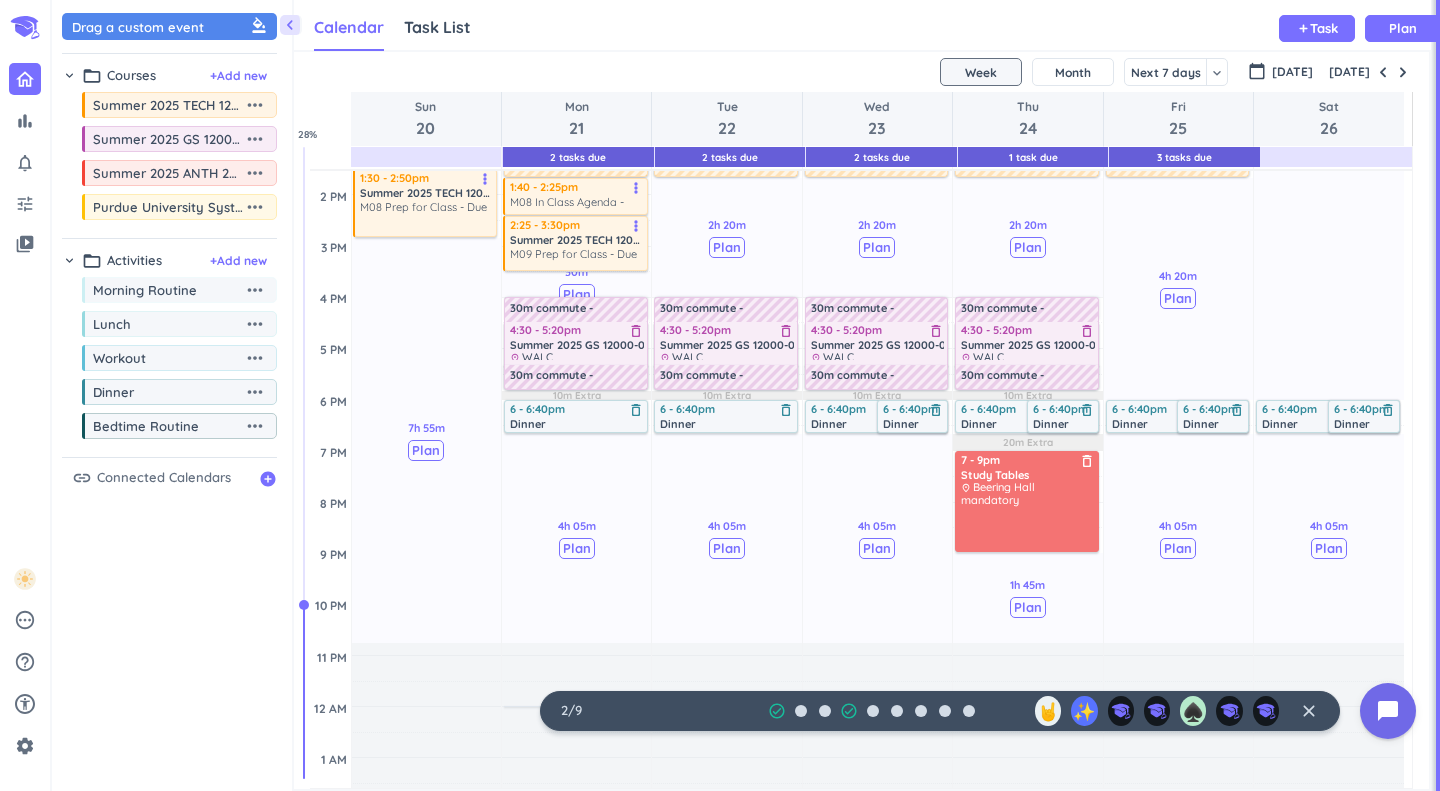 scroll, scrollTop: 454, scrollLeft: 0, axis: vertical 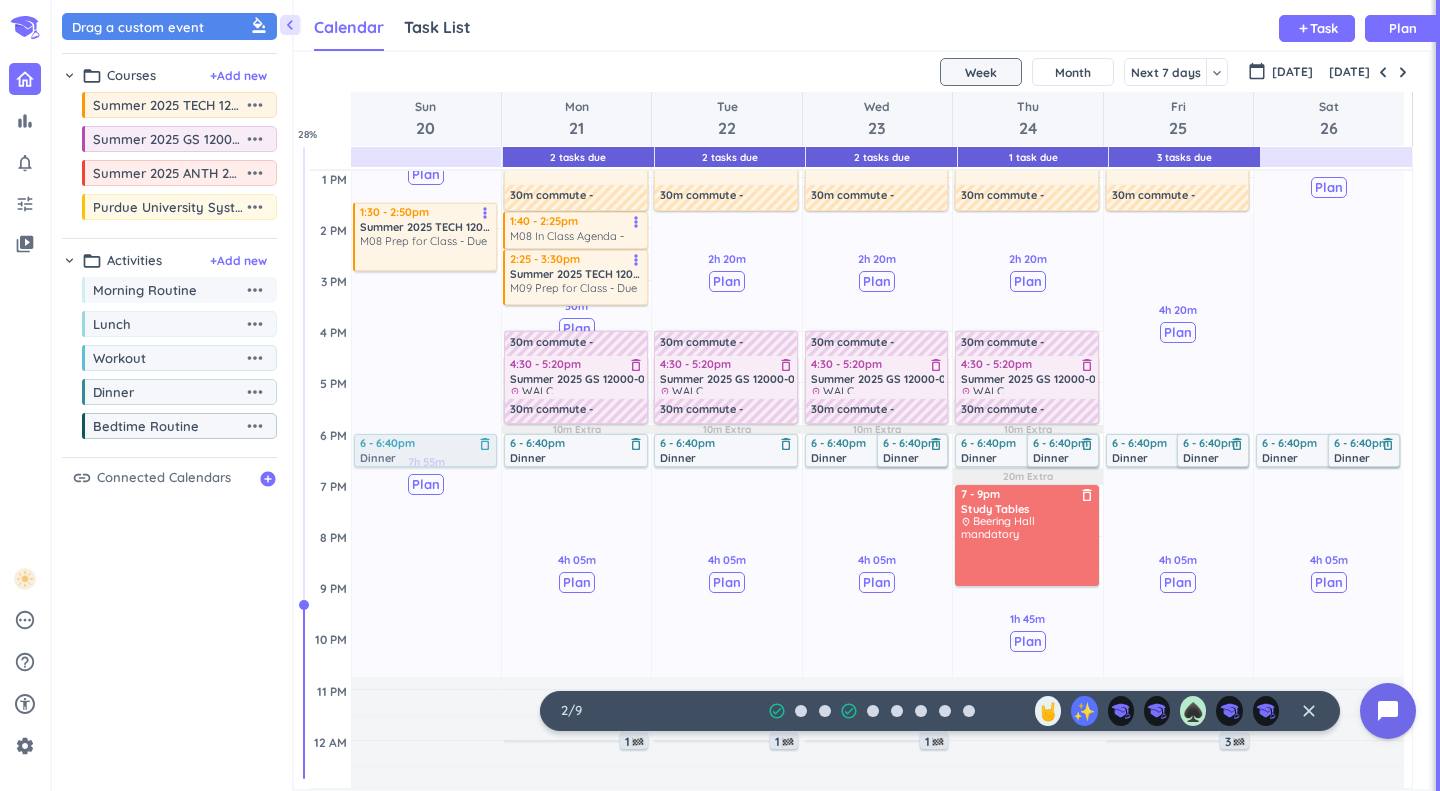 drag, startPoint x: 179, startPoint y: 403, endPoint x: 426, endPoint y: 459, distance: 253.26863 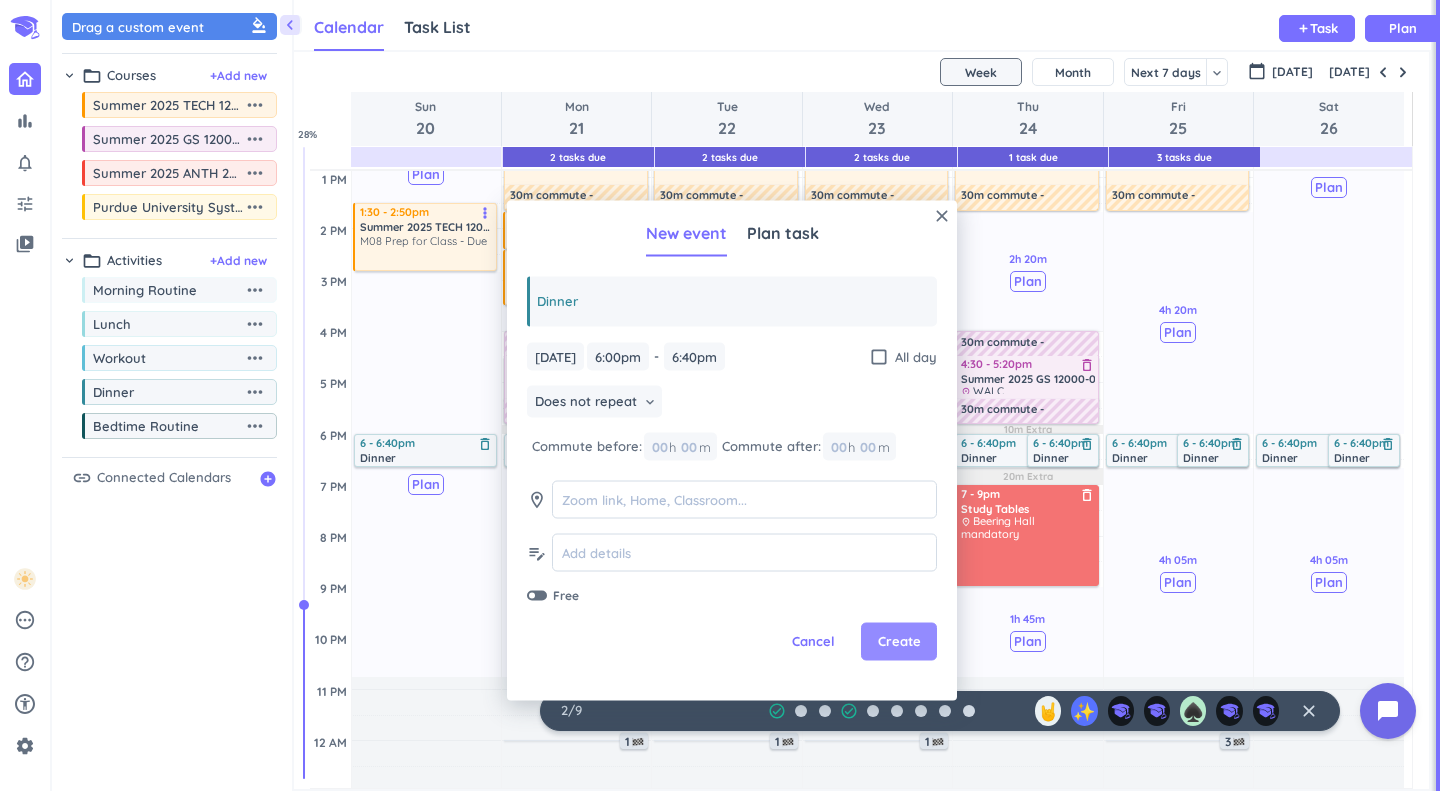 click on "Create" at bounding box center [899, 642] 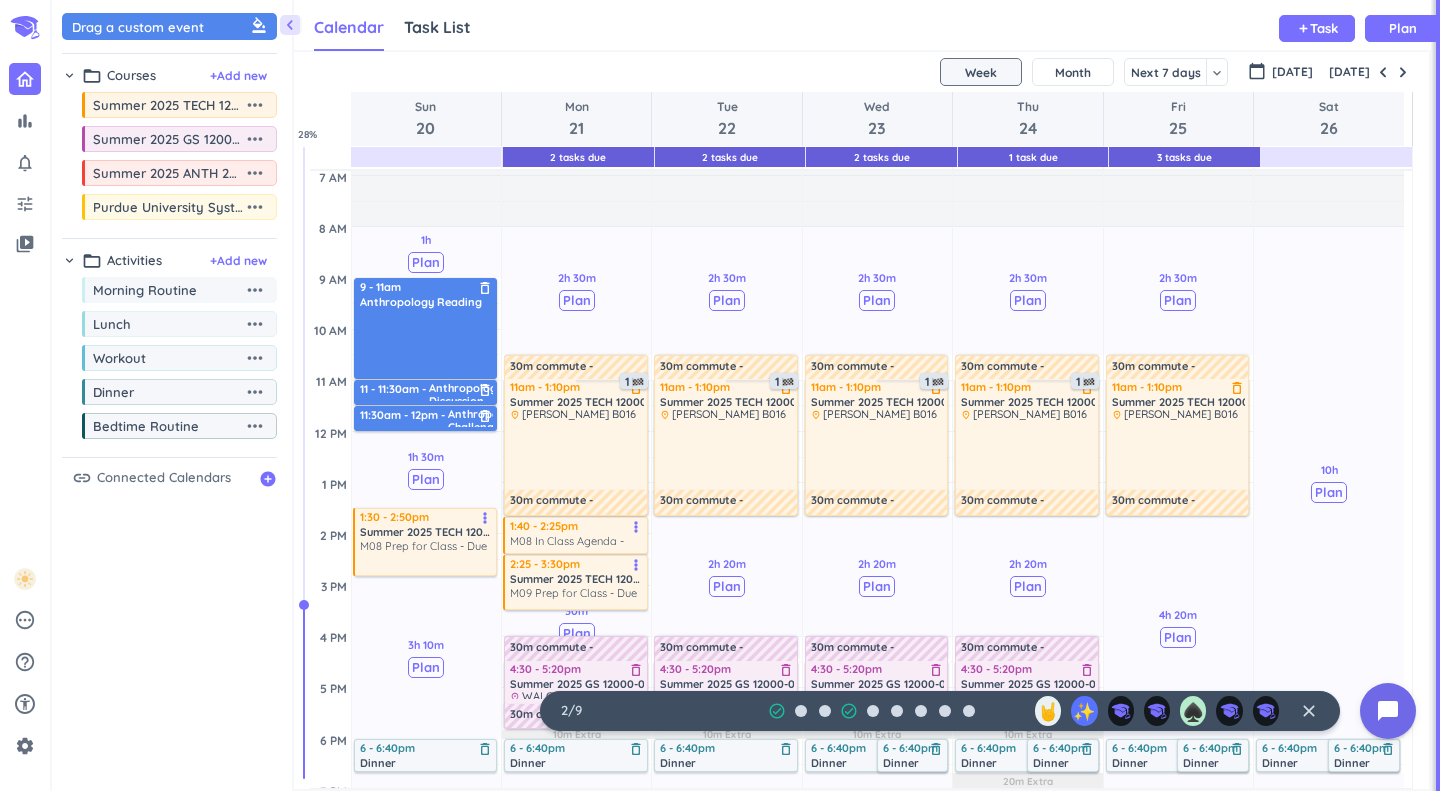 scroll, scrollTop: 143, scrollLeft: 0, axis: vertical 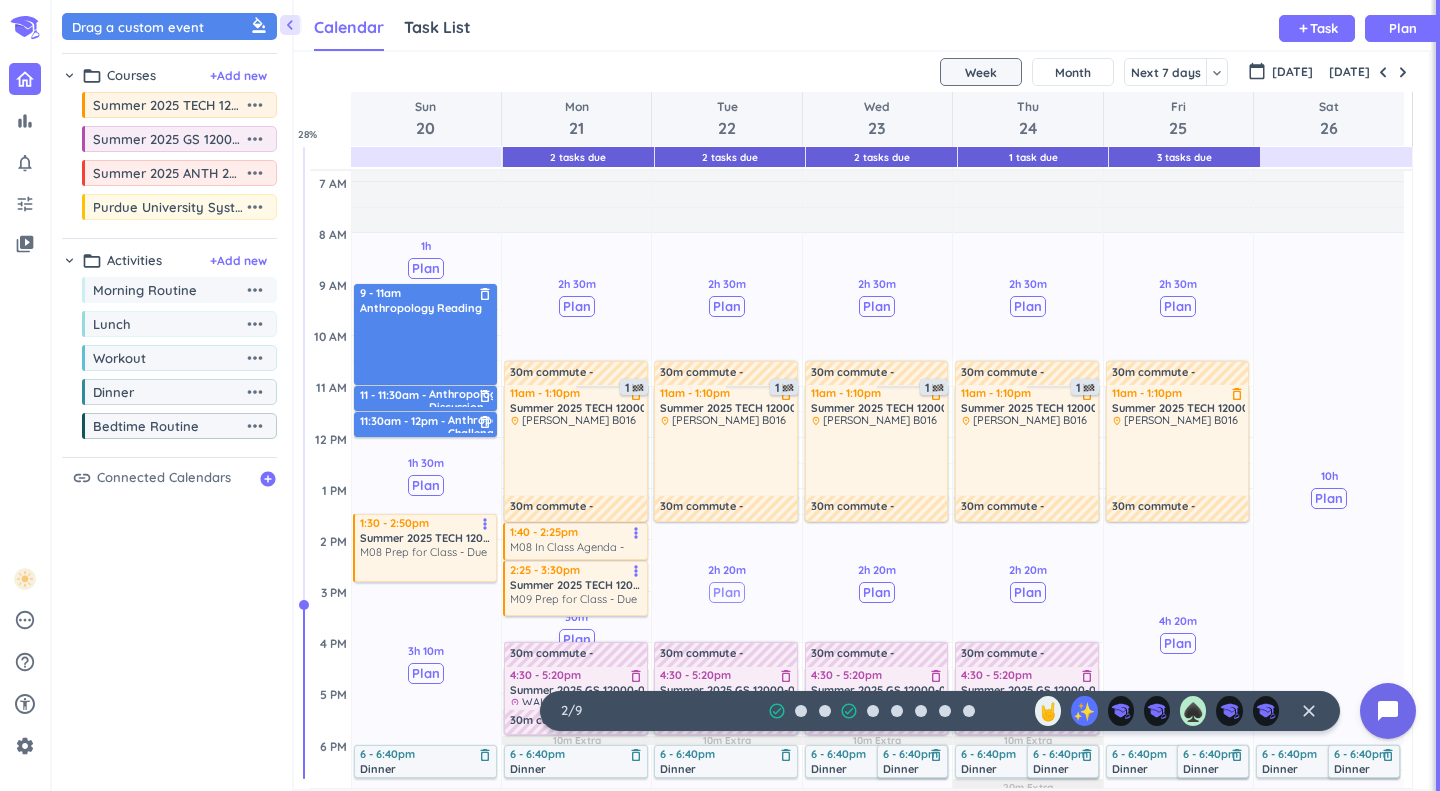 click on "Plan" at bounding box center [727, 592] 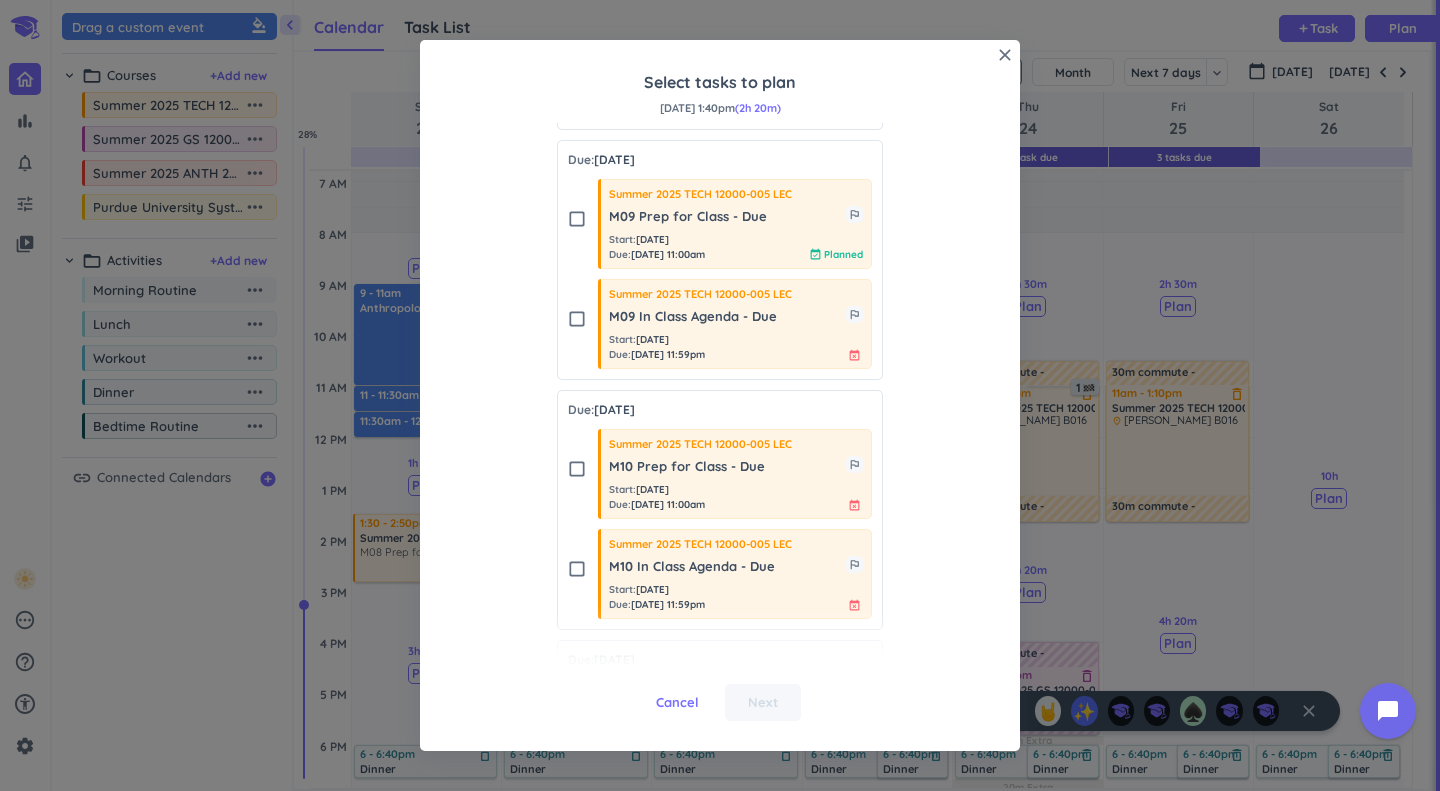 scroll, scrollTop: 899, scrollLeft: 0, axis: vertical 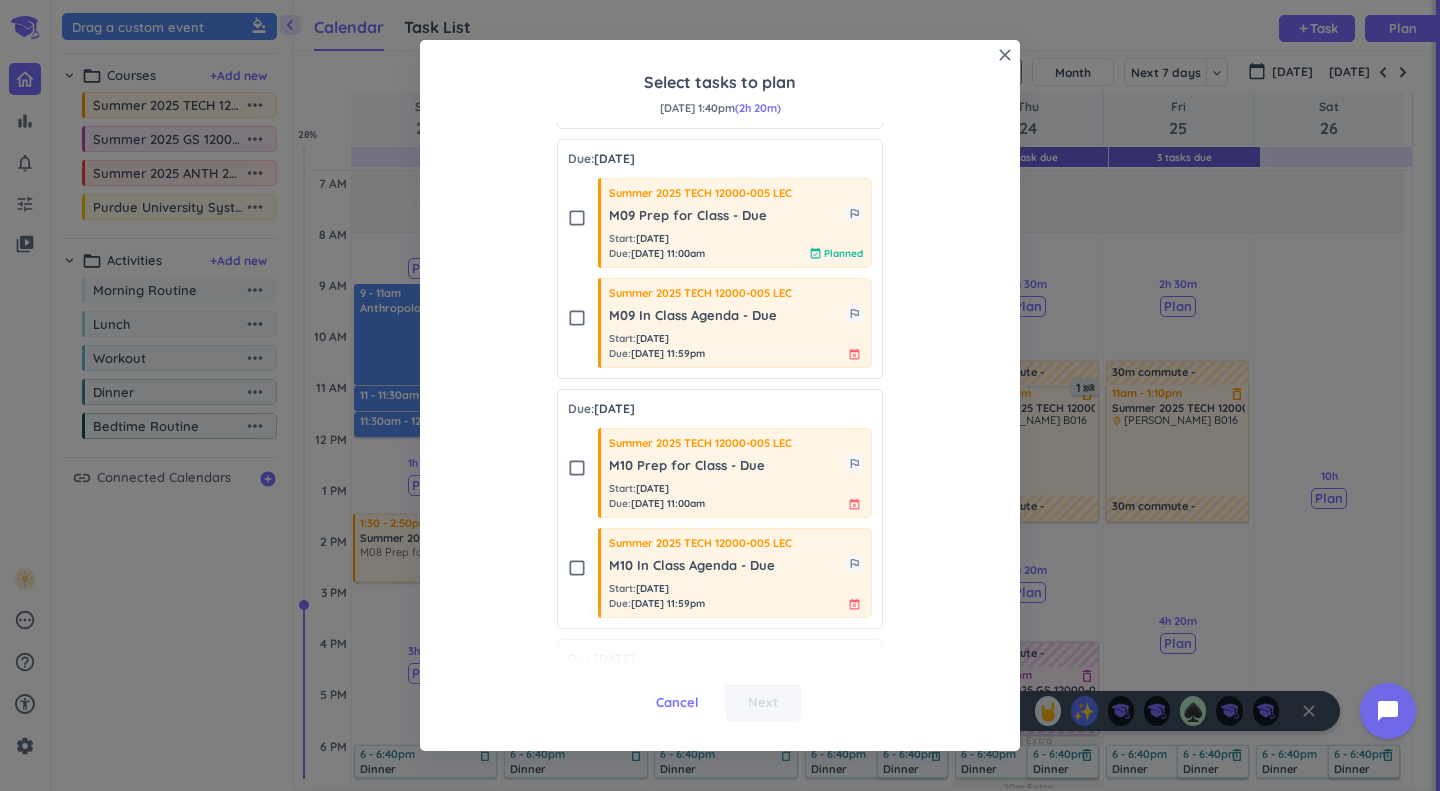click on "check_box_outline_blank" at bounding box center (577, 318) 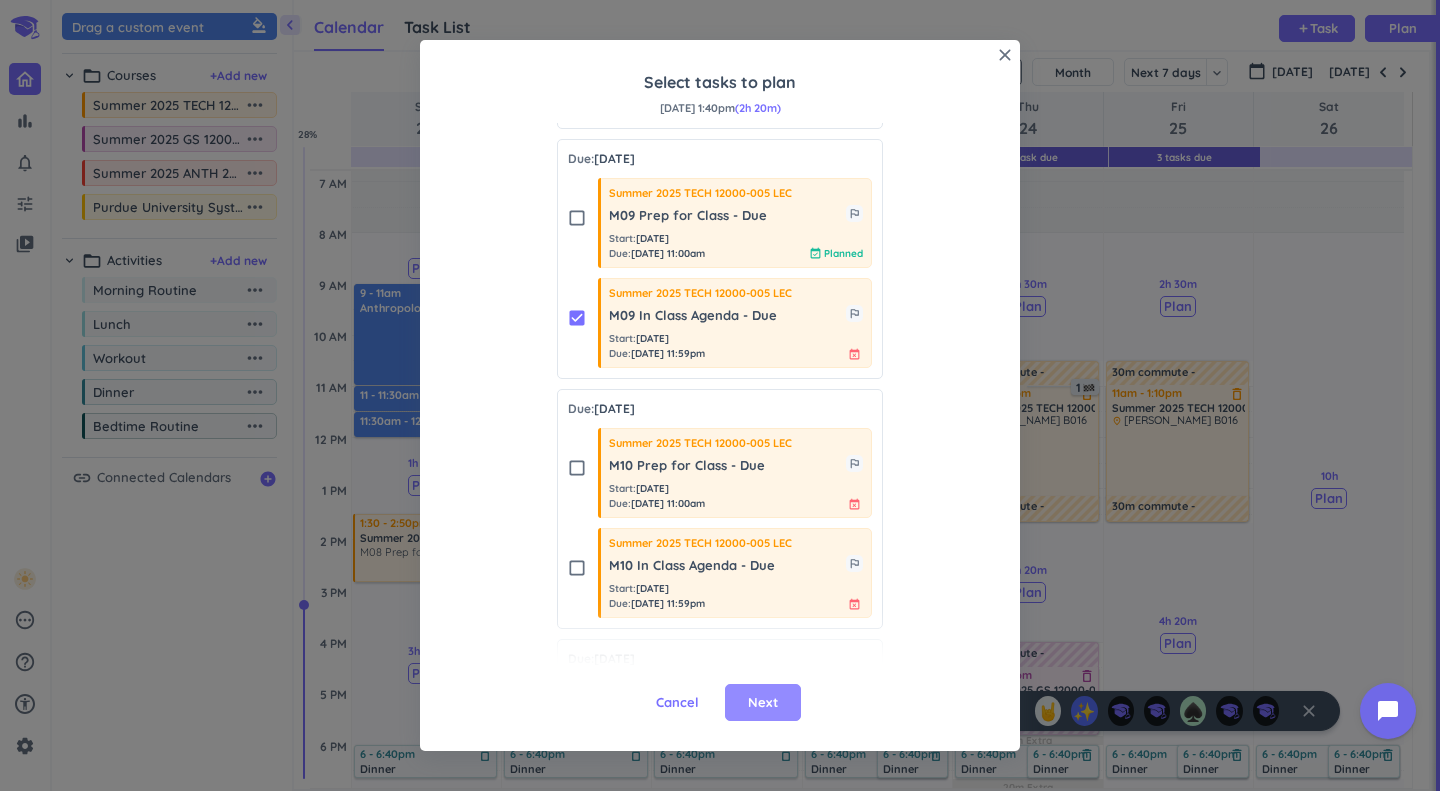 click on "Next" at bounding box center [763, 703] 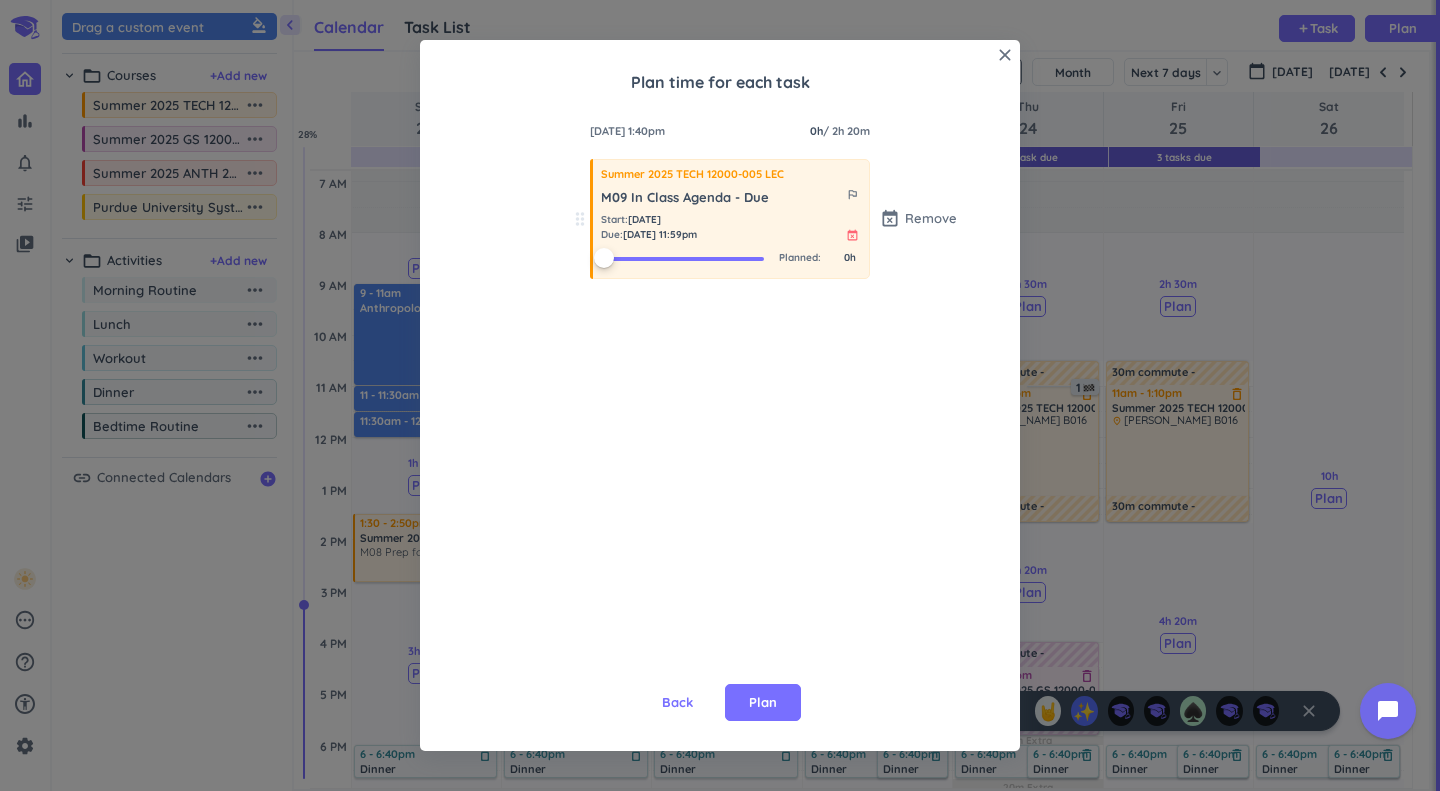 scroll, scrollTop: 0, scrollLeft: 0, axis: both 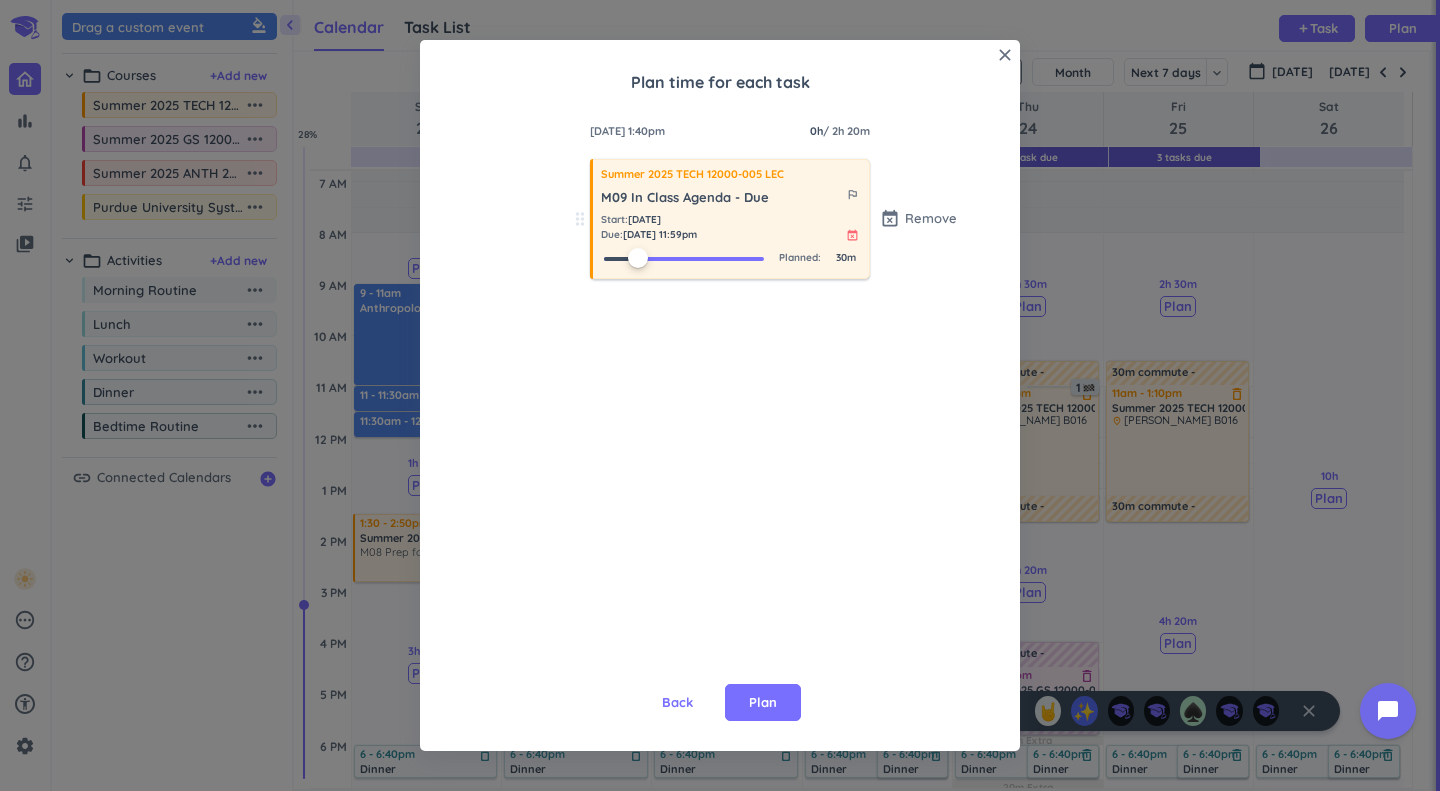 click at bounding box center [684, 257] 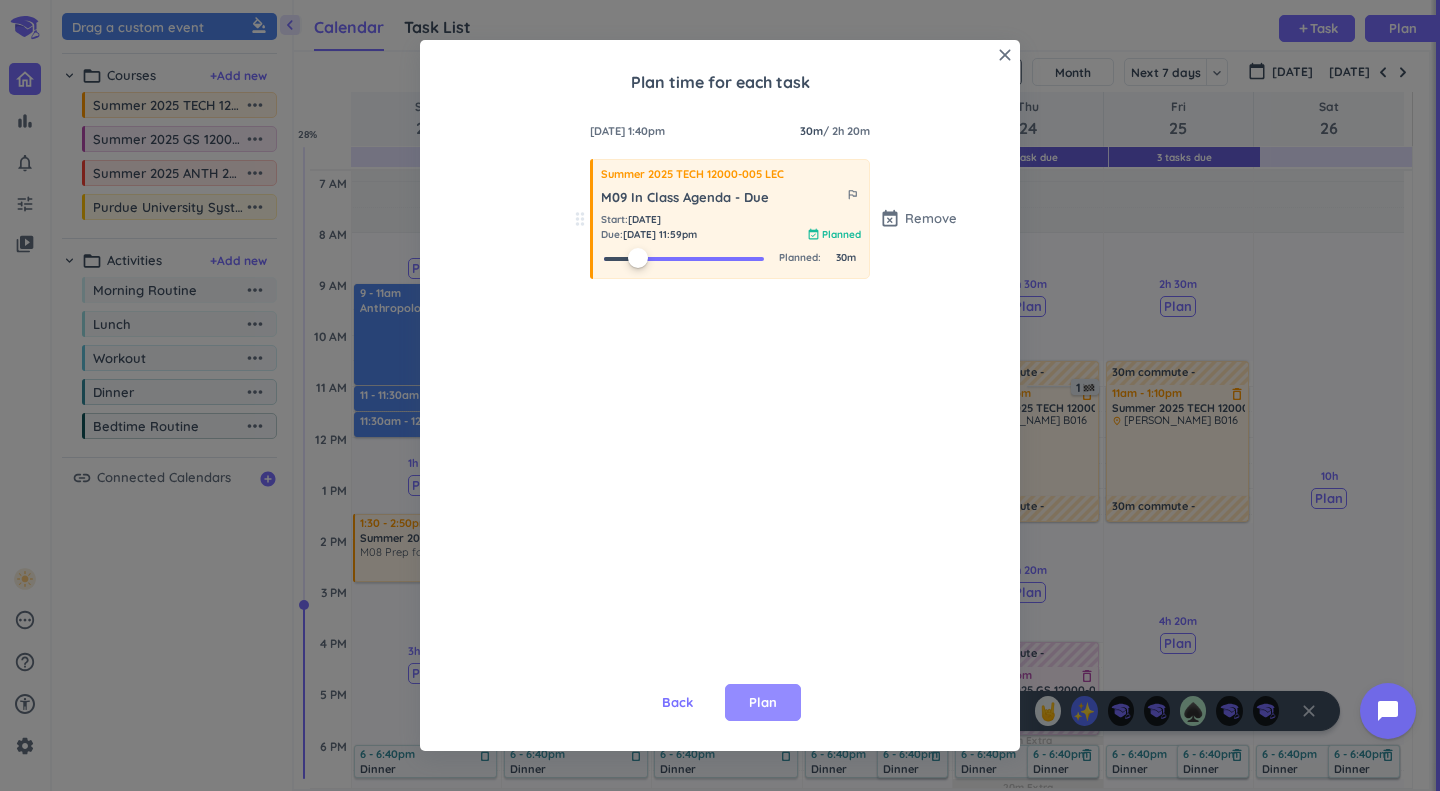 click on "Plan" at bounding box center [763, 703] 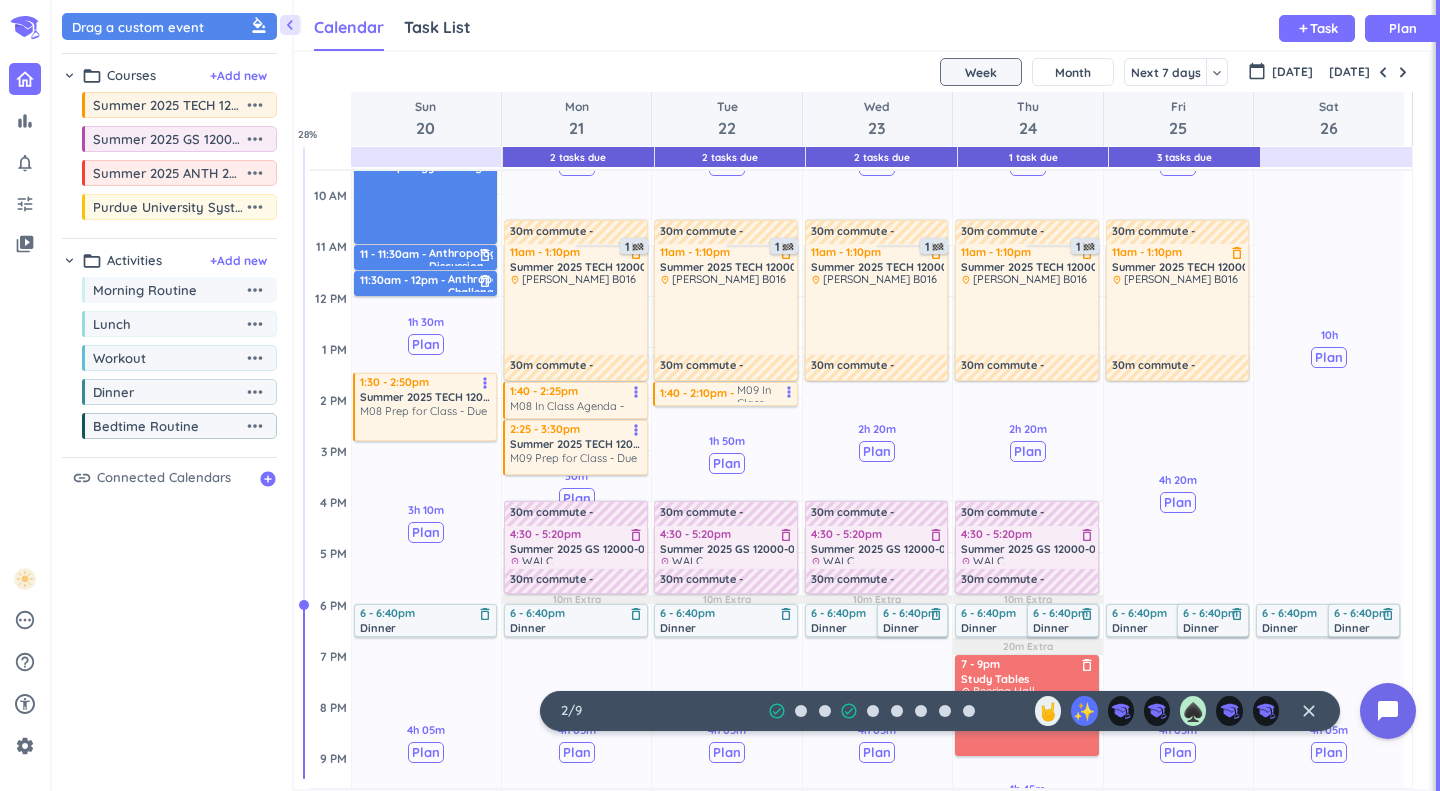 scroll, scrollTop: 286, scrollLeft: 0, axis: vertical 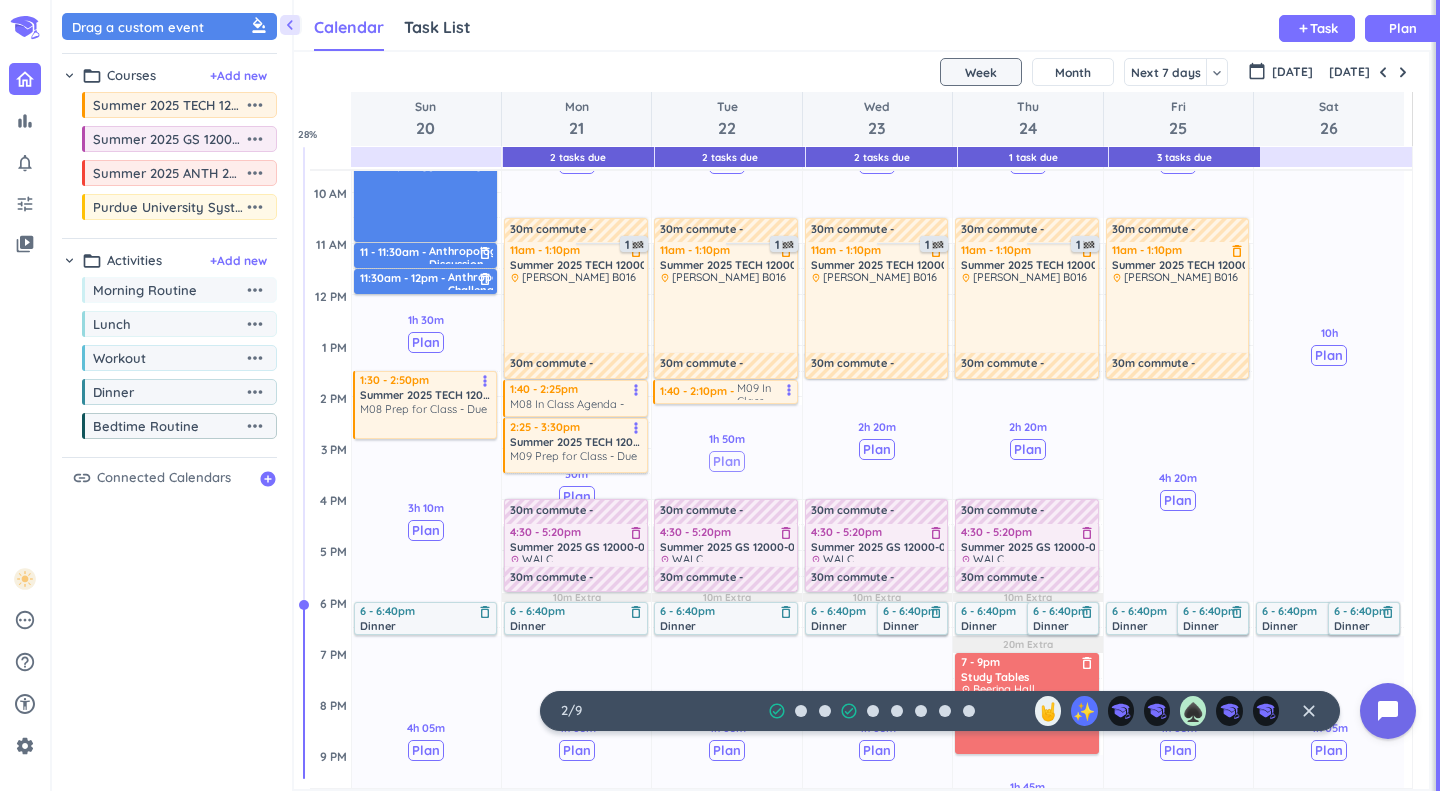 click on "Plan" at bounding box center (727, 461) 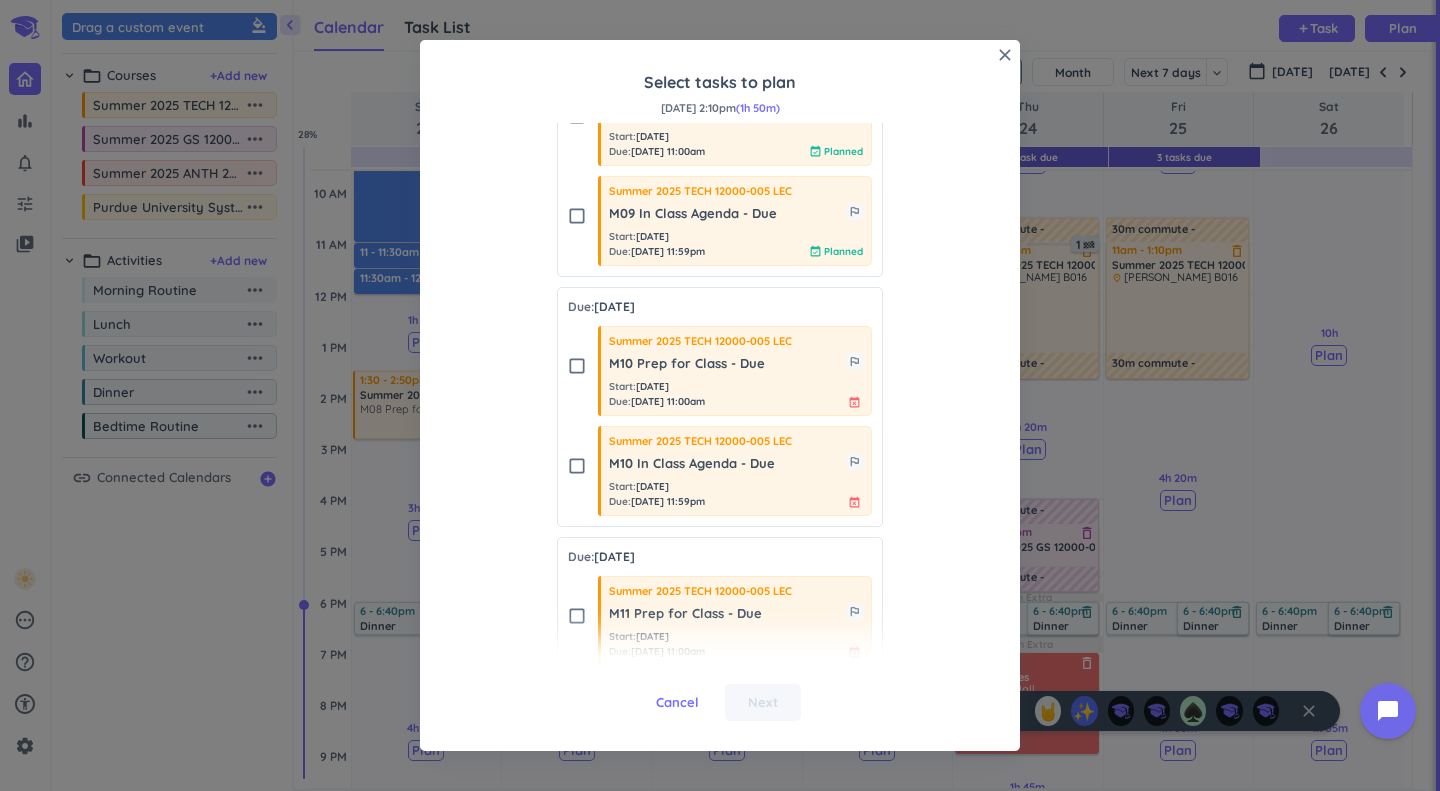 scroll, scrollTop: 1009, scrollLeft: 0, axis: vertical 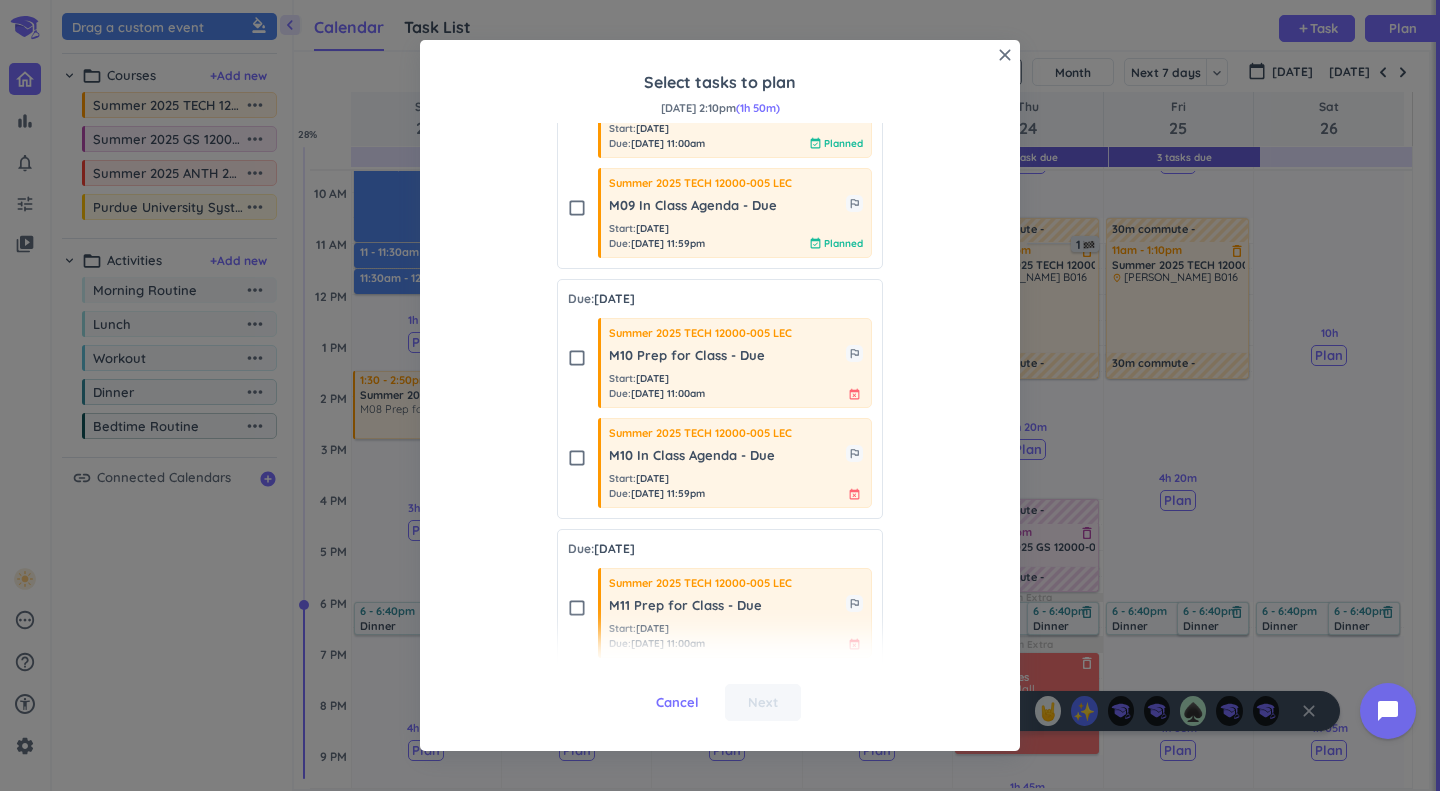 click on "Due:  [DATE] check_box_outline_blank Summer 2025 TECH 12000-005 LEC M10 Prep for Class - Due outlined_flag Start :  [DATE] Due :  [DATE] 11:00am event_busy check_box_outline_blank Summer 2025 TECH 12000-005 LEC M10 In Class Agenda - Due outlined_flag Start :  [DATE] Due :  [DATE] 11:59pm event_busy" at bounding box center (720, 399) 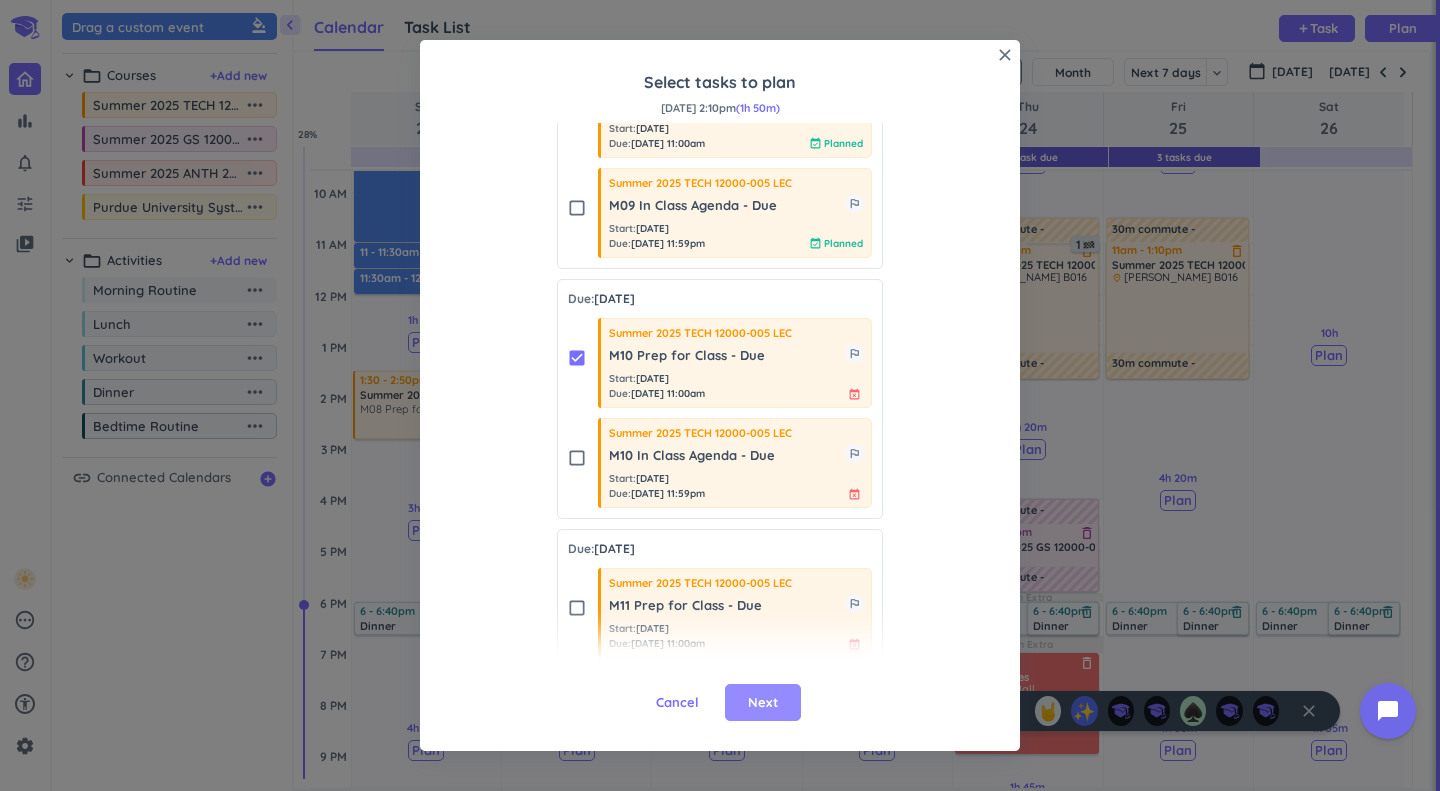 click on "Next" at bounding box center [763, 703] 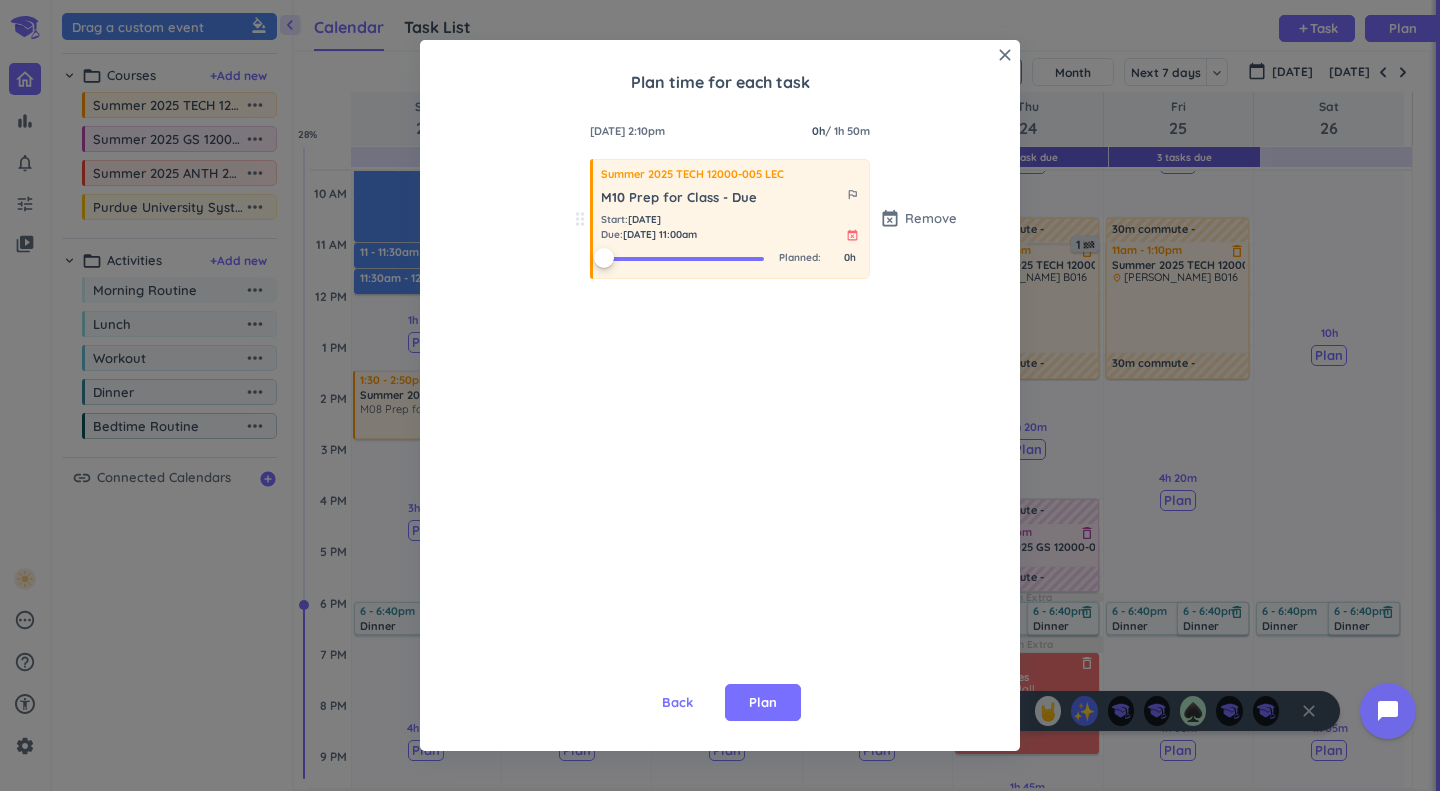 scroll, scrollTop: 0, scrollLeft: 0, axis: both 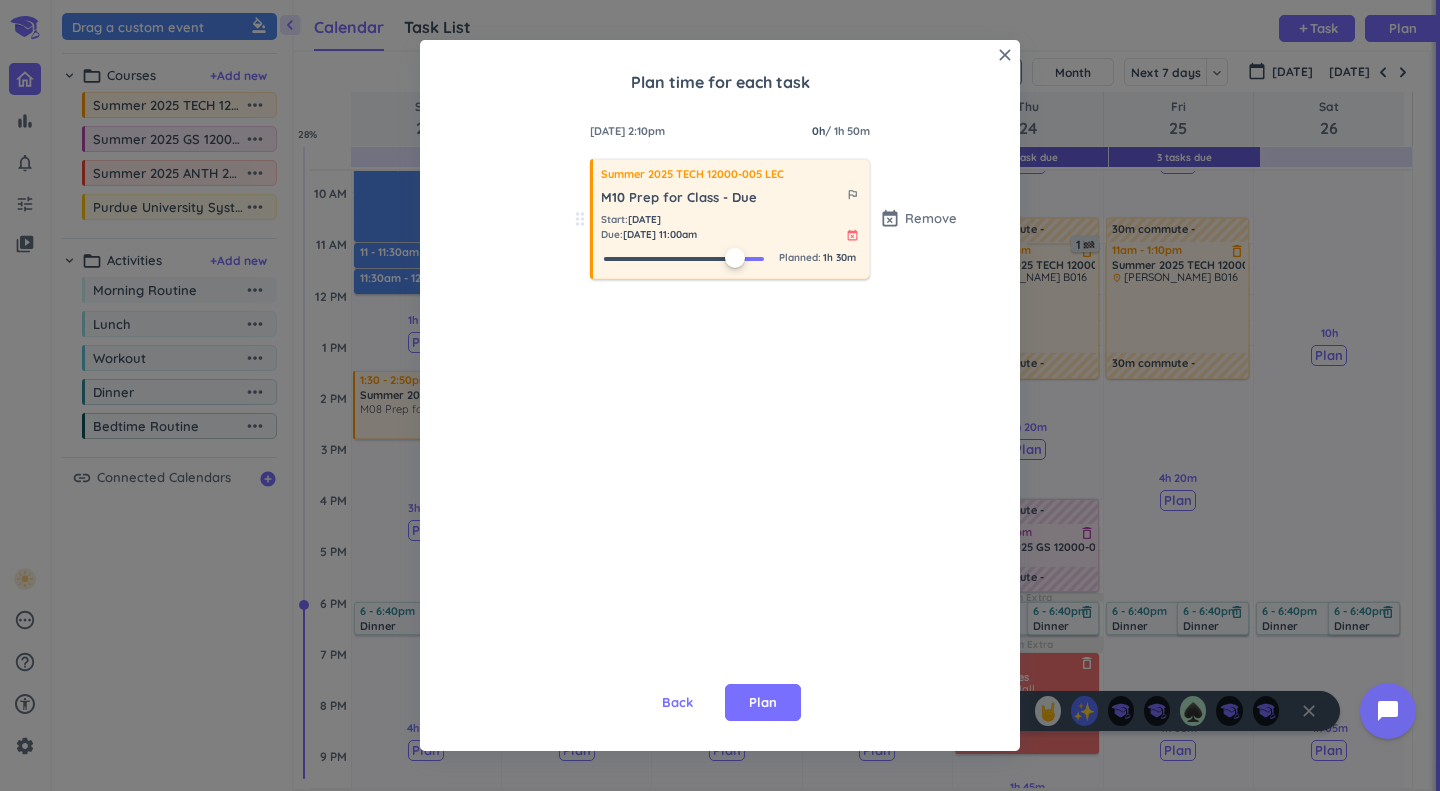 drag, startPoint x: 606, startPoint y: 254, endPoint x: 736, endPoint y: 262, distance: 130.24593 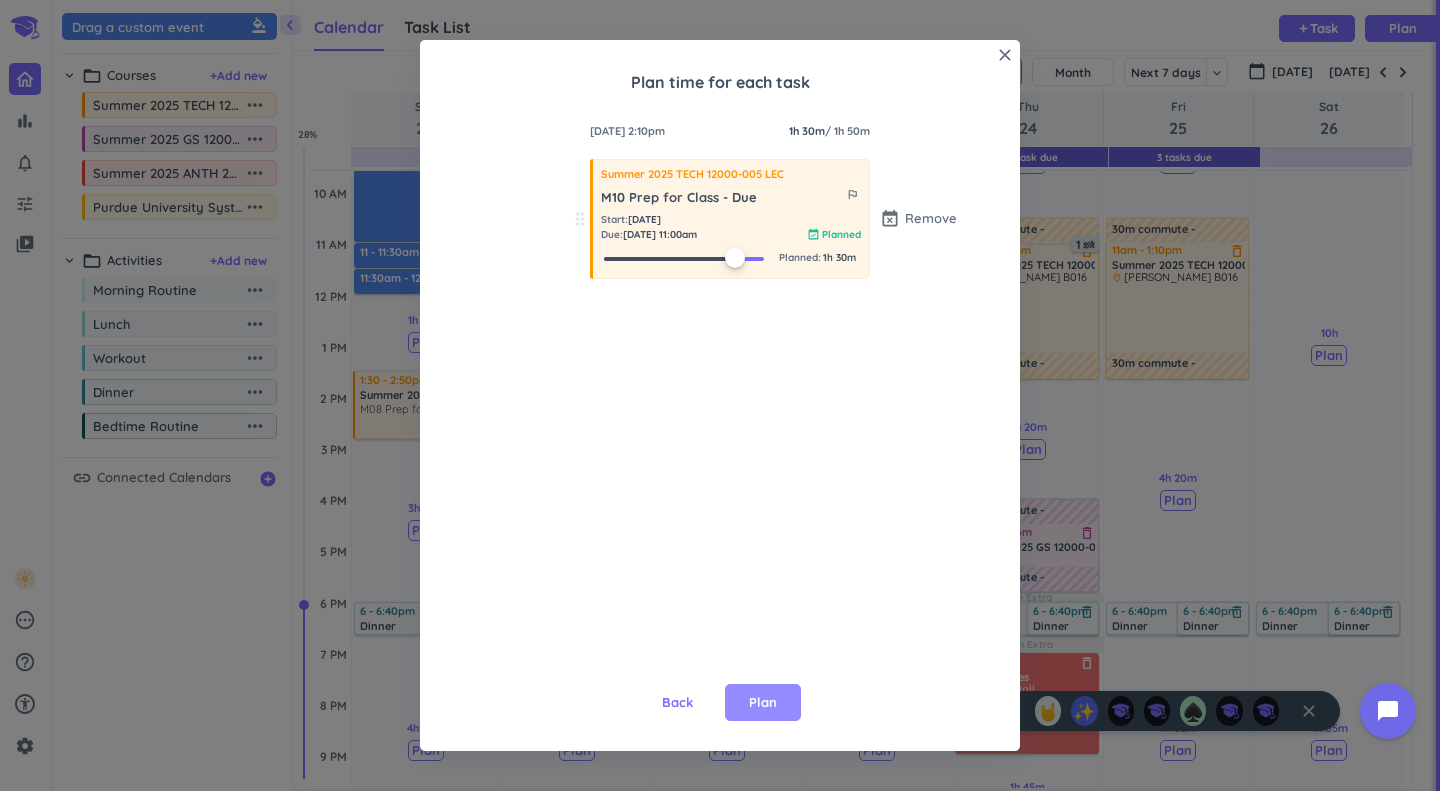 click on "Plan" at bounding box center (763, 703) 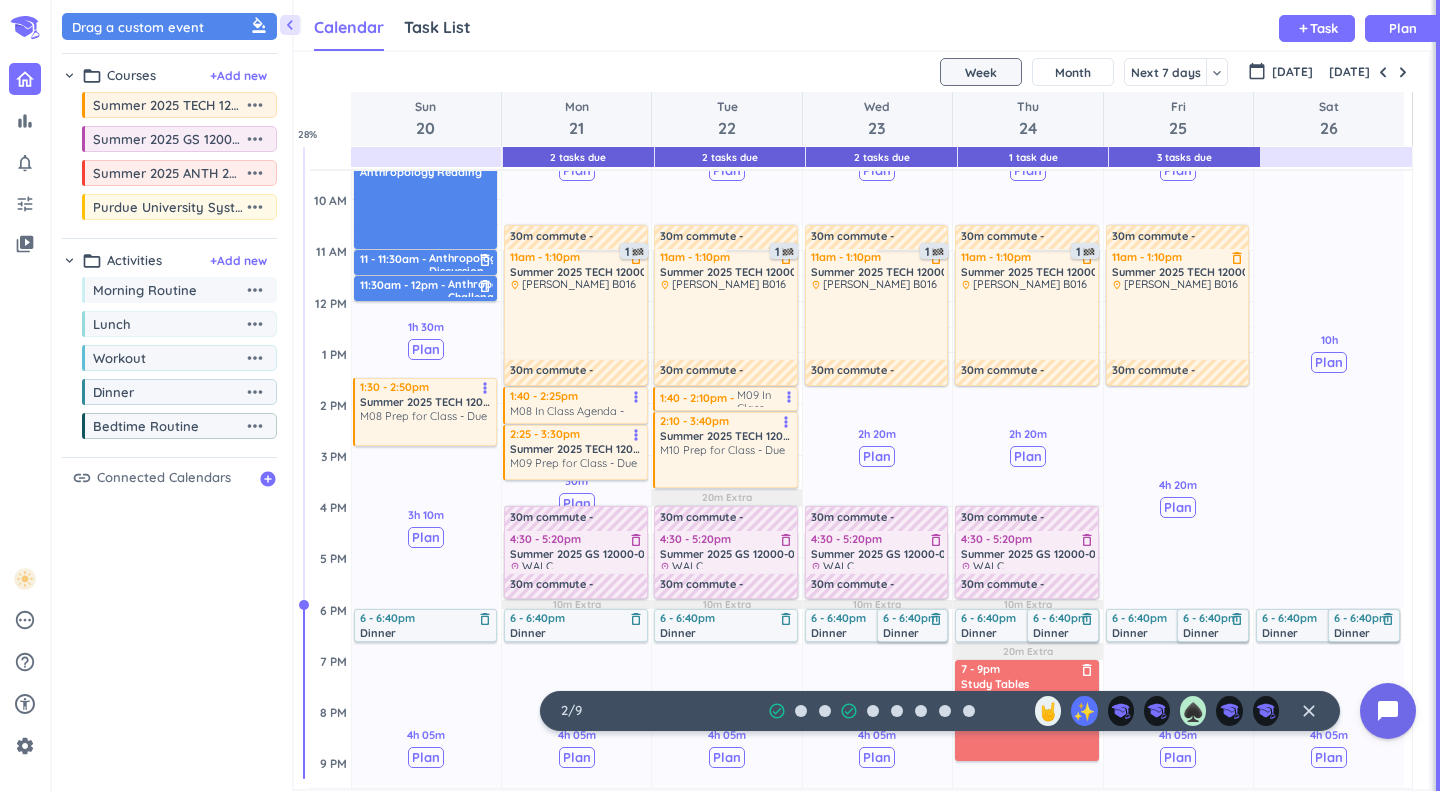 scroll, scrollTop: 271, scrollLeft: 0, axis: vertical 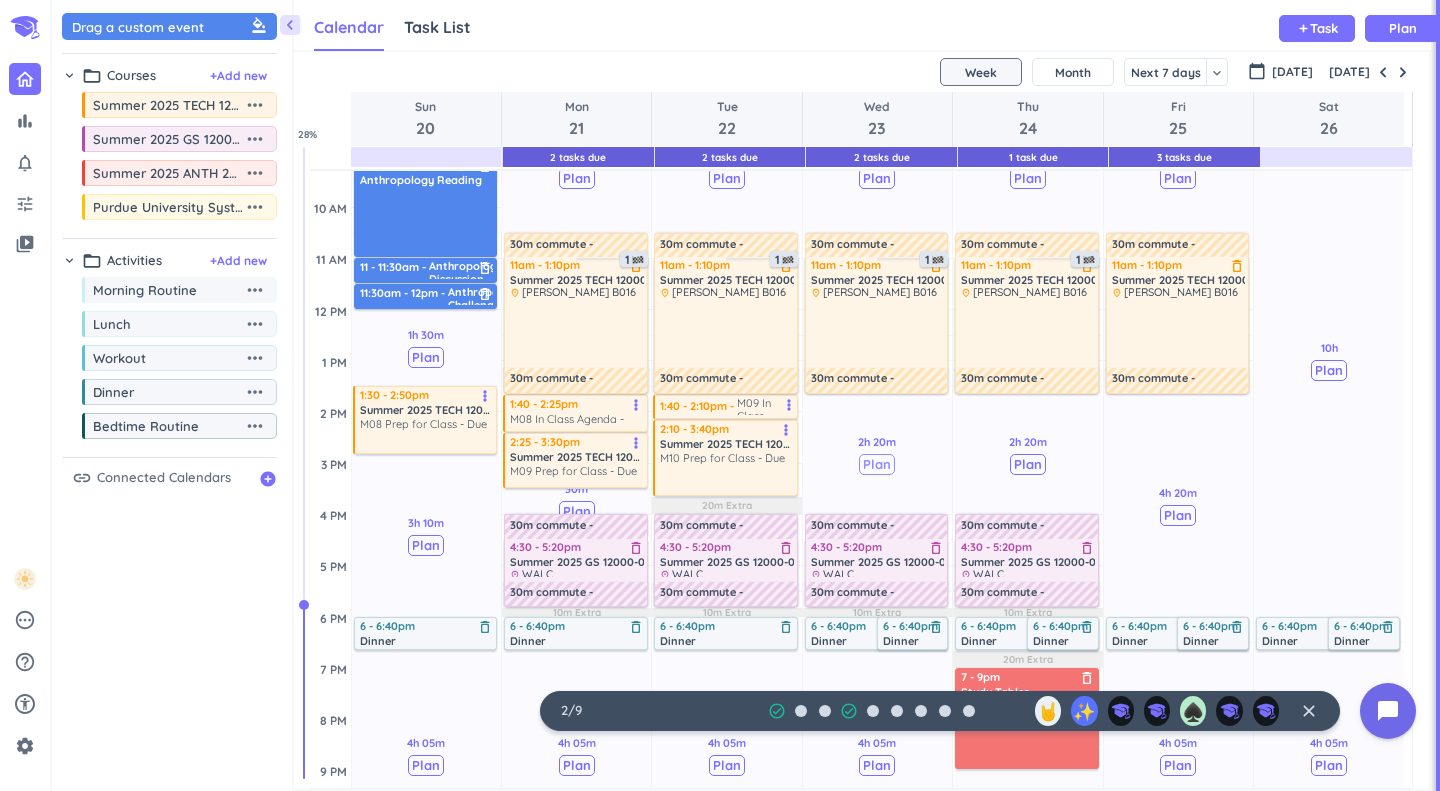click on "Plan" at bounding box center [877, 464] 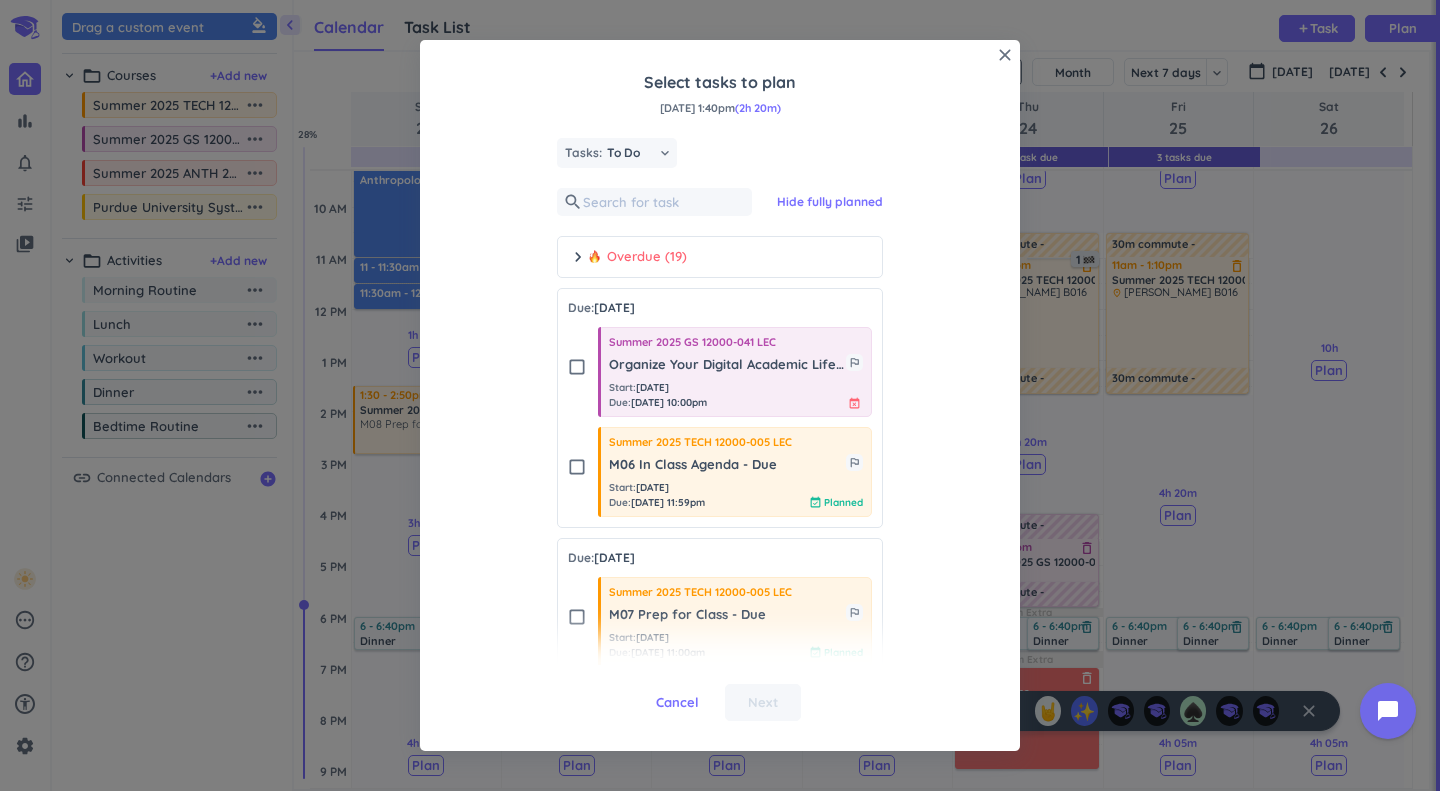 click on "close Select tasks to plan [DATE] 1:40pm  (2h 20m) Tasks: To Do keyboard_arrow_down search Hide fully planned chevron_right Overdue (19) Due:  [DATE] check_box_outline_blank Summer 2025 GS 12000-041 LEC Organize Your Digital Academic Life - Due outlined_flag Start :  [DATE] Due :  [DATE] 10:00pm event_busy check_box_outline_blank Summer 2025 TECH 12000-005 LEC M06 In Class Agenda - Due outlined_flag Start :  [DATE] Due :  [DATE] 11:59pm event_available Planned Due:  [DATE] check_box_outline_blank Summer 2025 TECH 12000-005 LEC M07 Prep for Class - Due outlined_flag Start :  [DATE] Due :  [DATE] 11:00am event_available Planned check_box_outline_blank Summer 2025 TECH 12000-005 LEC M07 In Class Agenda - Due outlined_flag Start :  [DATE] Due :  [DATE] 11:59pm event_available Planned Due:  [DATE] check_box_outline_blank Summer 2025 TECH 12000-005 LEC M08 Prep for Class - Due outlined_flag Start :  [DATE] Due :  [DATE] 11:00am event_available Planned check_box_outline_blank outlined_flag Start" at bounding box center (720, 396) 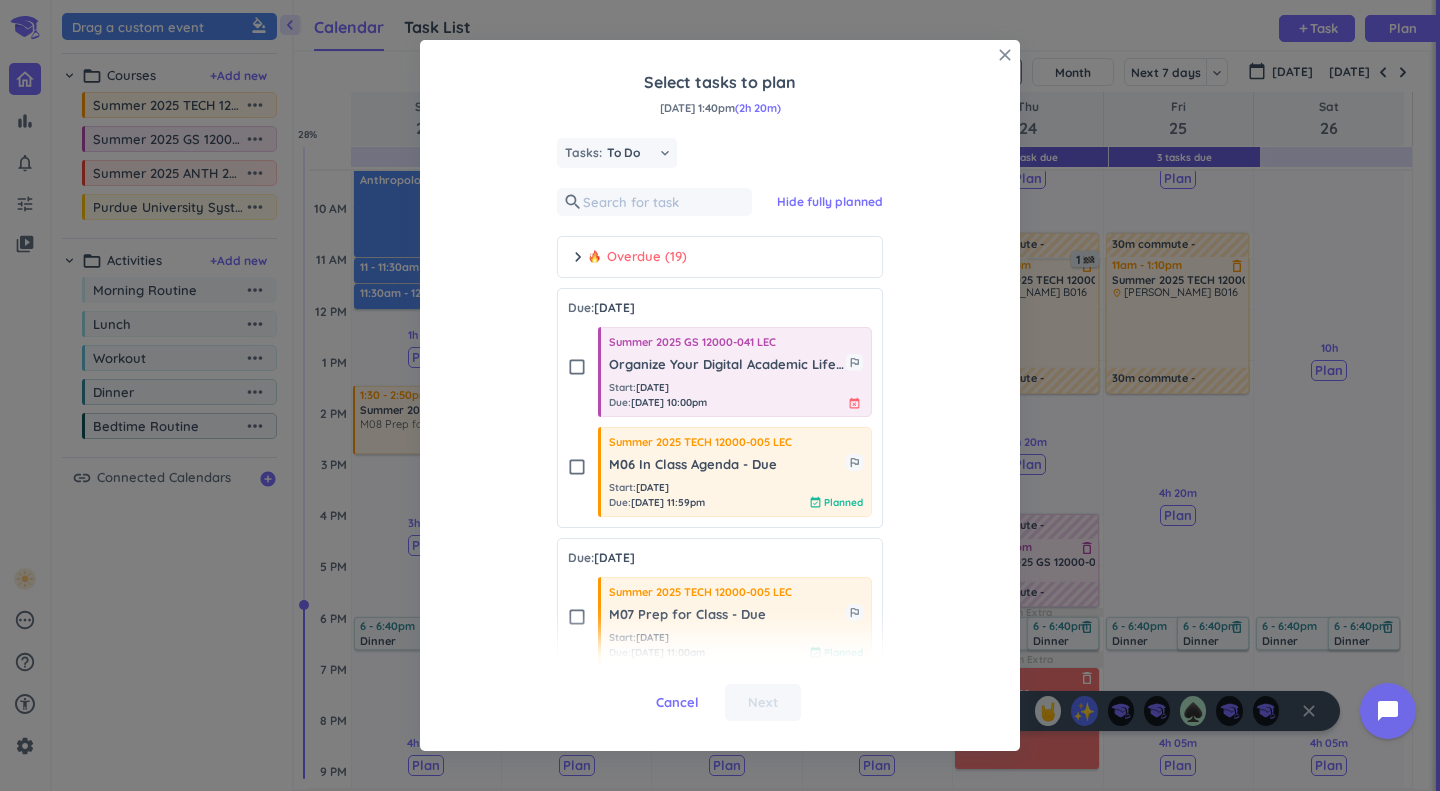 click on "close" at bounding box center (1005, 55) 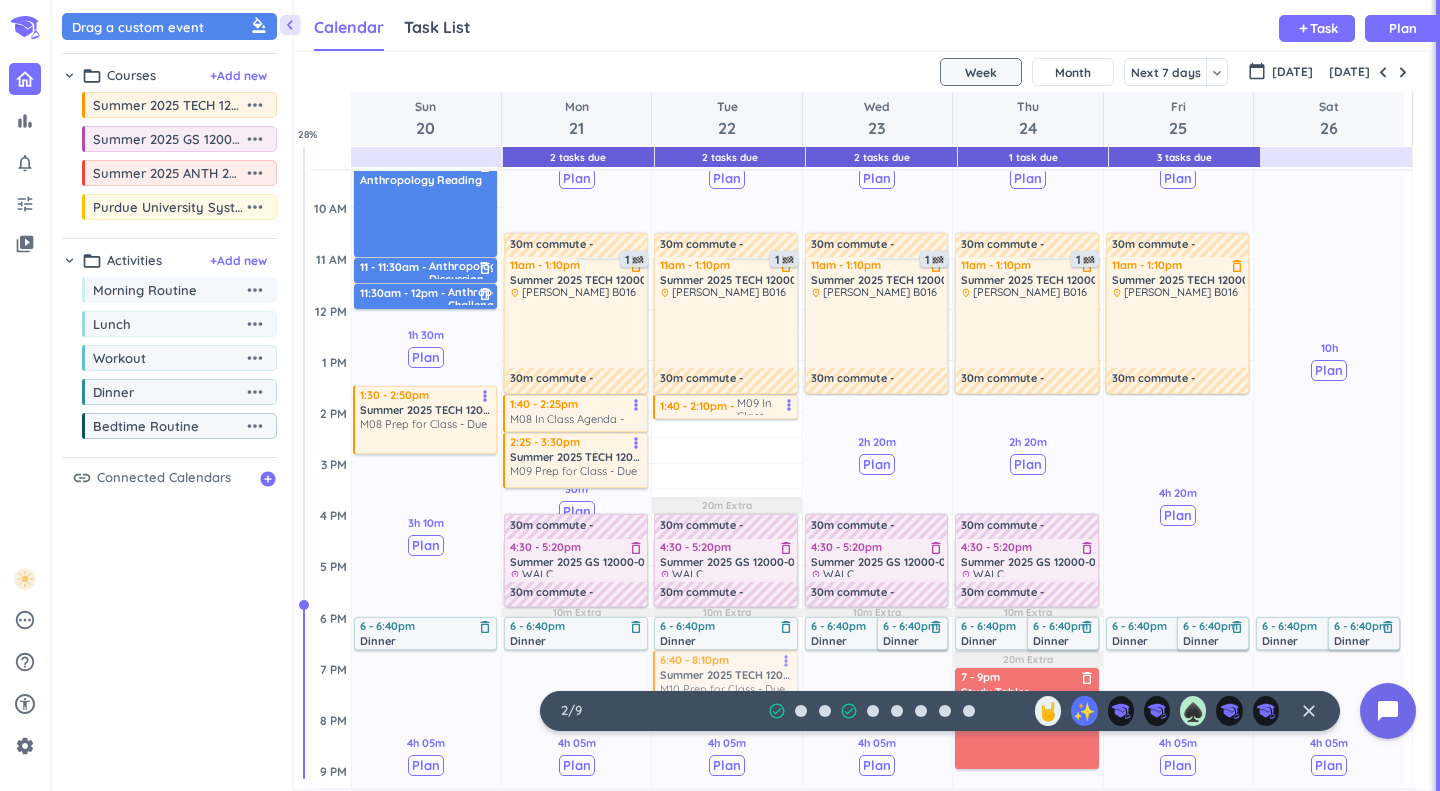 drag, startPoint x: 719, startPoint y: 453, endPoint x: 705, endPoint y: 695, distance: 242.40462 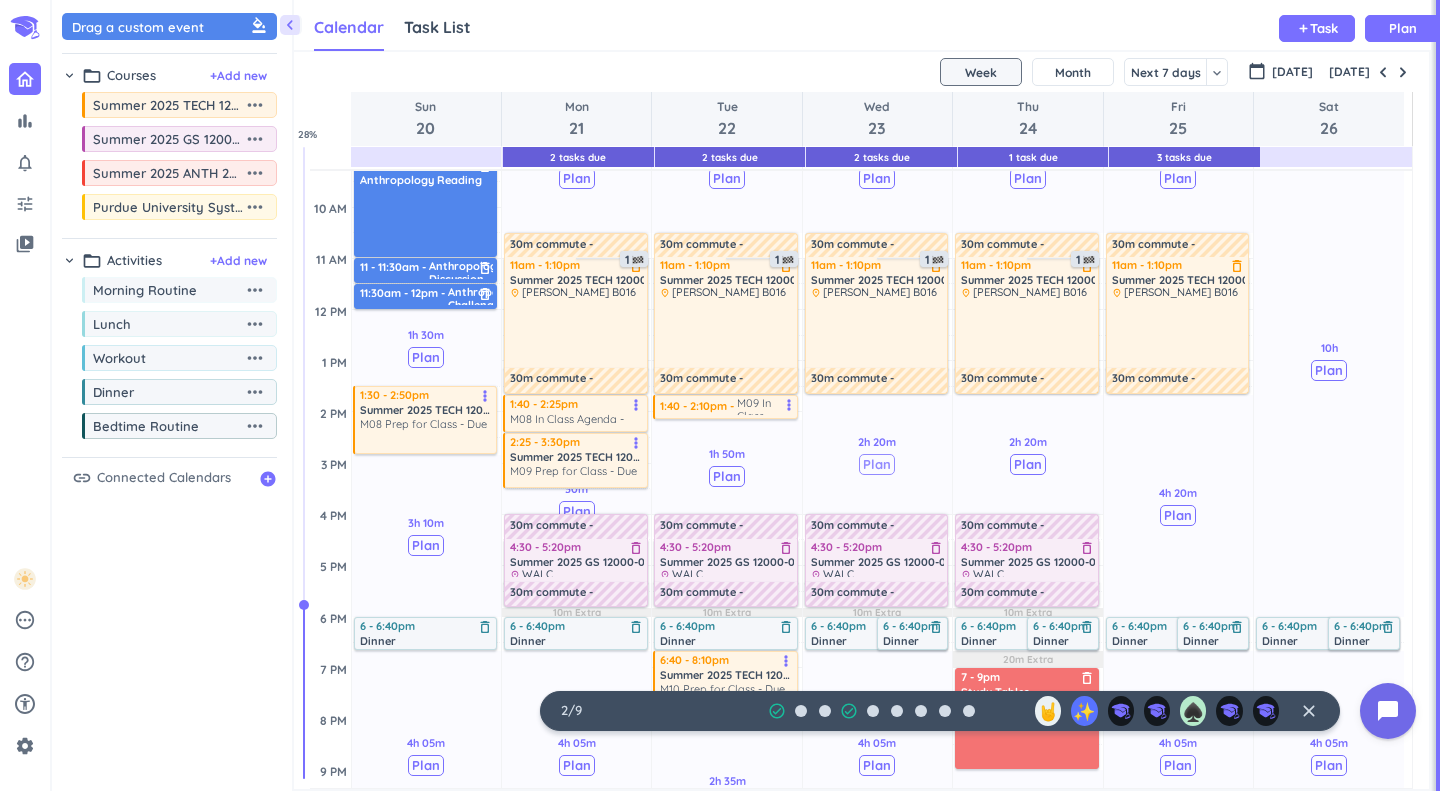 click on "Plan" at bounding box center [877, 464] 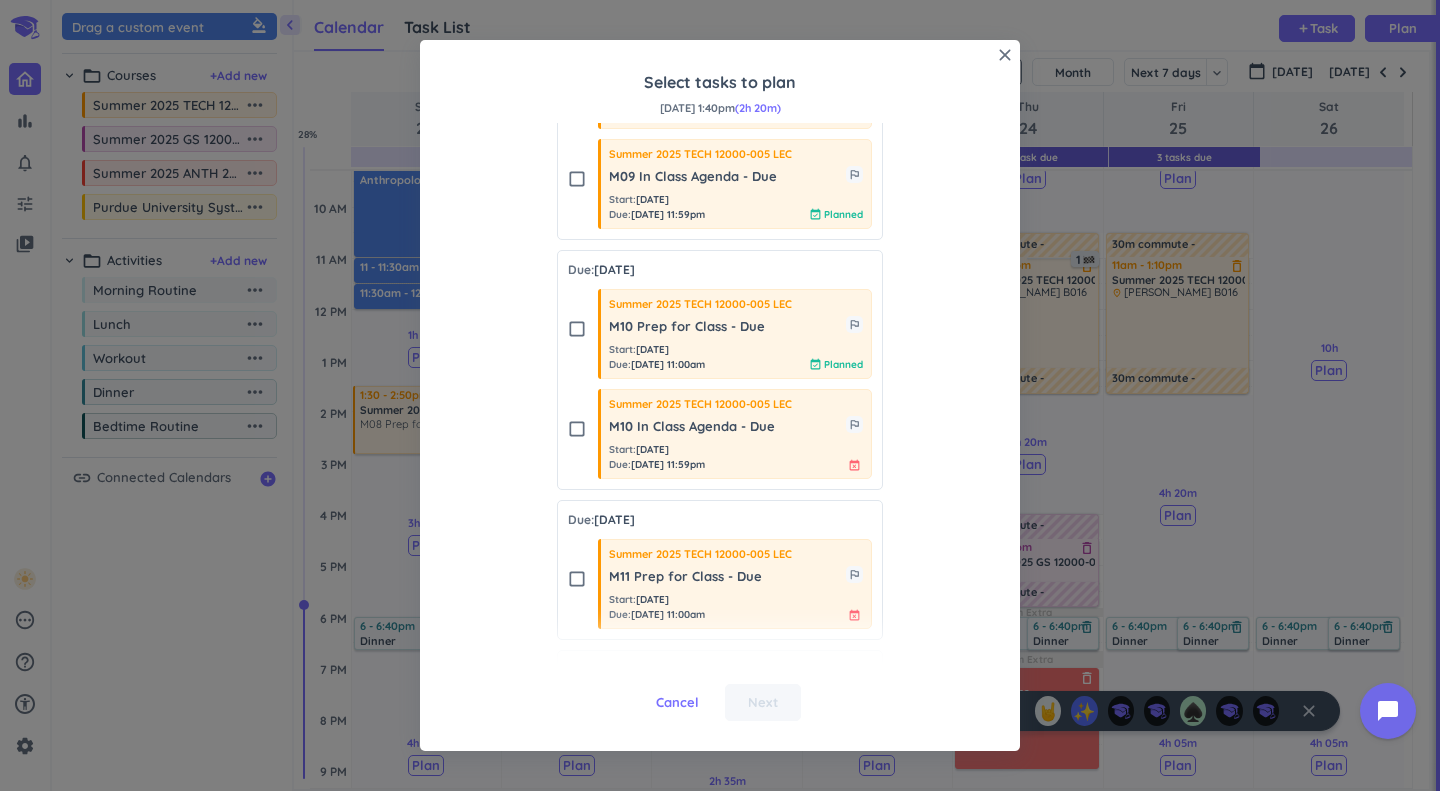 scroll, scrollTop: 1040, scrollLeft: 0, axis: vertical 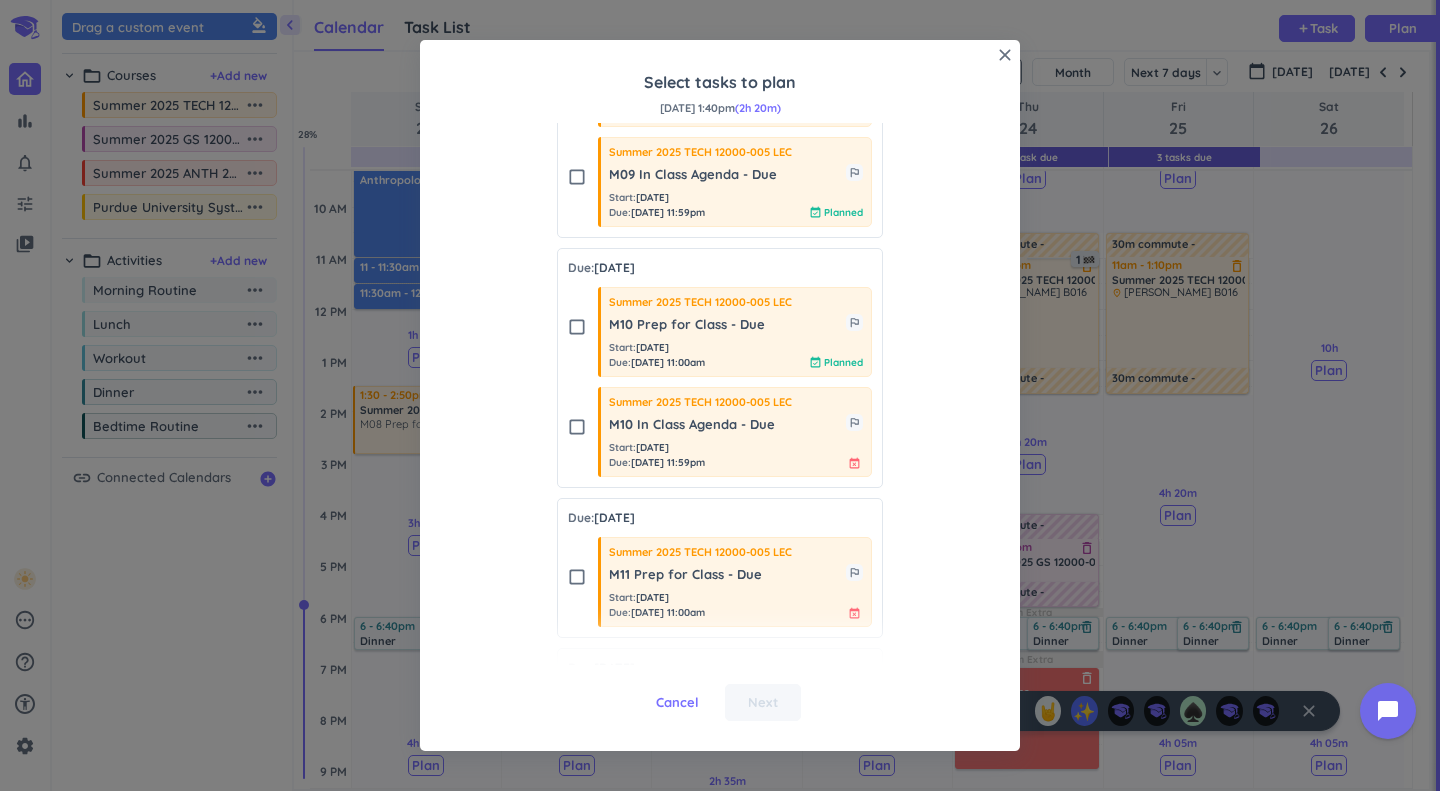click on "check_box_outline_blank Summer 2025 TECH 12000-005 LEC M10 In Class Agenda - Due outlined_flag Start :  [DATE] Due :  [DATE] 11:59pm event_busy" at bounding box center (720, 427) 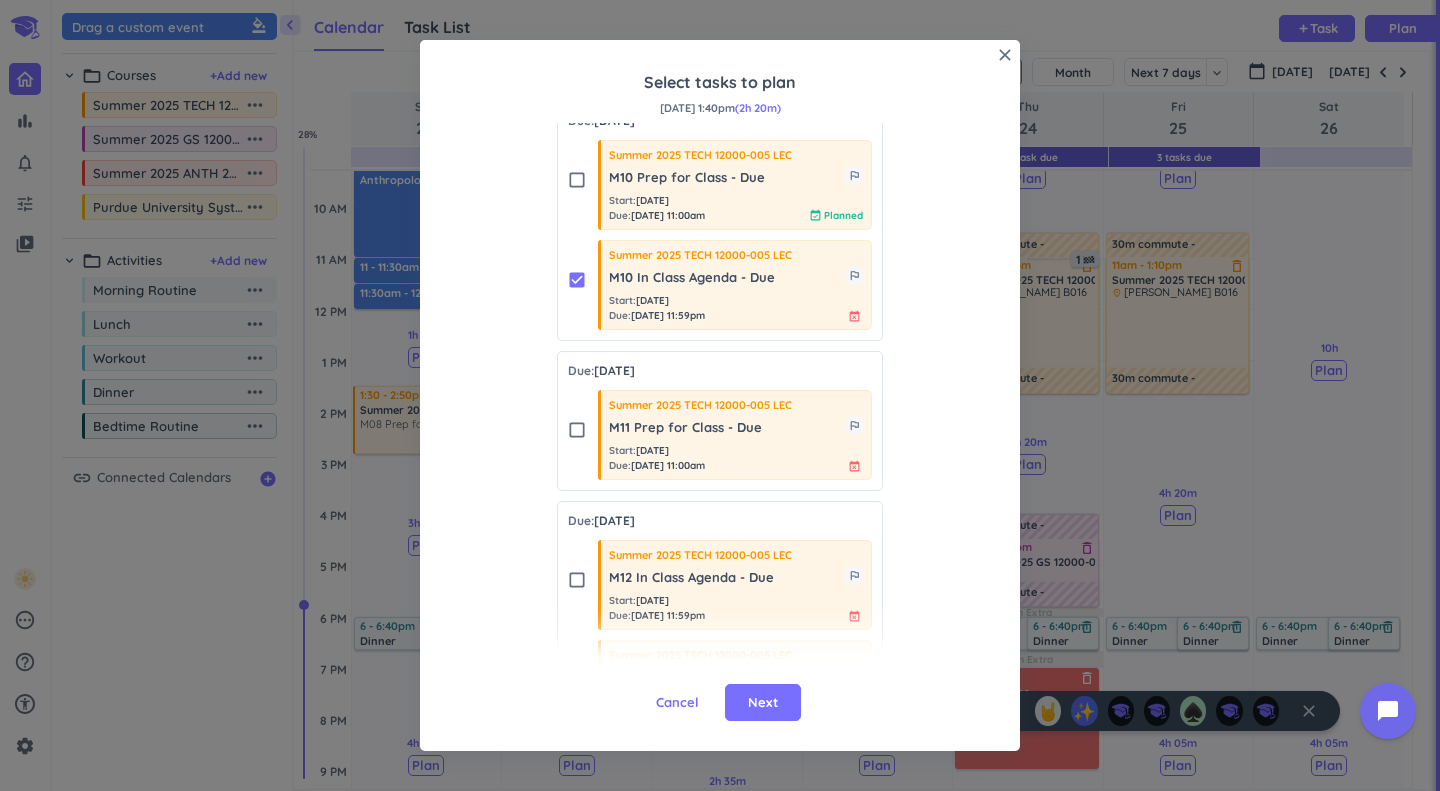 scroll, scrollTop: 1229, scrollLeft: 0, axis: vertical 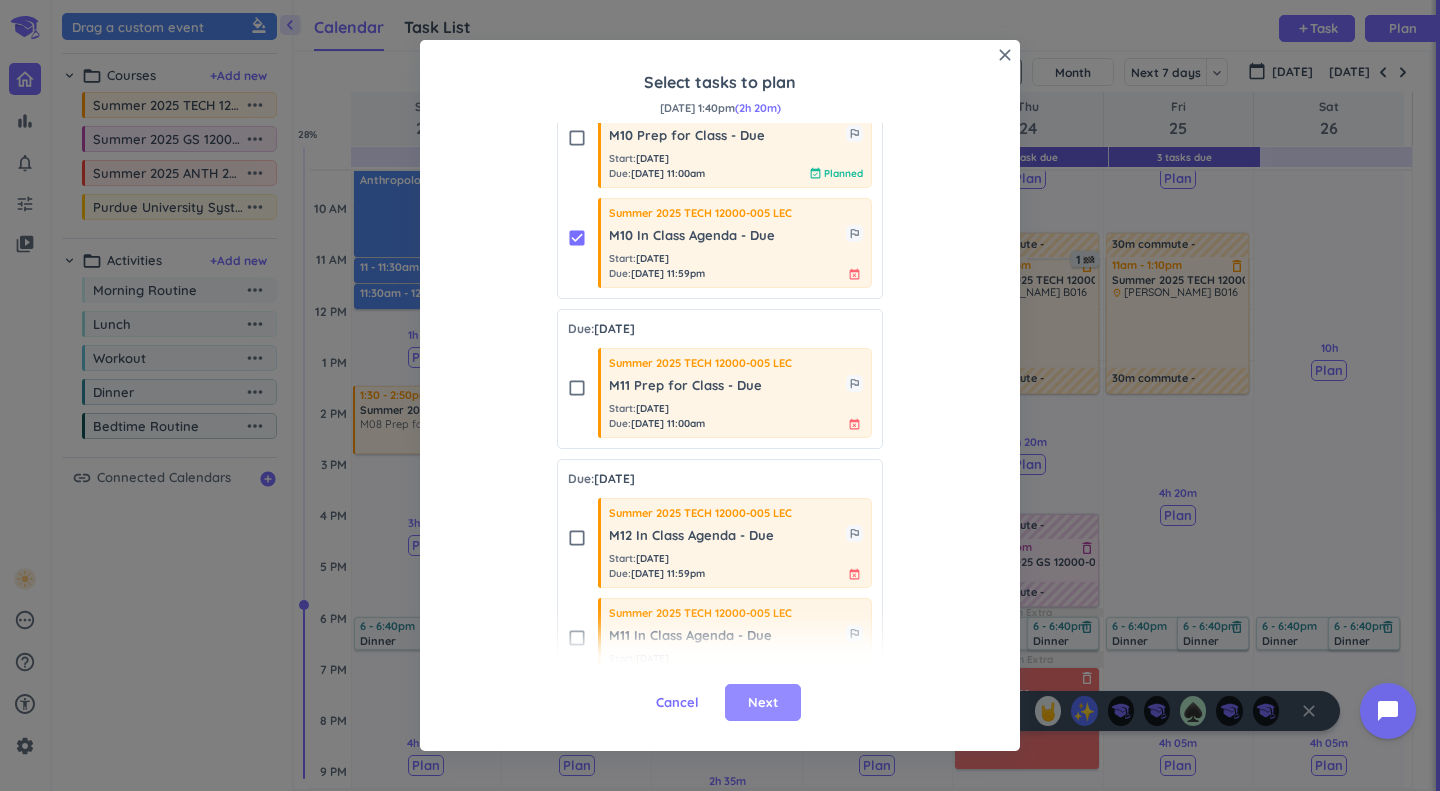 click on "Next" at bounding box center [763, 703] 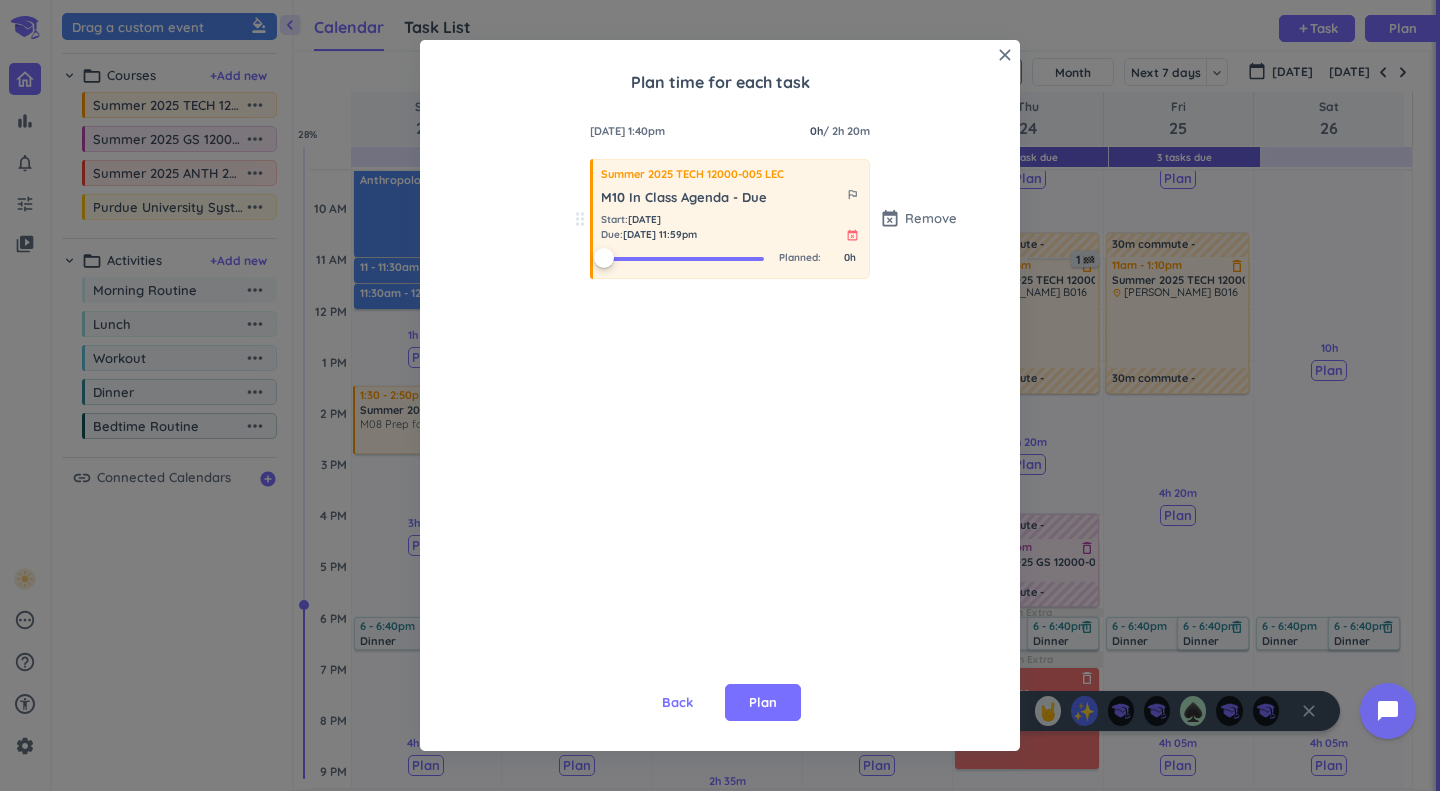 scroll, scrollTop: 0, scrollLeft: 0, axis: both 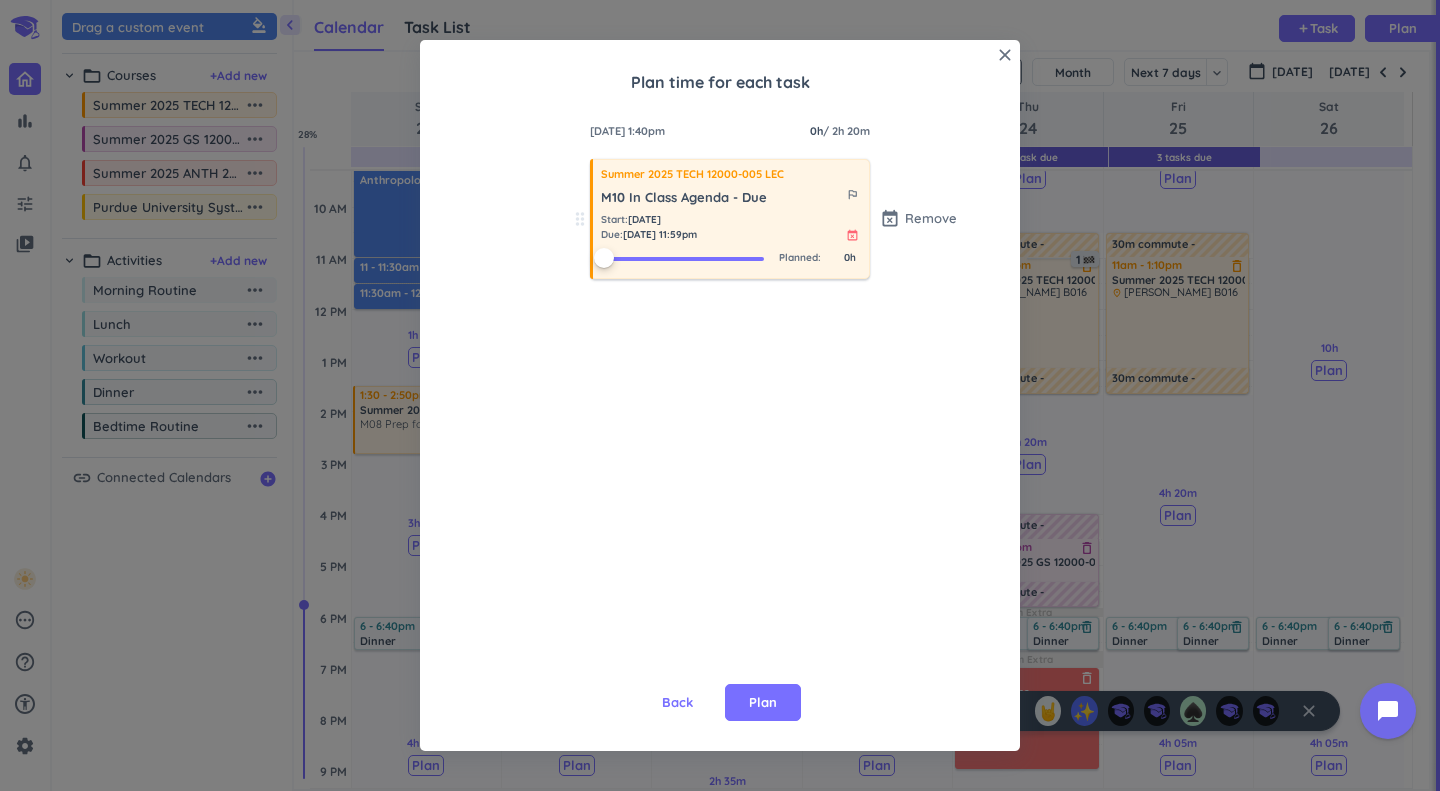 click at bounding box center [684, 257] 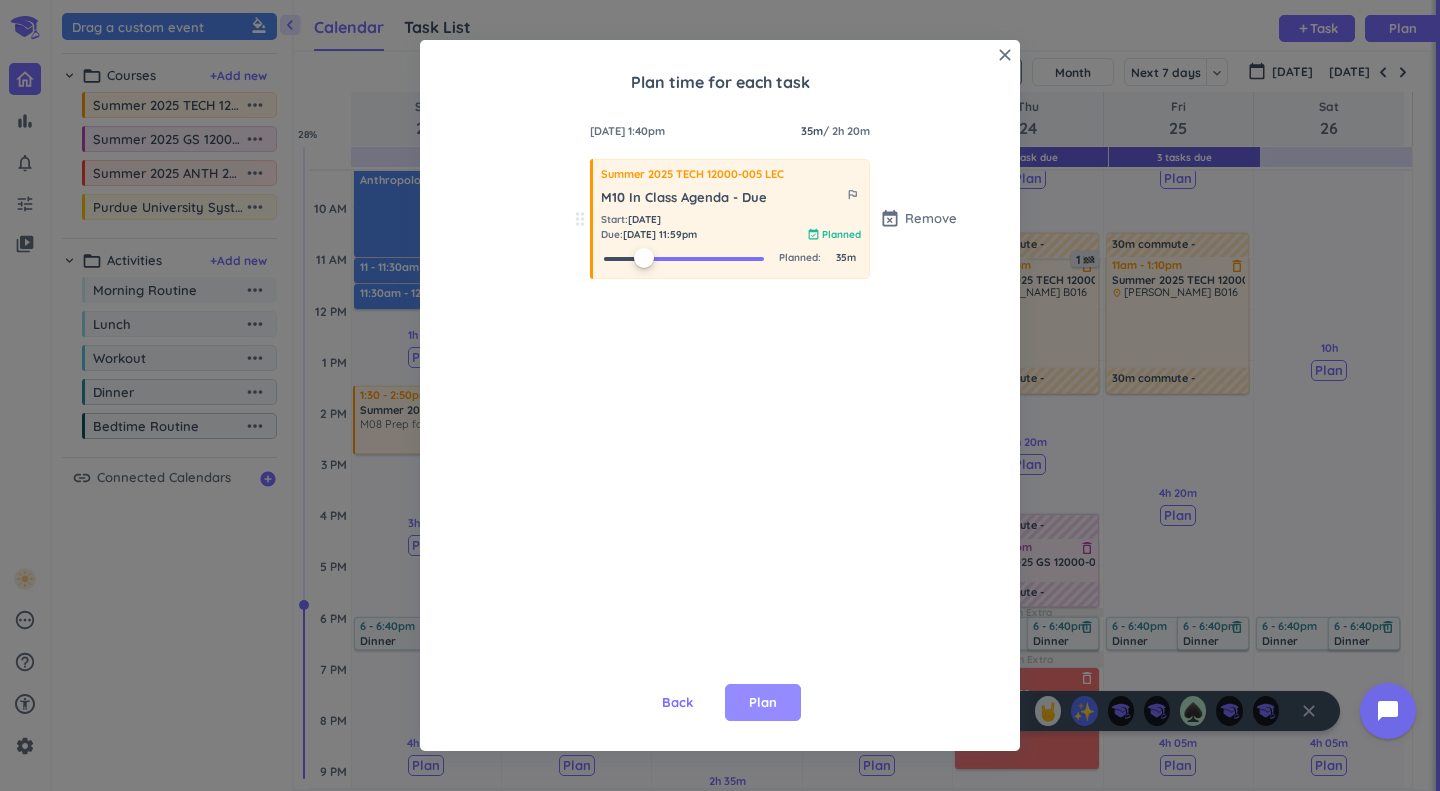 click on "Plan" at bounding box center (763, 703) 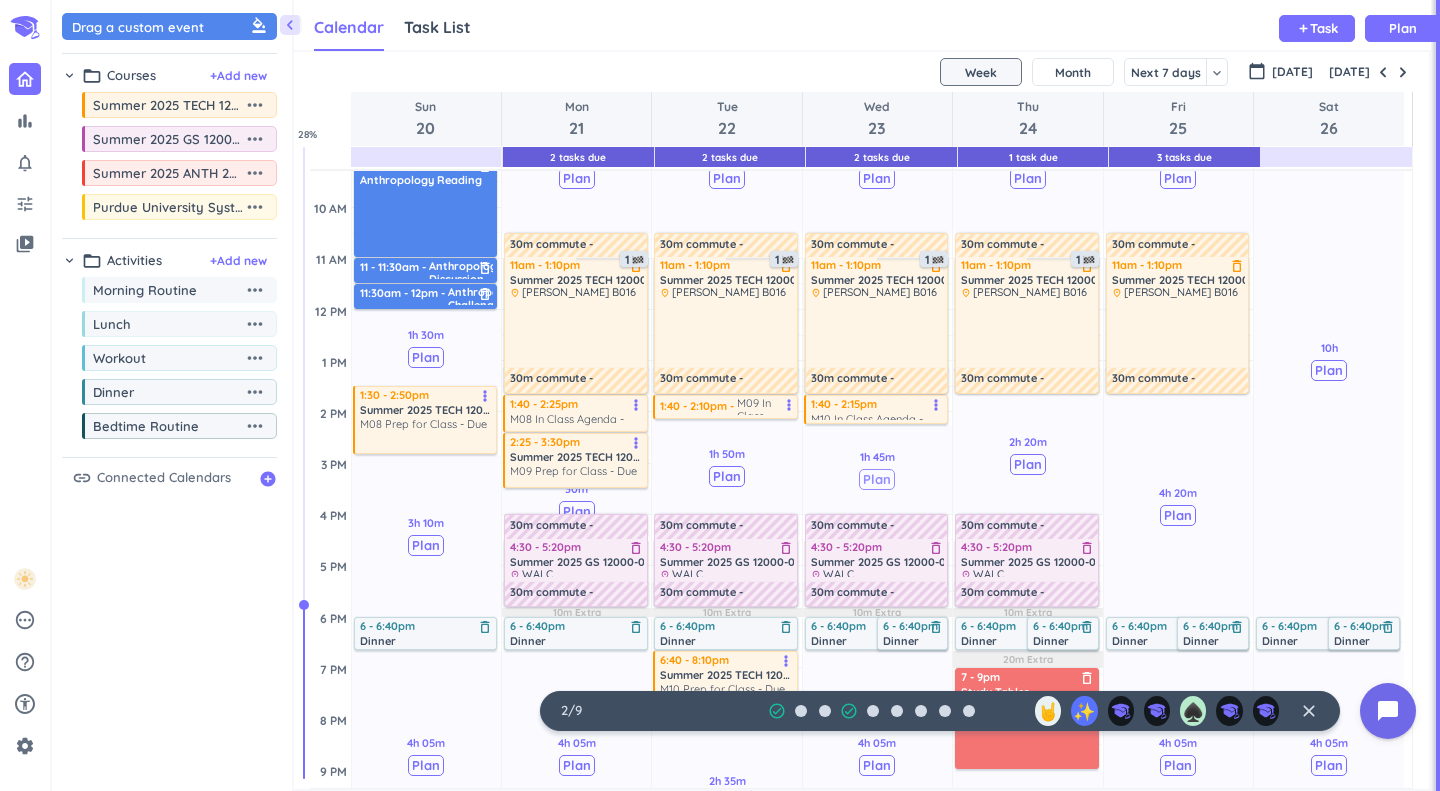 click on "Plan" at bounding box center (877, 479) 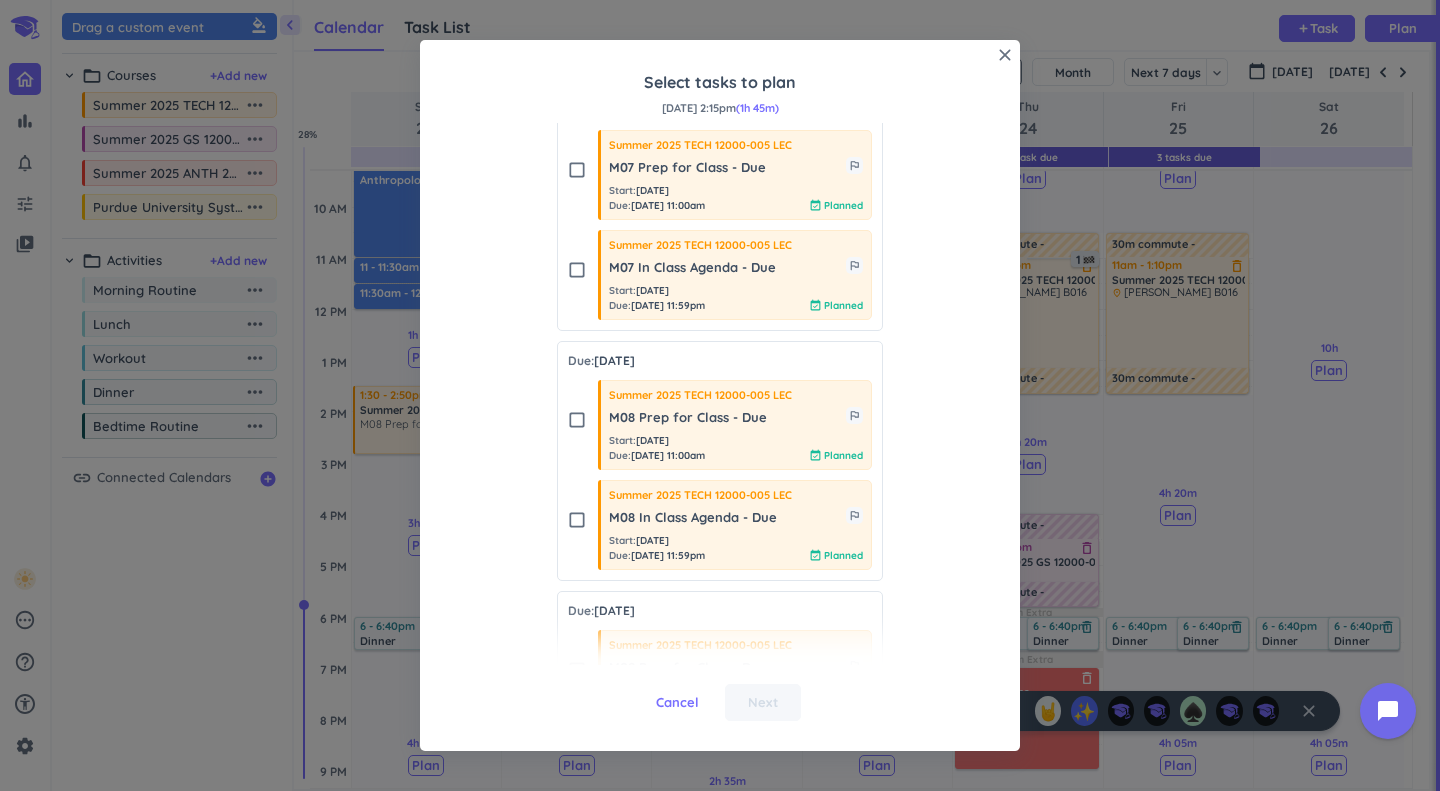 scroll, scrollTop: 579, scrollLeft: 0, axis: vertical 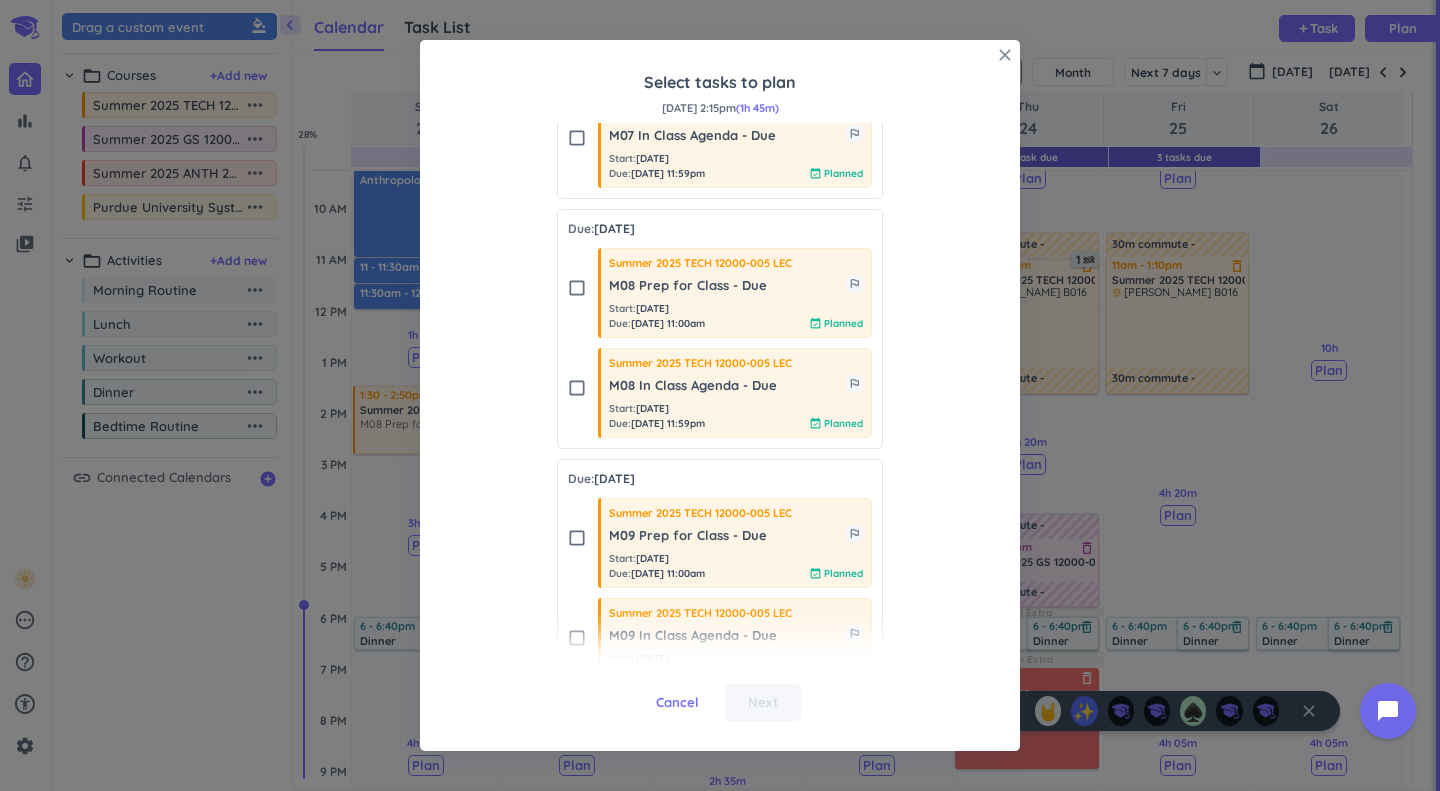 click on "close" at bounding box center (1005, 55) 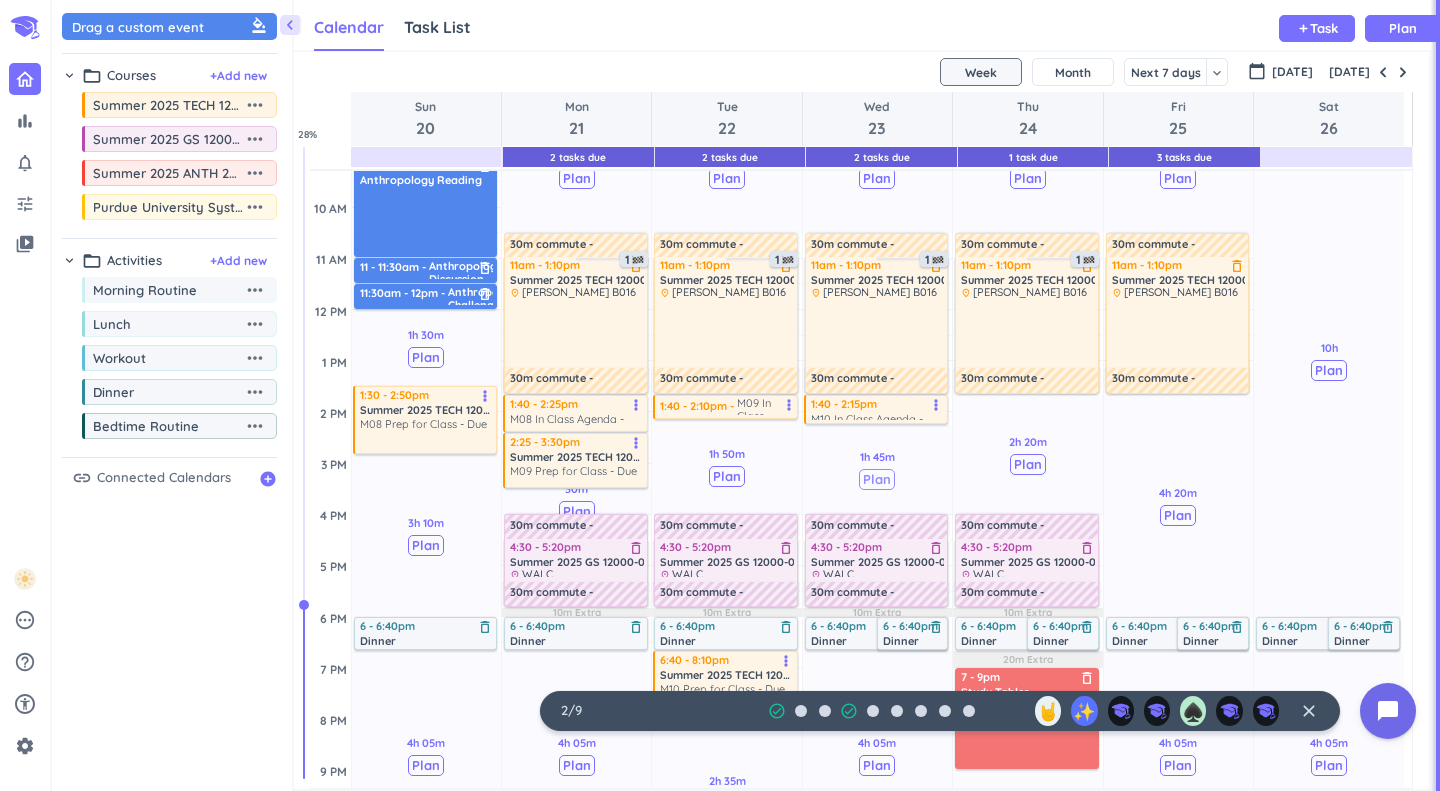 click on "Plan" at bounding box center [877, 479] 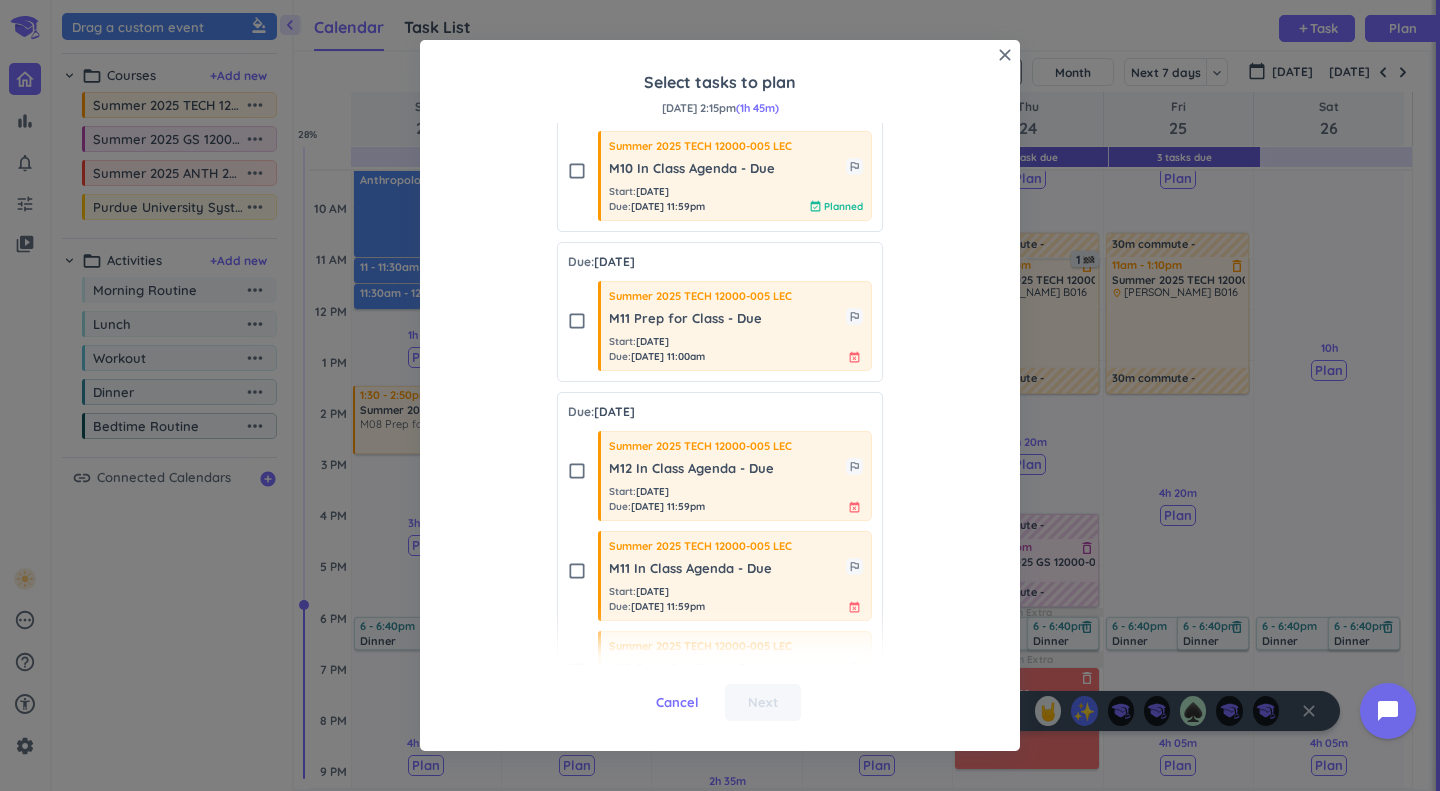 scroll, scrollTop: 1297, scrollLeft: 0, axis: vertical 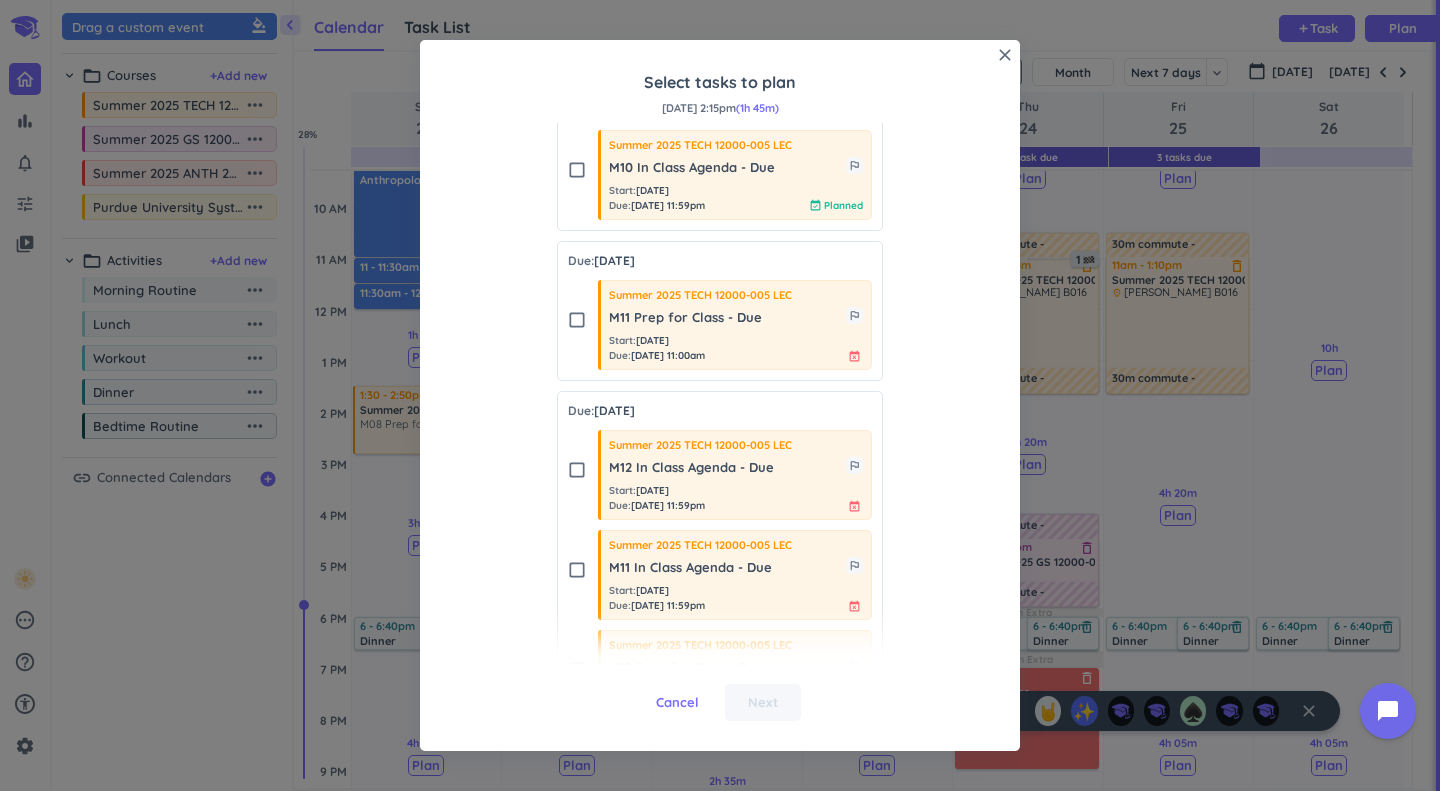 click on "check_box_outline_blank" at bounding box center [577, 320] 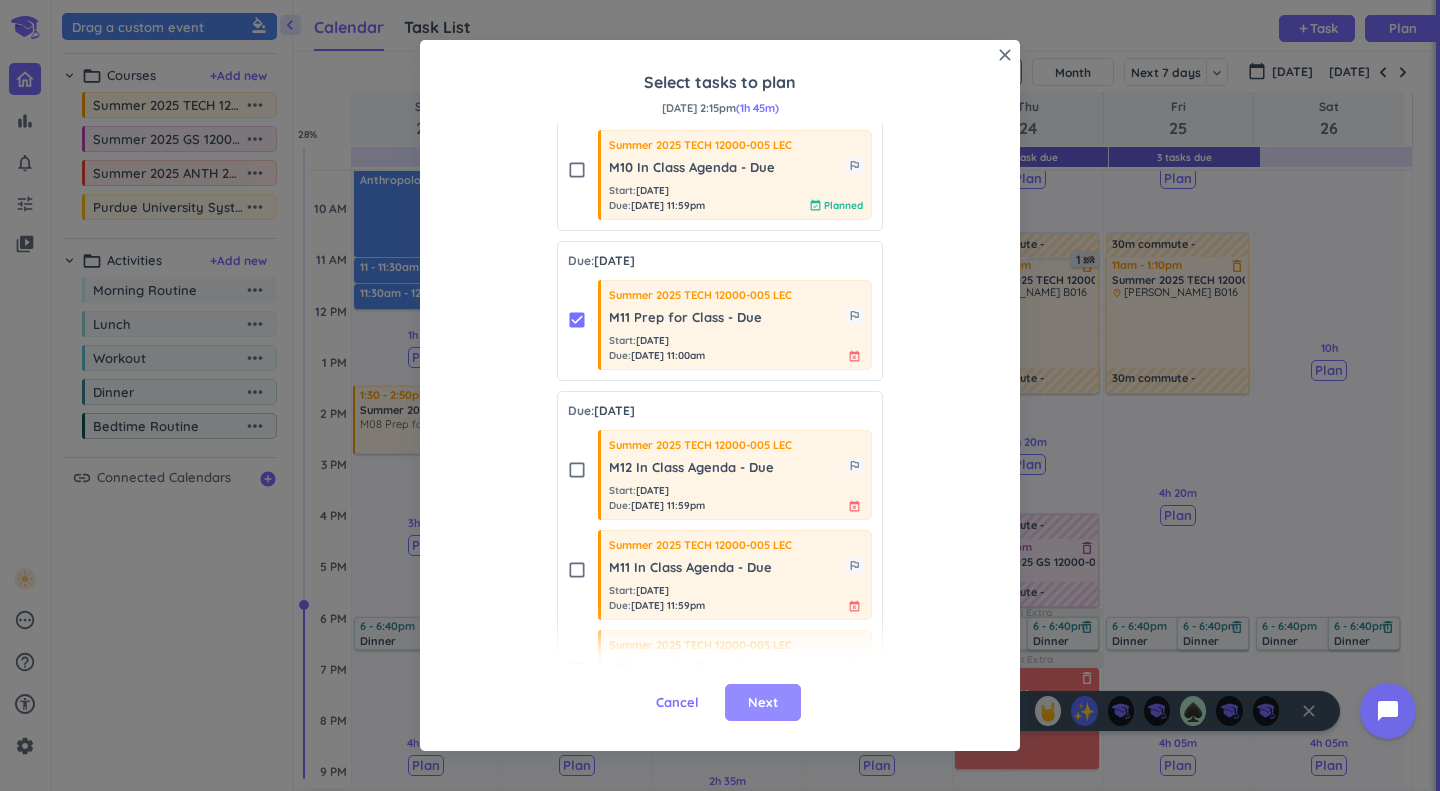 click on "Next" at bounding box center [763, 703] 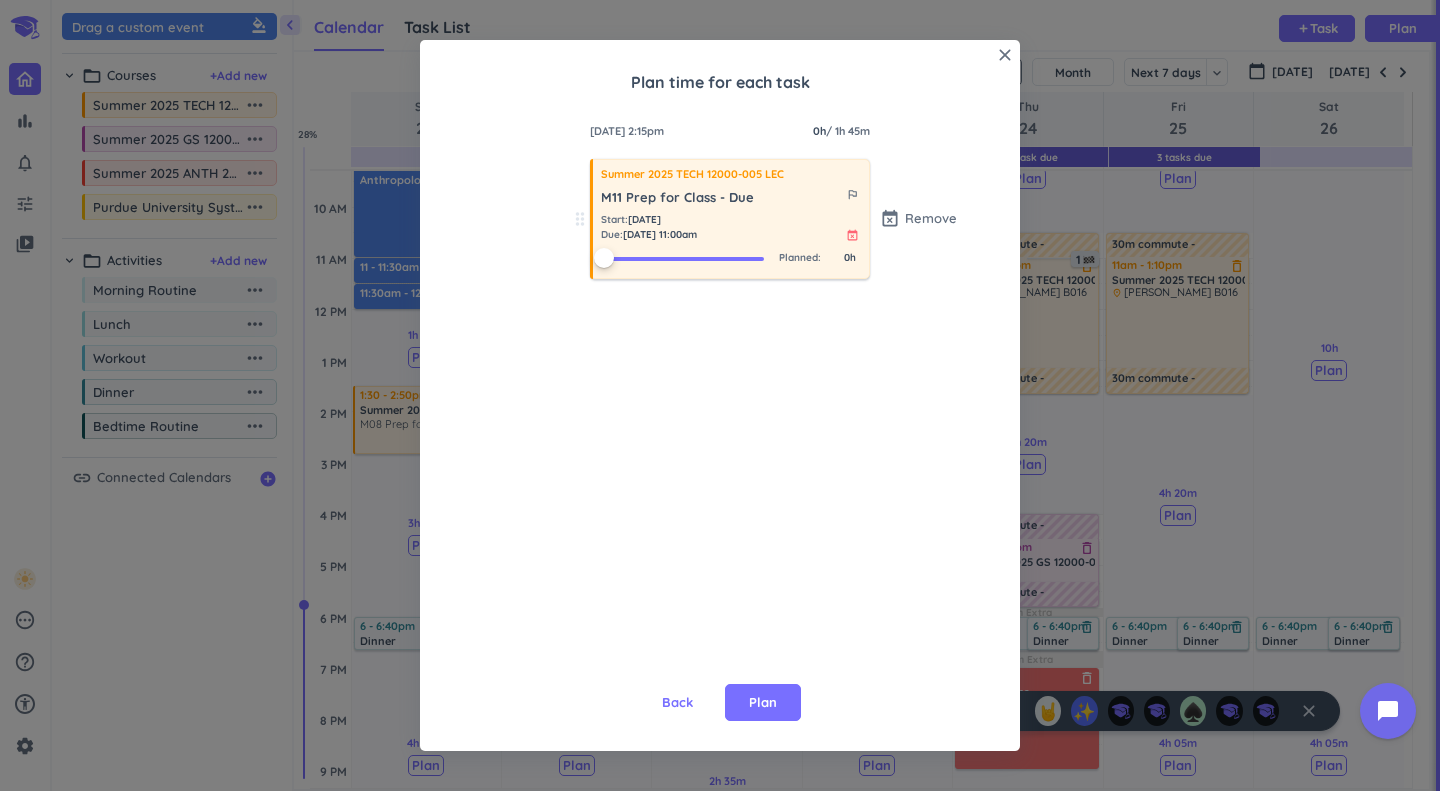 click at bounding box center [684, 257] 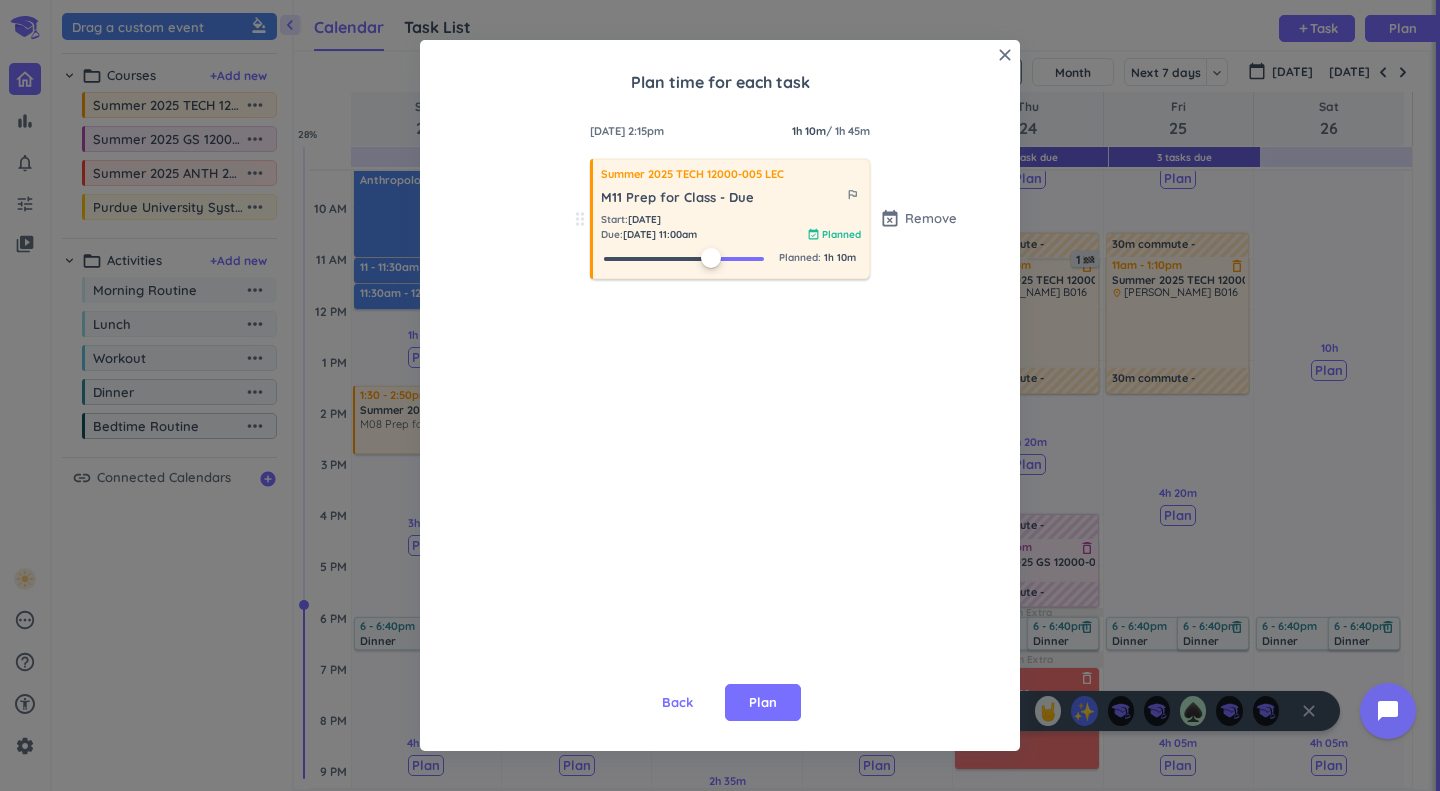 click at bounding box center [684, 257] 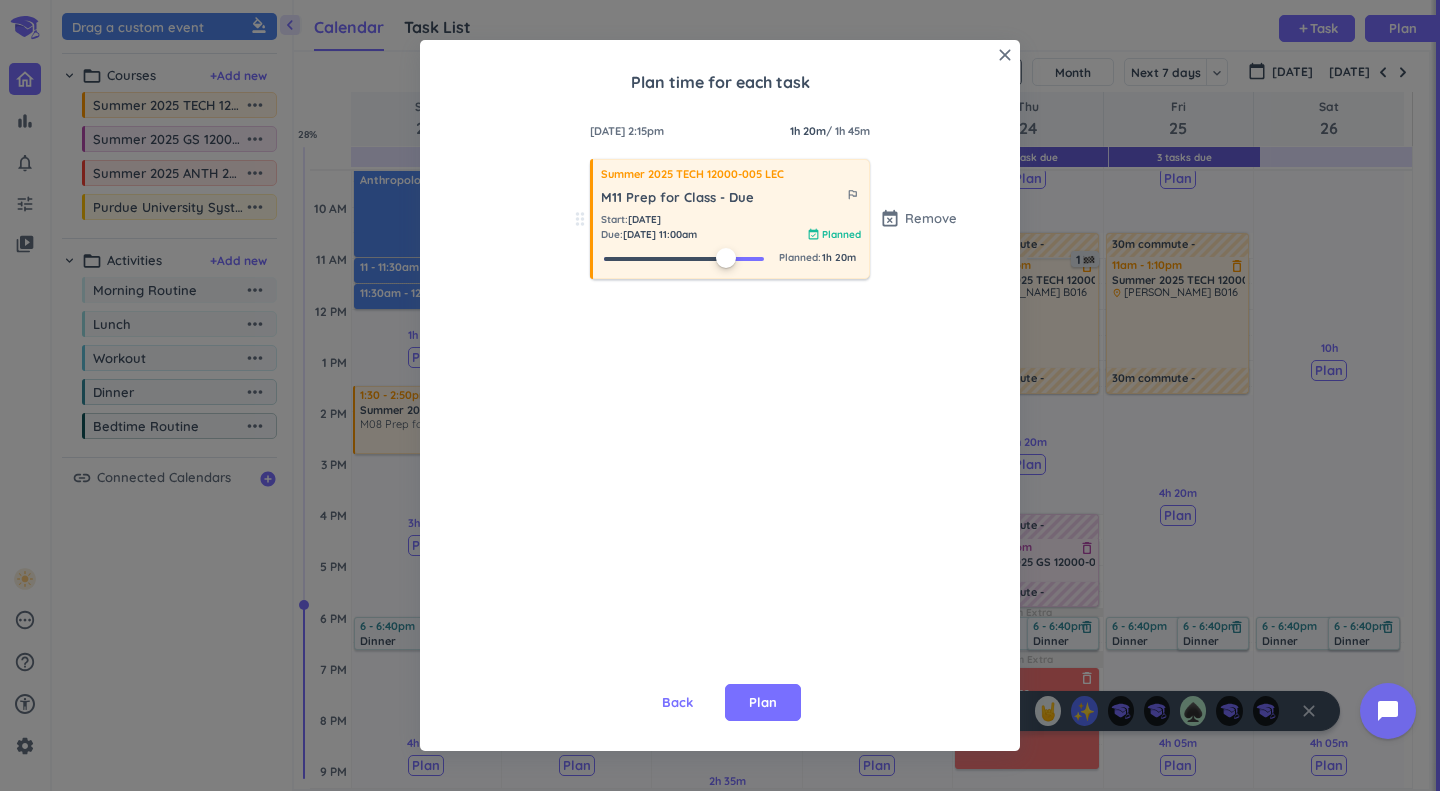 click at bounding box center [684, 257] 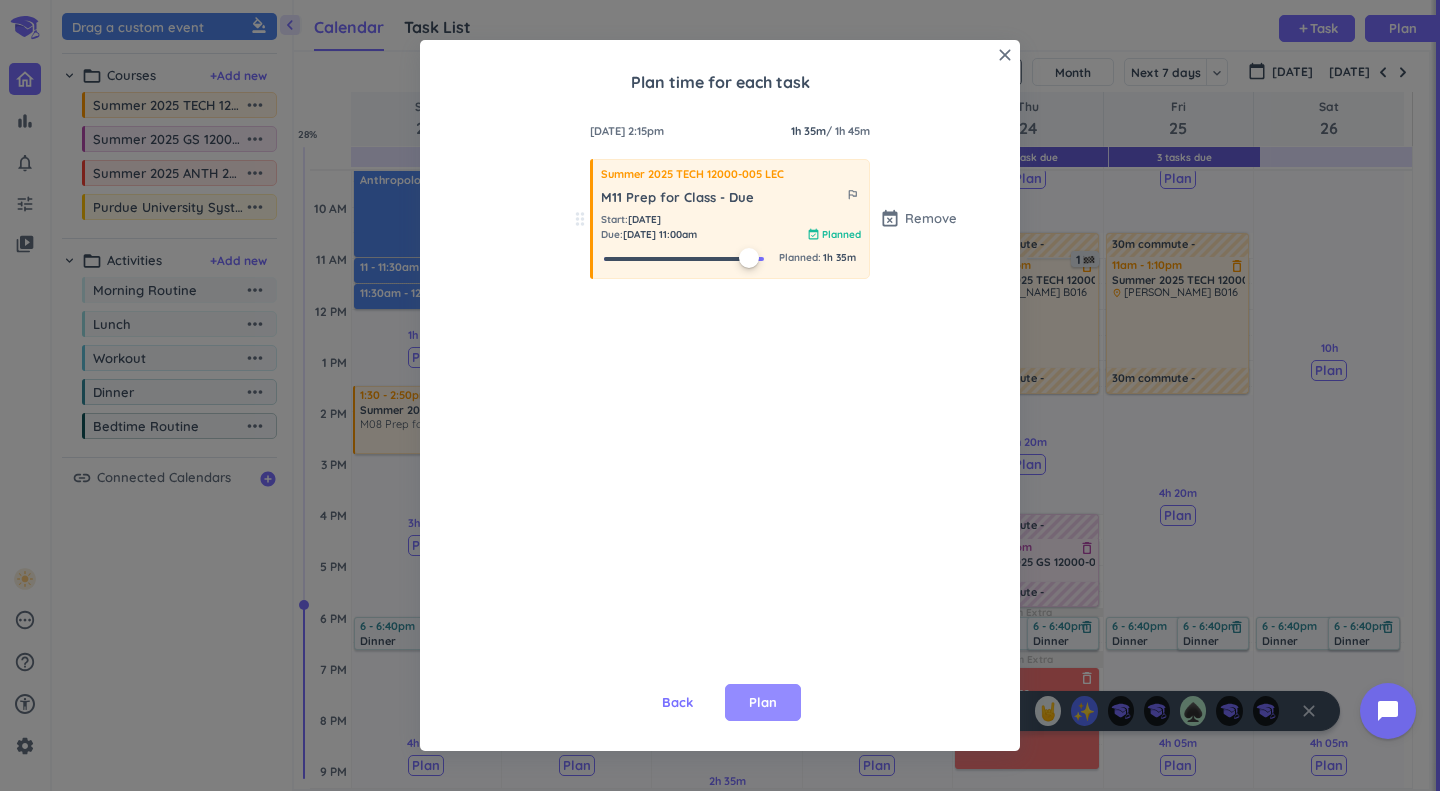 click on "Plan" at bounding box center [763, 703] 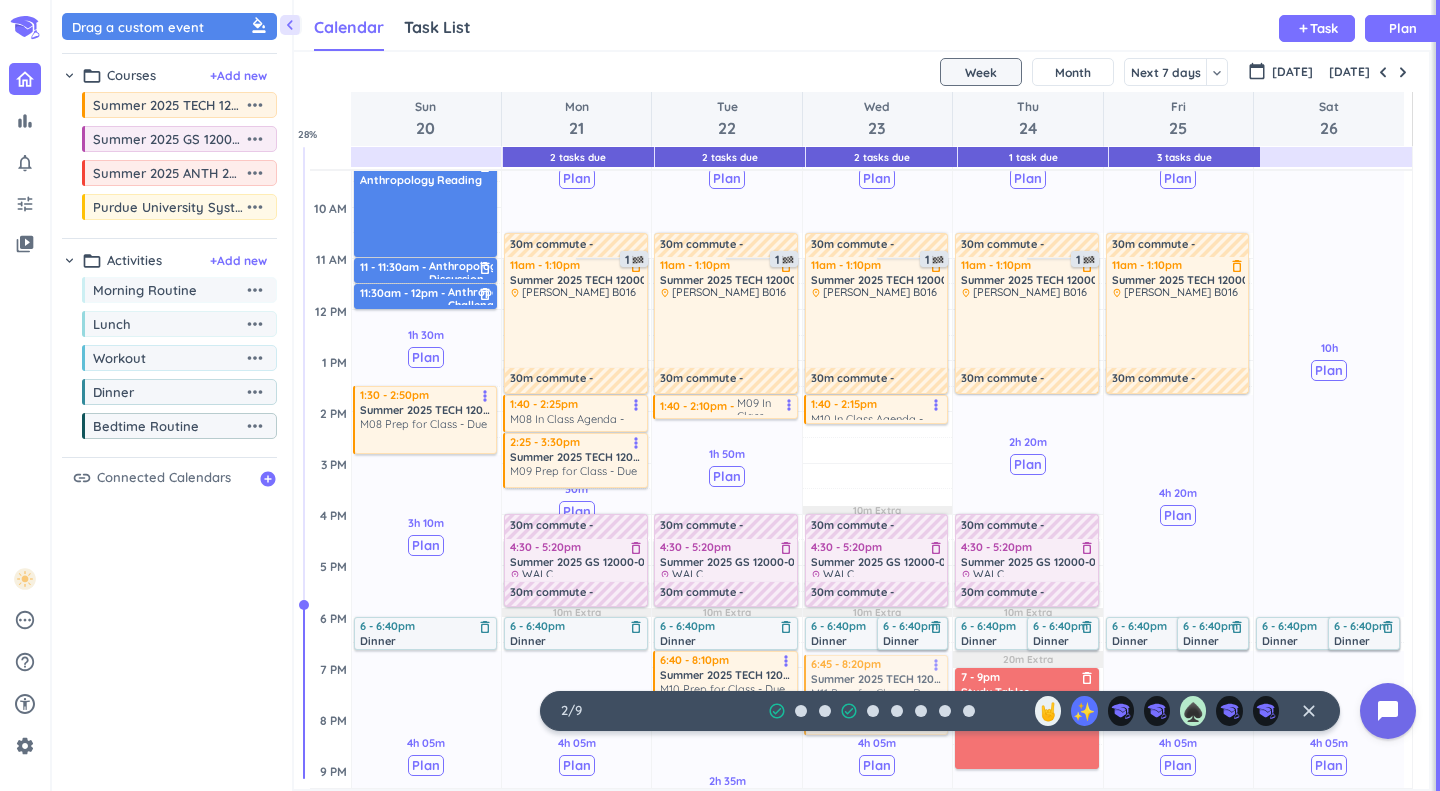 drag, startPoint x: 879, startPoint y: 463, endPoint x: 868, endPoint y: 701, distance: 238.25406 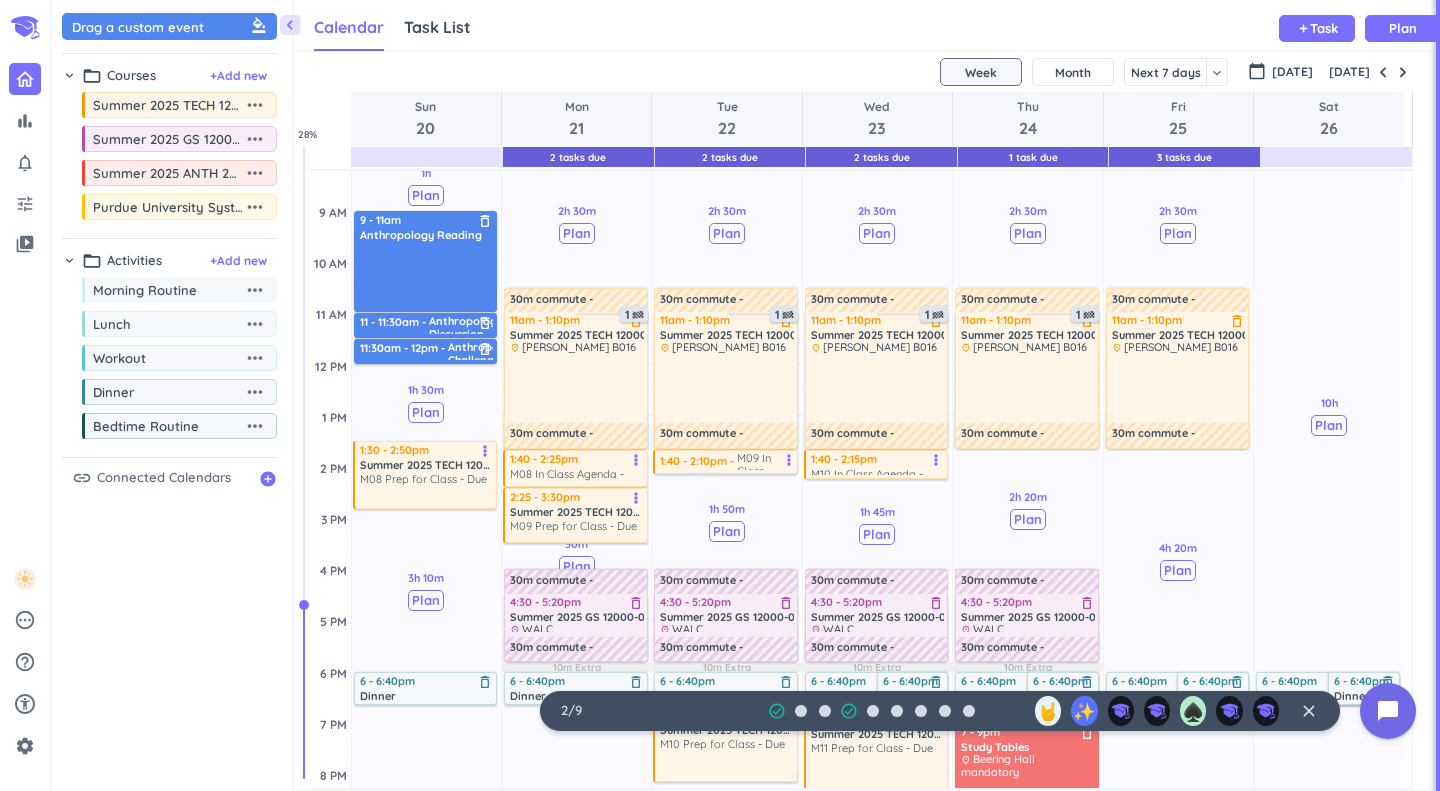scroll, scrollTop: 217, scrollLeft: 0, axis: vertical 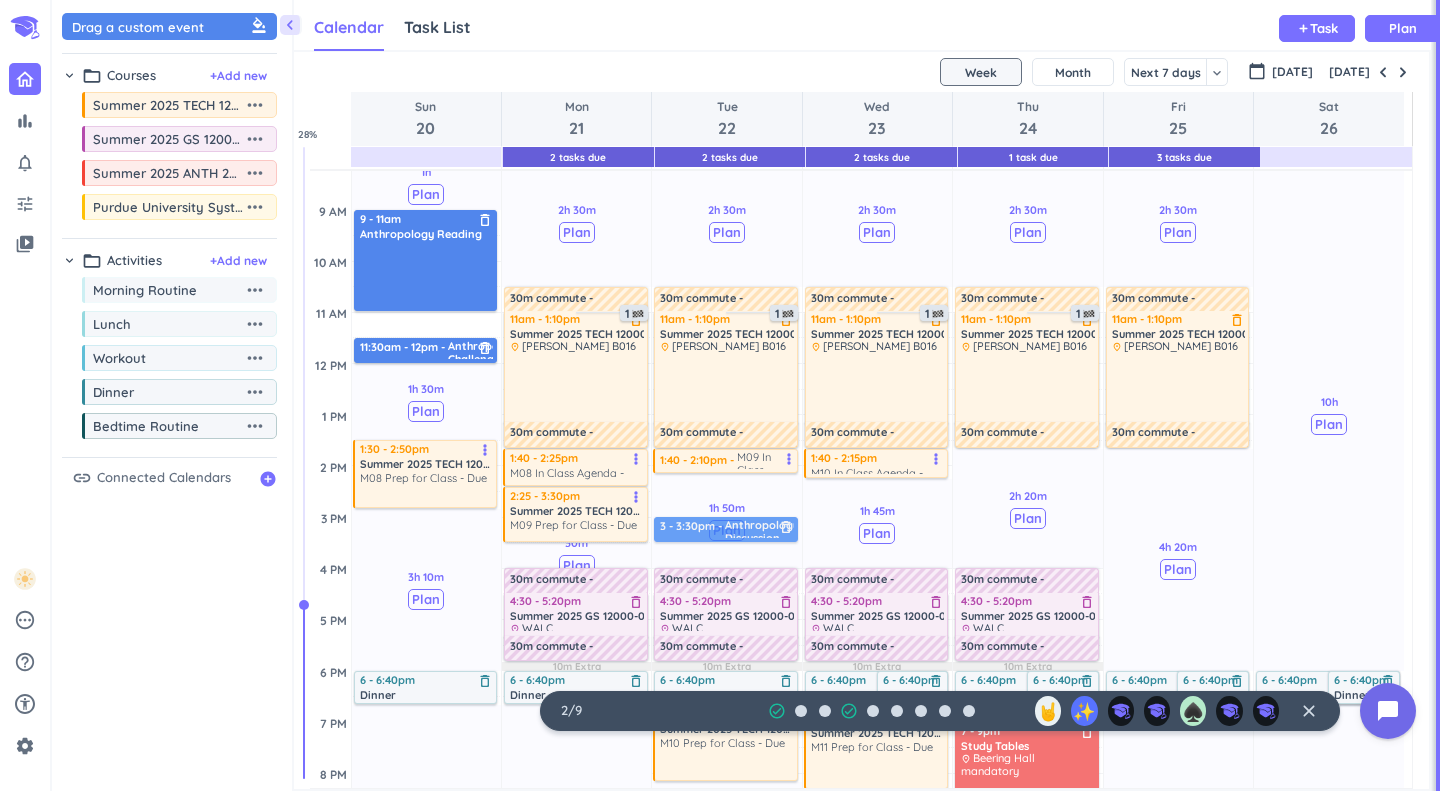drag, startPoint x: 388, startPoint y: 320, endPoint x: 713, endPoint y: 534, distance: 389.1285 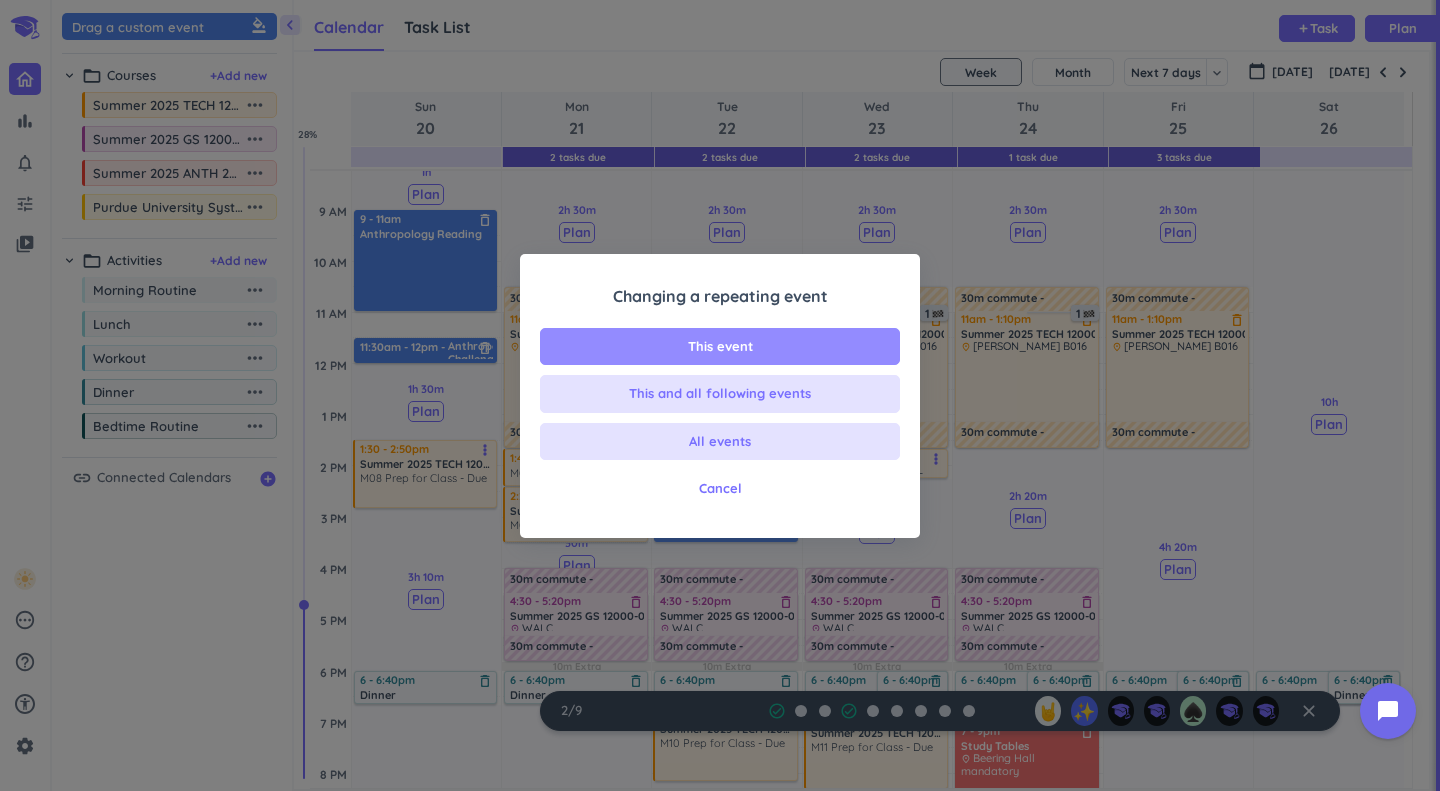 click on "This event" at bounding box center [720, 347] 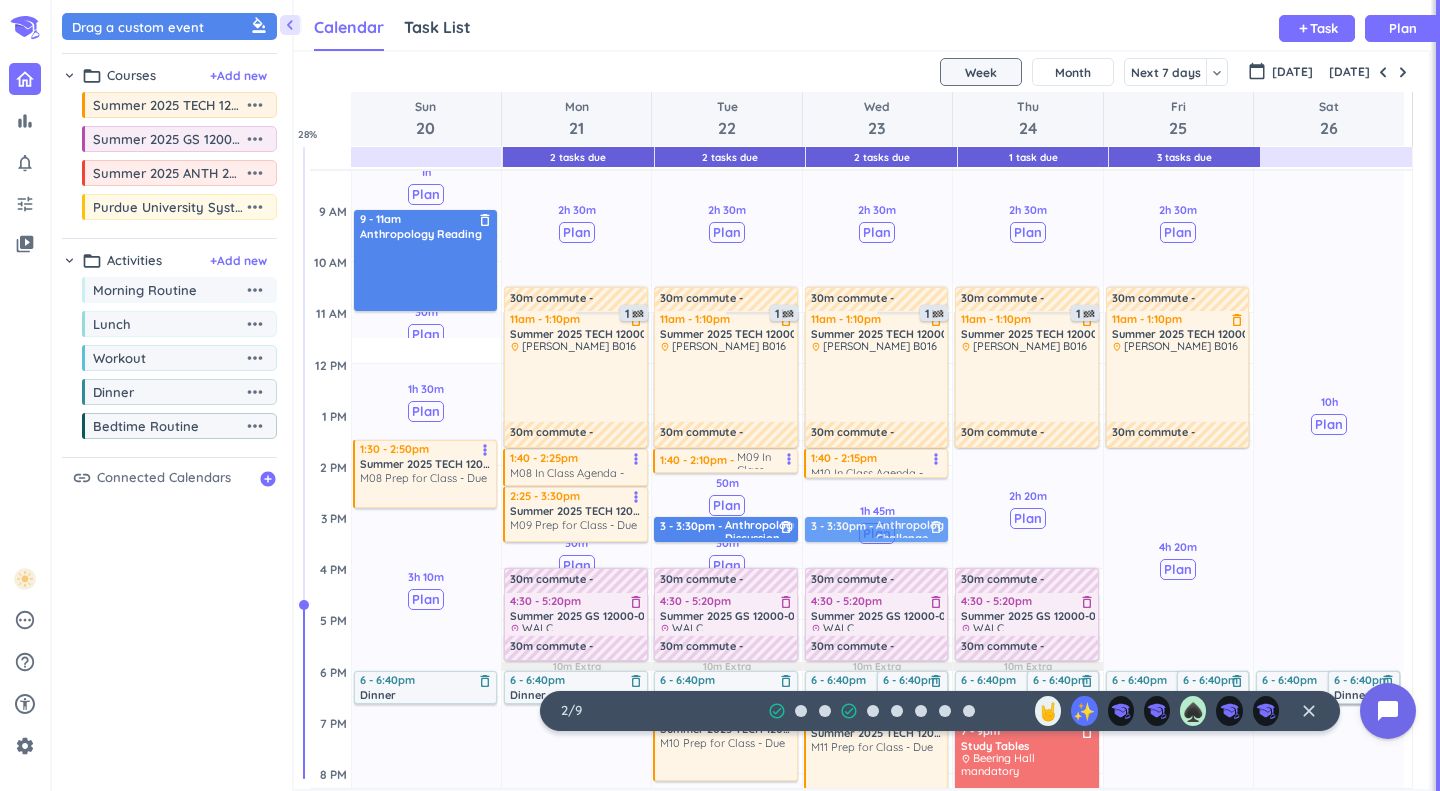 drag, startPoint x: 397, startPoint y: 355, endPoint x: 820, endPoint y: 536, distance: 460.0978 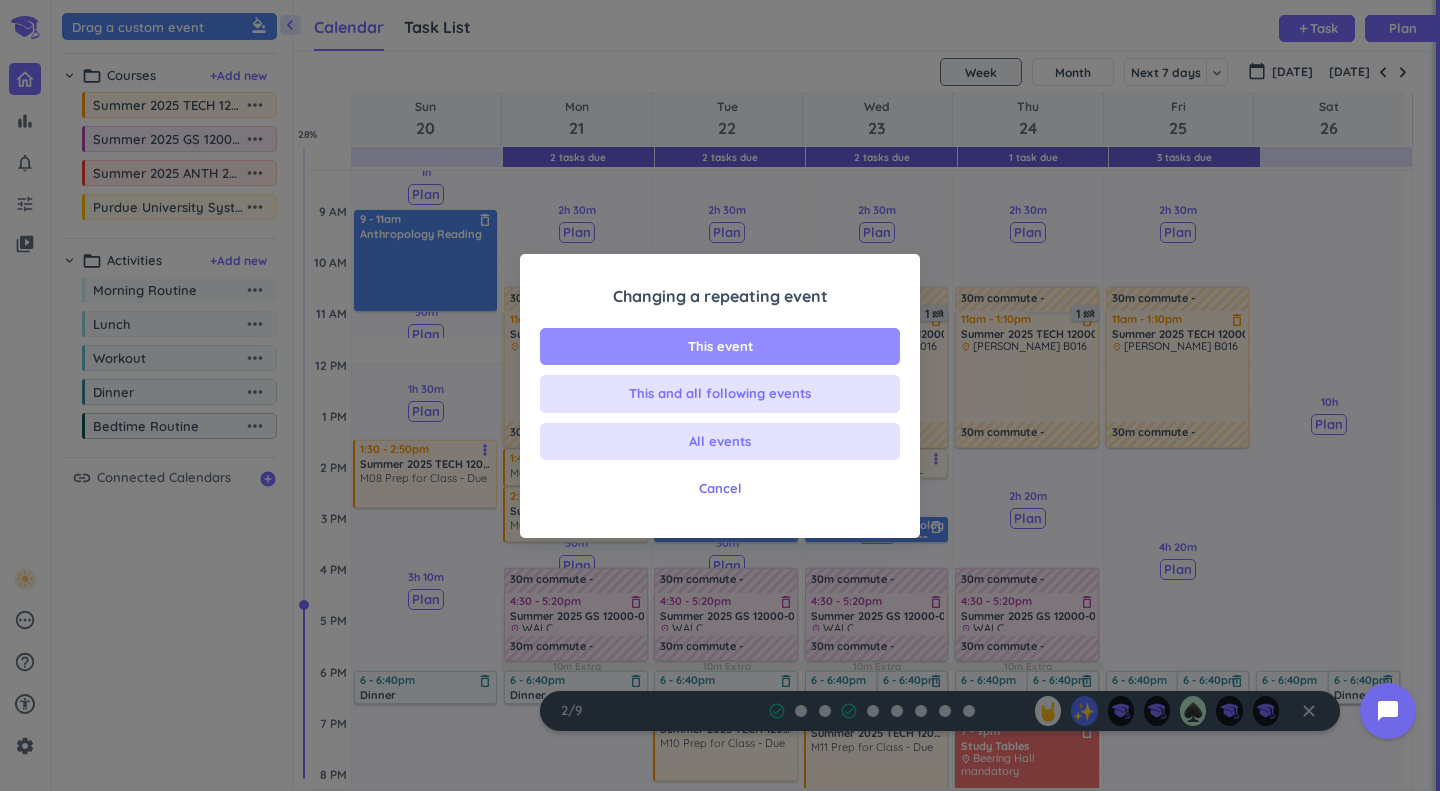 click on "This event" at bounding box center (720, 347) 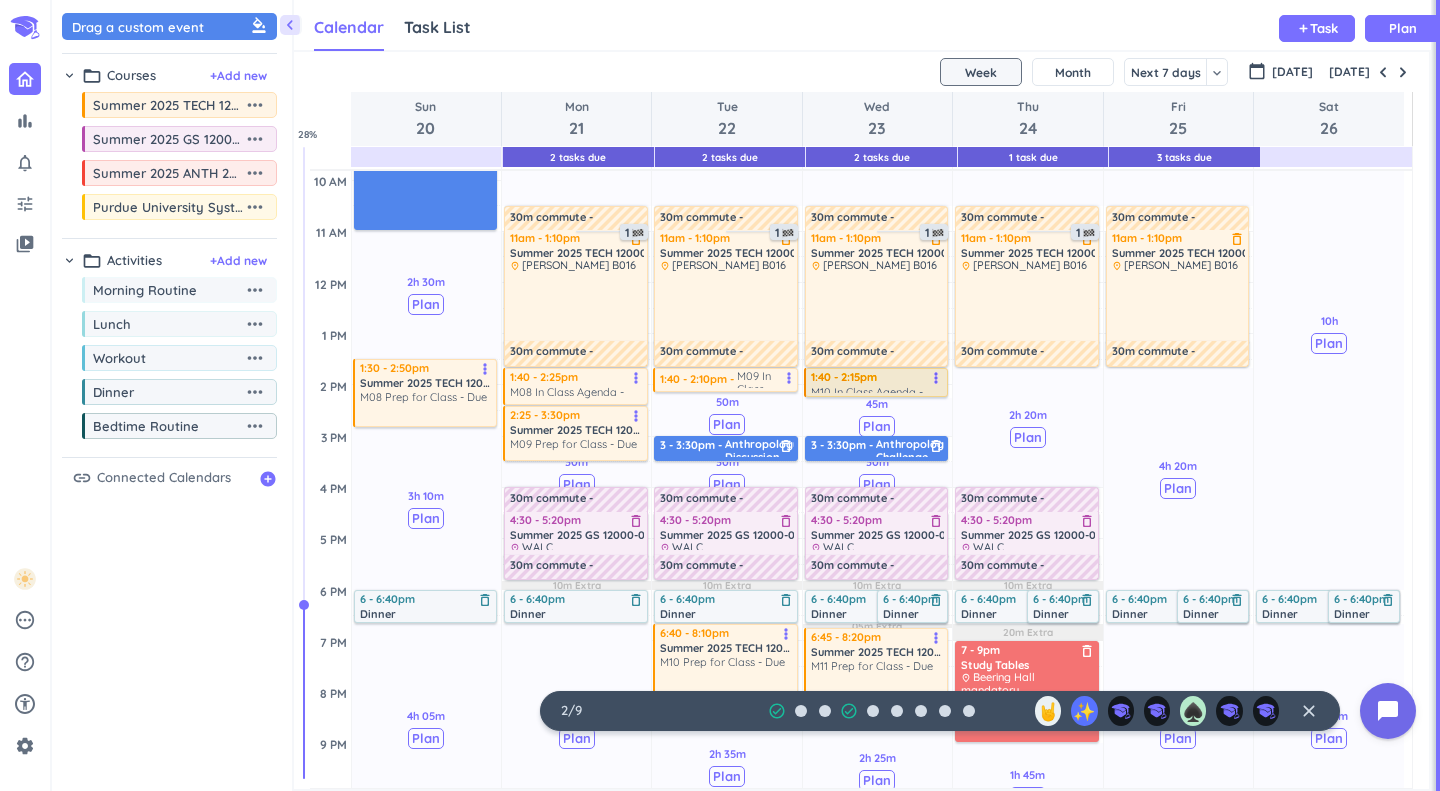 scroll, scrollTop: 294, scrollLeft: 0, axis: vertical 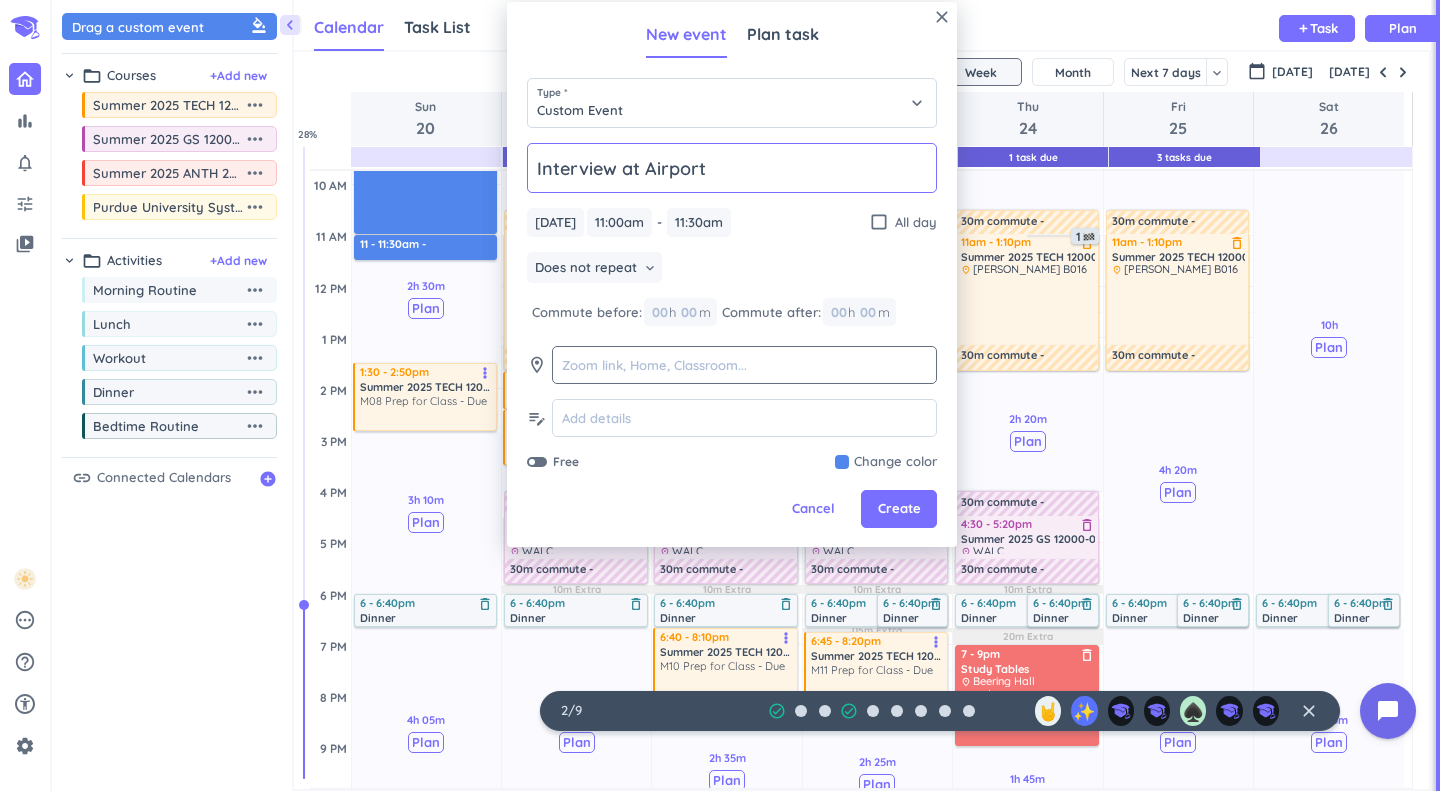 type on "Interview at Airport" 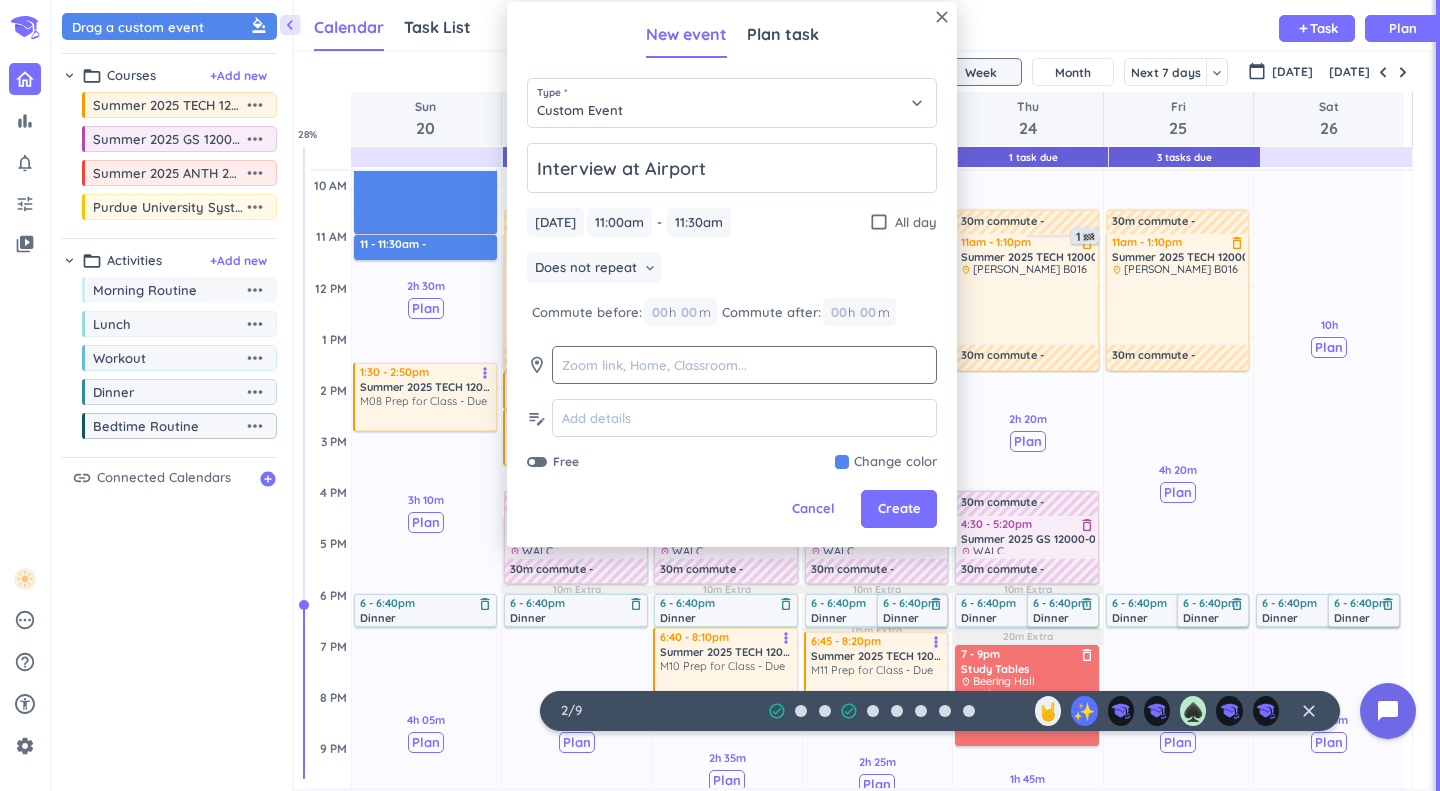 click 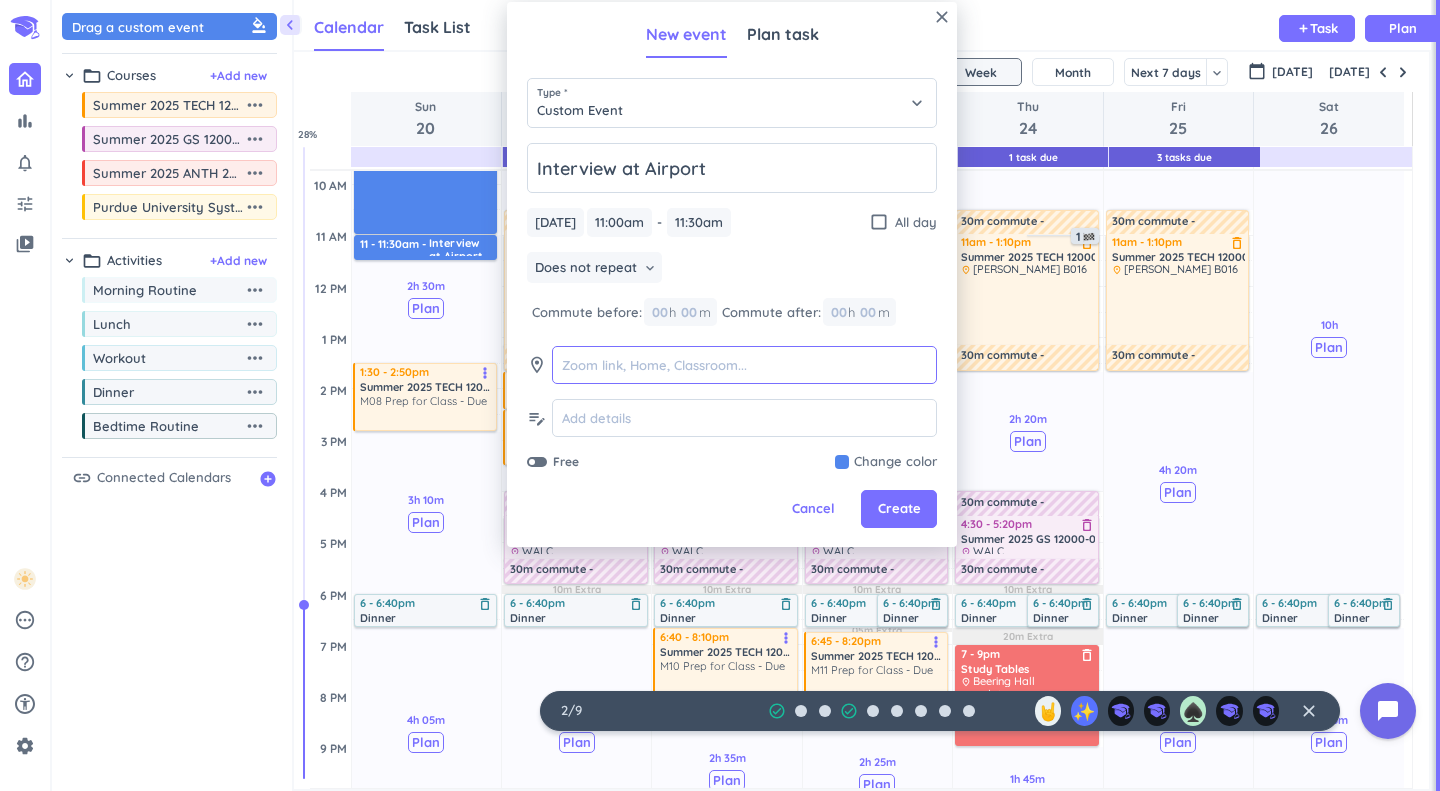 click at bounding box center [744, 365] 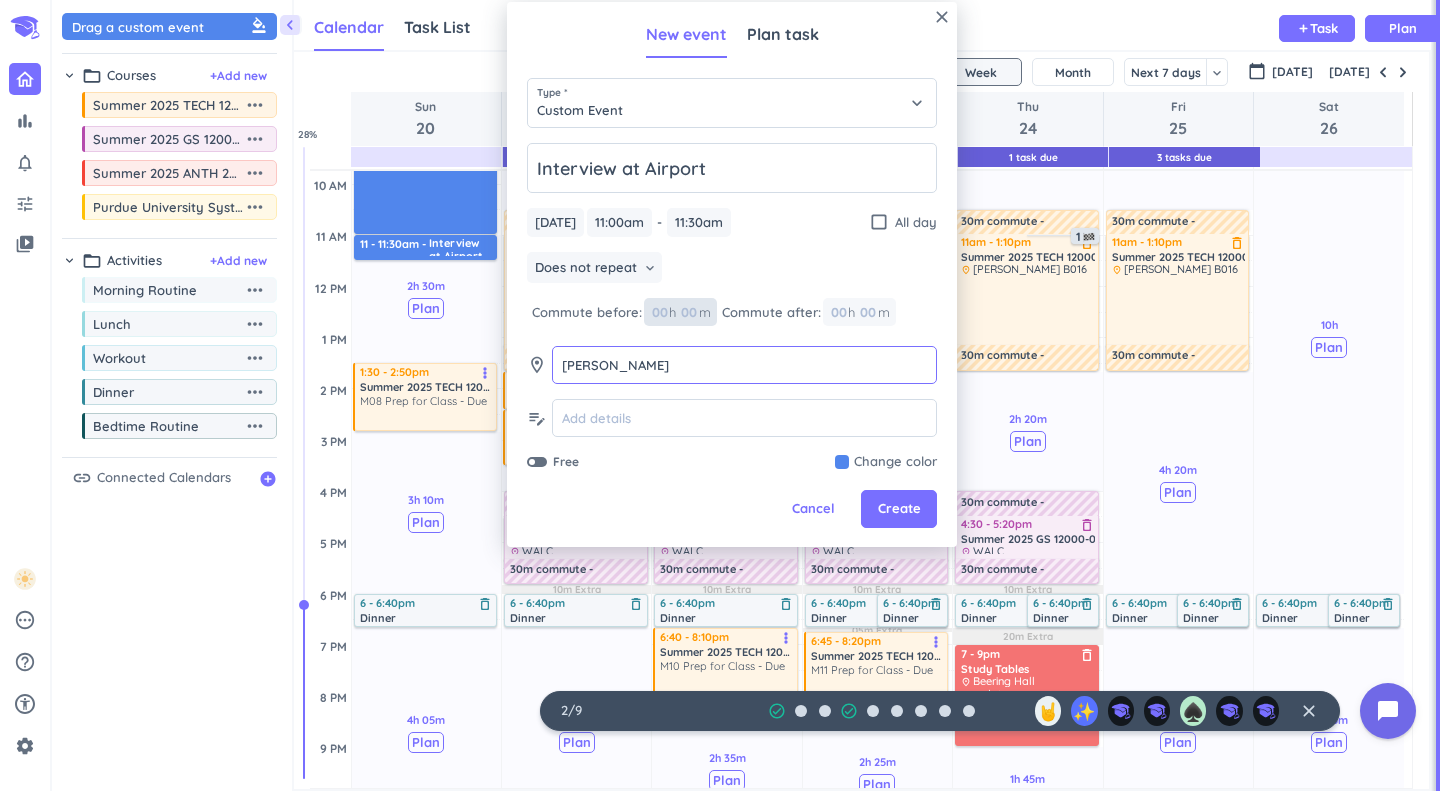 type on "[PERSON_NAME]" 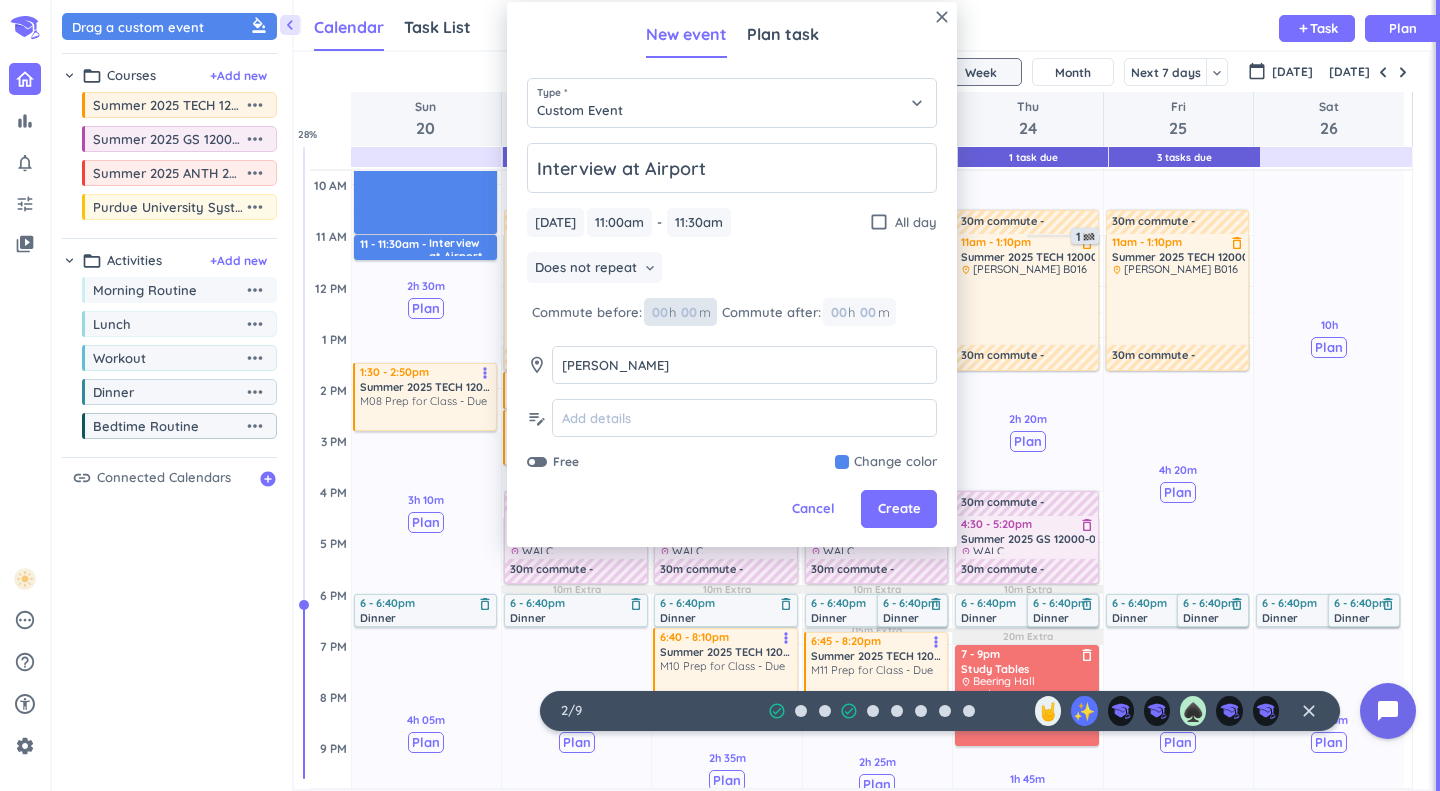 click at bounding box center (659, 312) 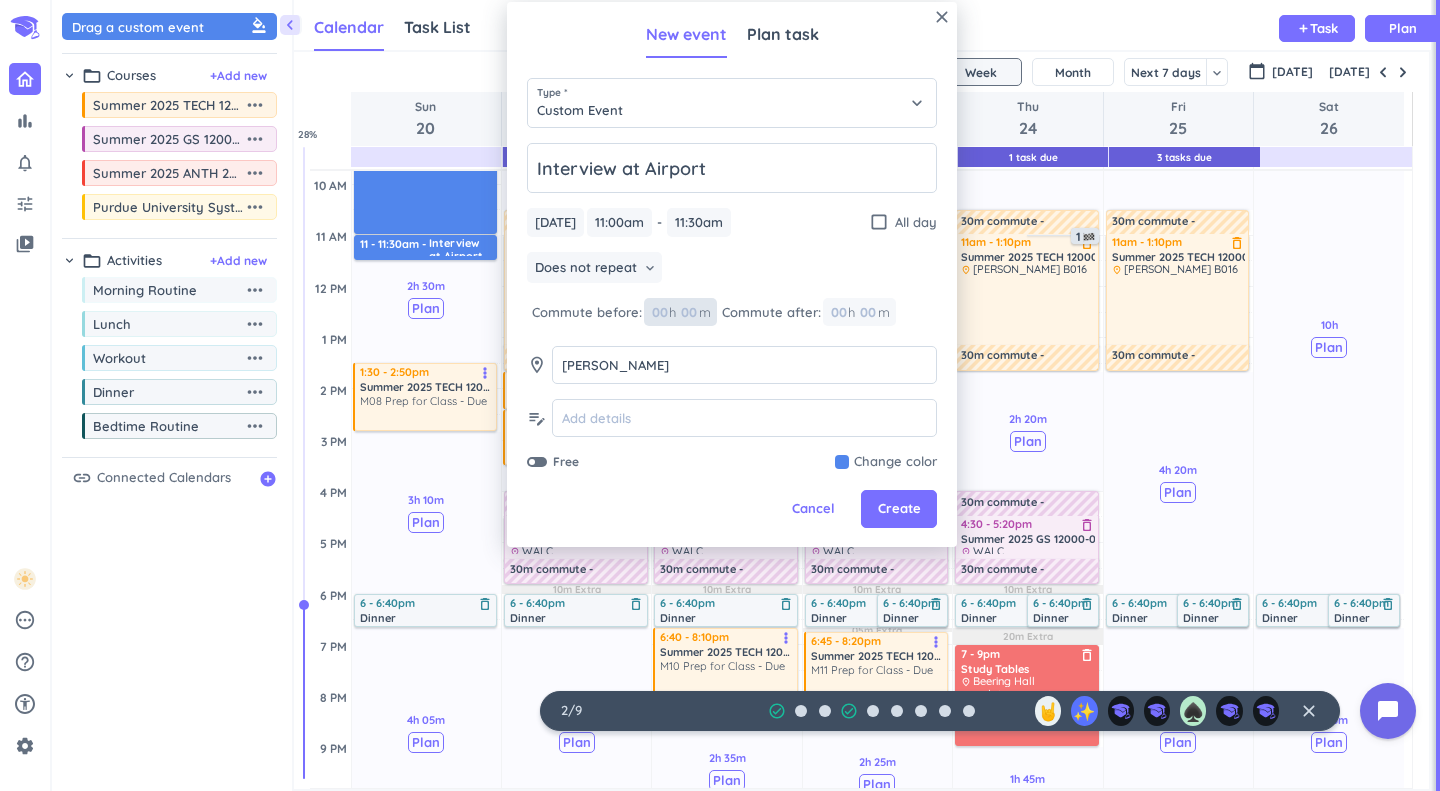 click at bounding box center (688, 312) 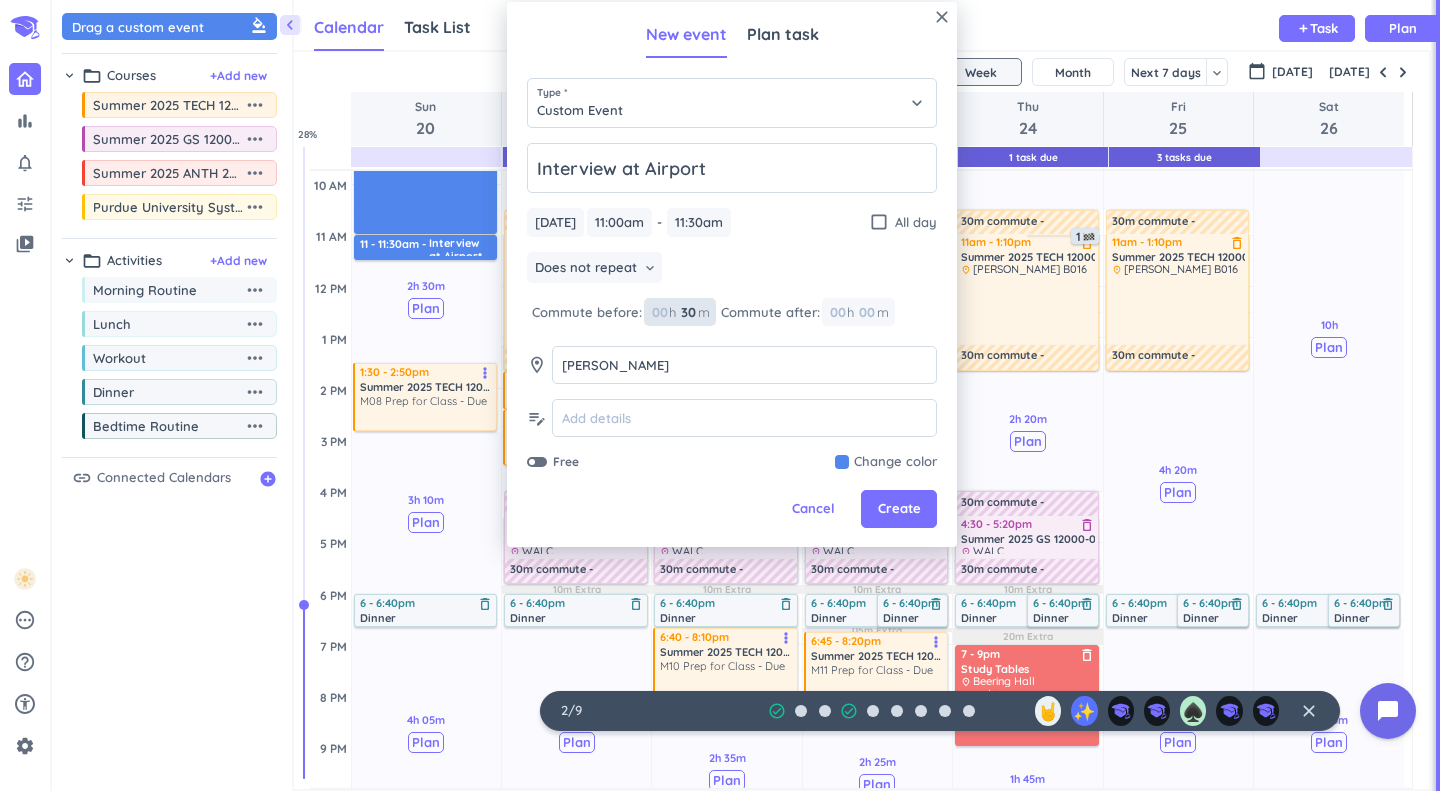 type on "30" 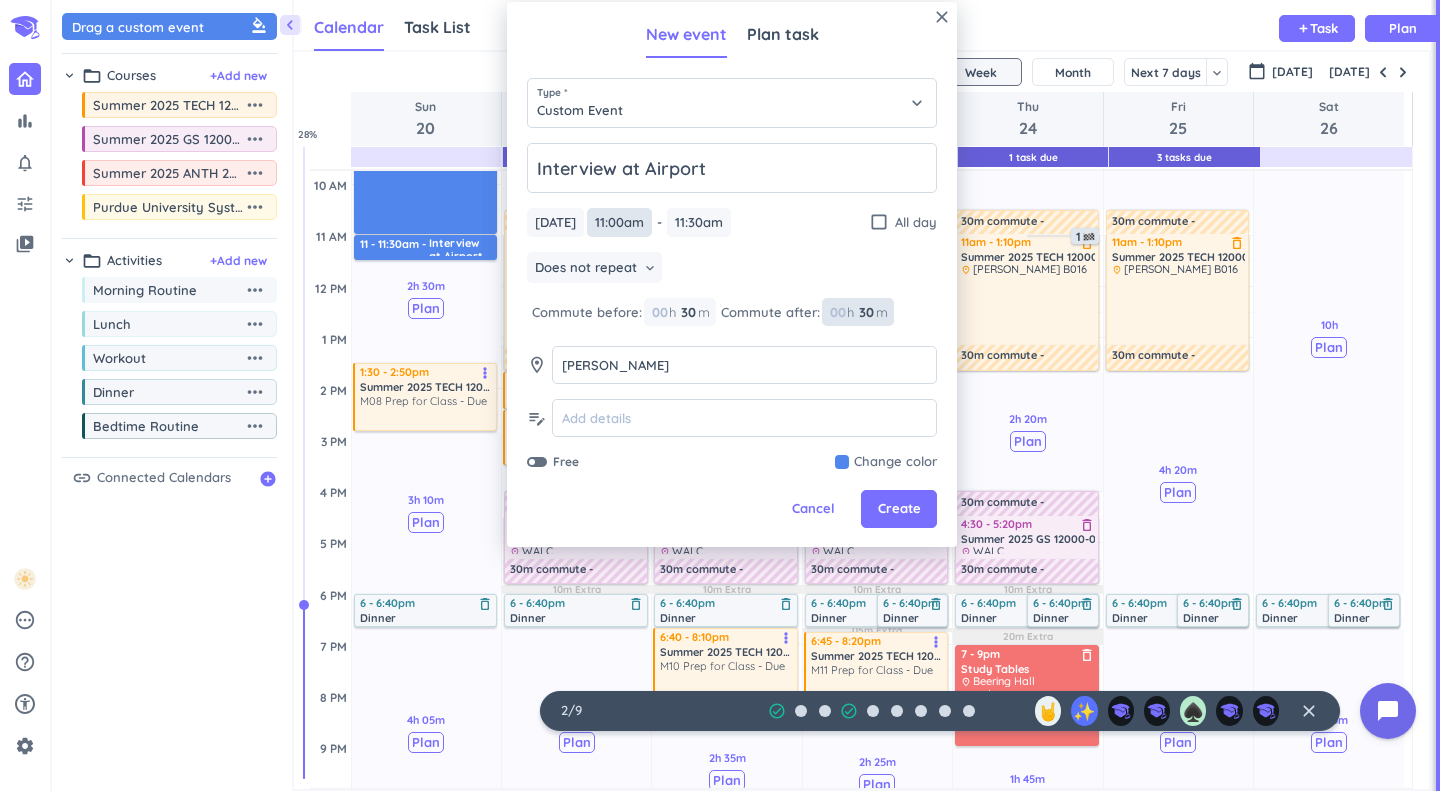 type on "30" 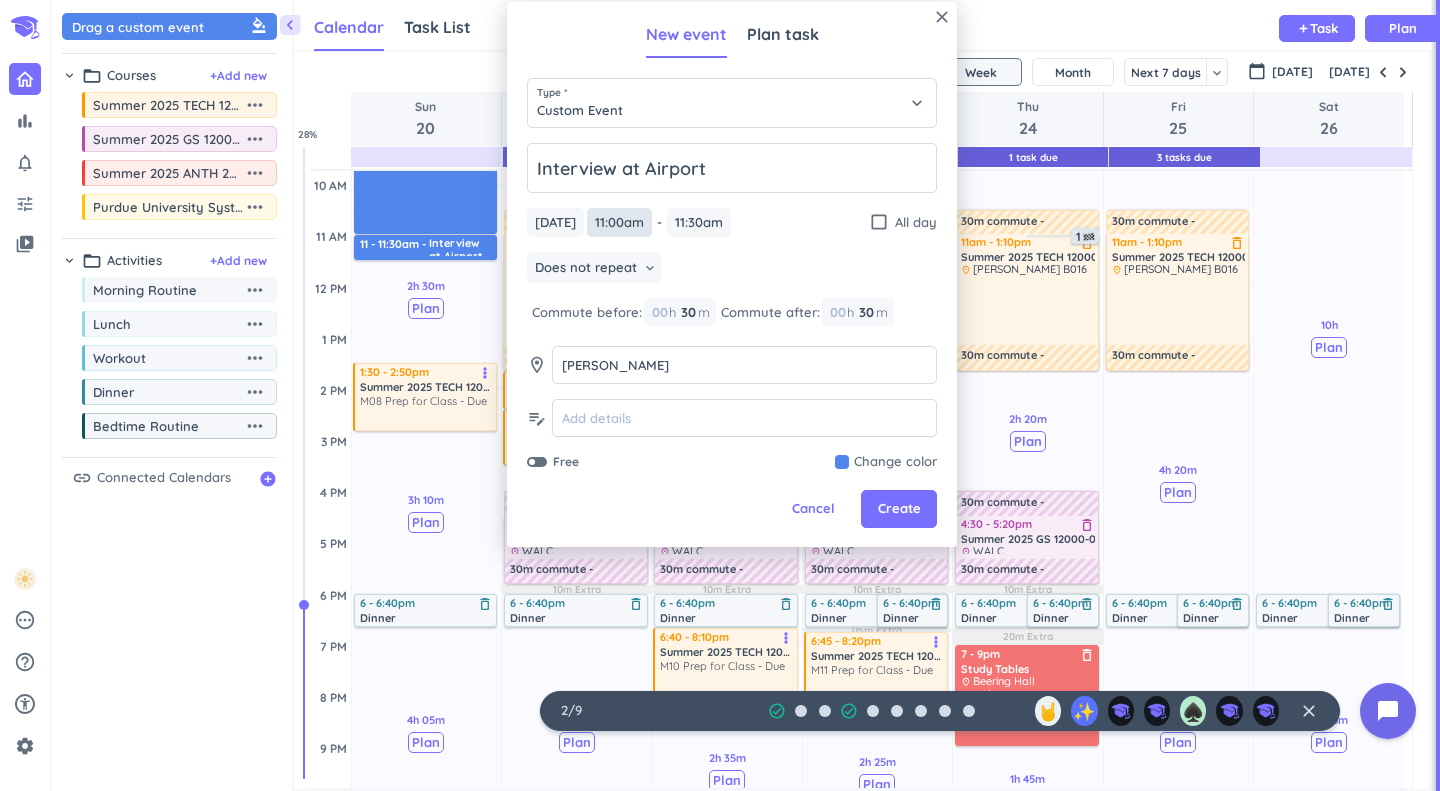 click on "11:00am" at bounding box center (619, 222) 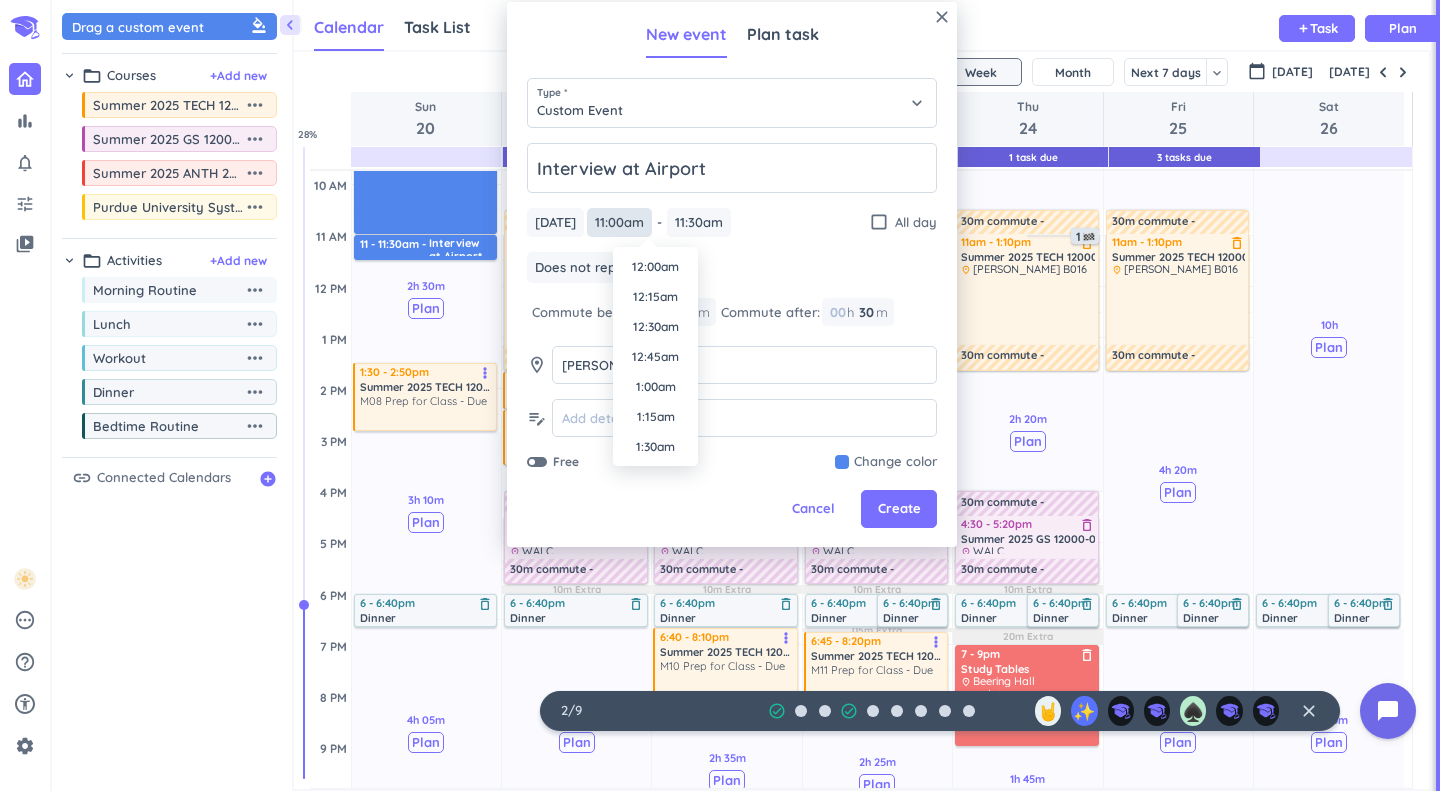 scroll, scrollTop: 1230, scrollLeft: 0, axis: vertical 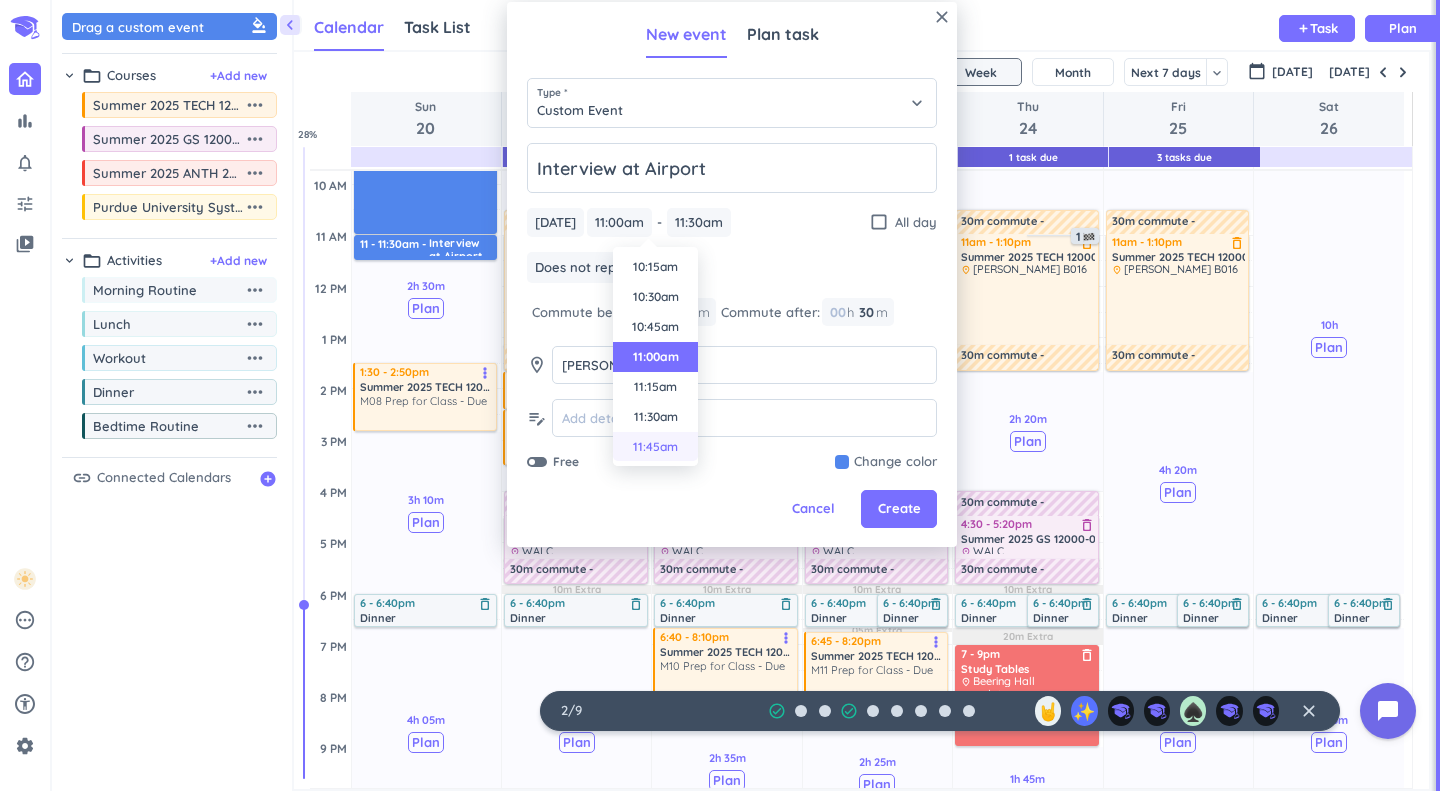 click on "11:45am" at bounding box center (655, 447) 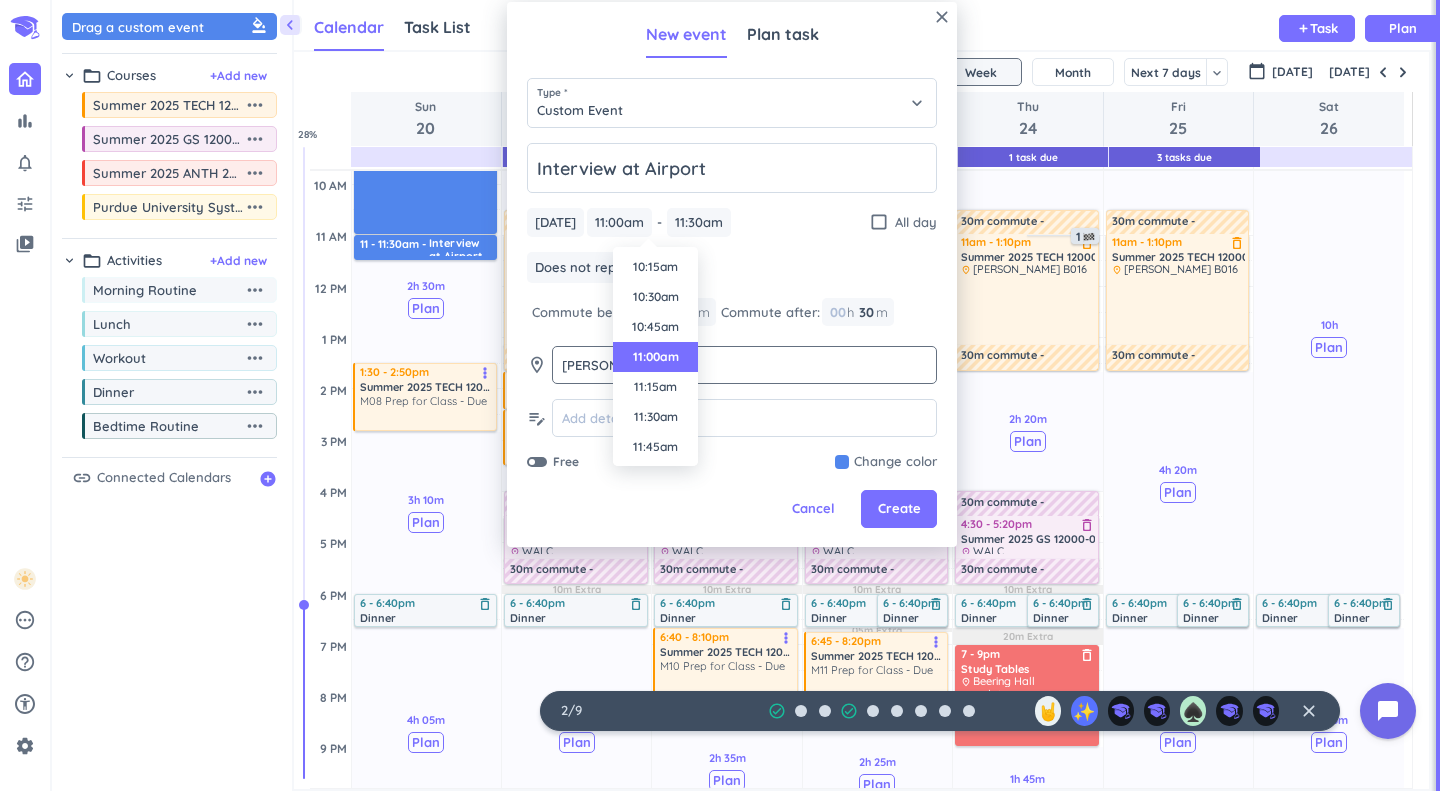 type on "11:45am" 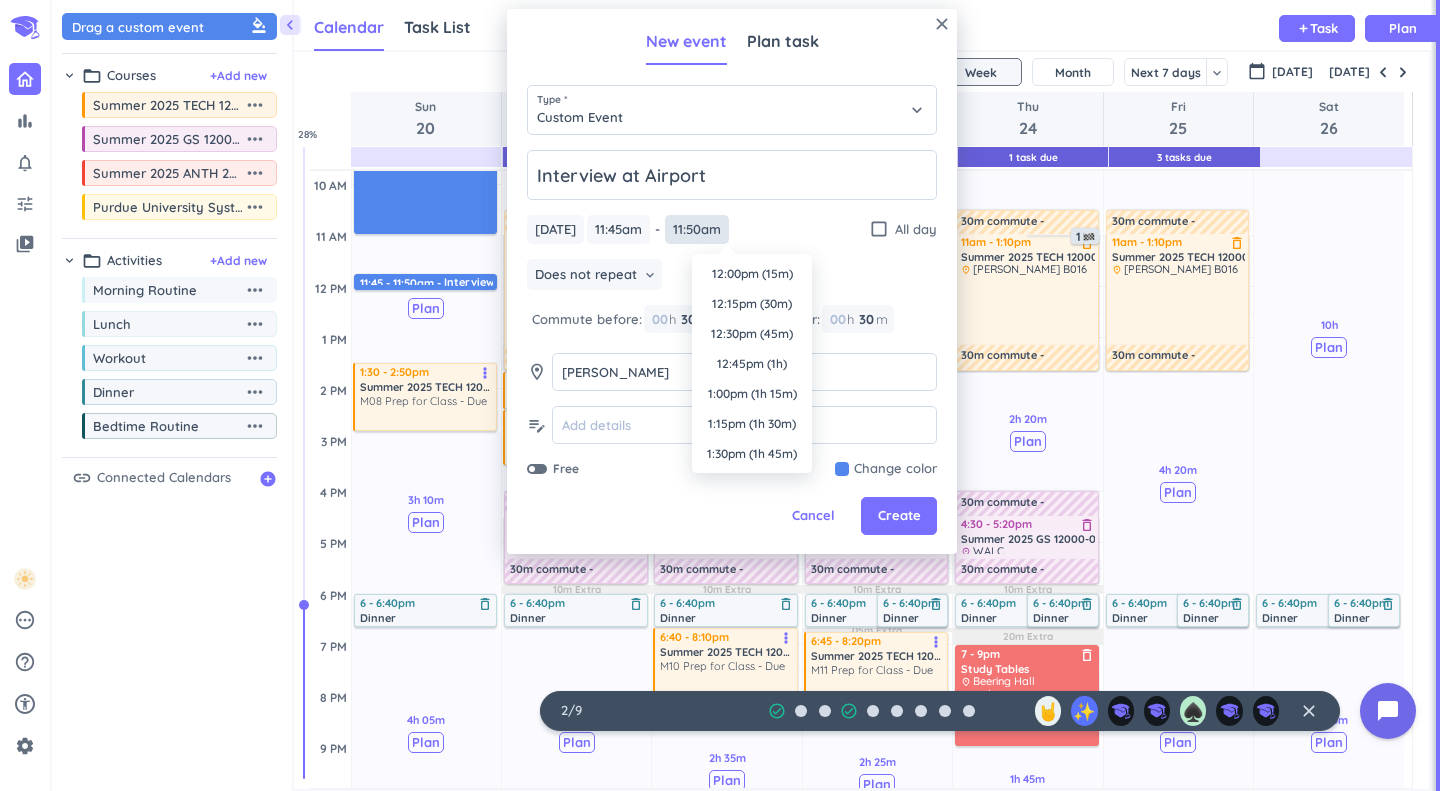 click on "11:50am" at bounding box center (697, 229) 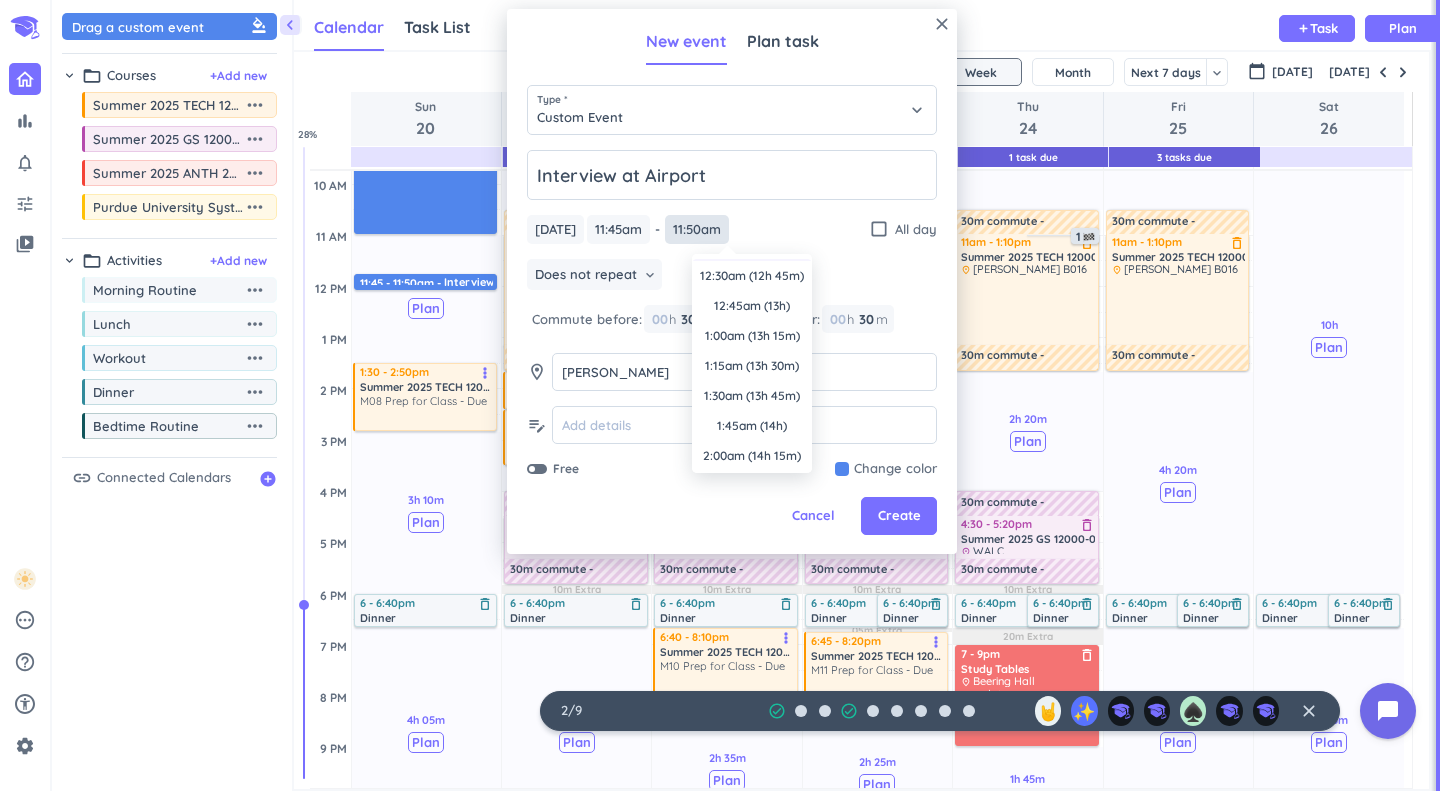 scroll, scrollTop: 1499, scrollLeft: 0, axis: vertical 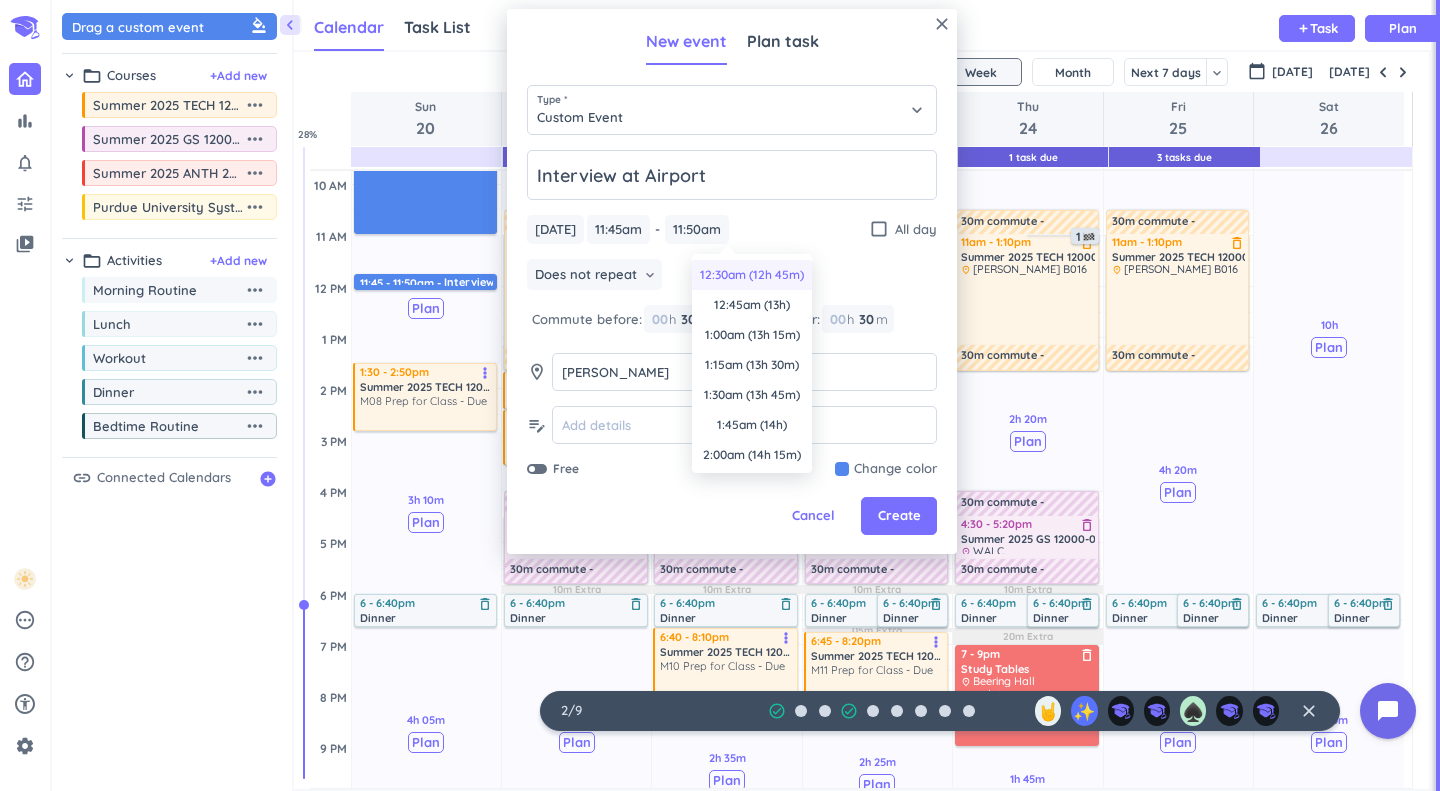 click on "12:30am (12h 45m)" at bounding box center (752, 275) 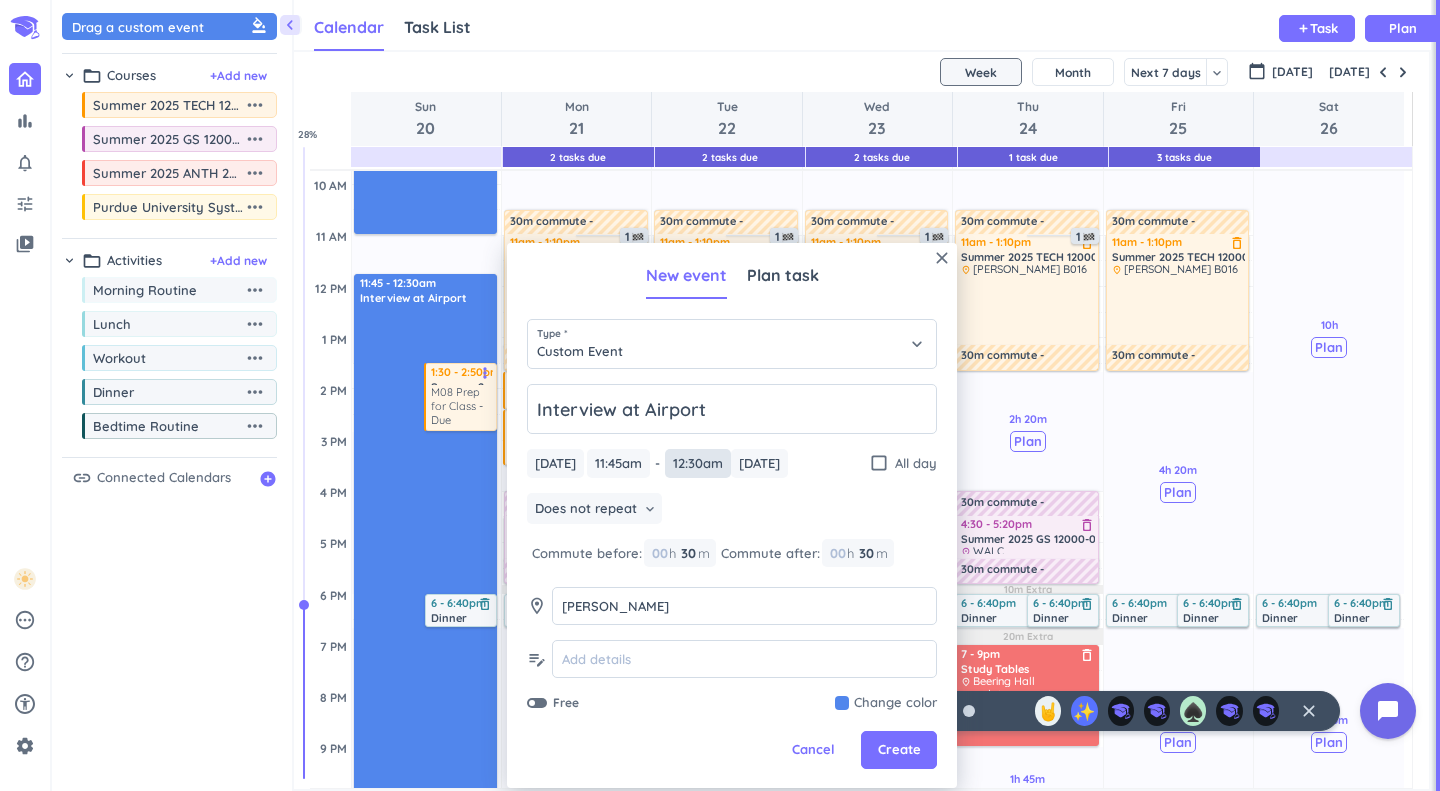 click on "12:30am" at bounding box center (698, 463) 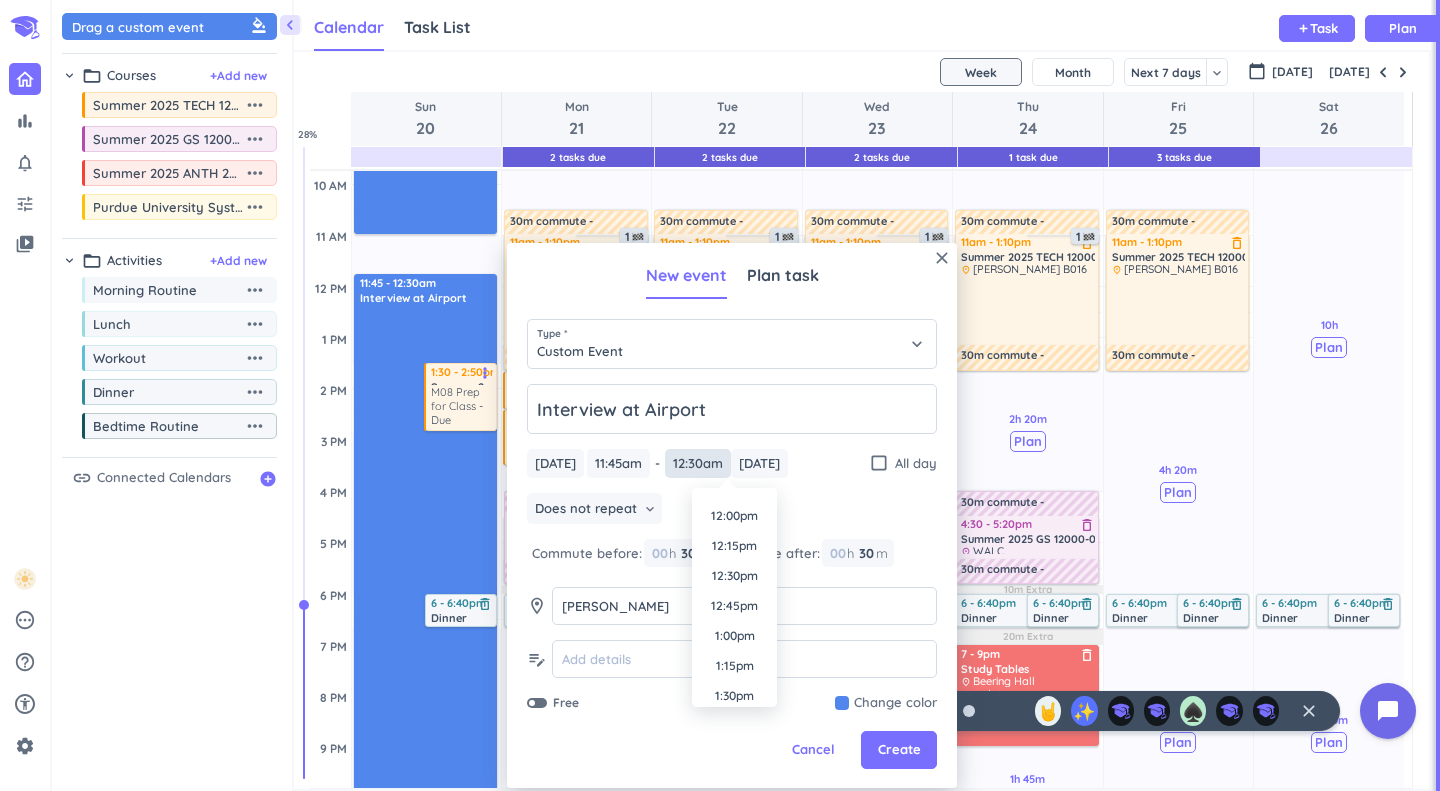 scroll, scrollTop: 1433, scrollLeft: 0, axis: vertical 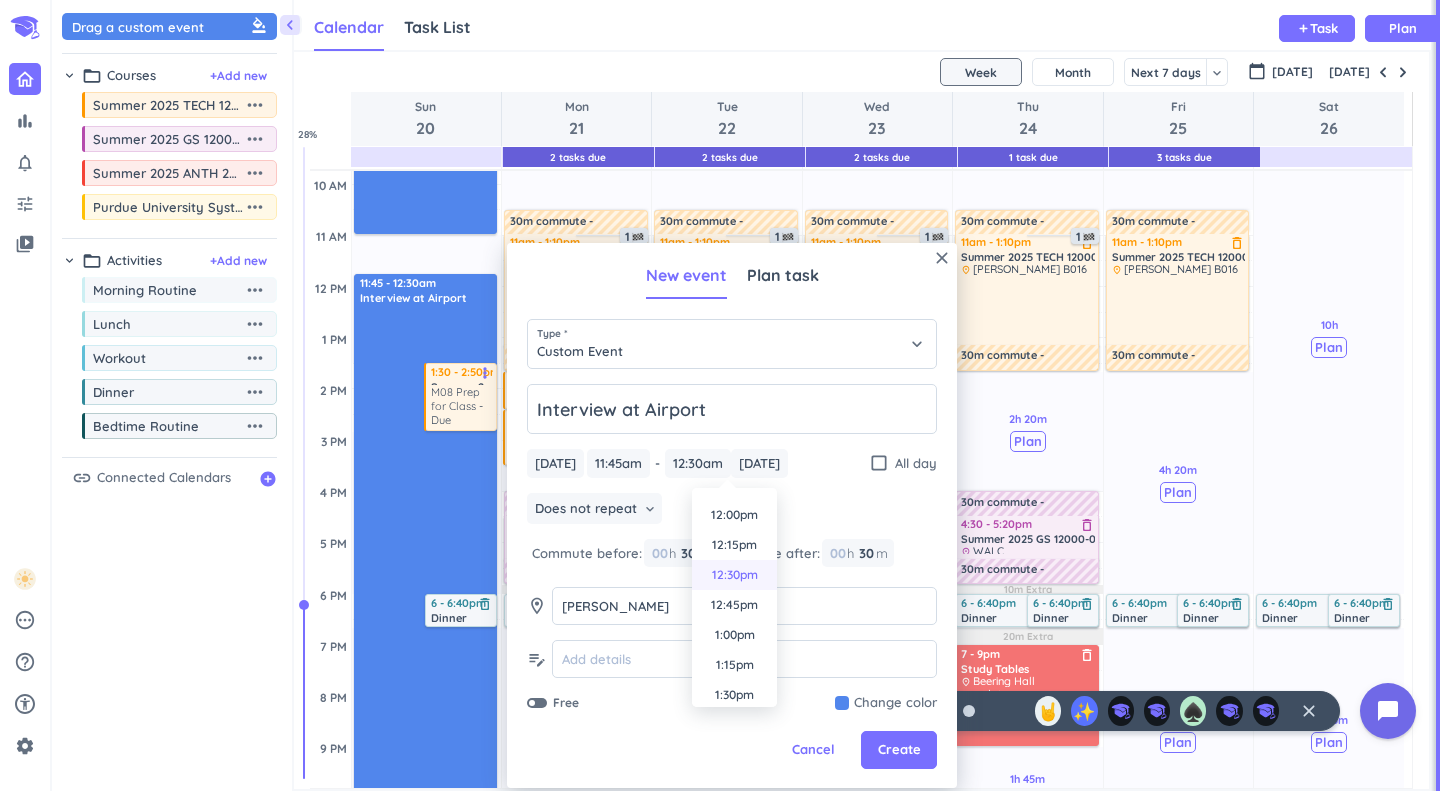 click on "12:30pm" at bounding box center [734, 575] 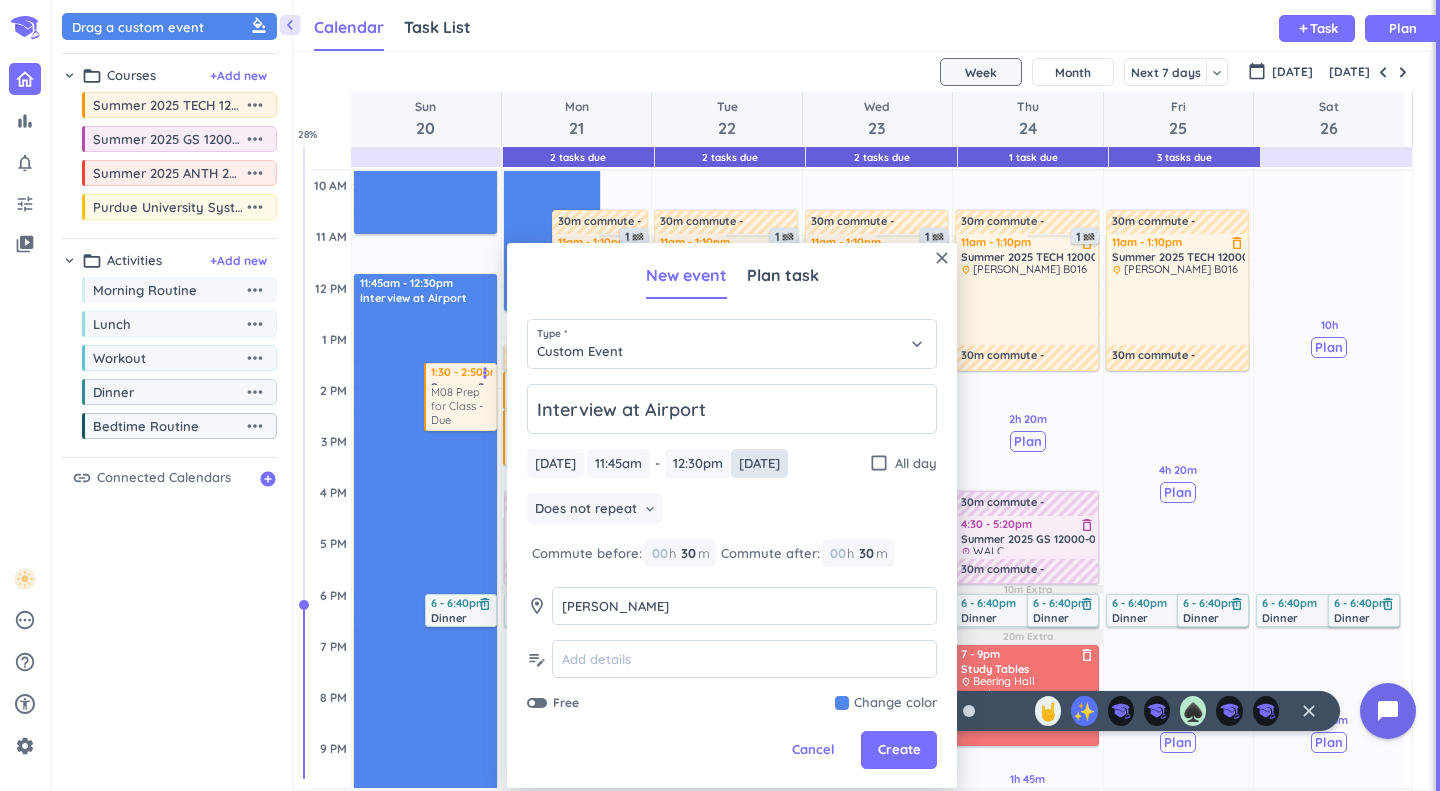 click on "[DATE]" at bounding box center (759, 463) 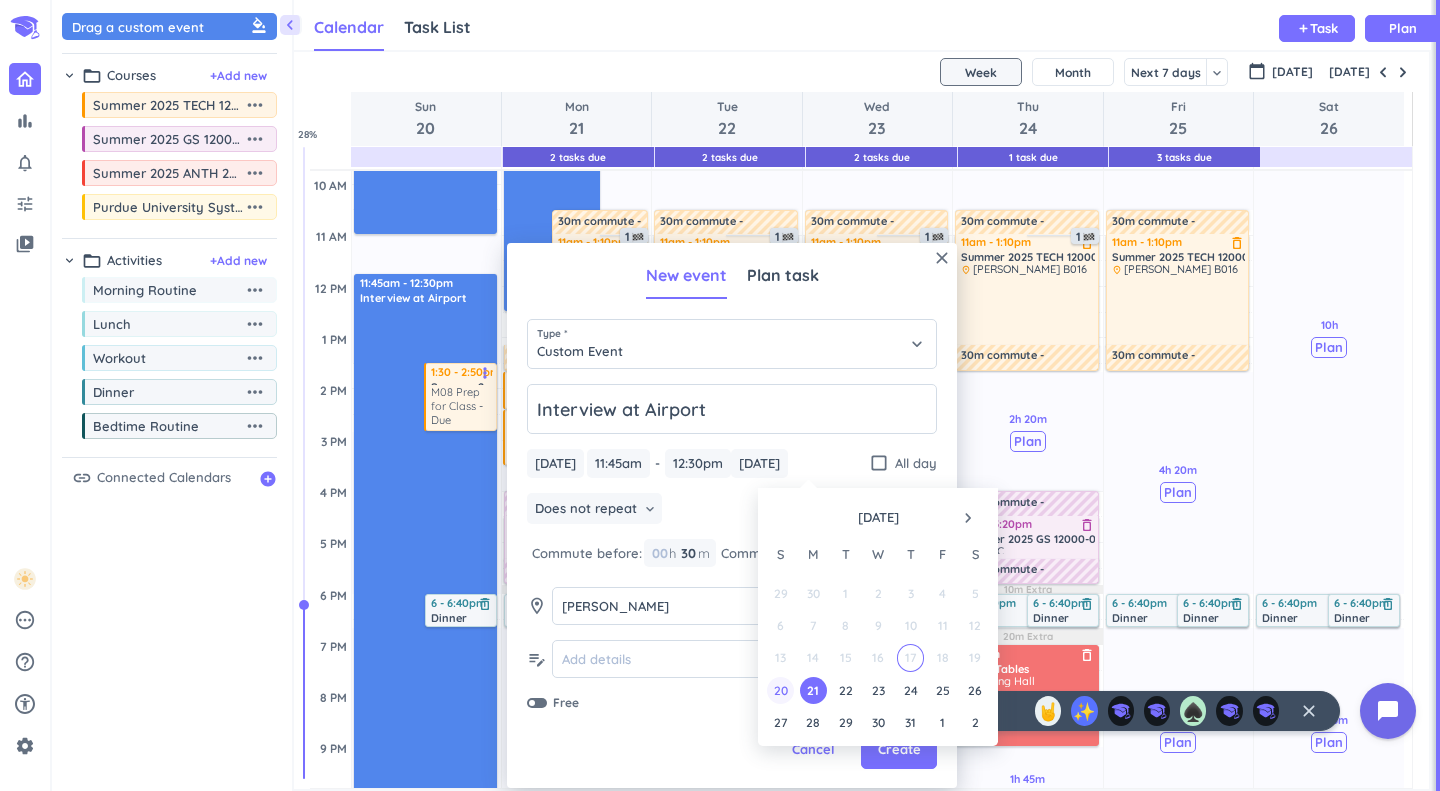 click on "20" at bounding box center (780, 690) 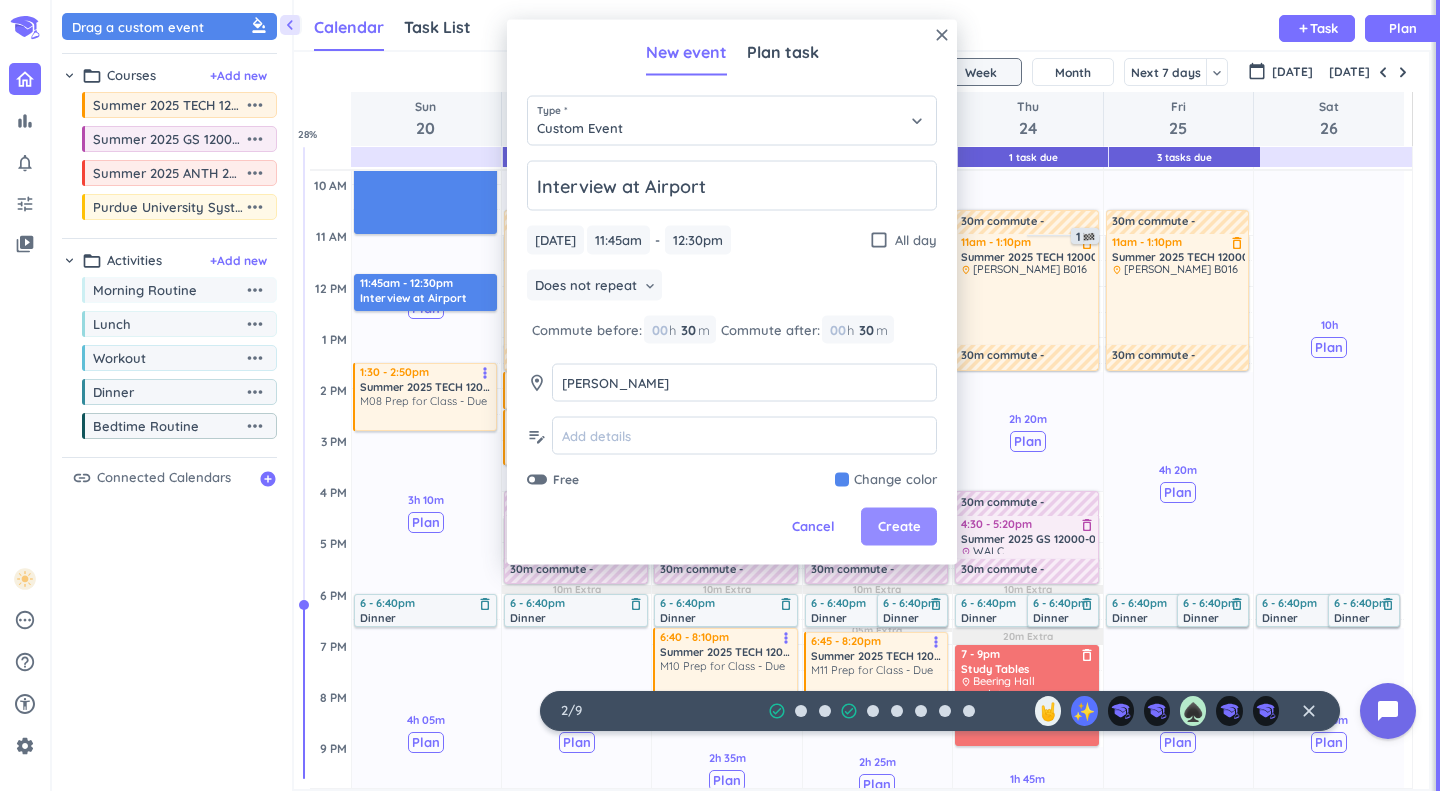 click on "Create" at bounding box center (899, 527) 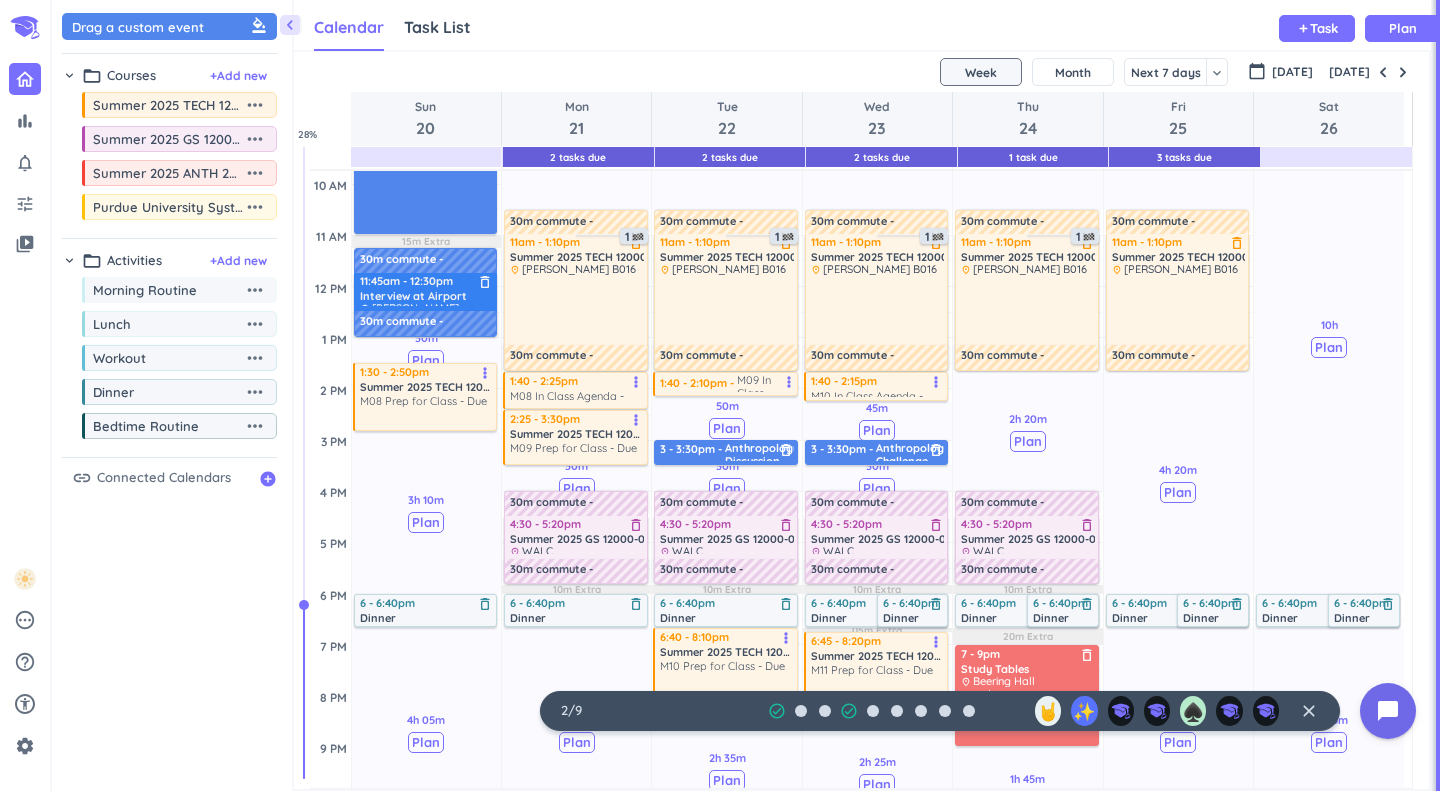 click on "Interview at Airport" at bounding box center [413, 296] 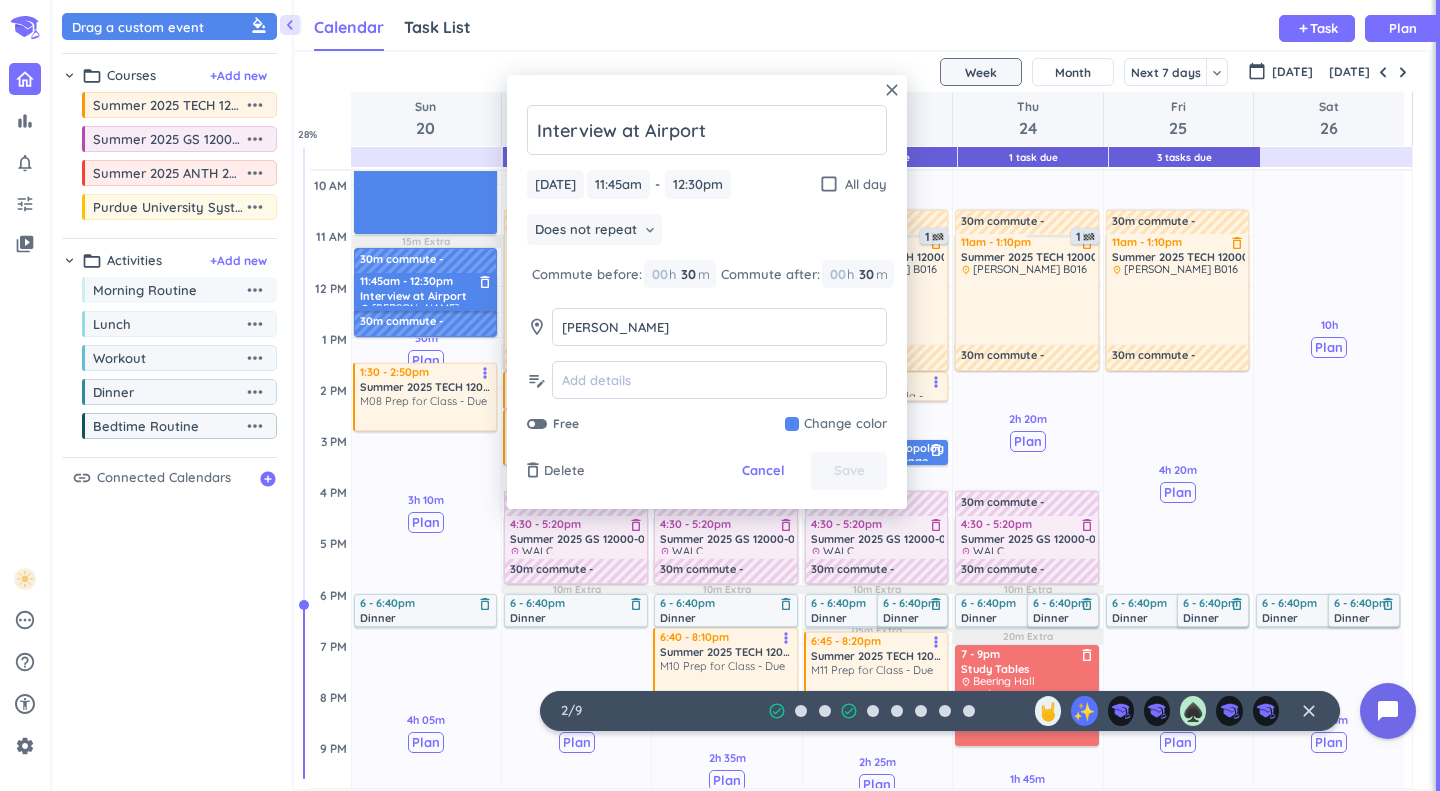 click at bounding box center (836, 424) 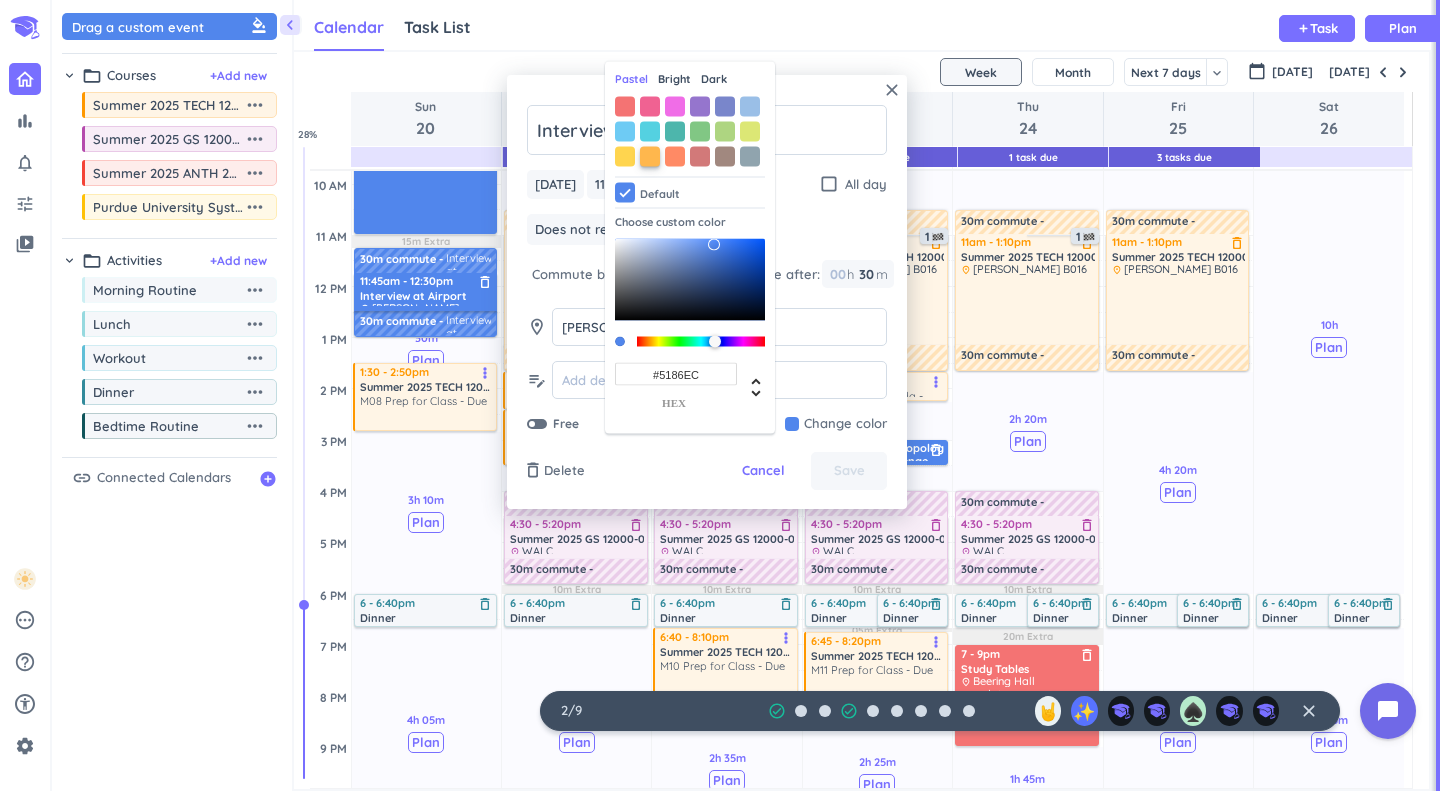 click at bounding box center [650, 156] 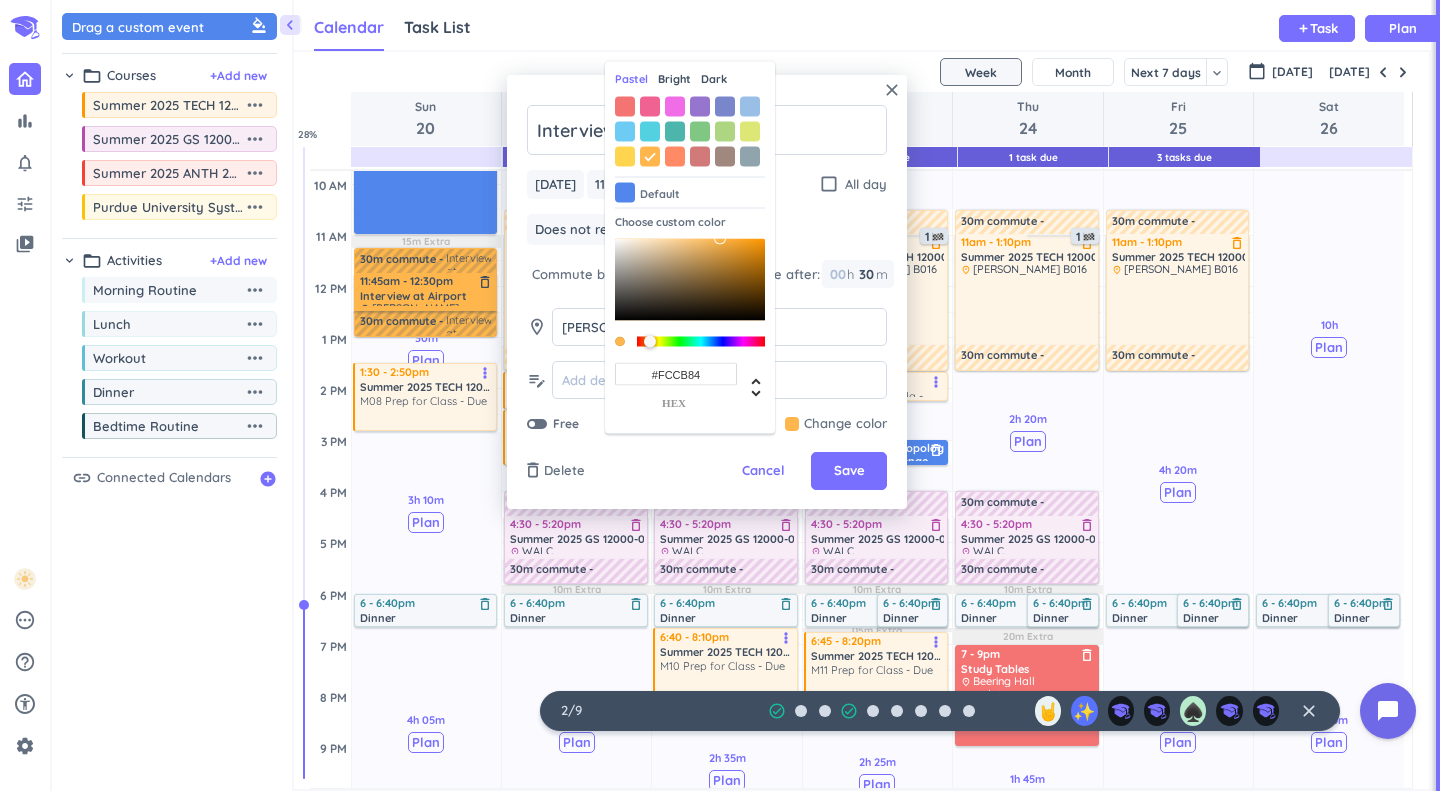 click at bounding box center [690, 279] 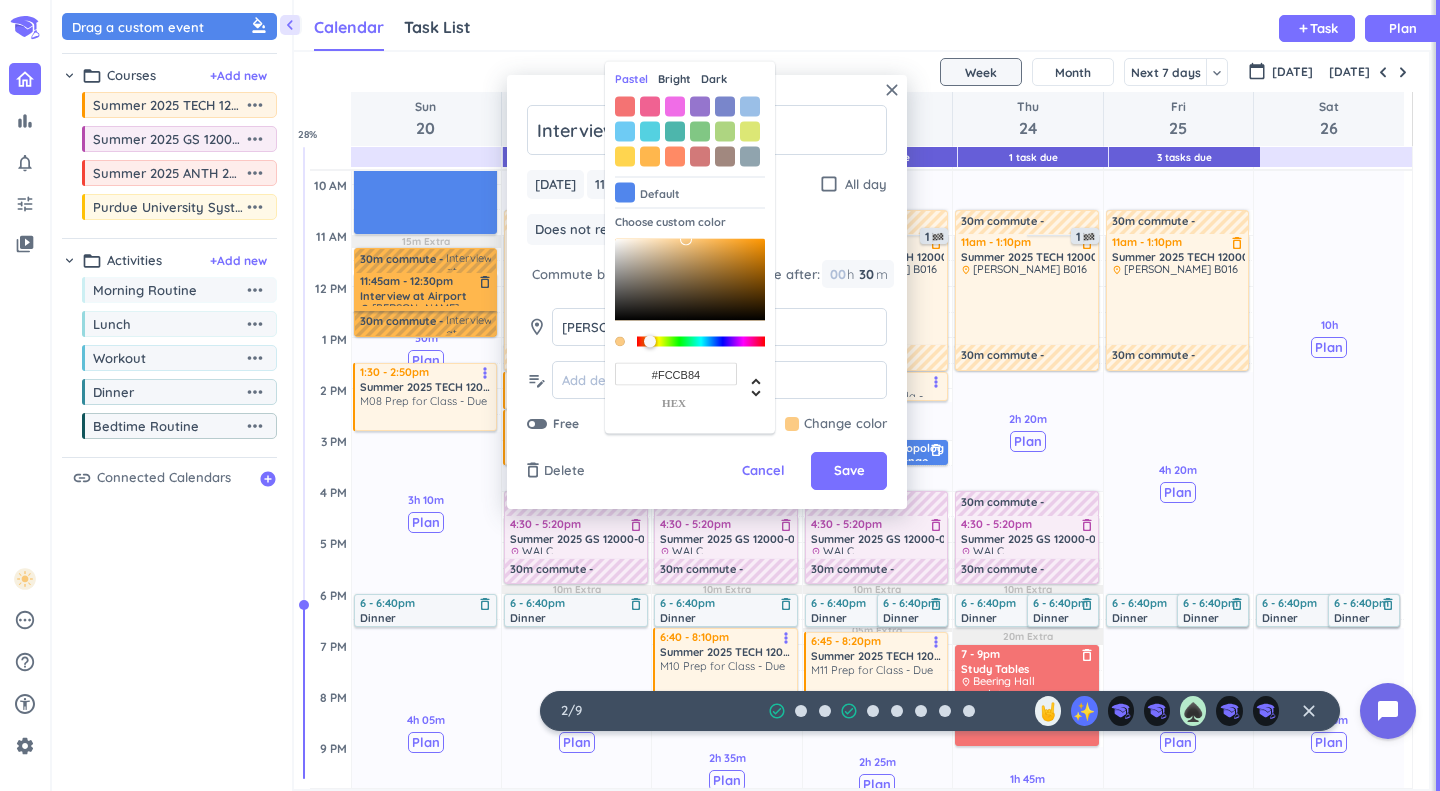 type on "#FCD59D" 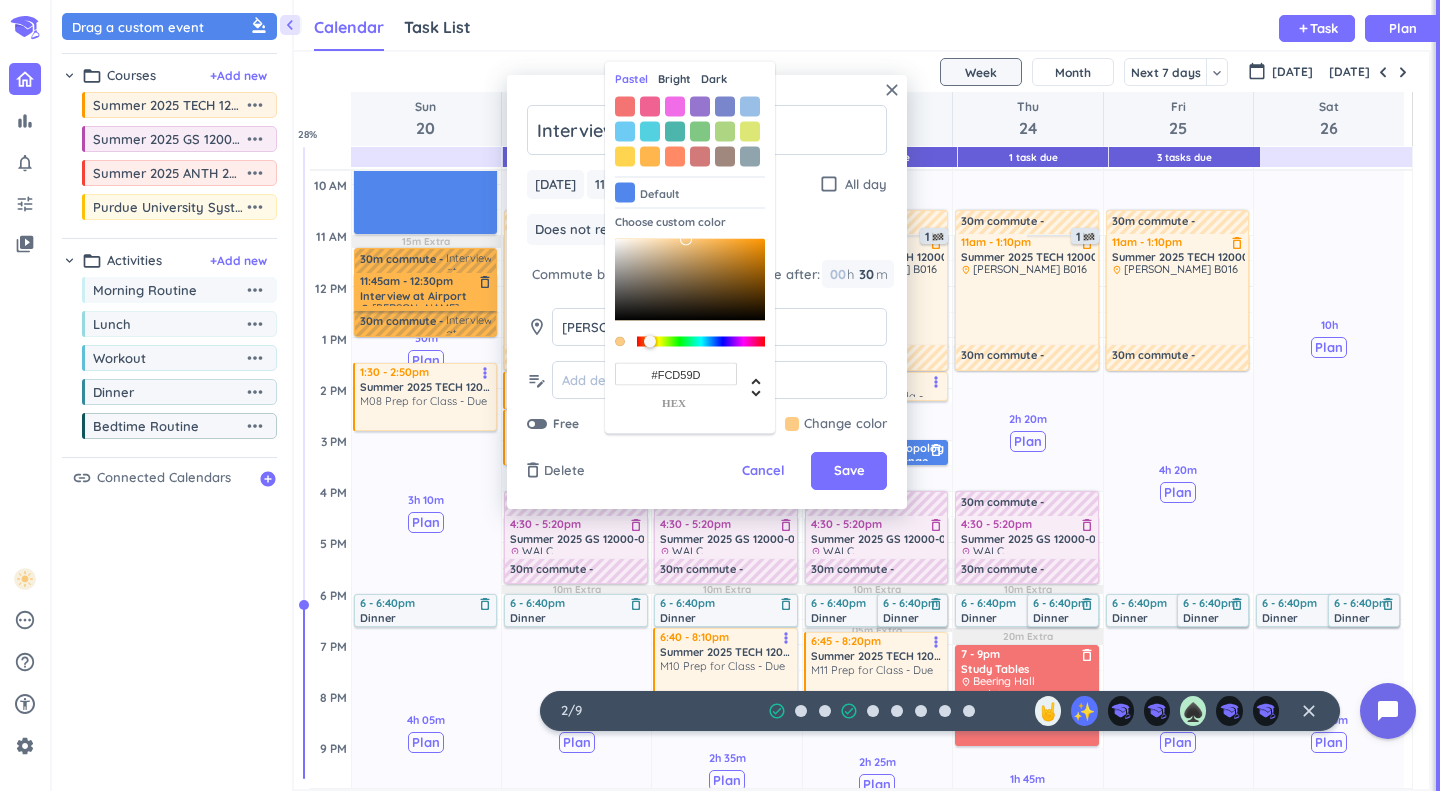 click at bounding box center [690, 279] 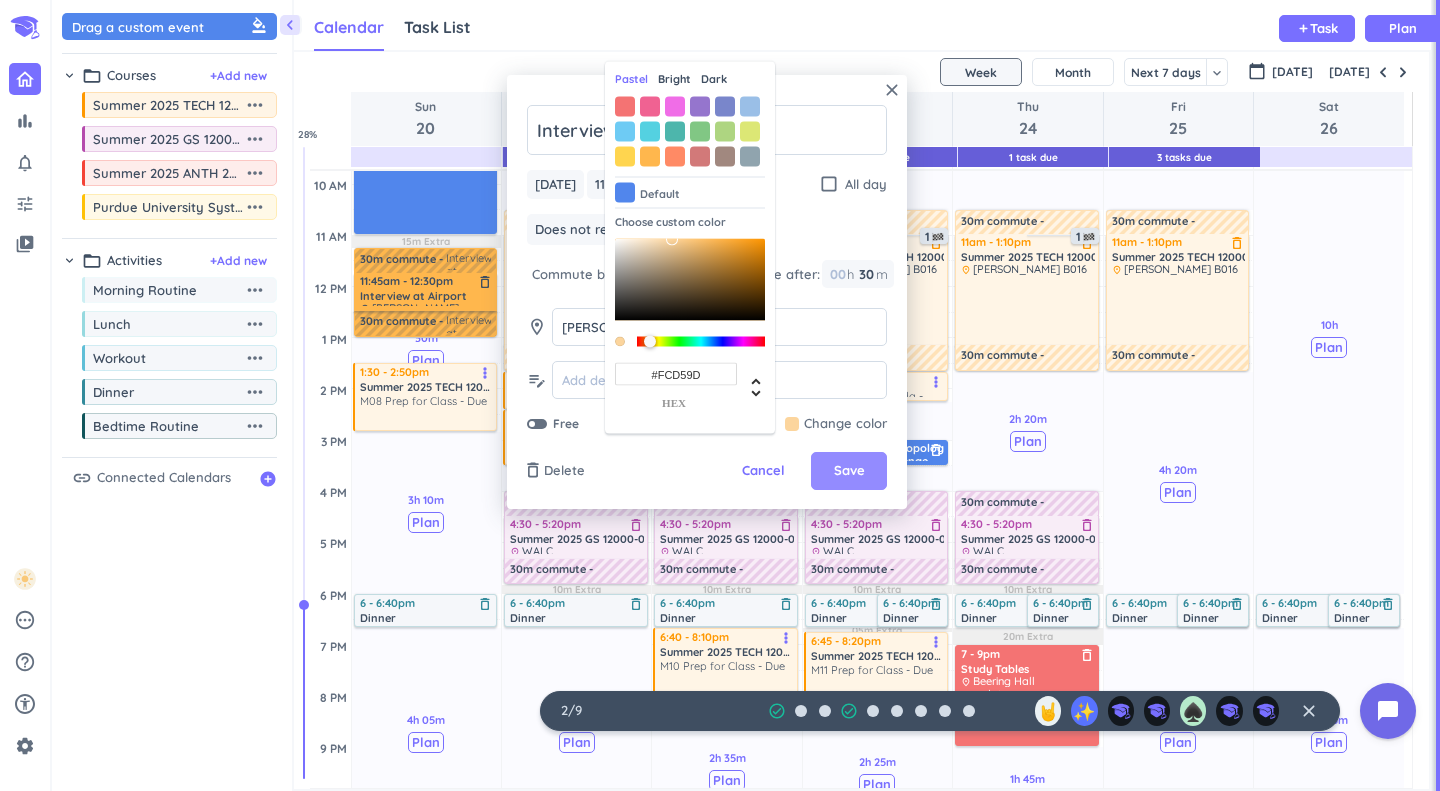 click on "Save" at bounding box center (849, 471) 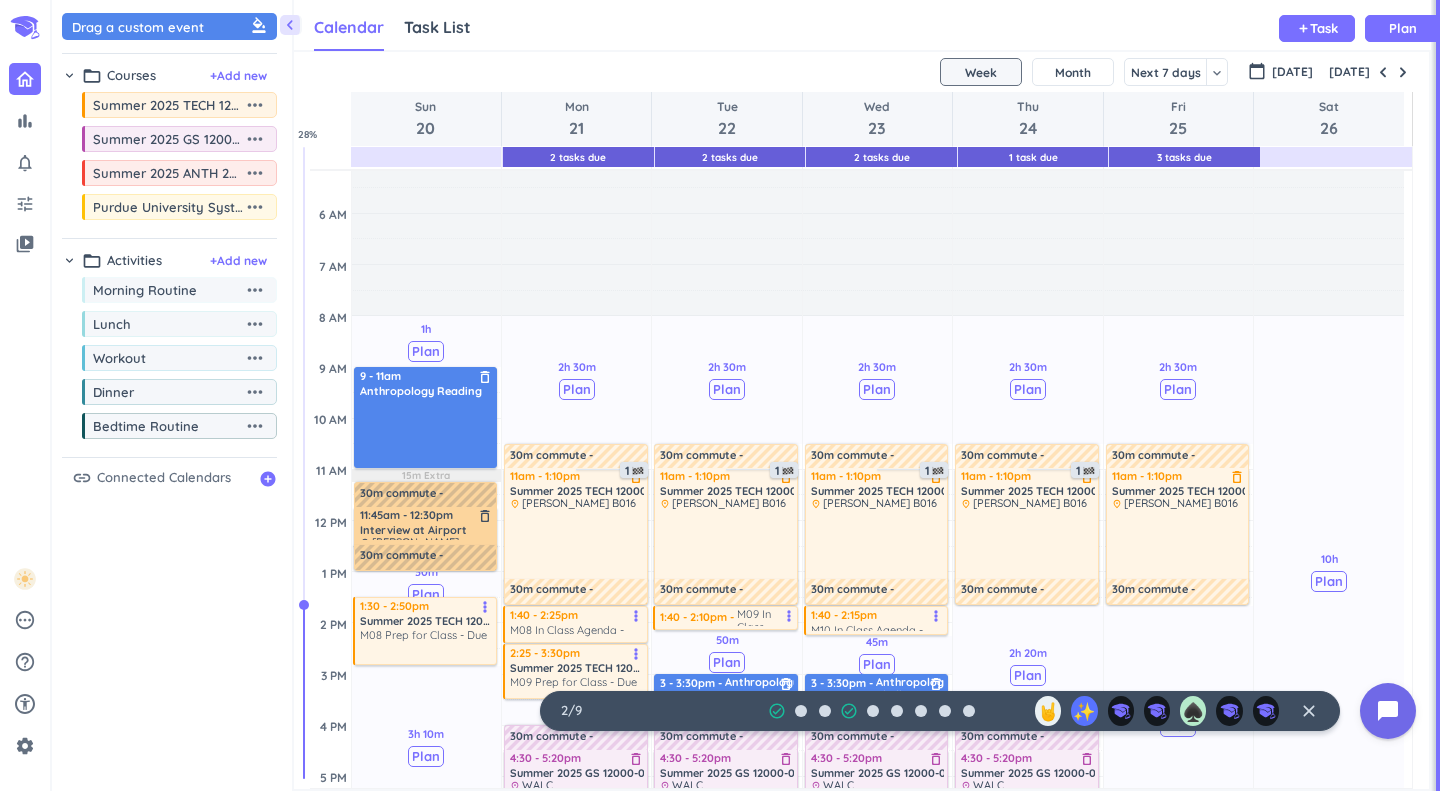 scroll, scrollTop: 59, scrollLeft: 0, axis: vertical 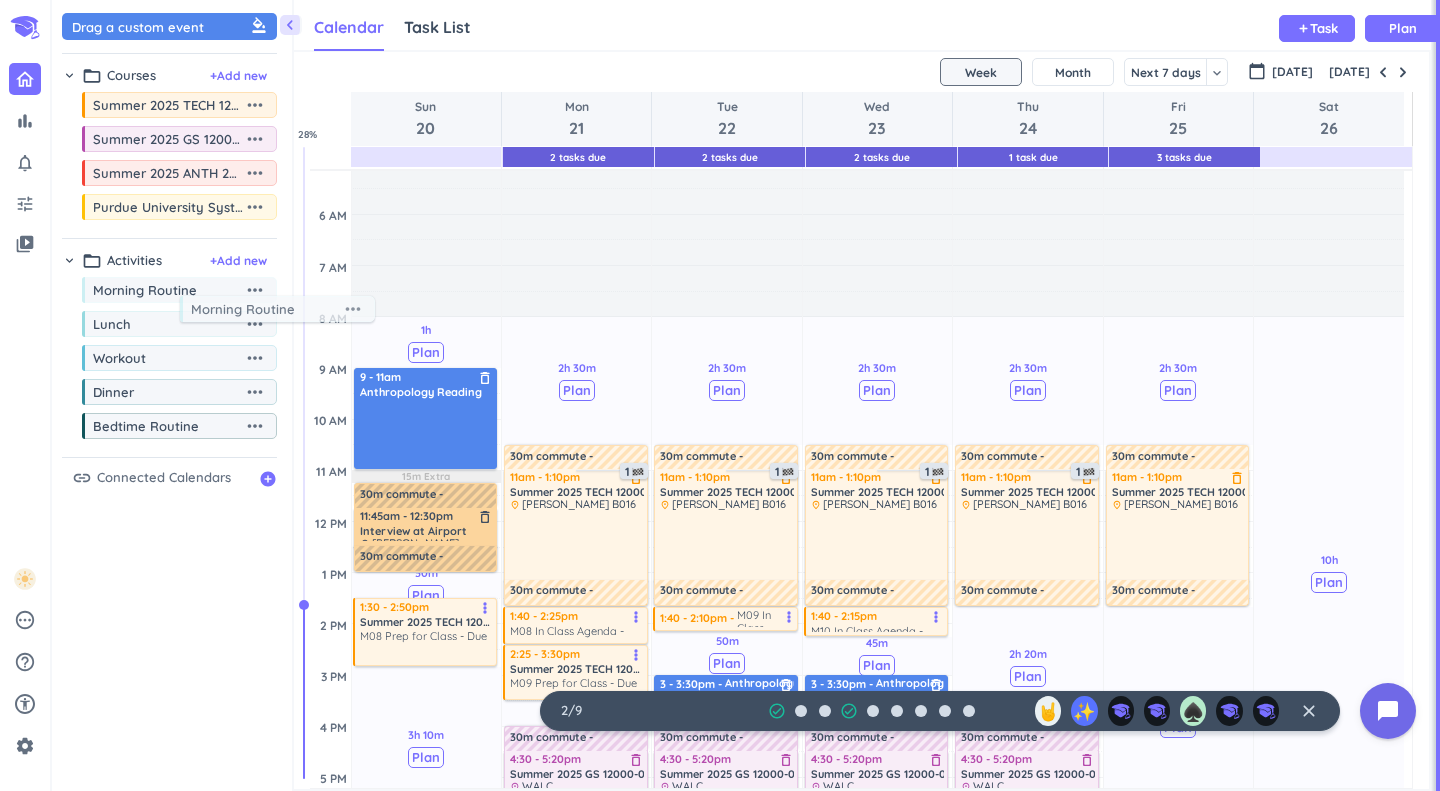 drag, startPoint x: 189, startPoint y: 302, endPoint x: 232, endPoint y: 298, distance: 43.185646 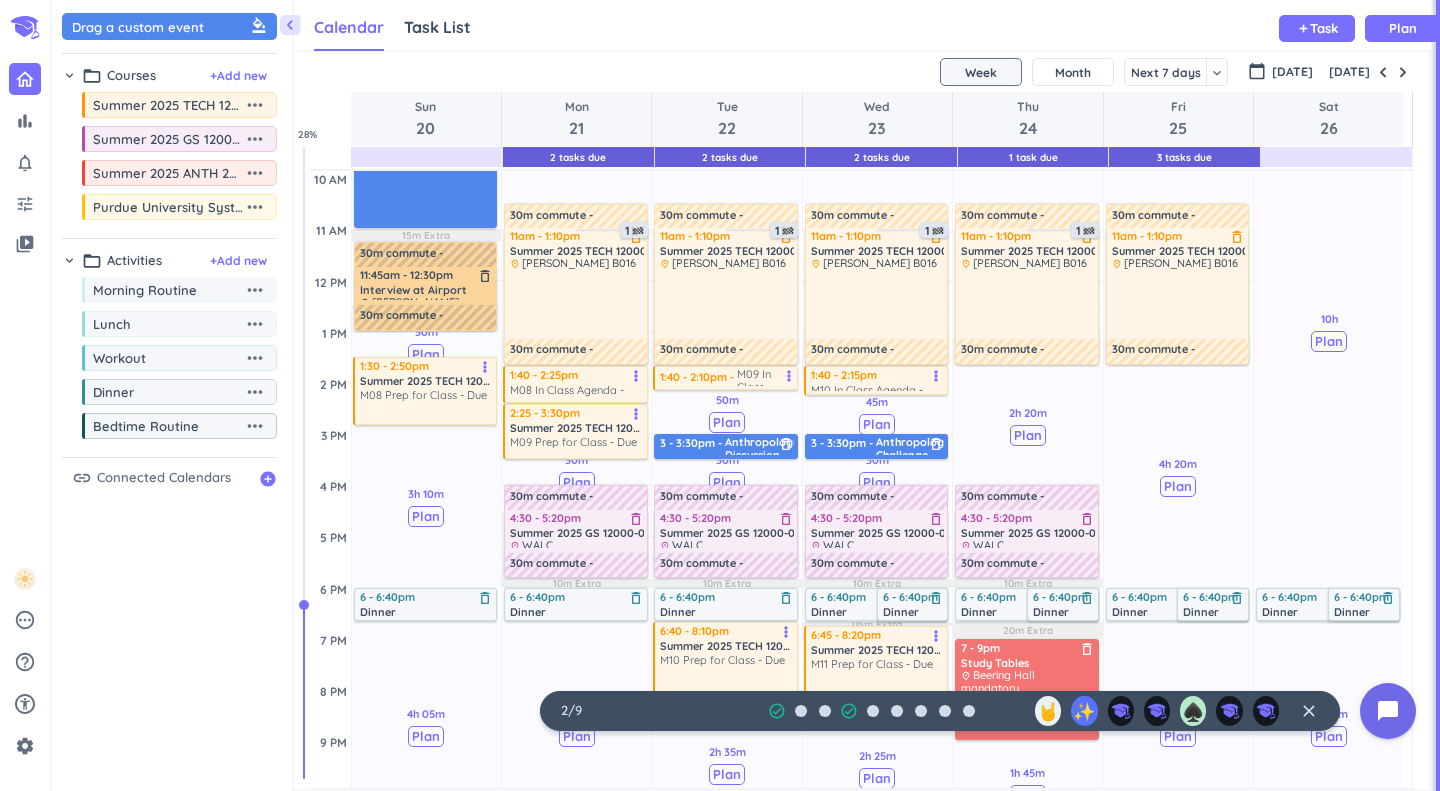 scroll, scrollTop: 301, scrollLeft: 0, axis: vertical 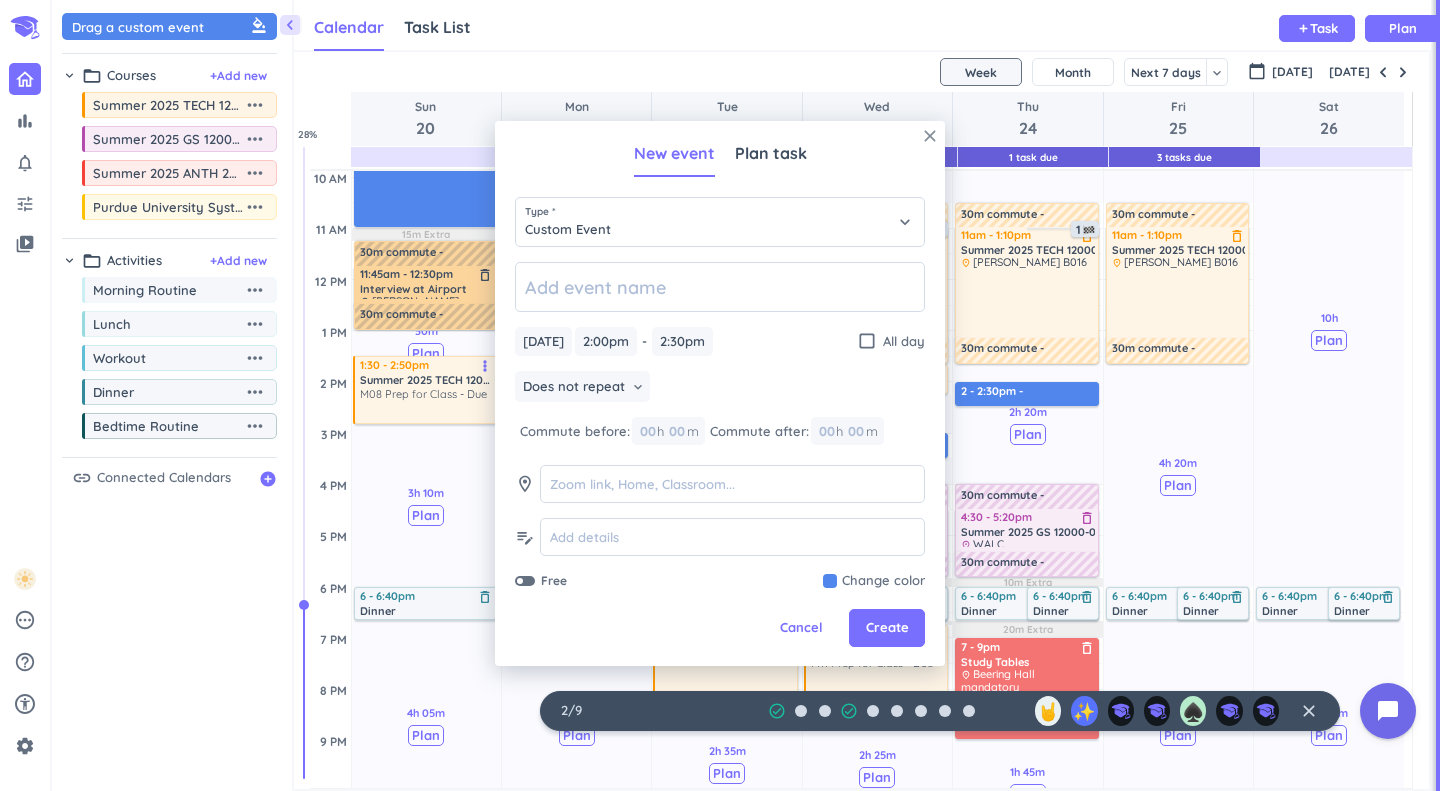 click on "close" at bounding box center (930, 136) 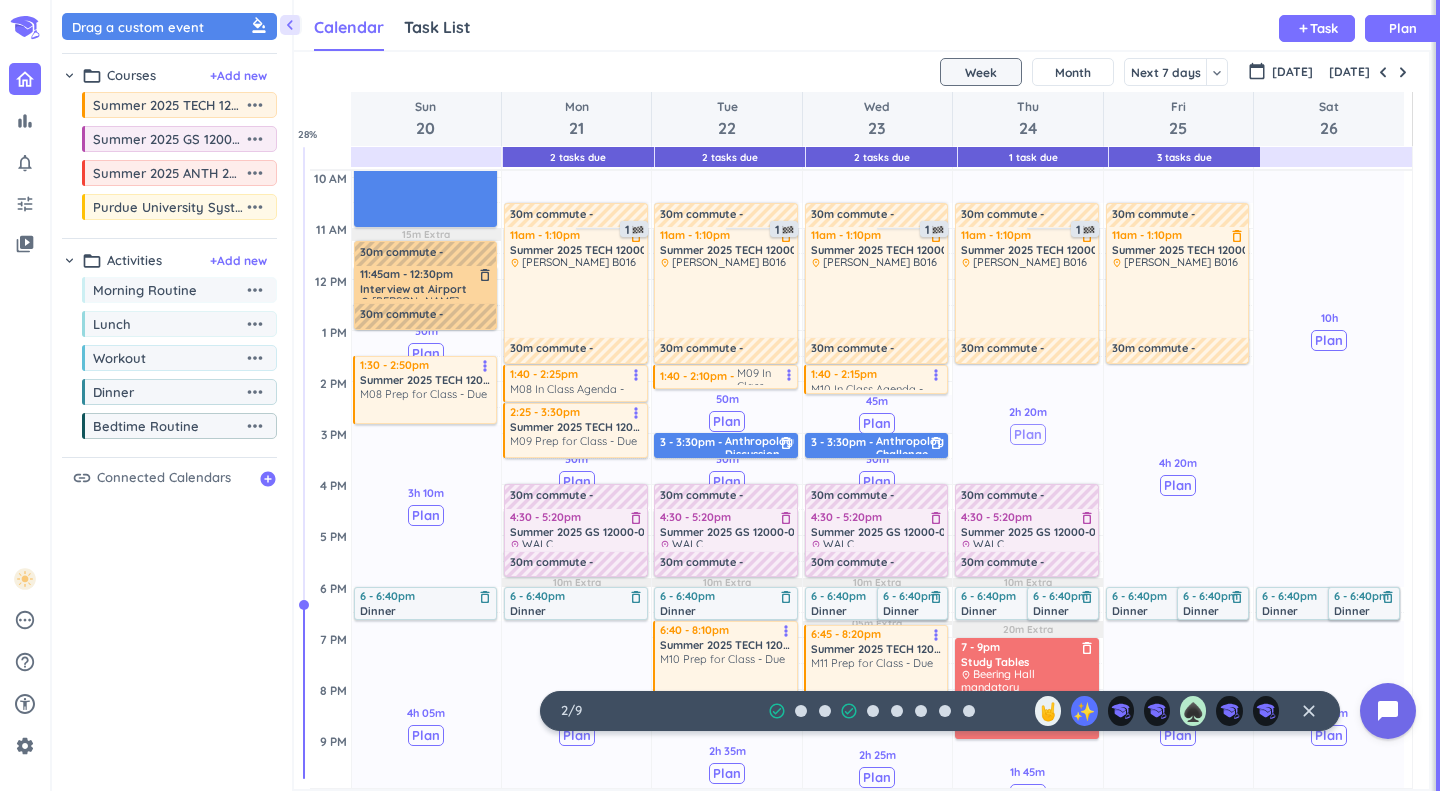 click on "Plan" at bounding box center (1028, 434) 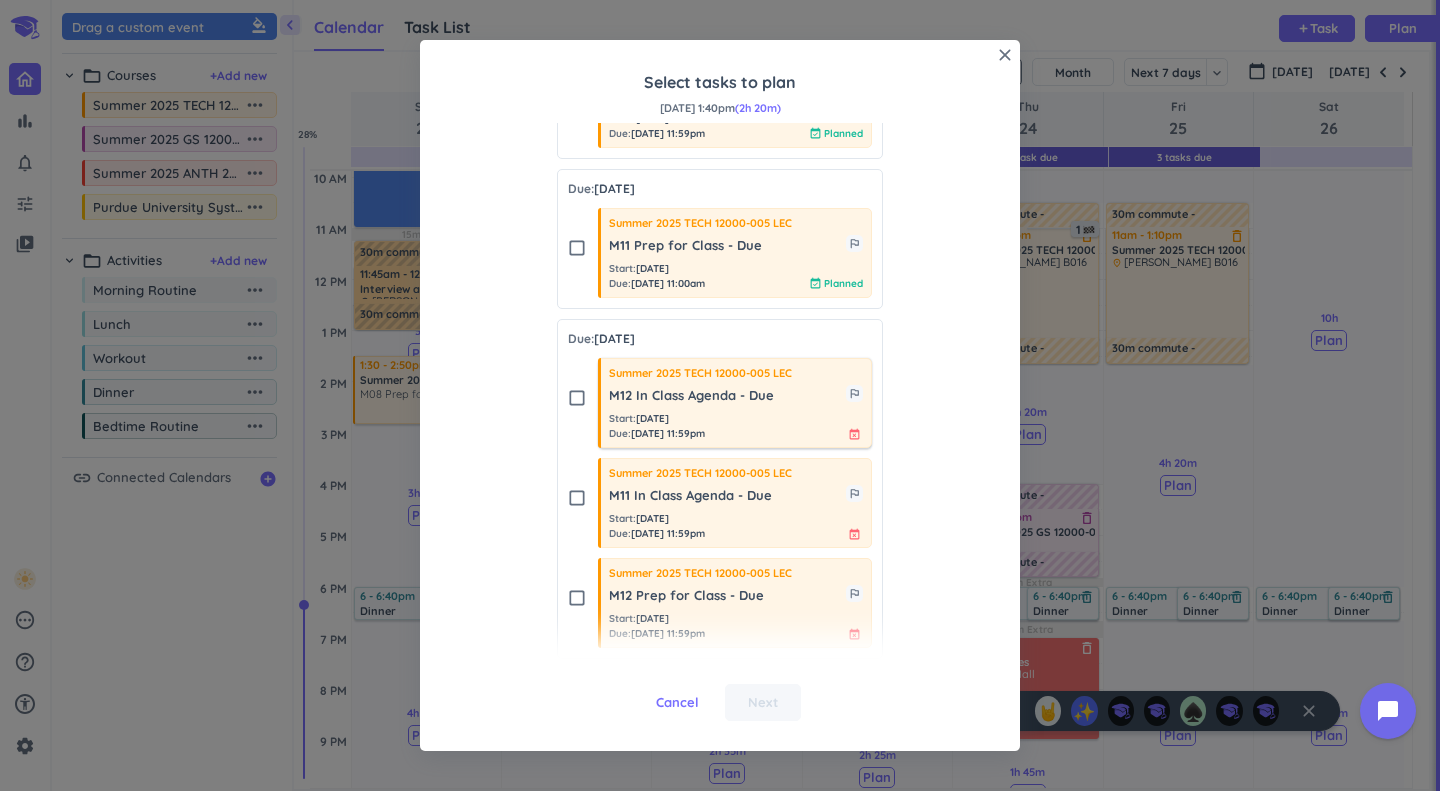 scroll, scrollTop: 1378, scrollLeft: 0, axis: vertical 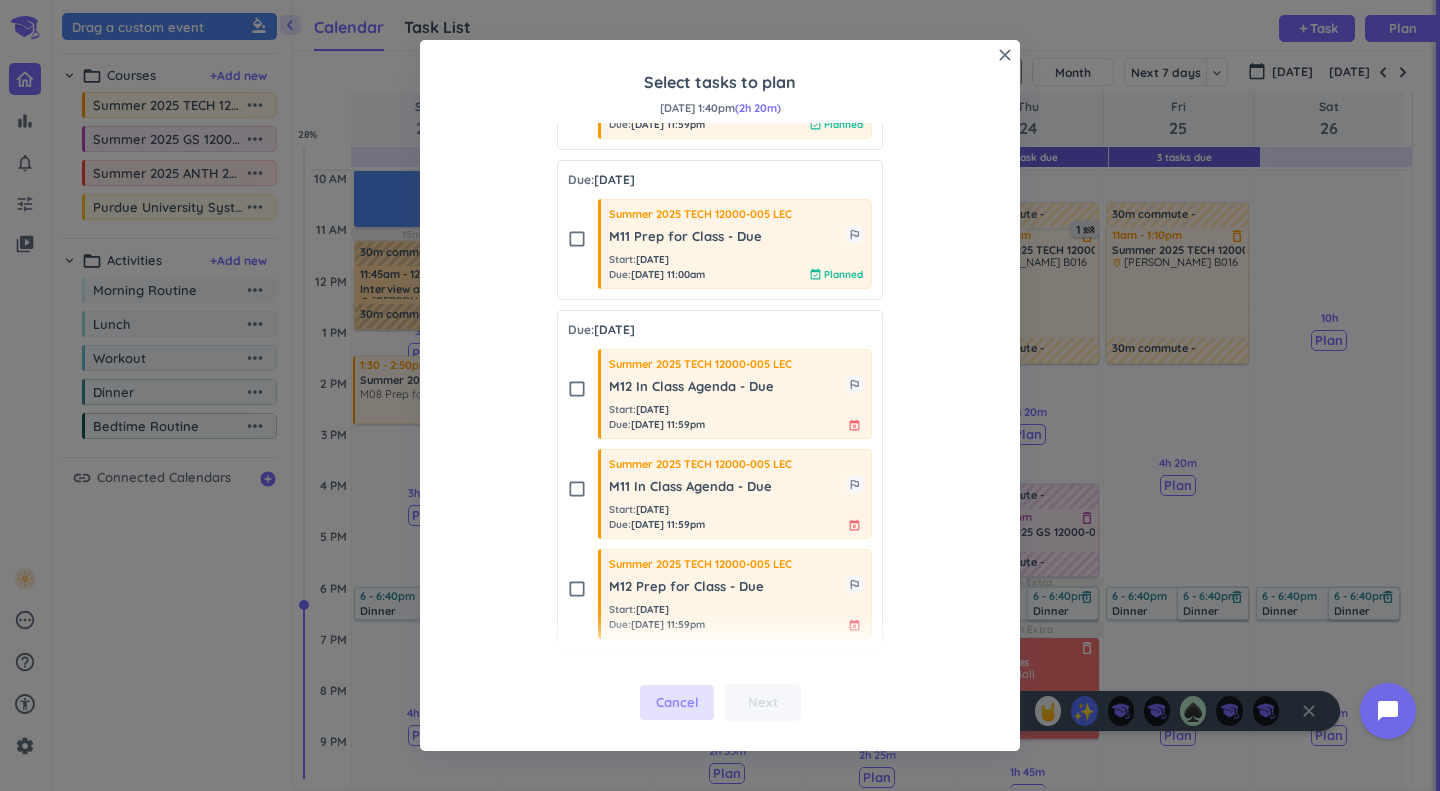 click on "Cancel" at bounding box center [677, 703] 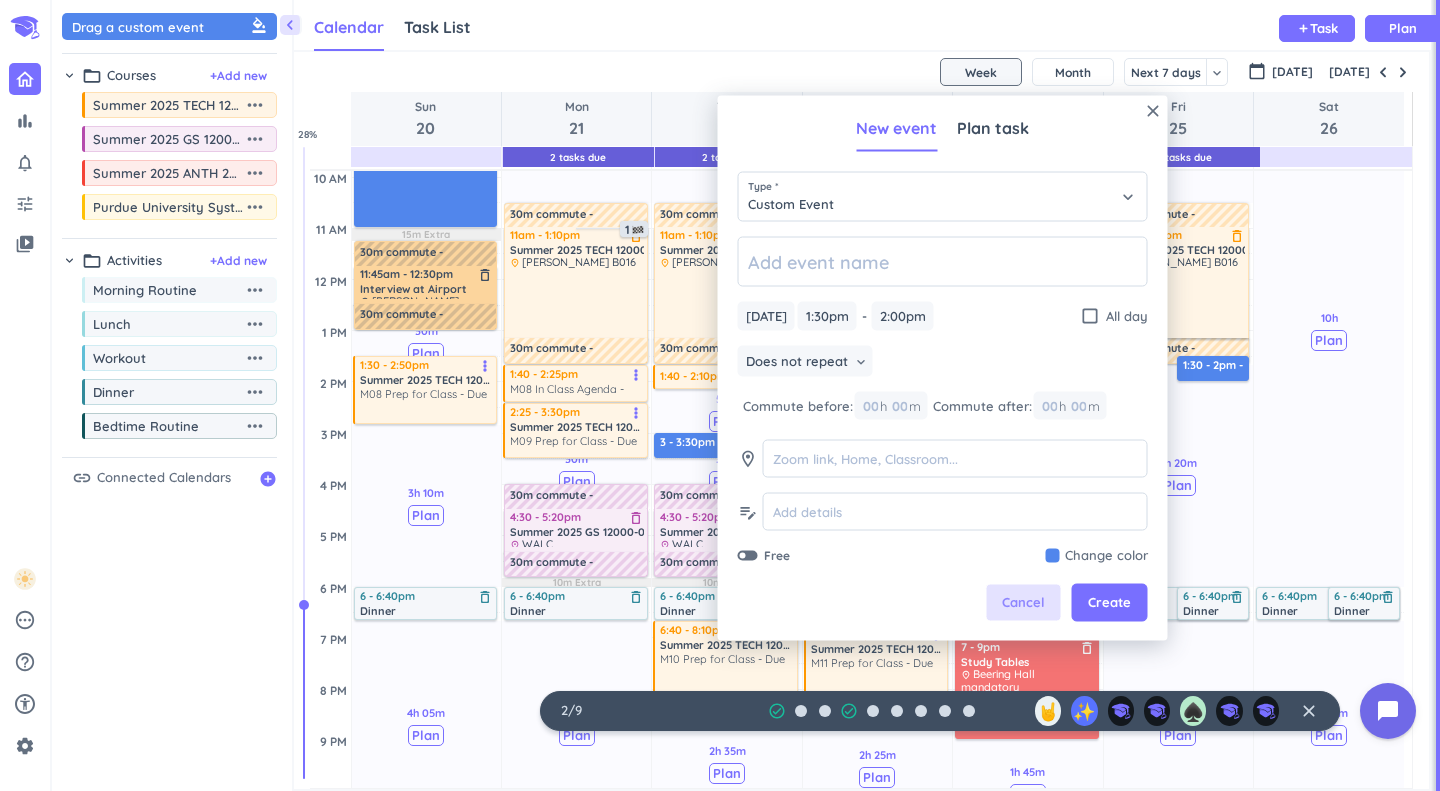 click on "Cancel" at bounding box center (1023, 603) 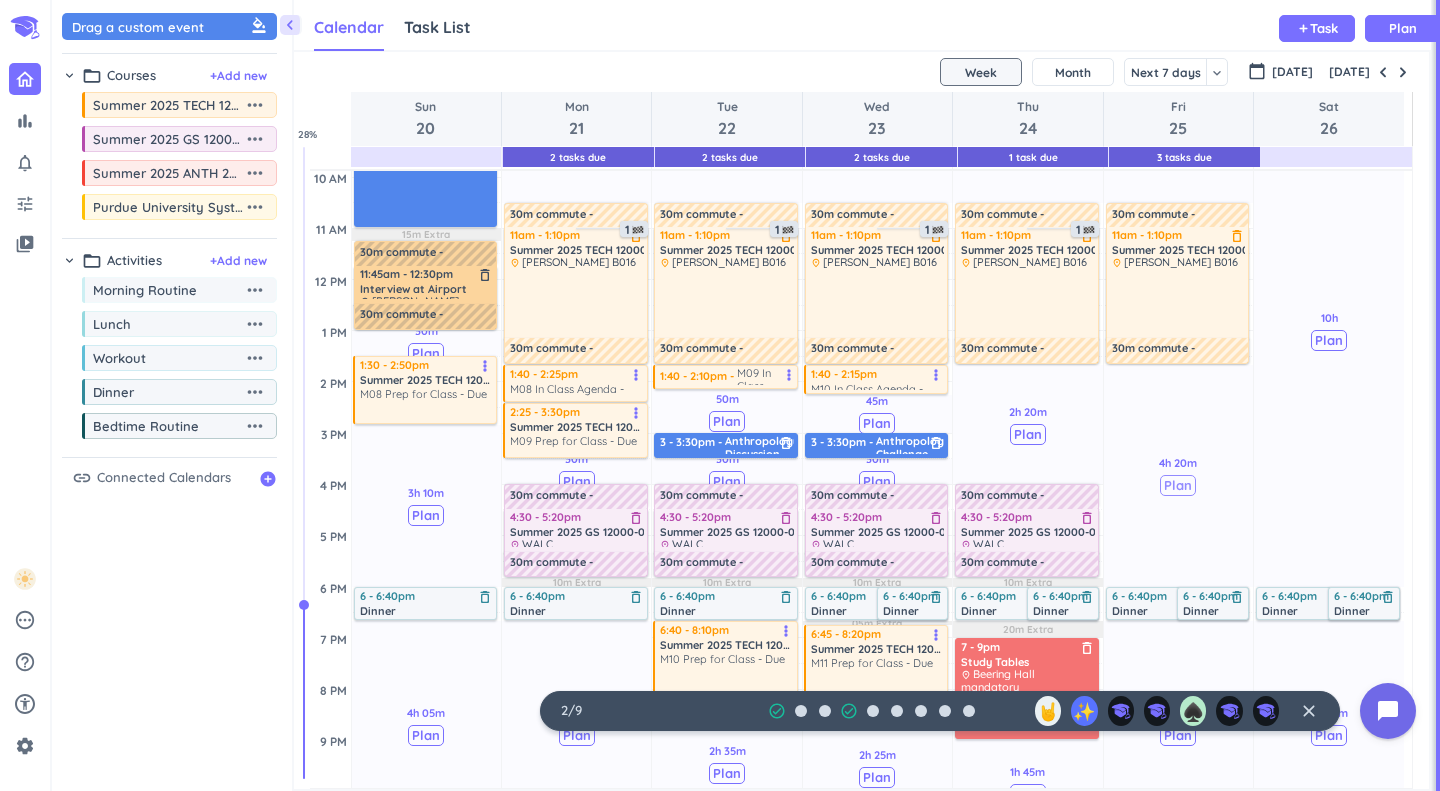 click on "Plan" at bounding box center (1178, 485) 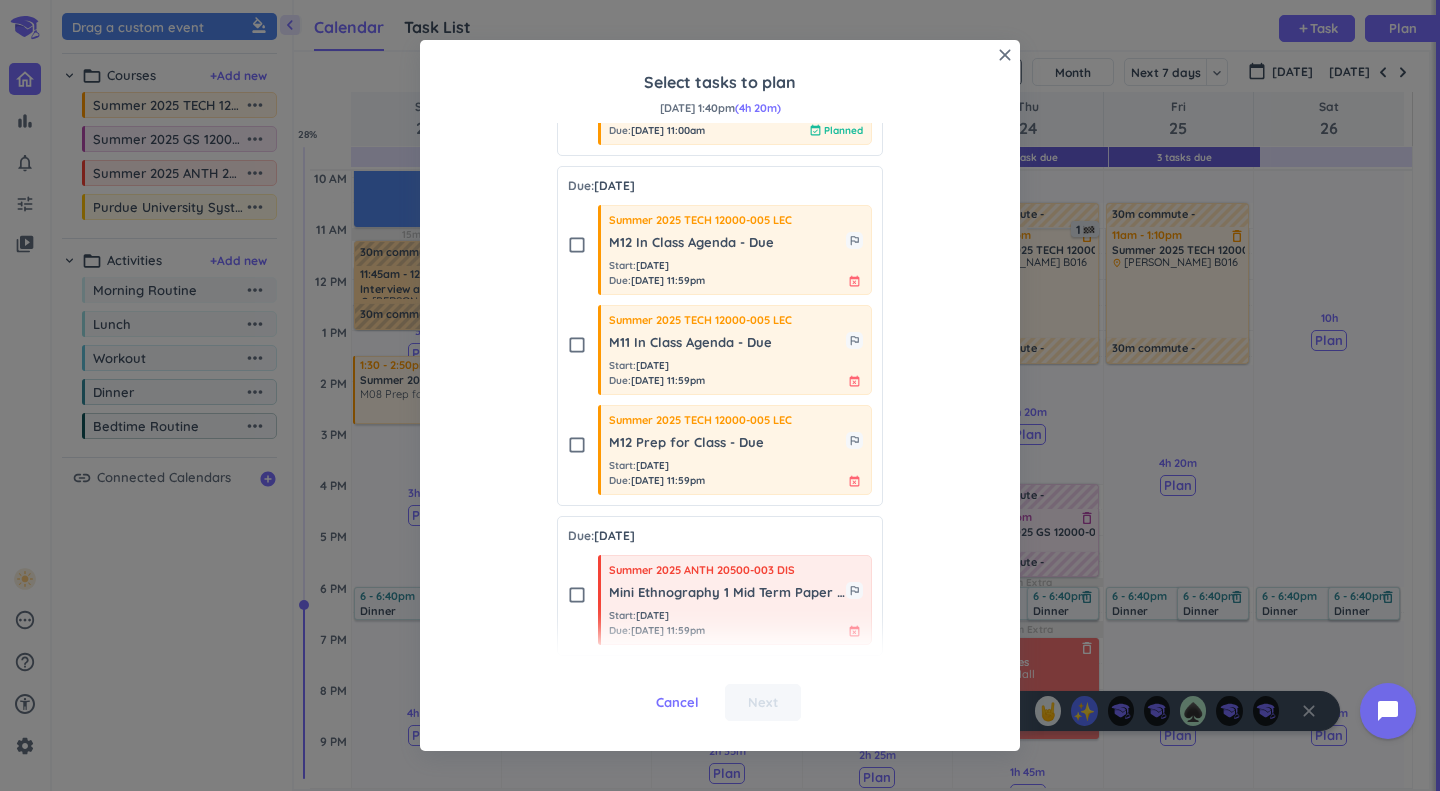 scroll, scrollTop: 1511, scrollLeft: 0, axis: vertical 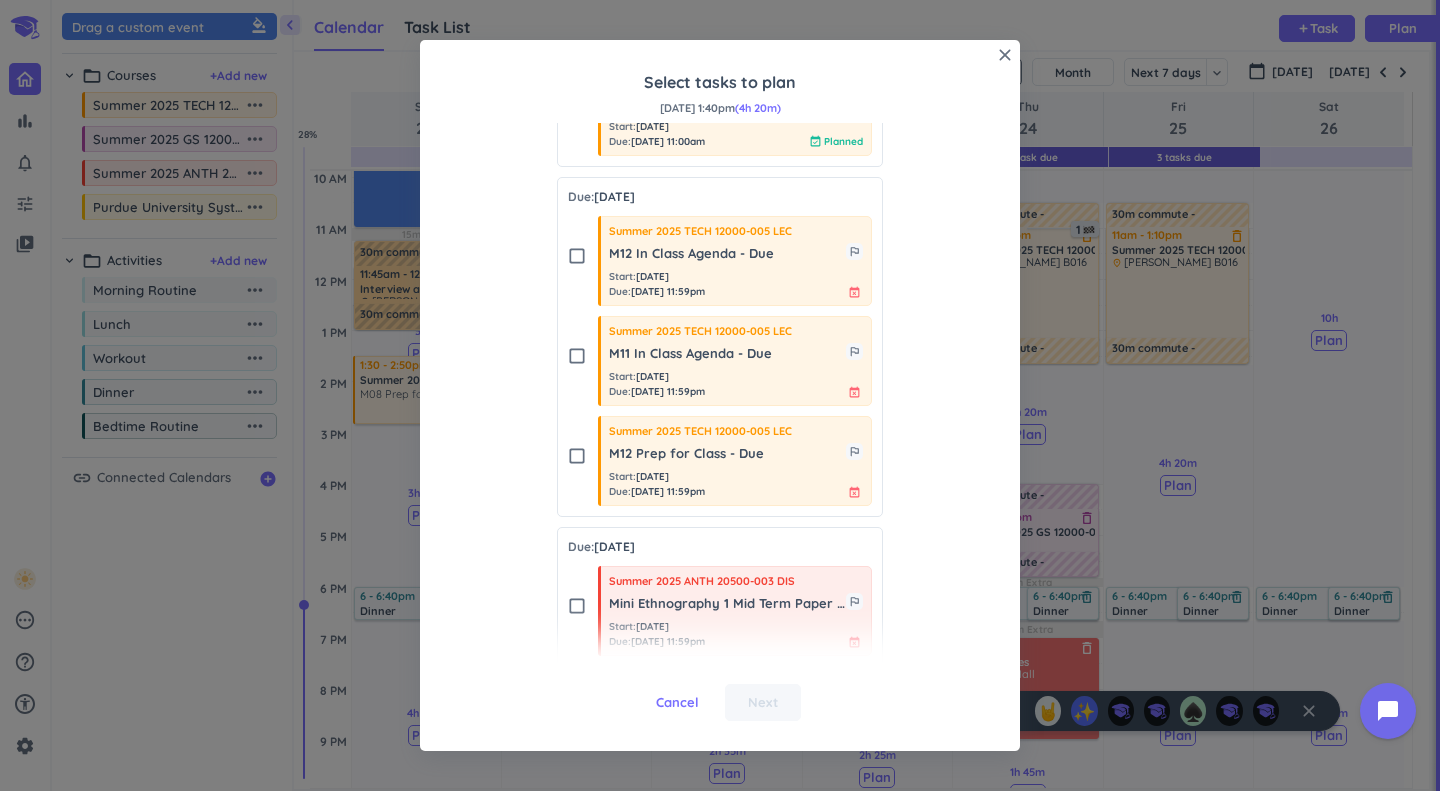 click on "check_box_outline_blank" at bounding box center (577, 256) 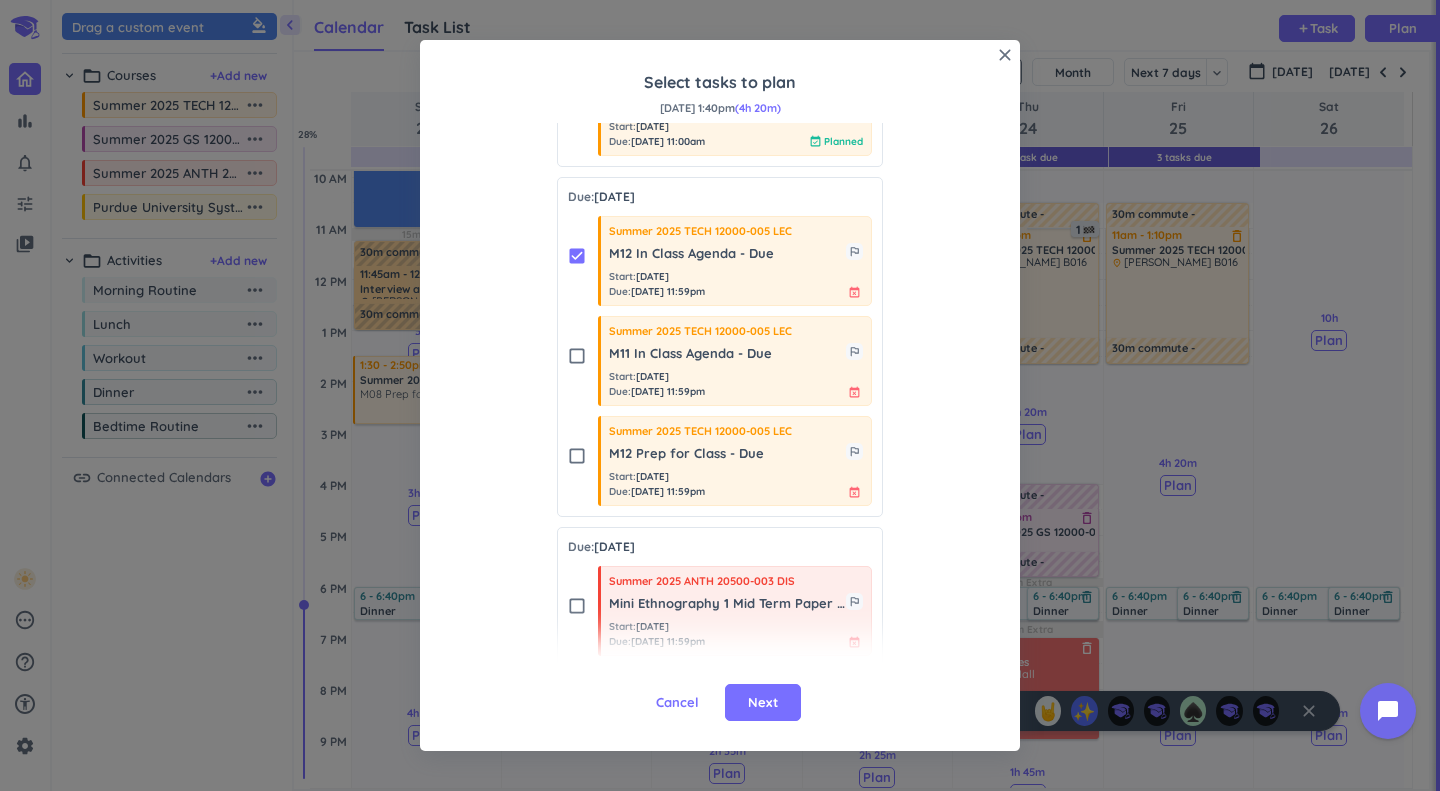 click on "check_box_outline_blank" at bounding box center [577, 356] 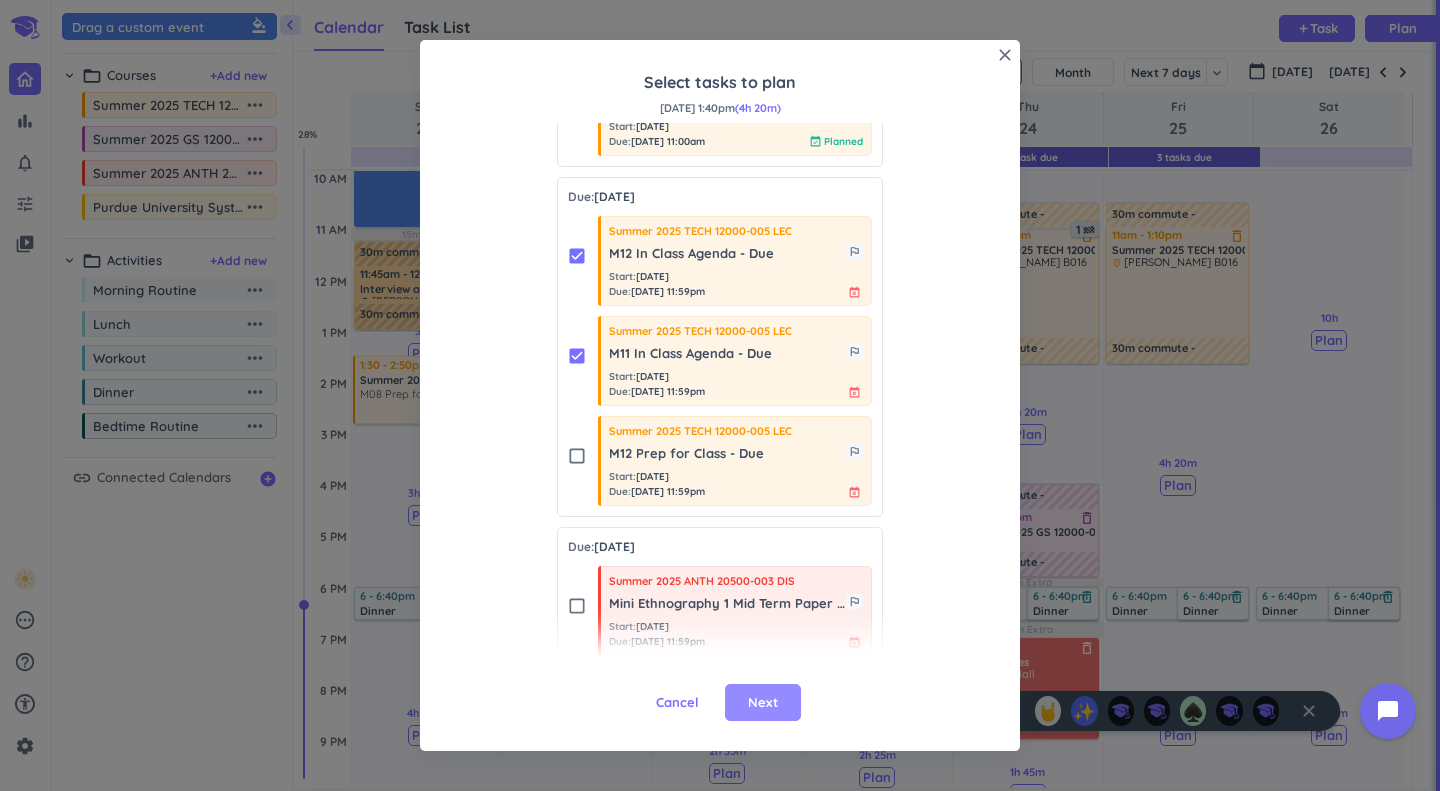 click on "Next" at bounding box center (763, 703) 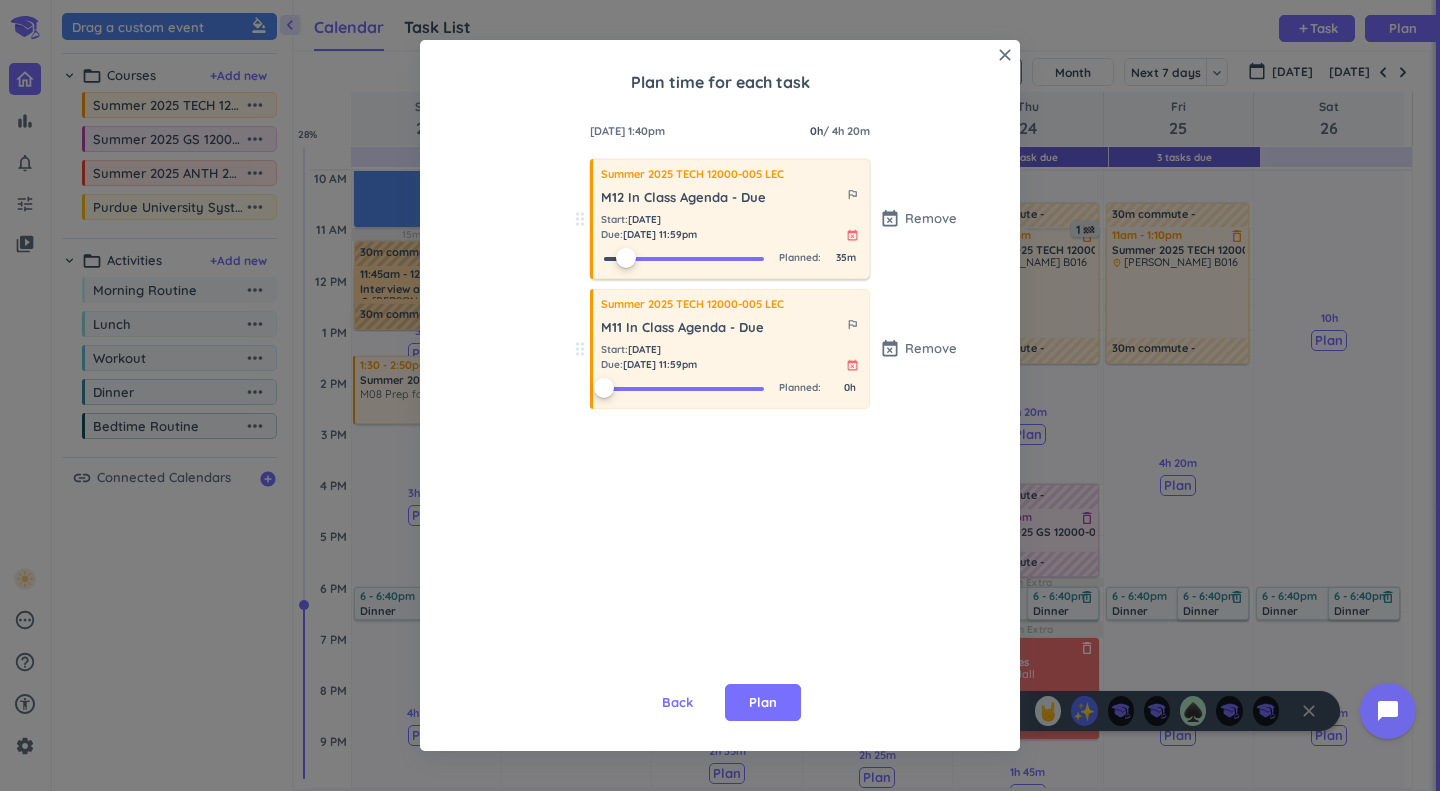 drag, startPoint x: 601, startPoint y: 255, endPoint x: 623, endPoint y: 257, distance: 22.090721 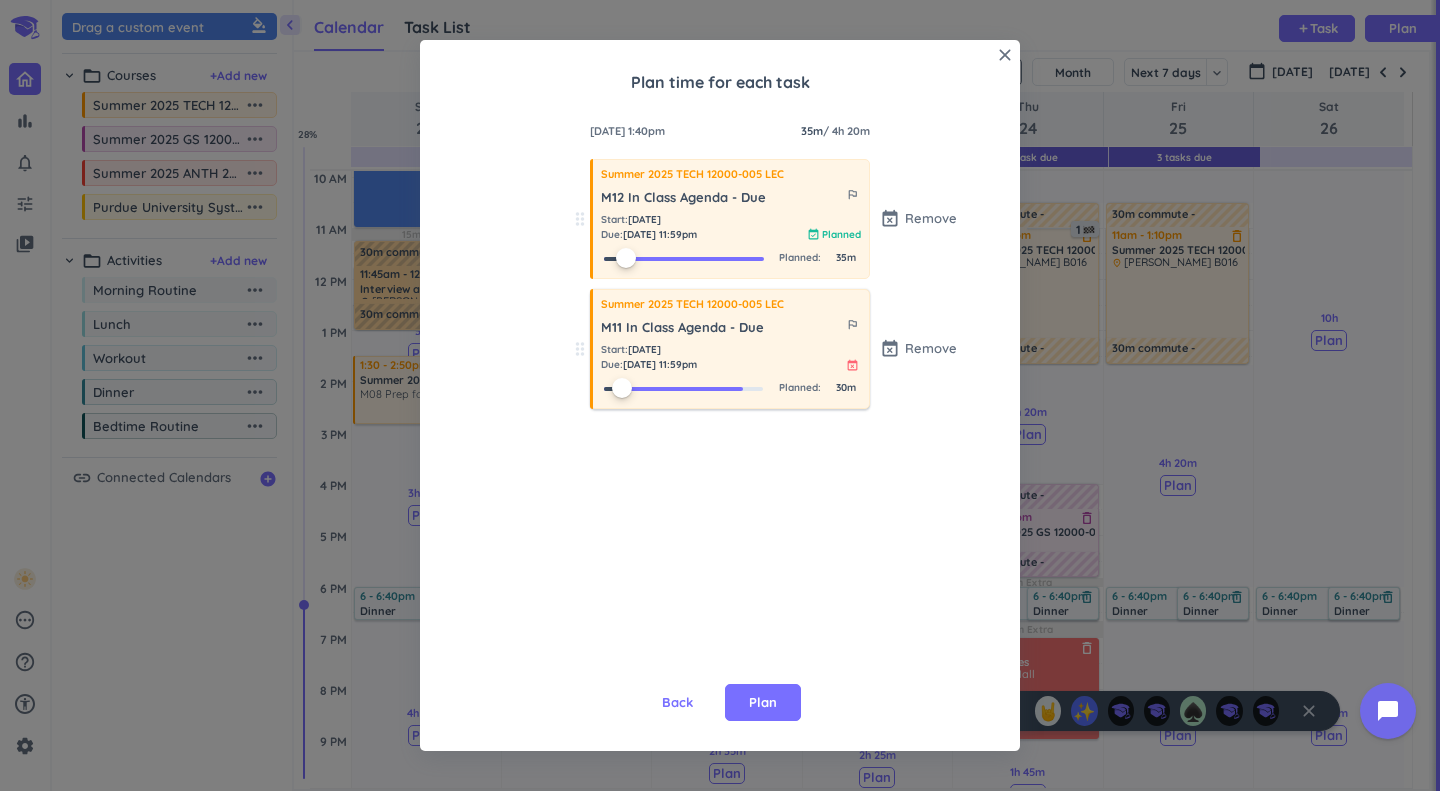 drag, startPoint x: 599, startPoint y: 387, endPoint x: 617, endPoint y: 393, distance: 18.973665 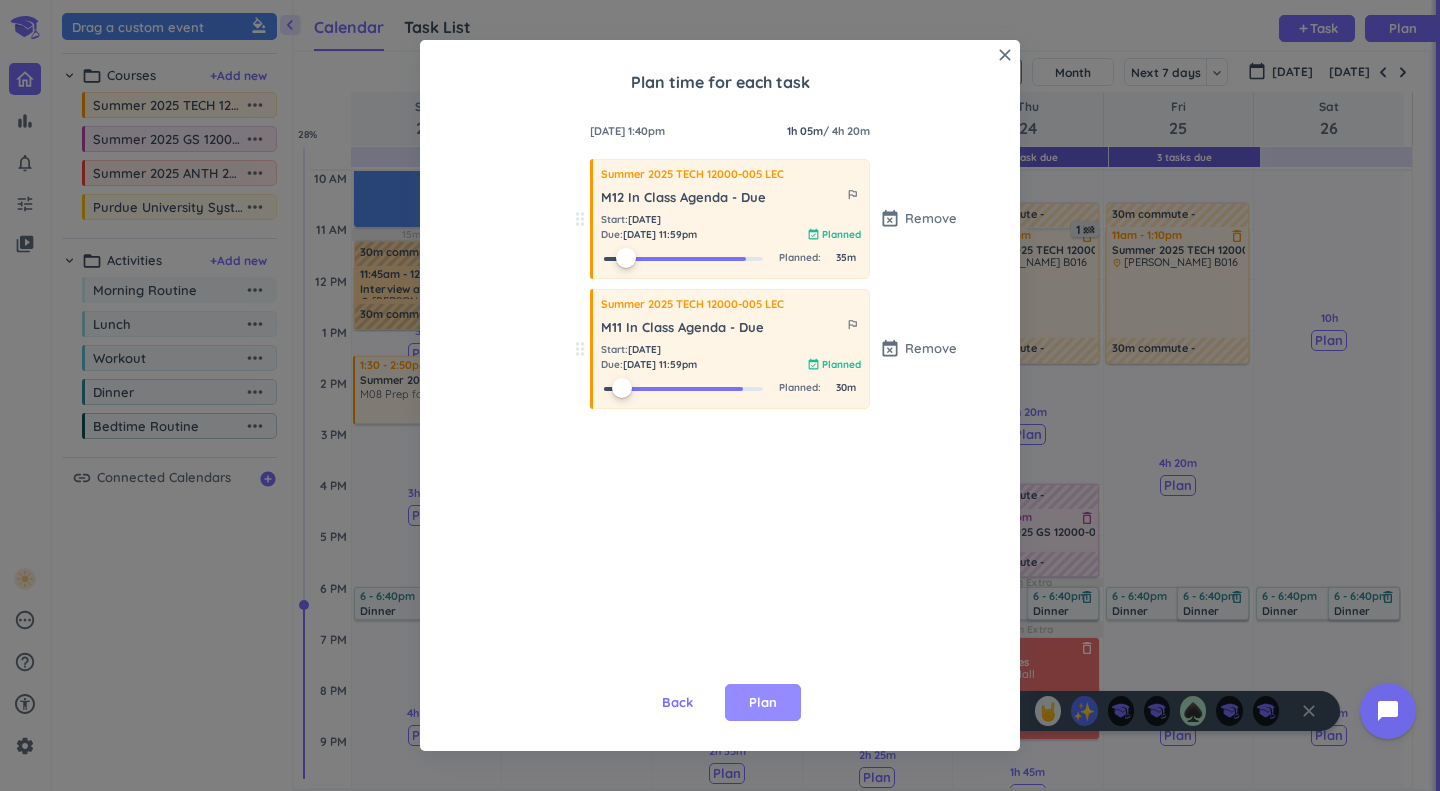 click on "Plan" at bounding box center [763, 703] 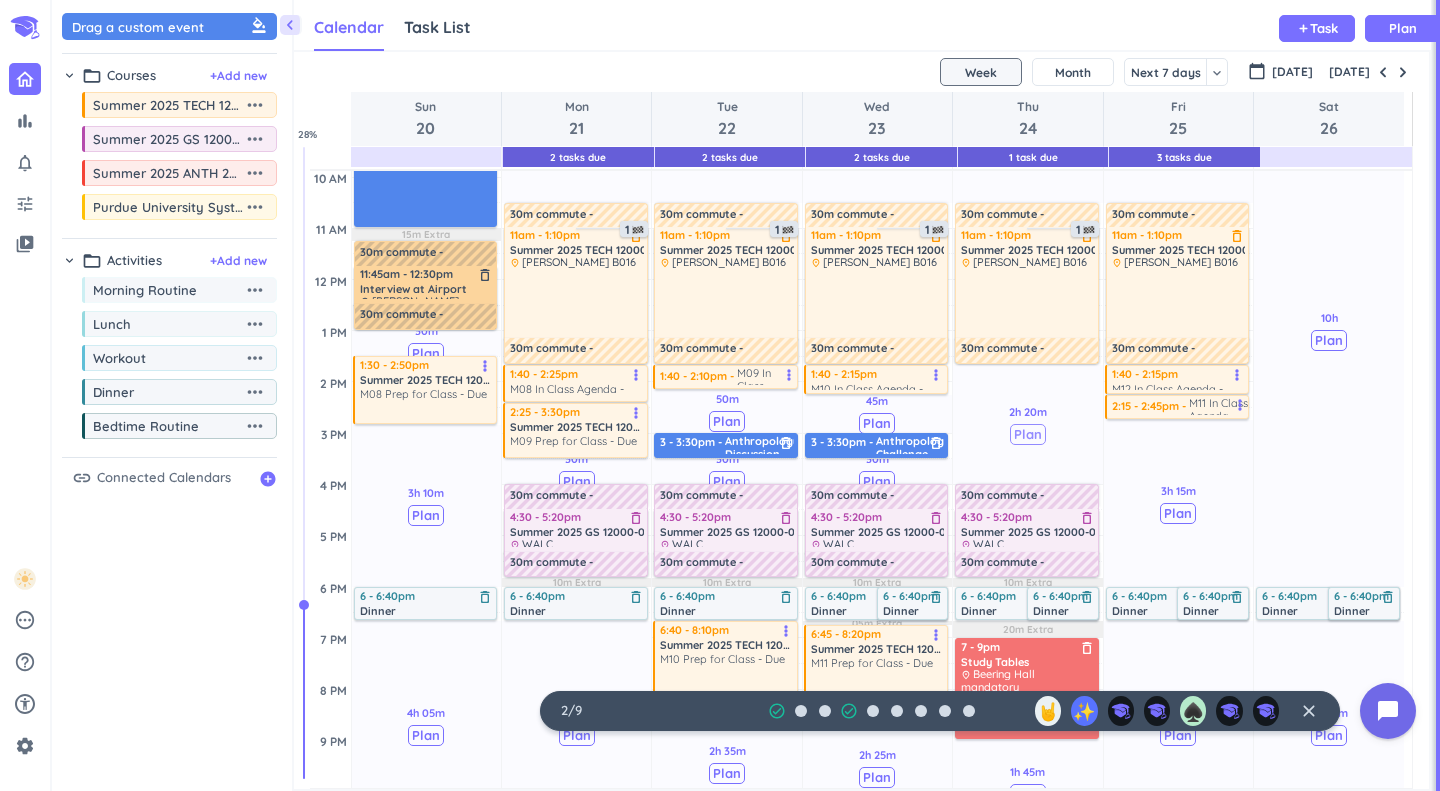 click on "Plan" at bounding box center (1028, 434) 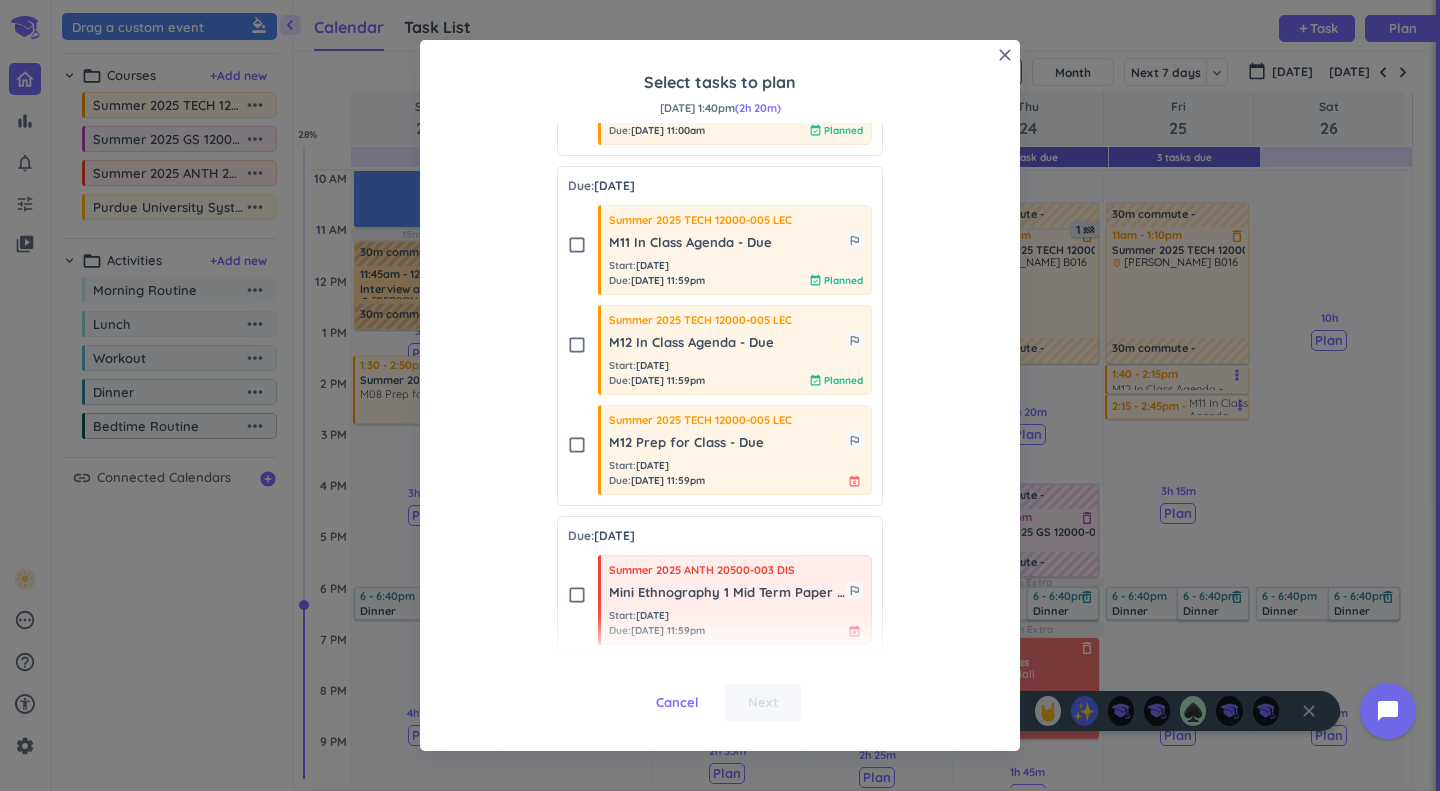 scroll, scrollTop: 1524, scrollLeft: 0, axis: vertical 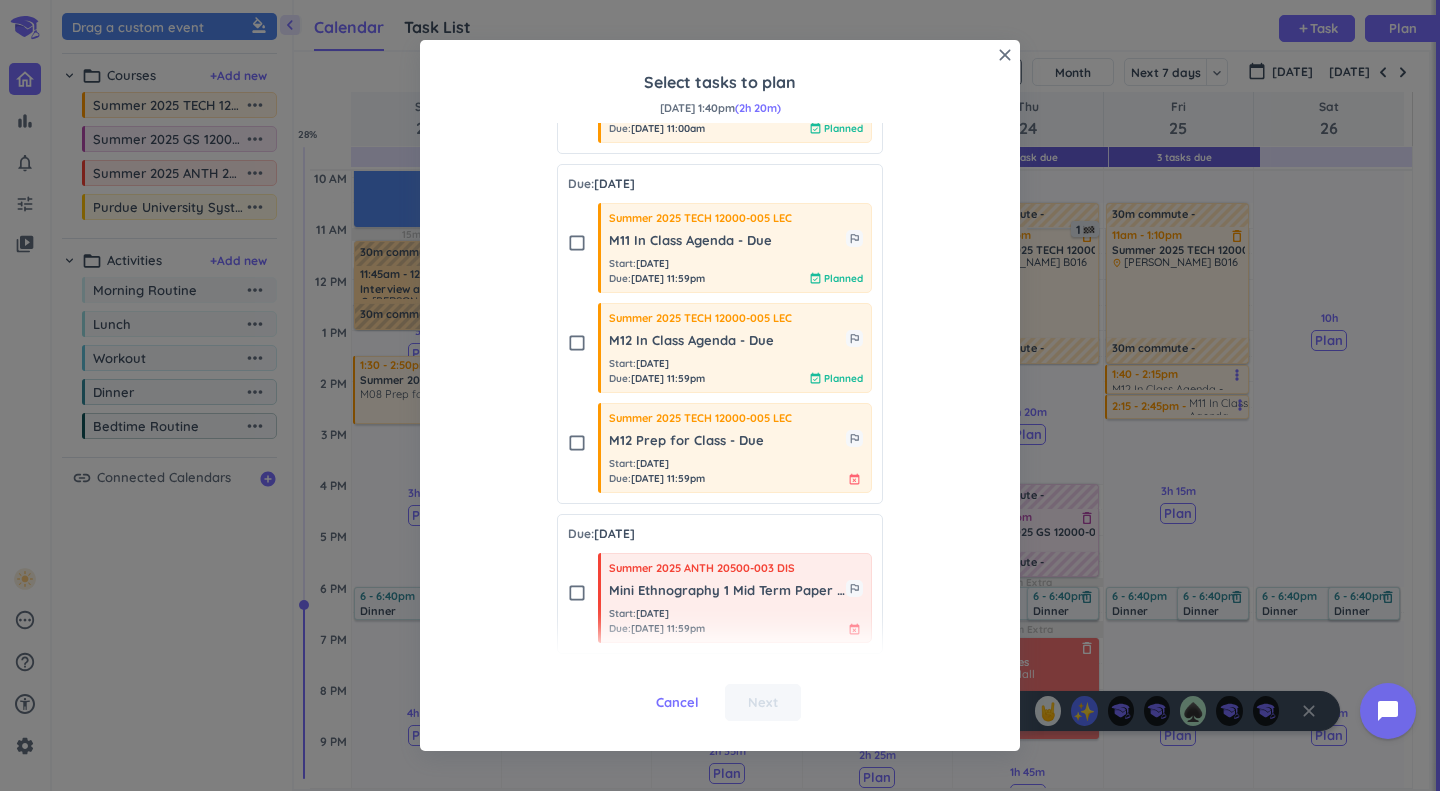 click on "check_box_outline_blank" at bounding box center [577, 443] 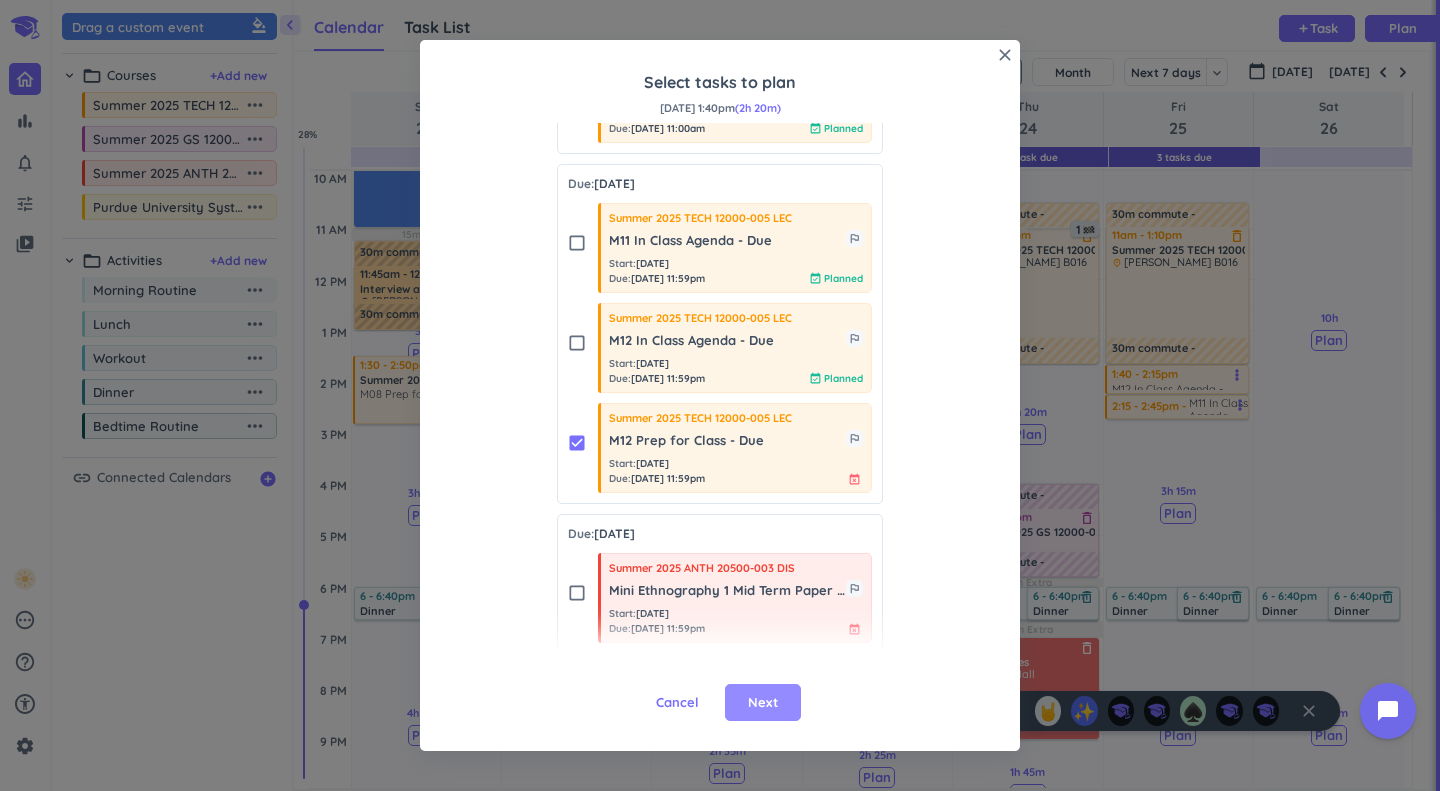 click on "Next" at bounding box center (763, 703) 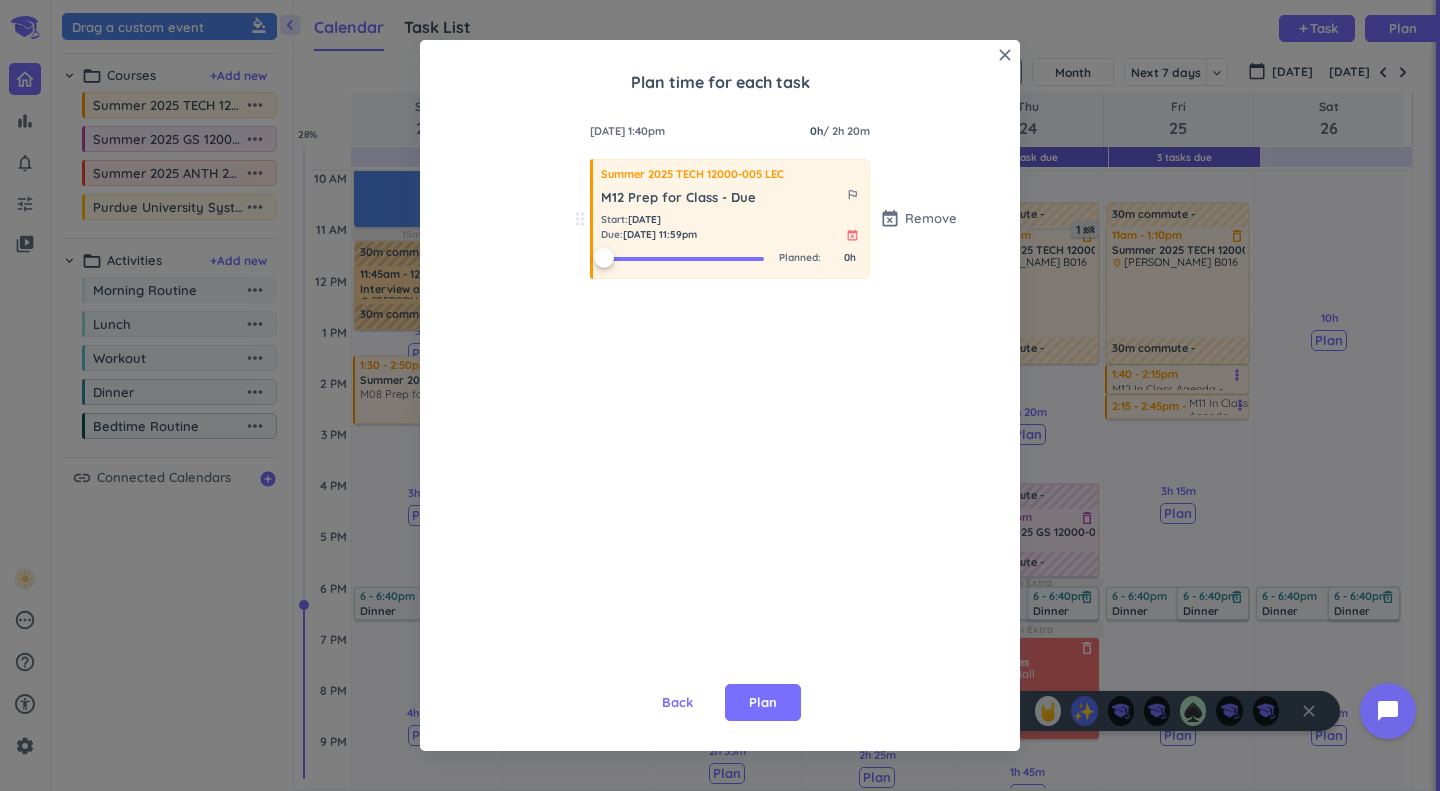 scroll, scrollTop: 0, scrollLeft: 0, axis: both 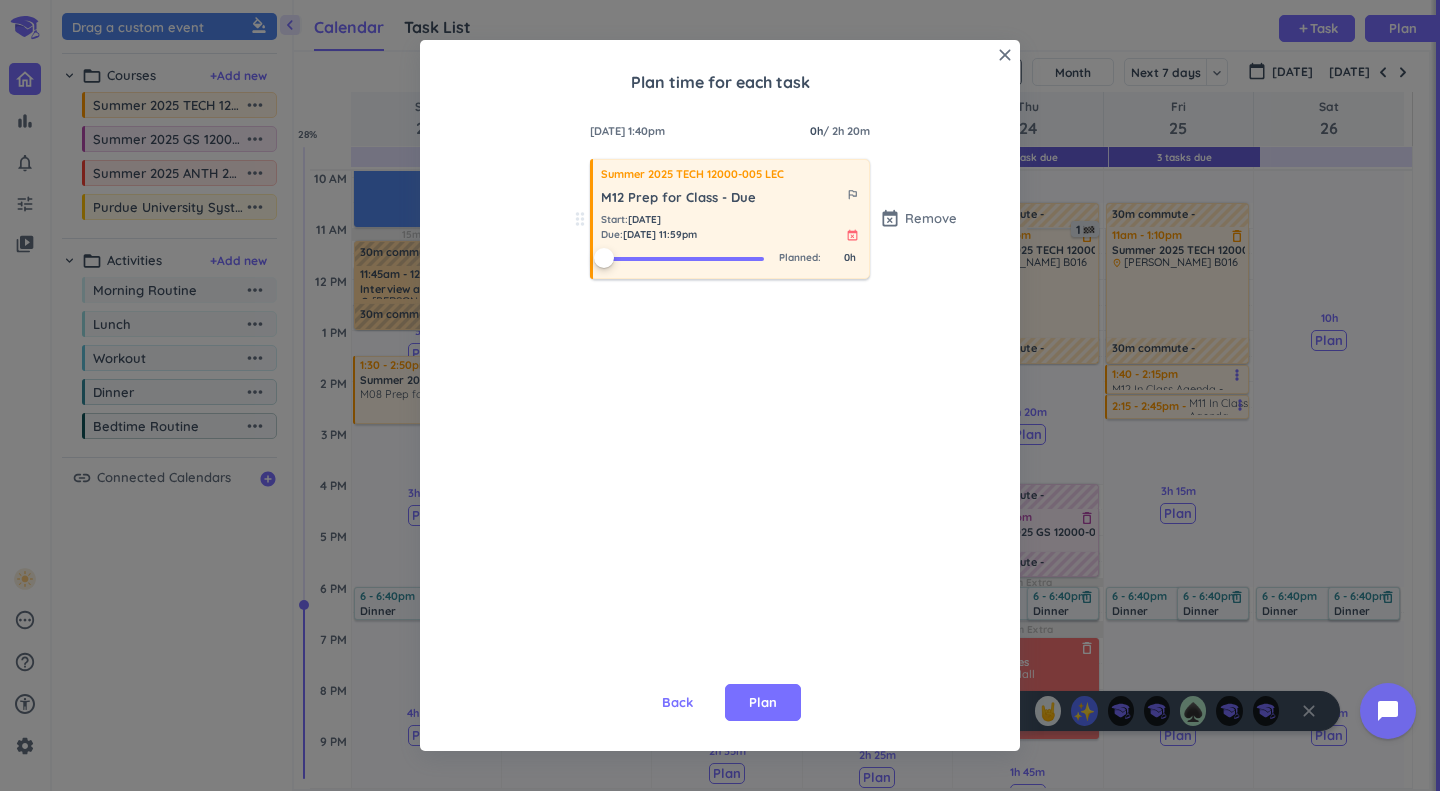 click at bounding box center (684, 257) 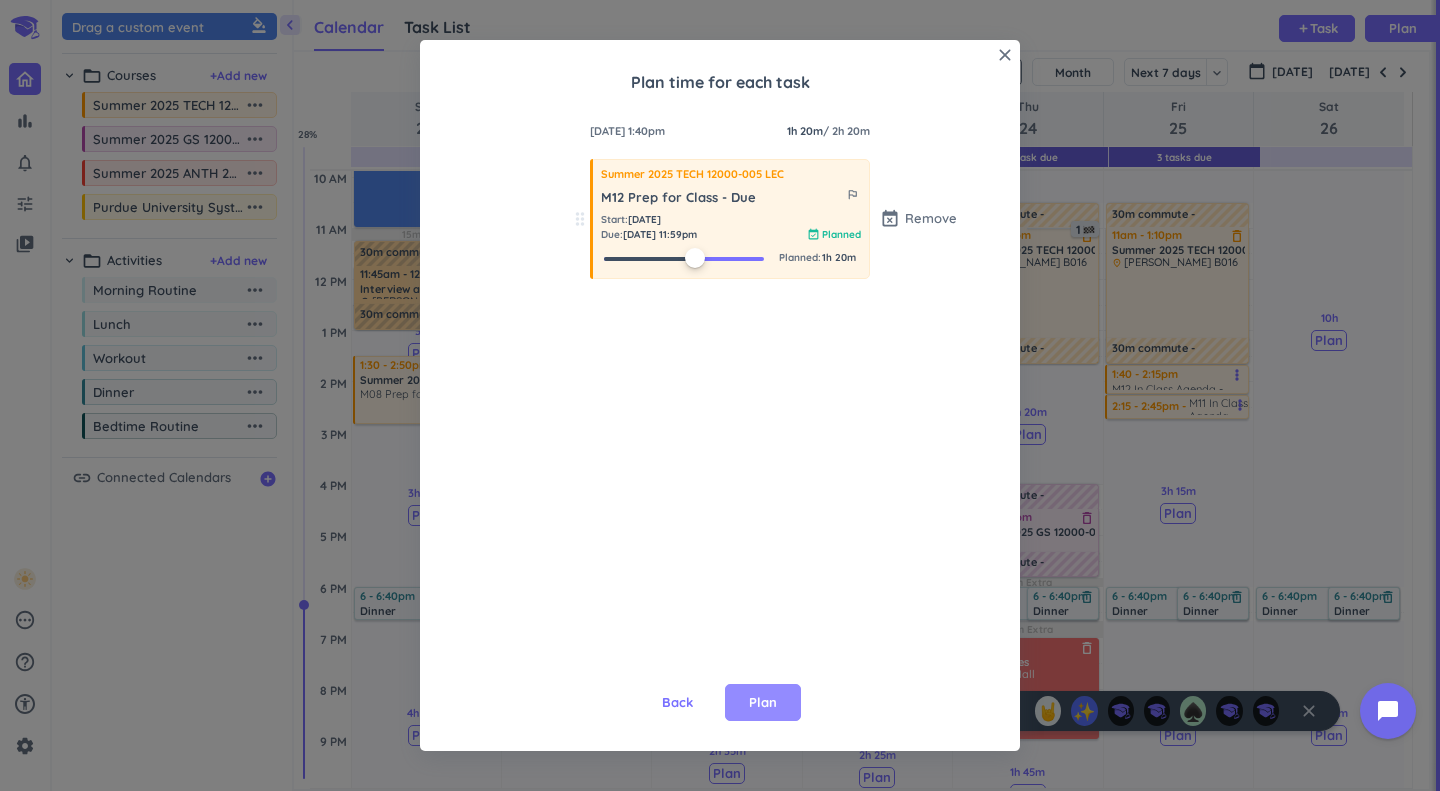 click on "Plan" at bounding box center (763, 703) 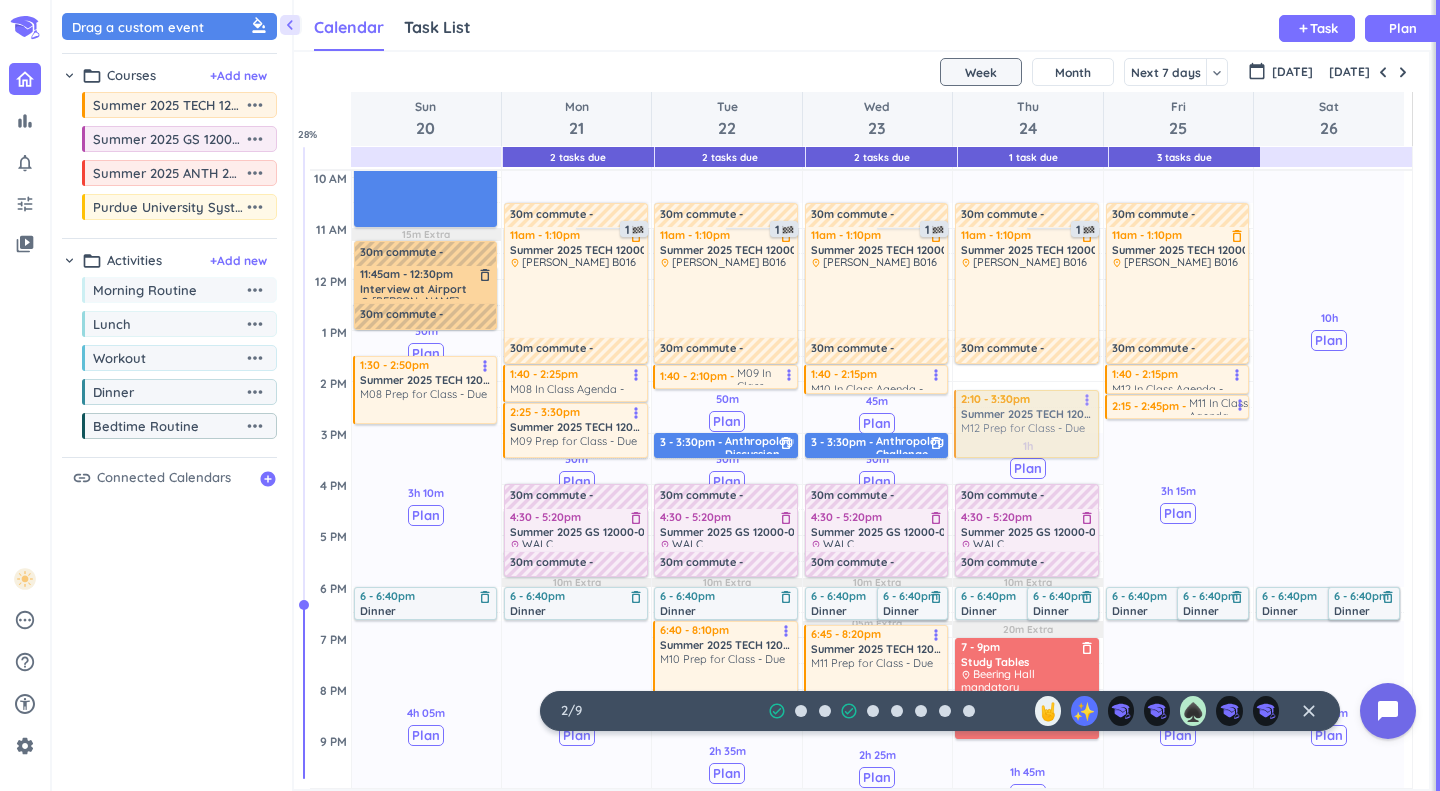 drag, startPoint x: 995, startPoint y: 421, endPoint x: 994, endPoint y: 441, distance: 20.024984 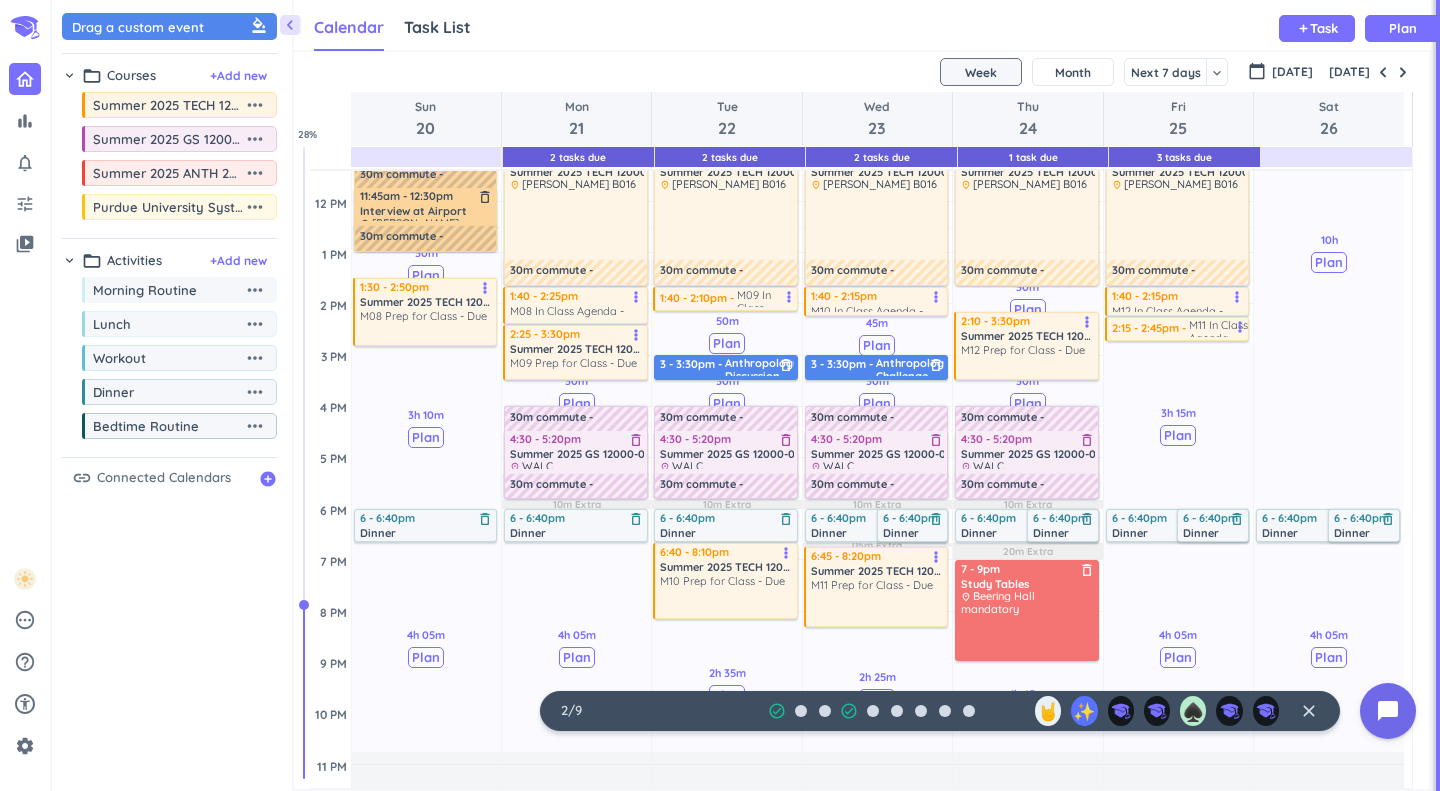 scroll, scrollTop: 378, scrollLeft: 0, axis: vertical 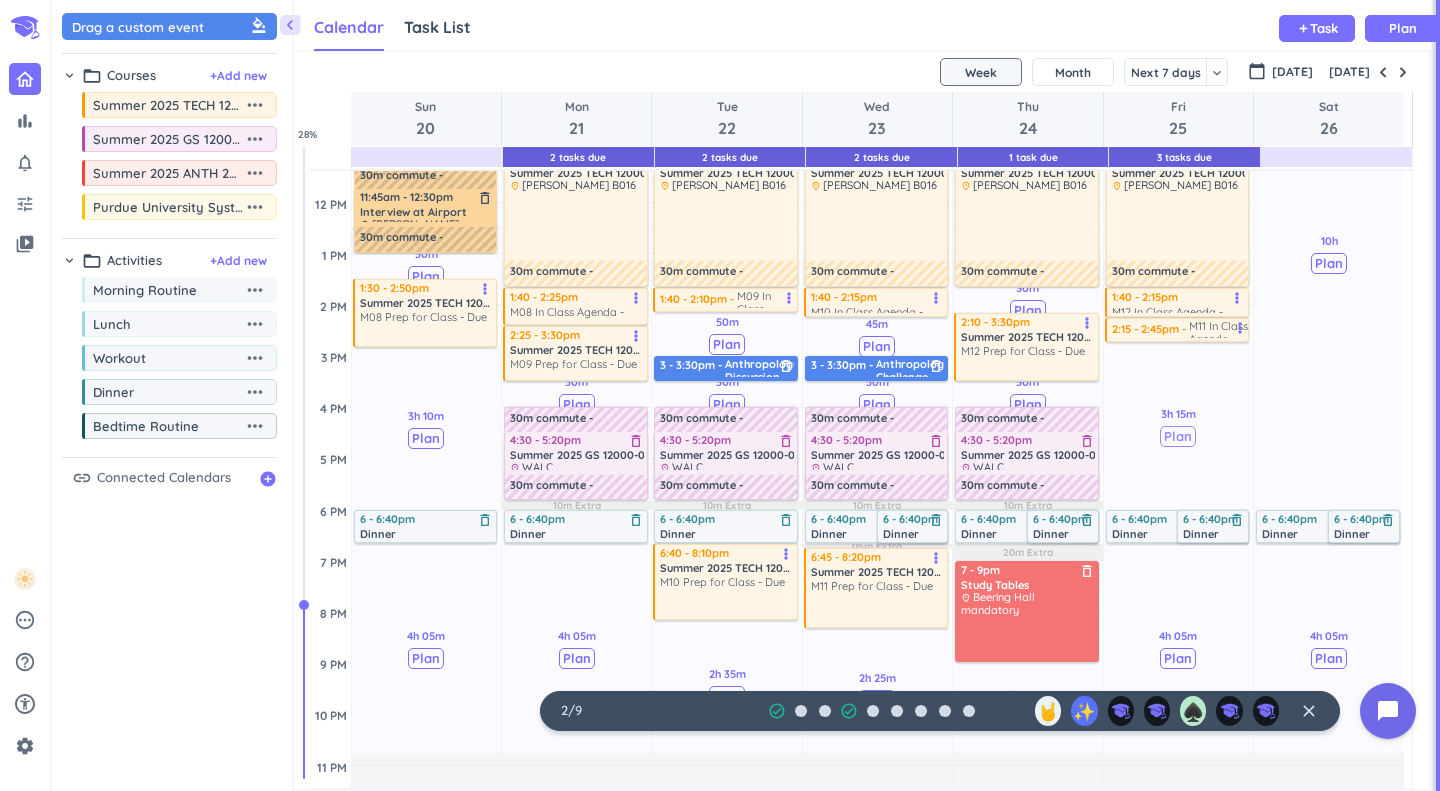click on "Plan" at bounding box center (1178, 436) 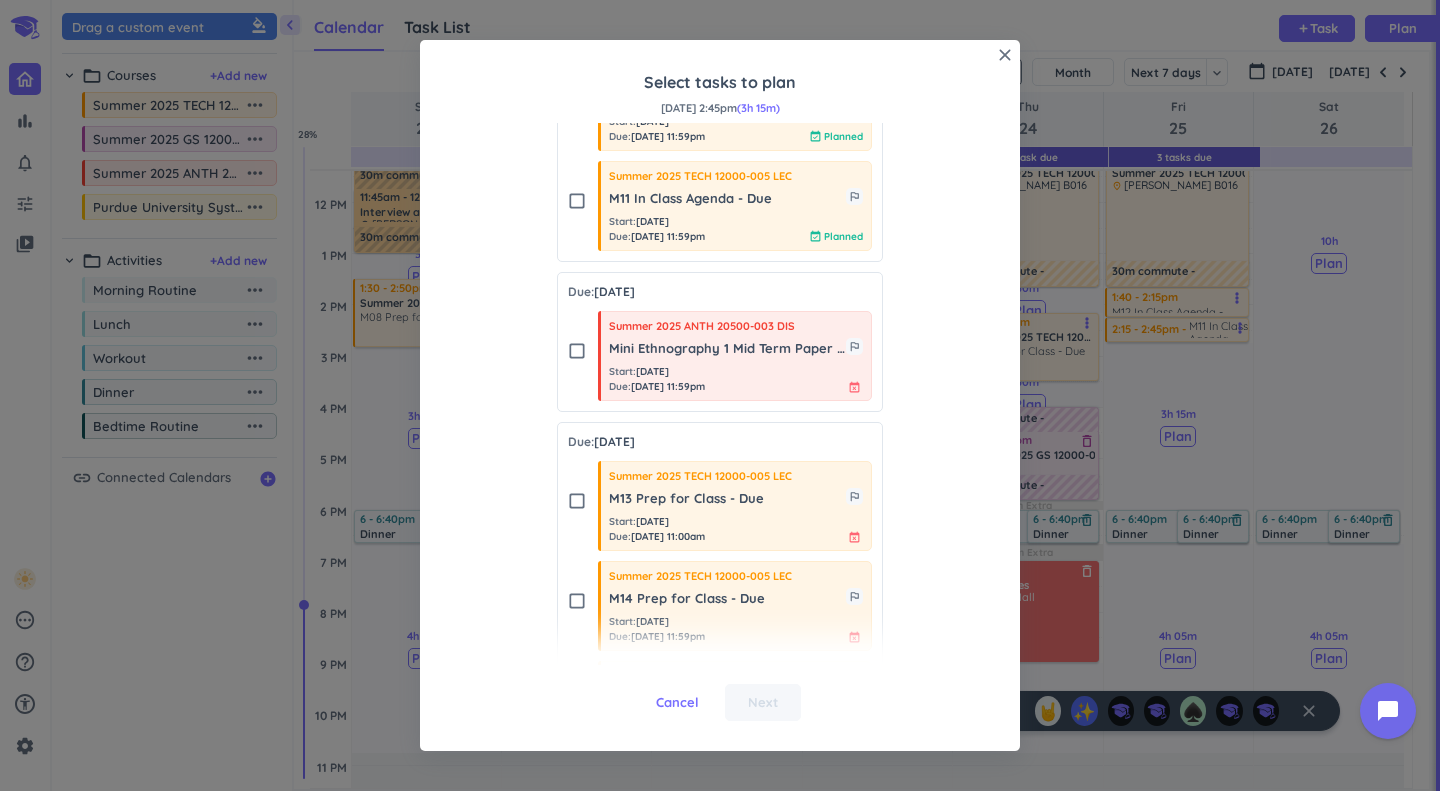 scroll, scrollTop: 1768, scrollLeft: 0, axis: vertical 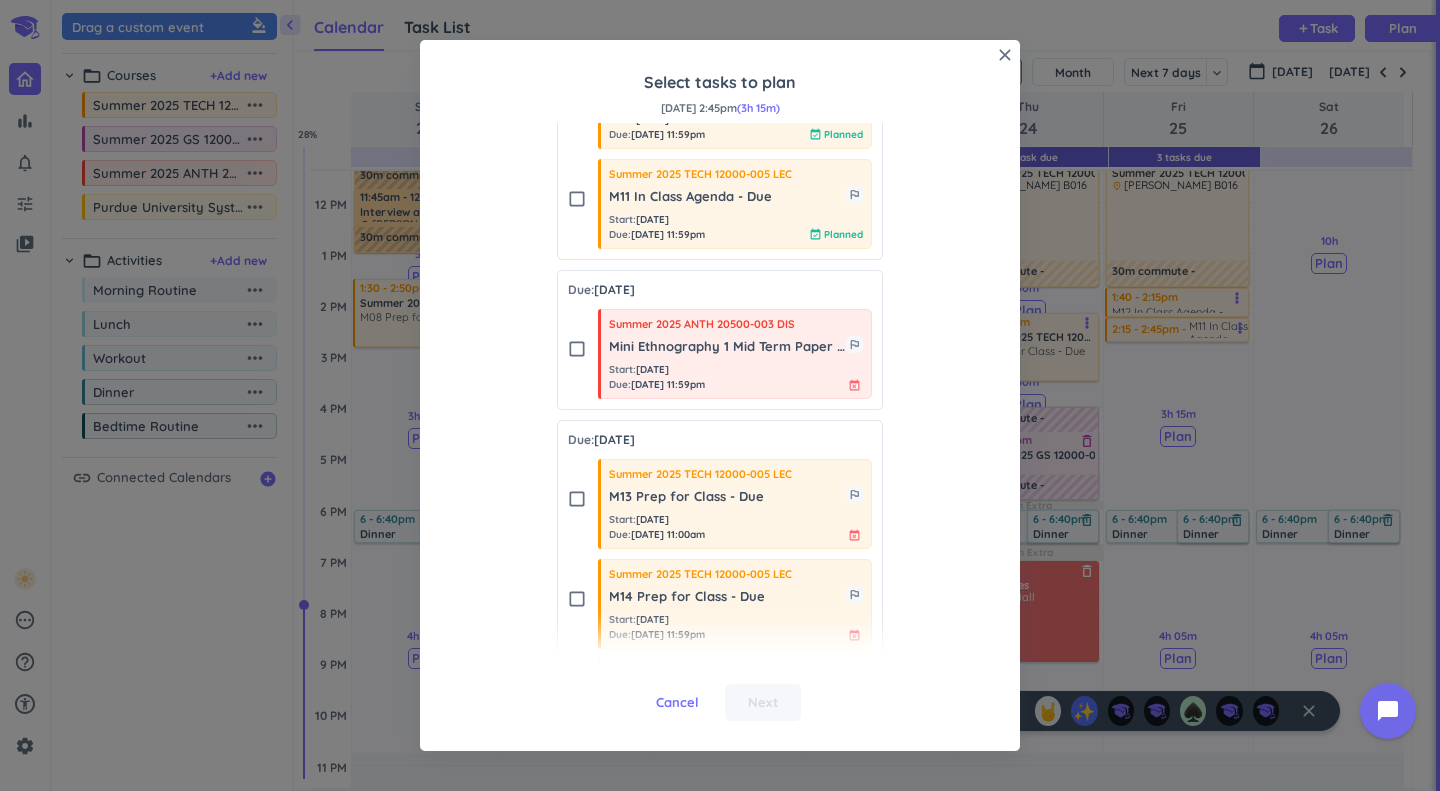 click on "check_box_outline_blank" at bounding box center [577, 349] 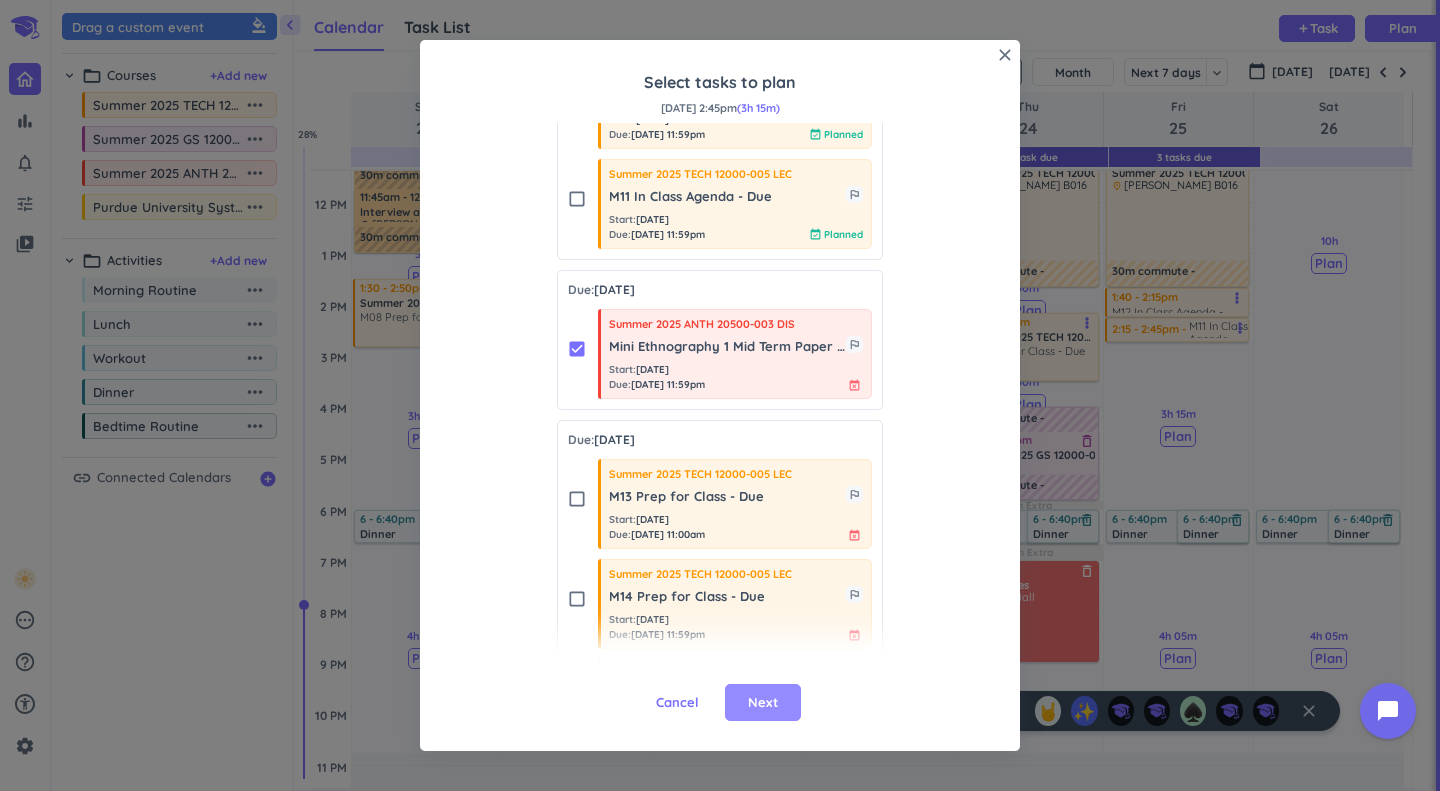click on "Next" at bounding box center (763, 703) 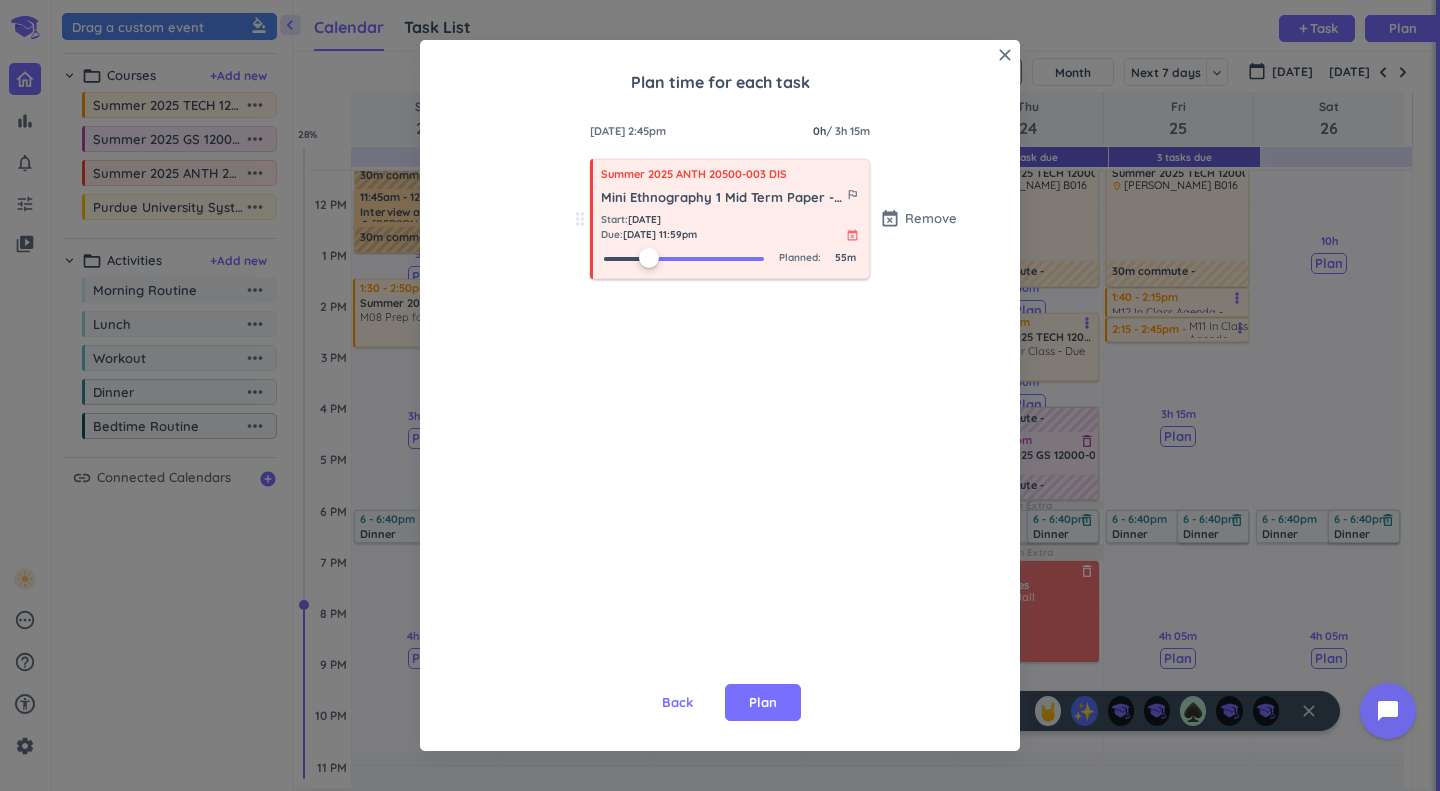 drag, startPoint x: 611, startPoint y: 264, endPoint x: 645, endPoint y: 265, distance: 34.0147 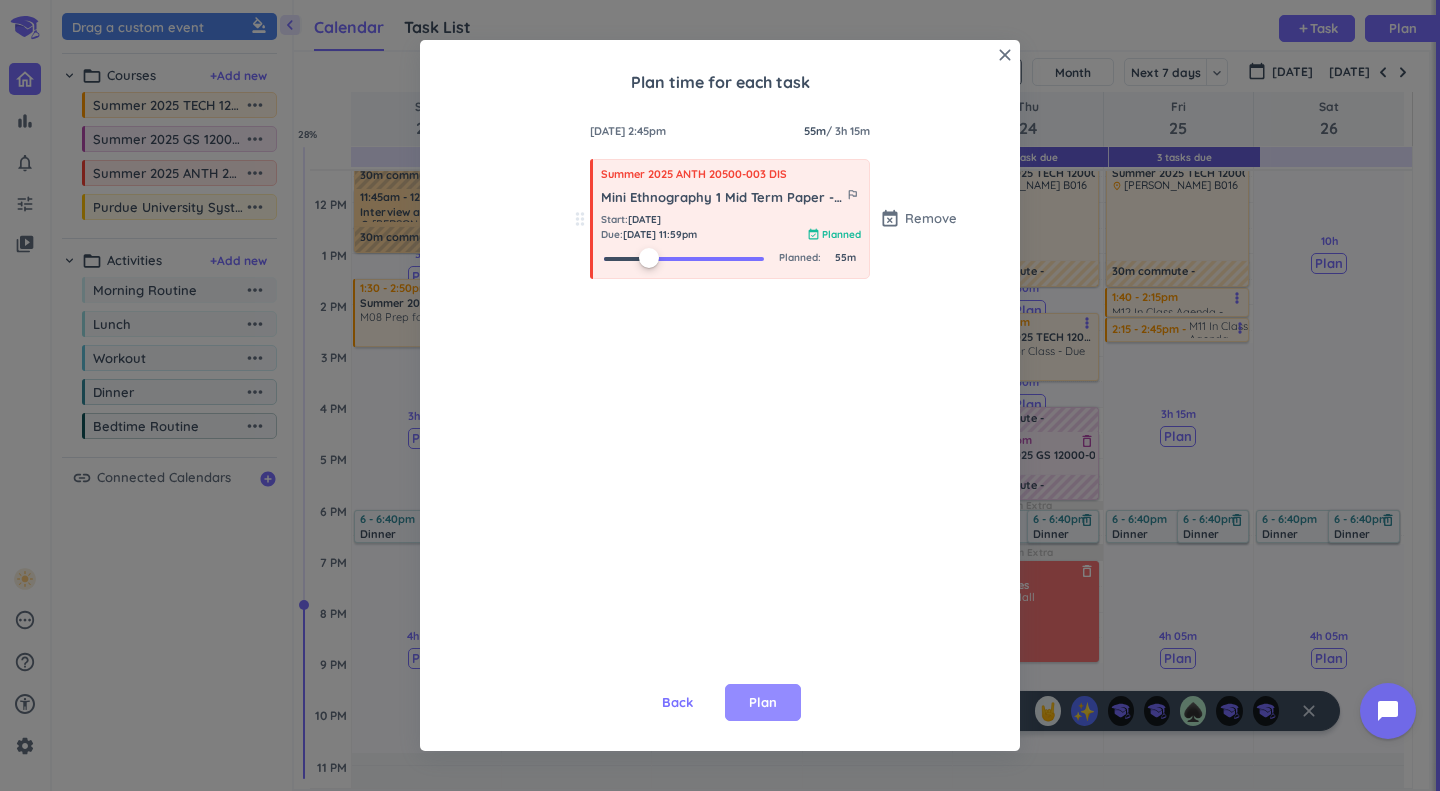 click on "Plan" at bounding box center (763, 703) 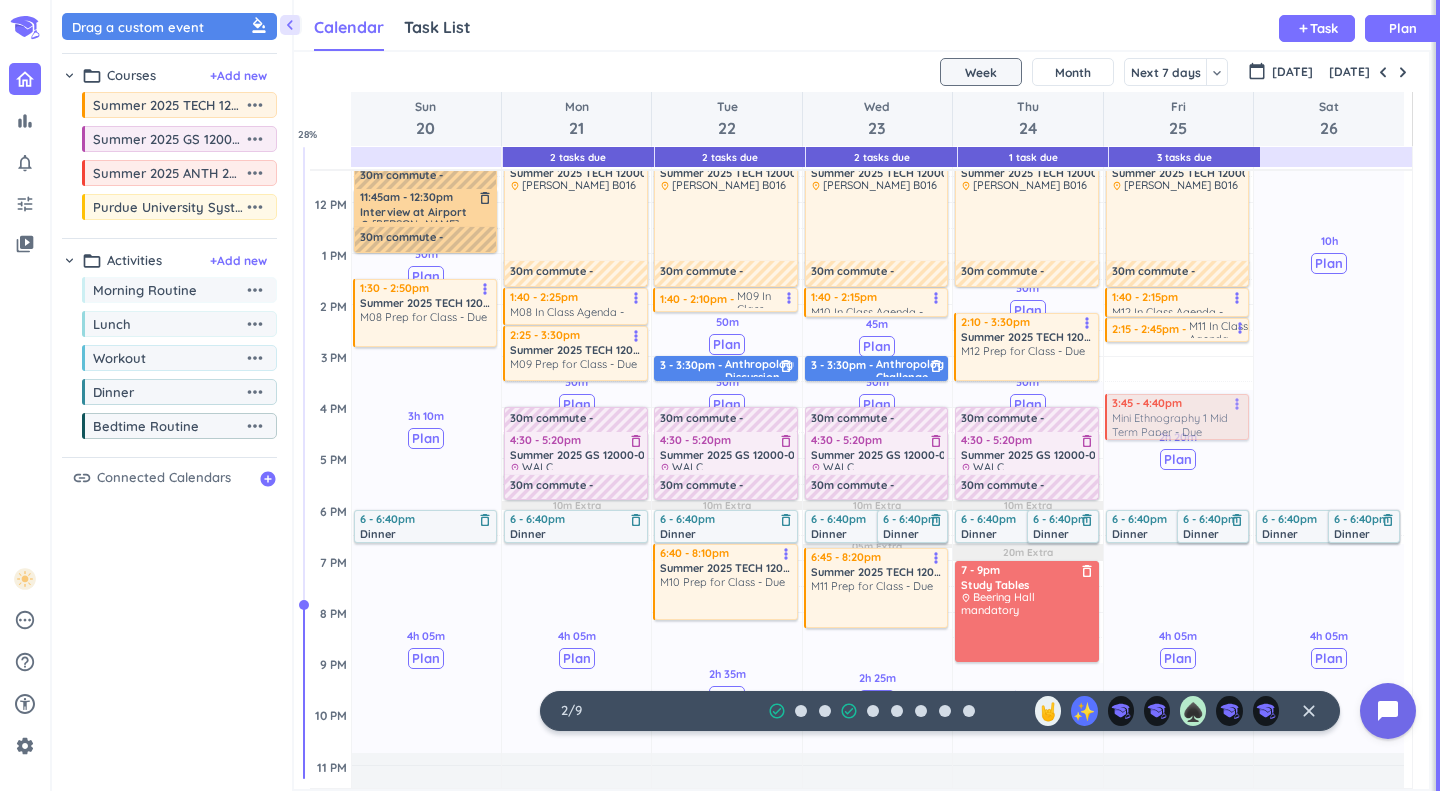 drag, startPoint x: 1157, startPoint y: 379, endPoint x: 1157, endPoint y: 423, distance: 44 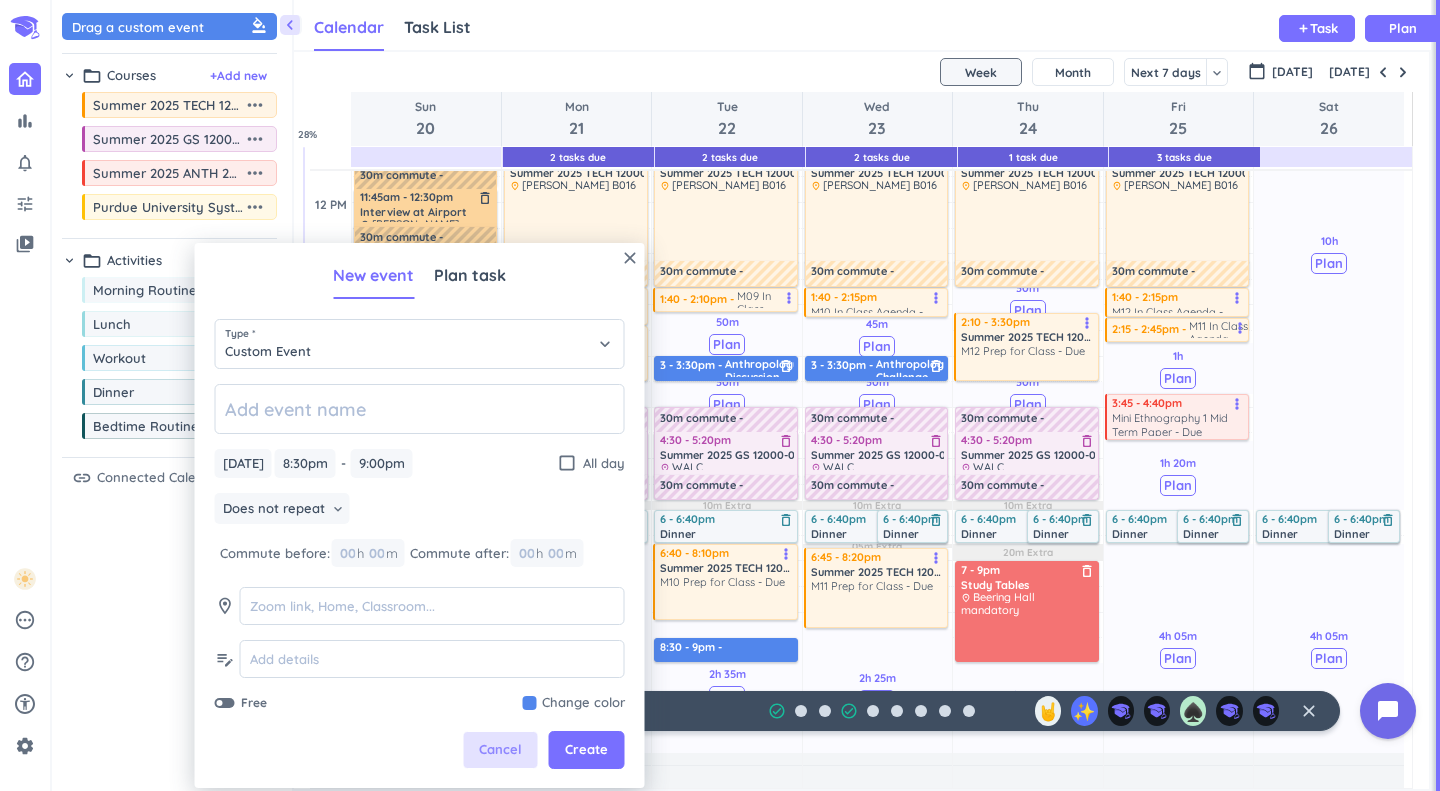 click on "Cancel" at bounding box center (501, 750) 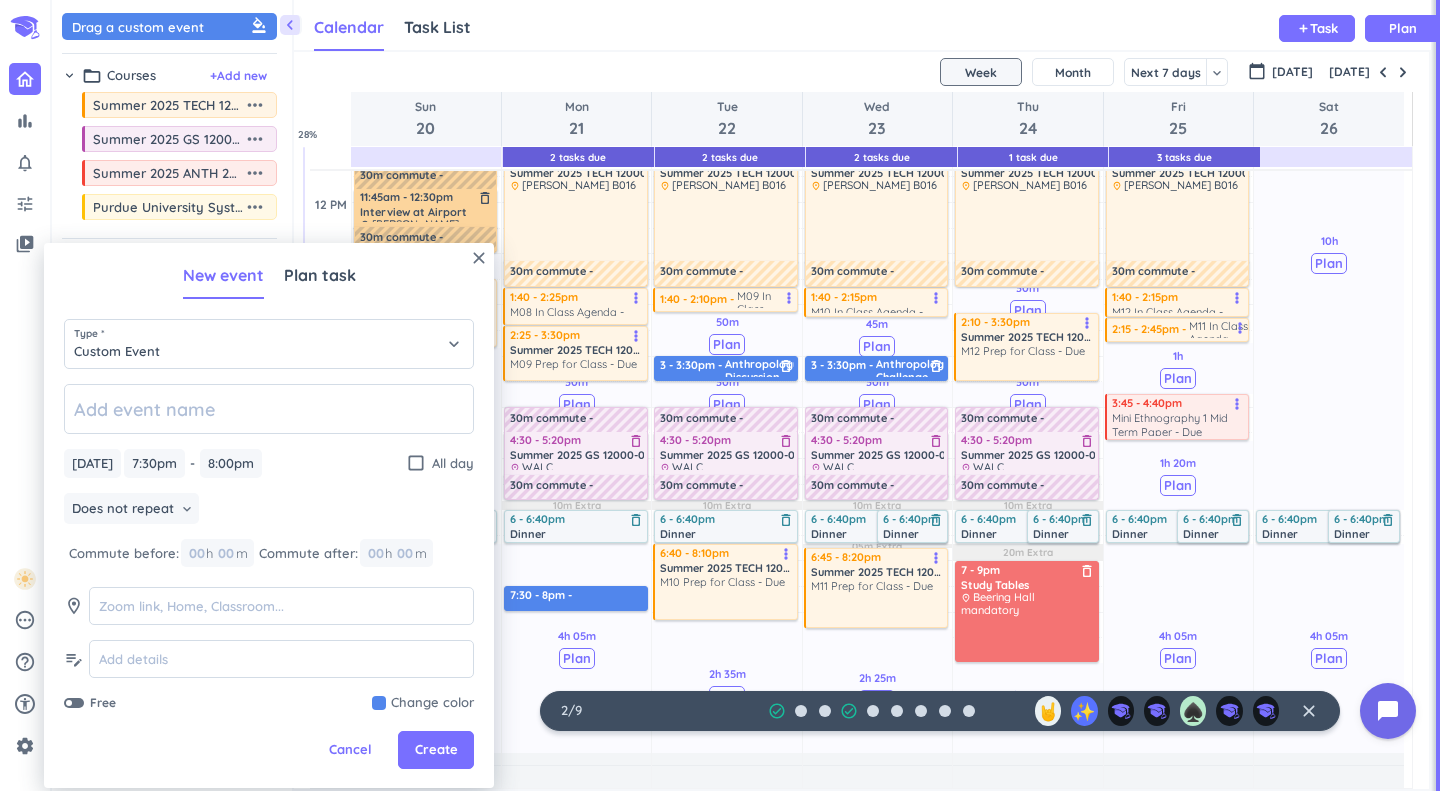 click on "Cancel" at bounding box center [350, 750] 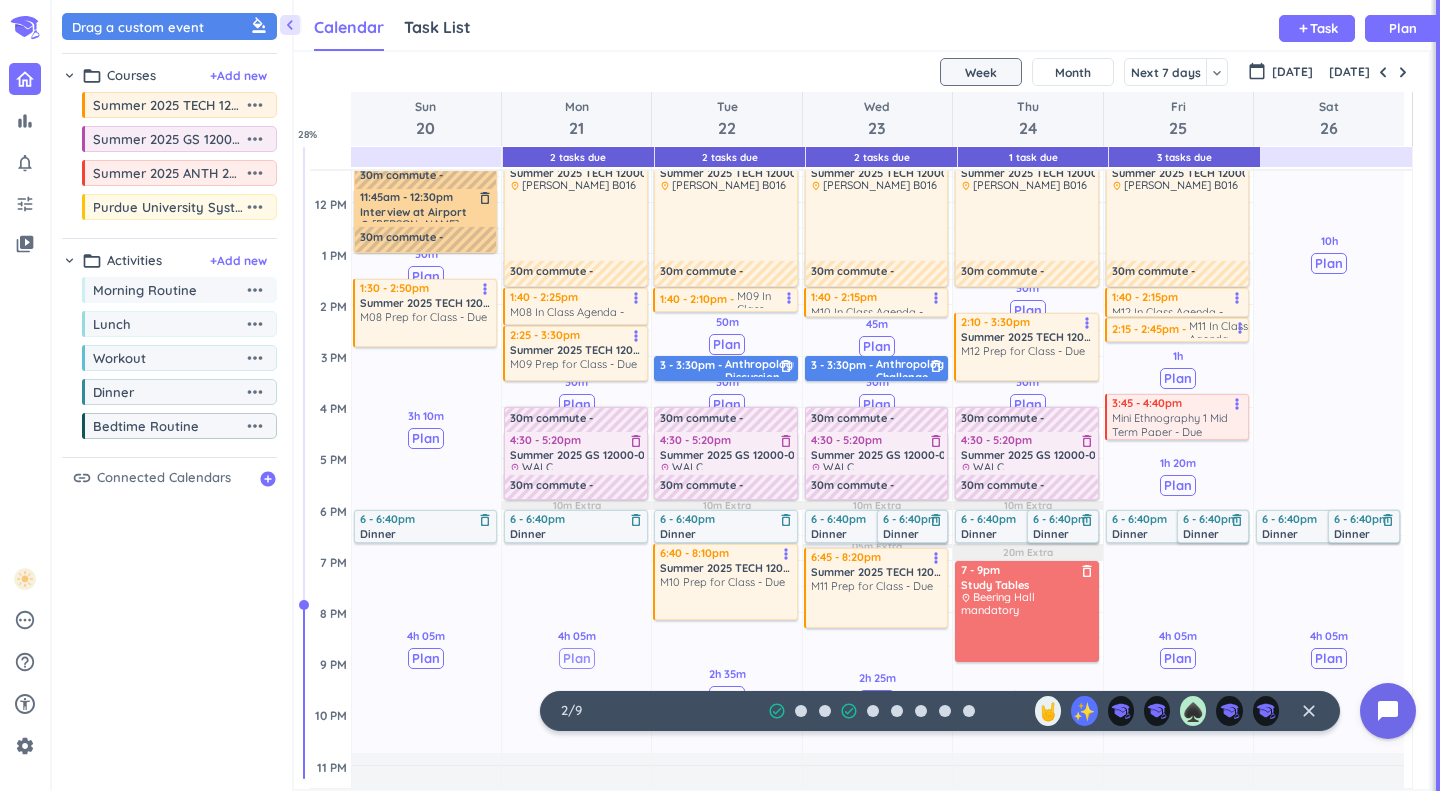 click on "Plan" at bounding box center (577, 658) 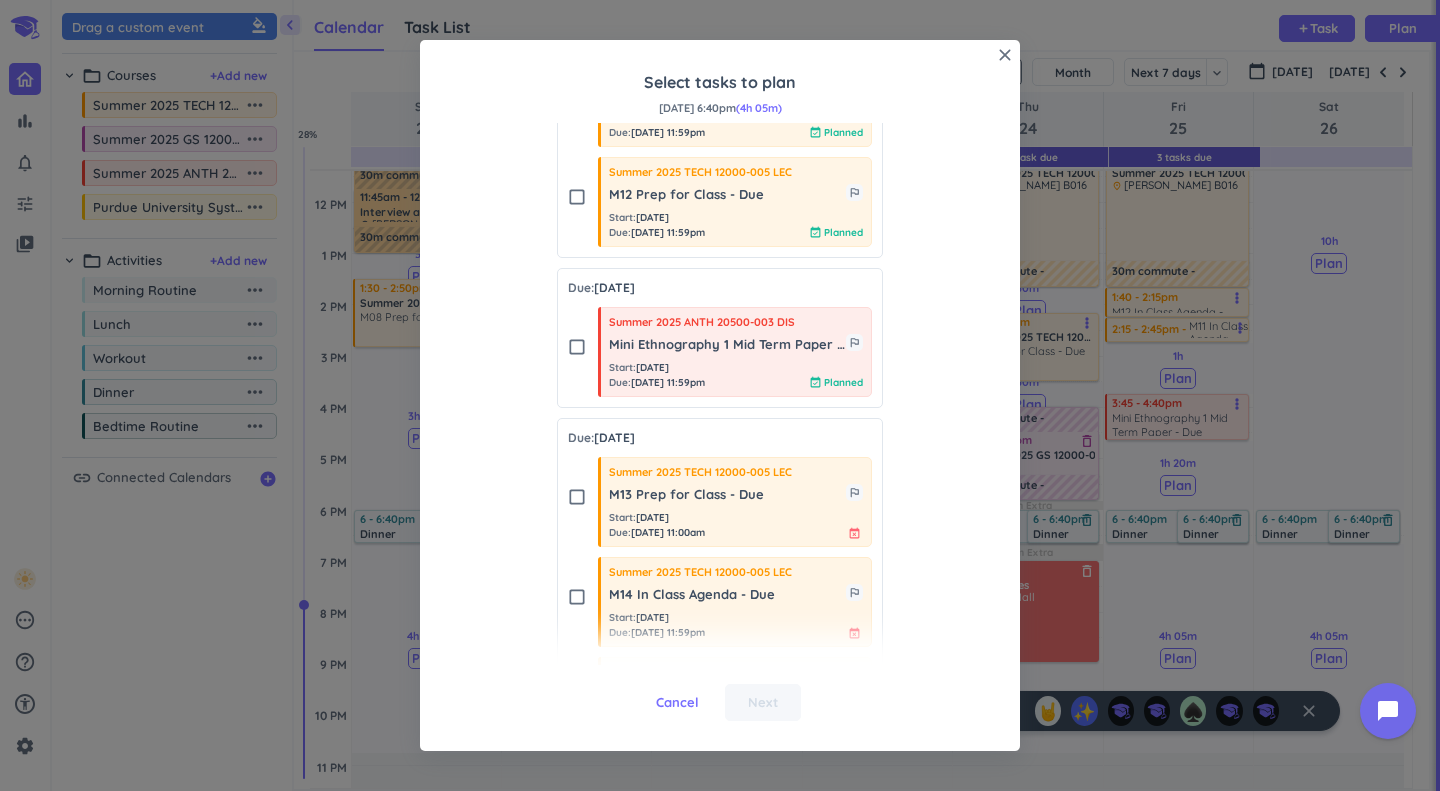 scroll, scrollTop: 1771, scrollLeft: 0, axis: vertical 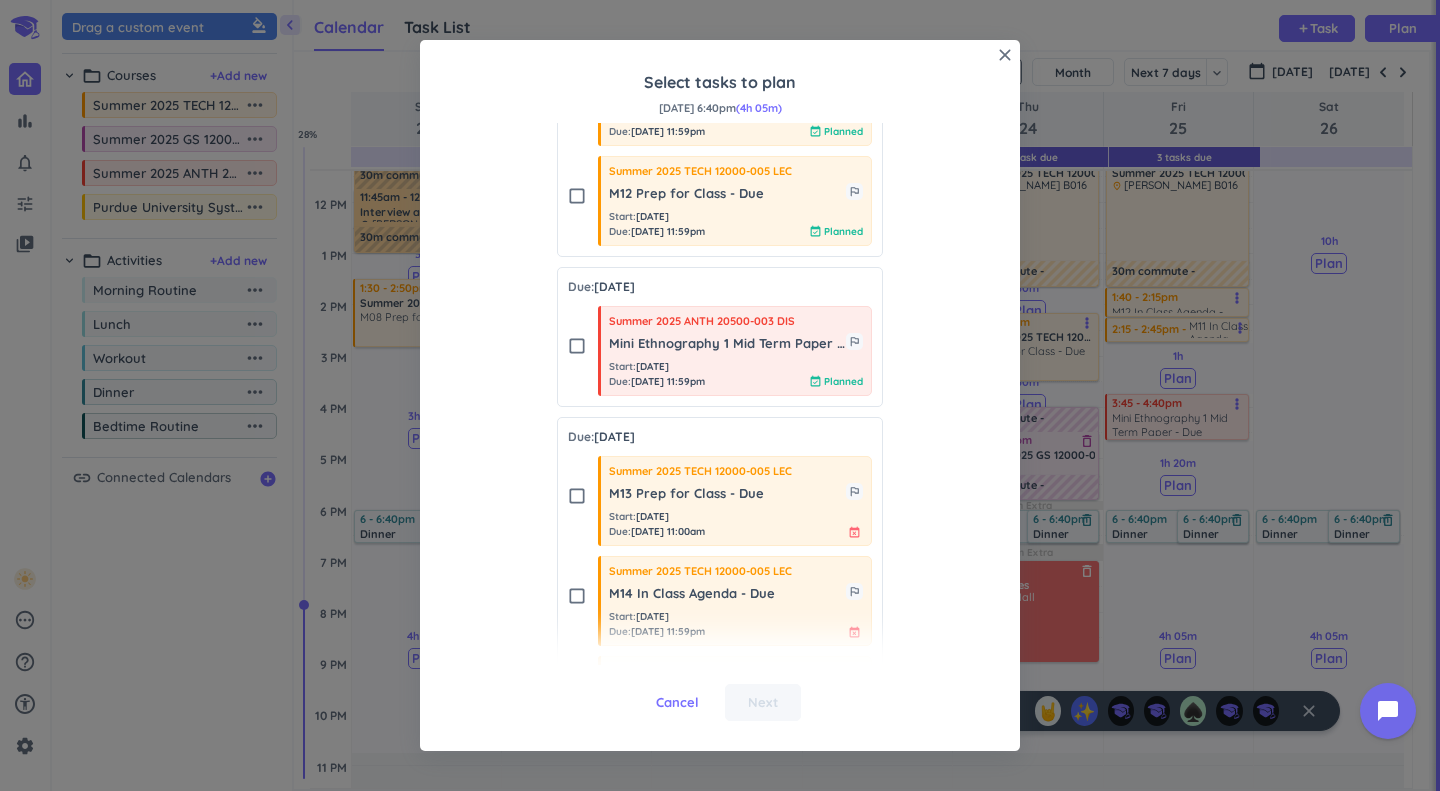 click on "check_box_outline_blank" at bounding box center (577, 346) 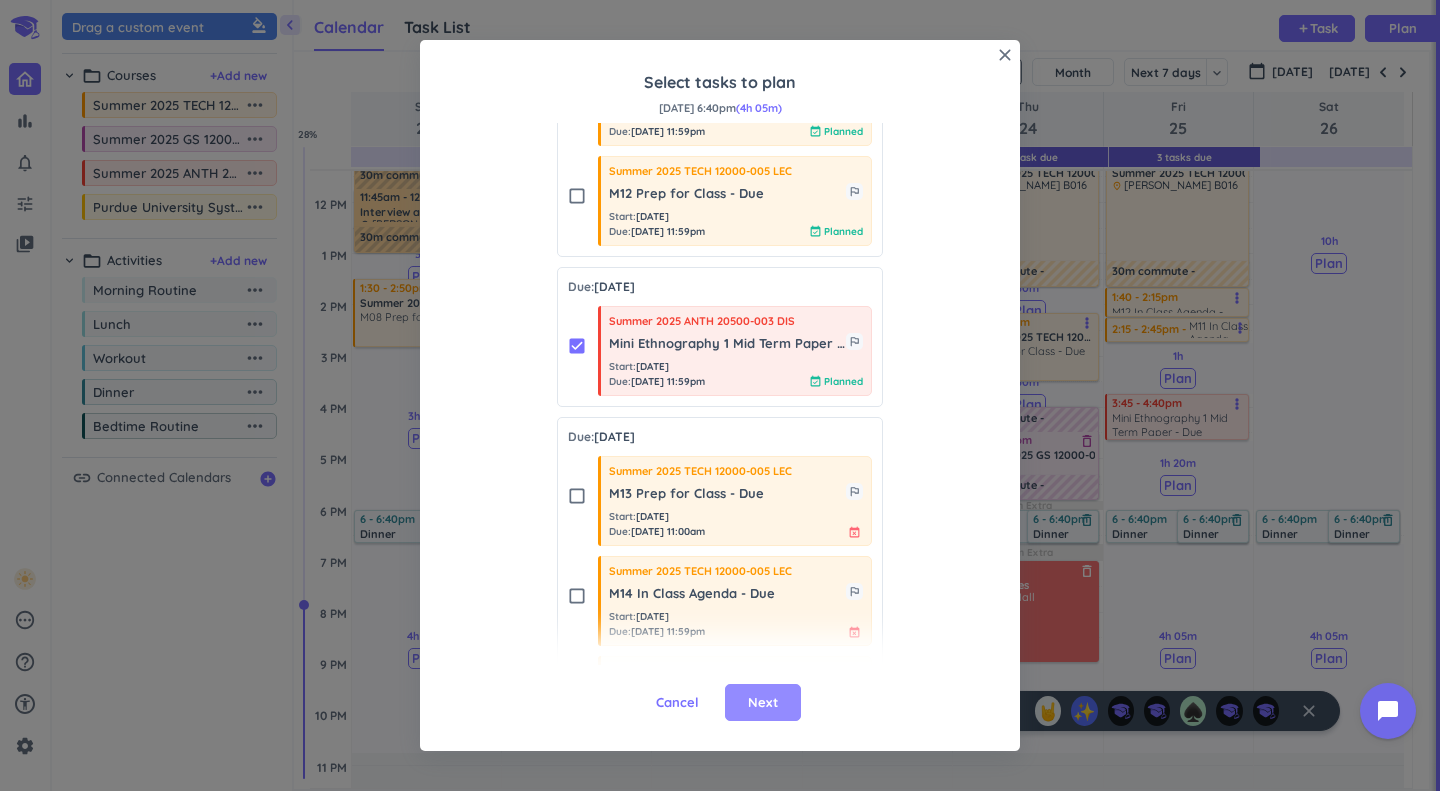 click on "Next" at bounding box center (763, 703) 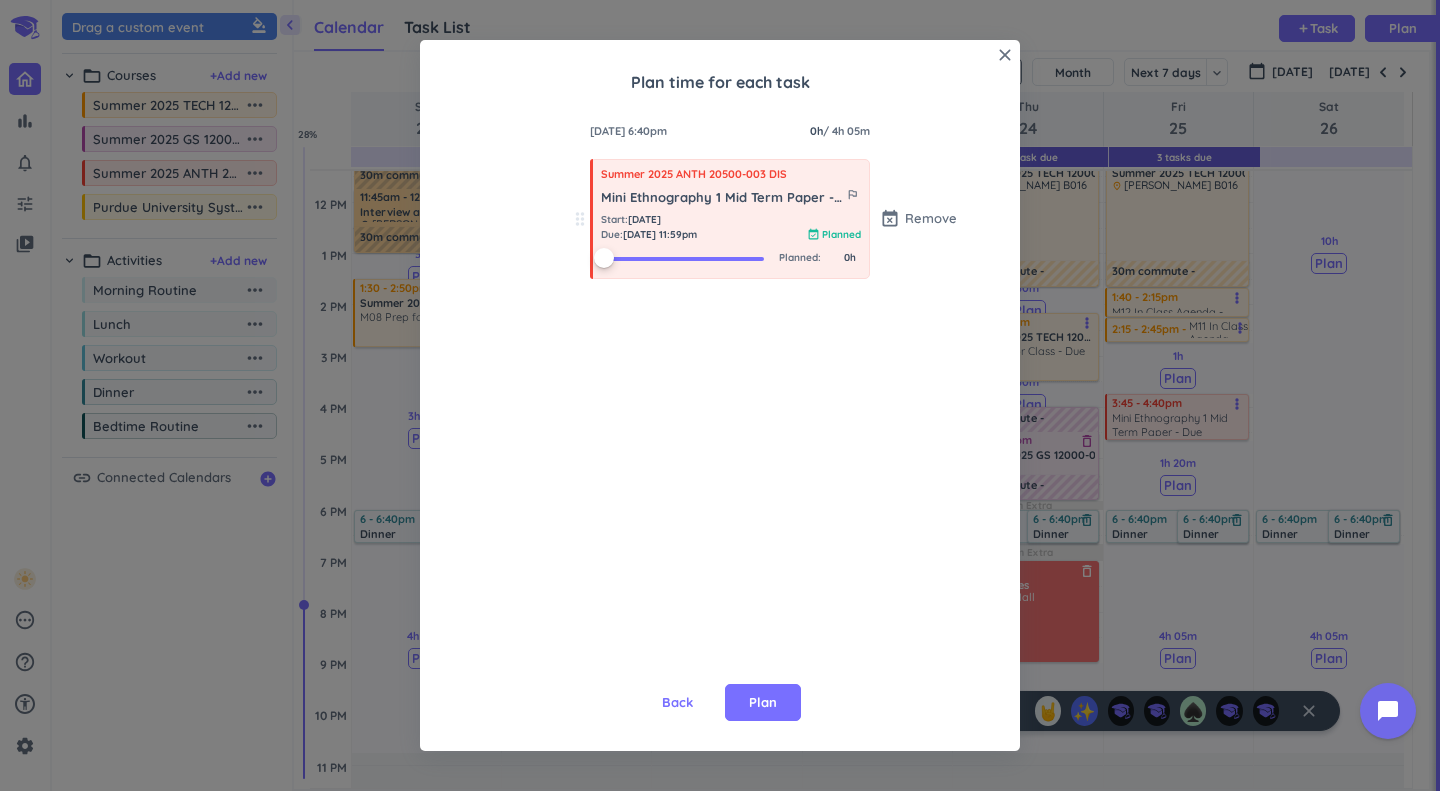 scroll, scrollTop: 0, scrollLeft: 0, axis: both 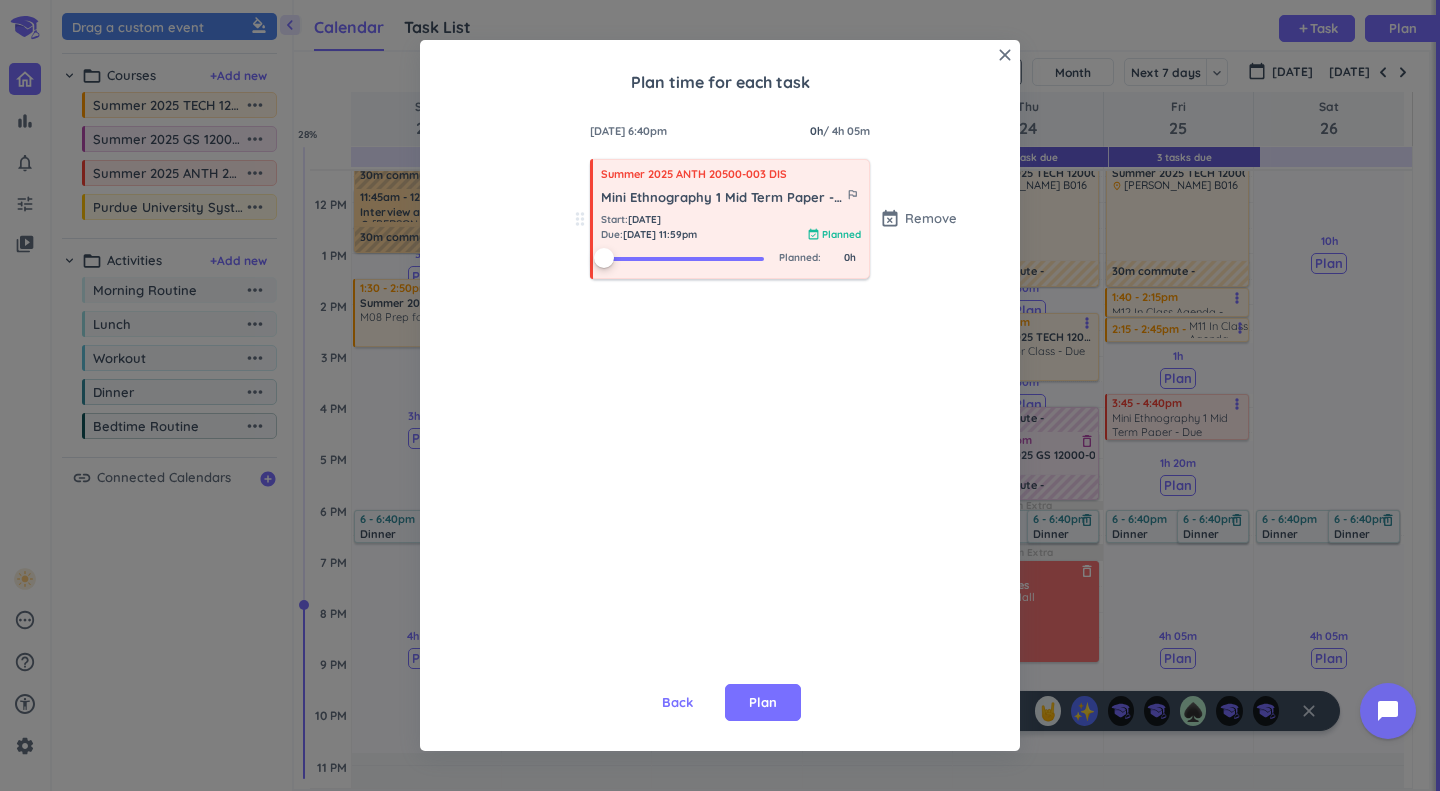 click at bounding box center (684, 257) 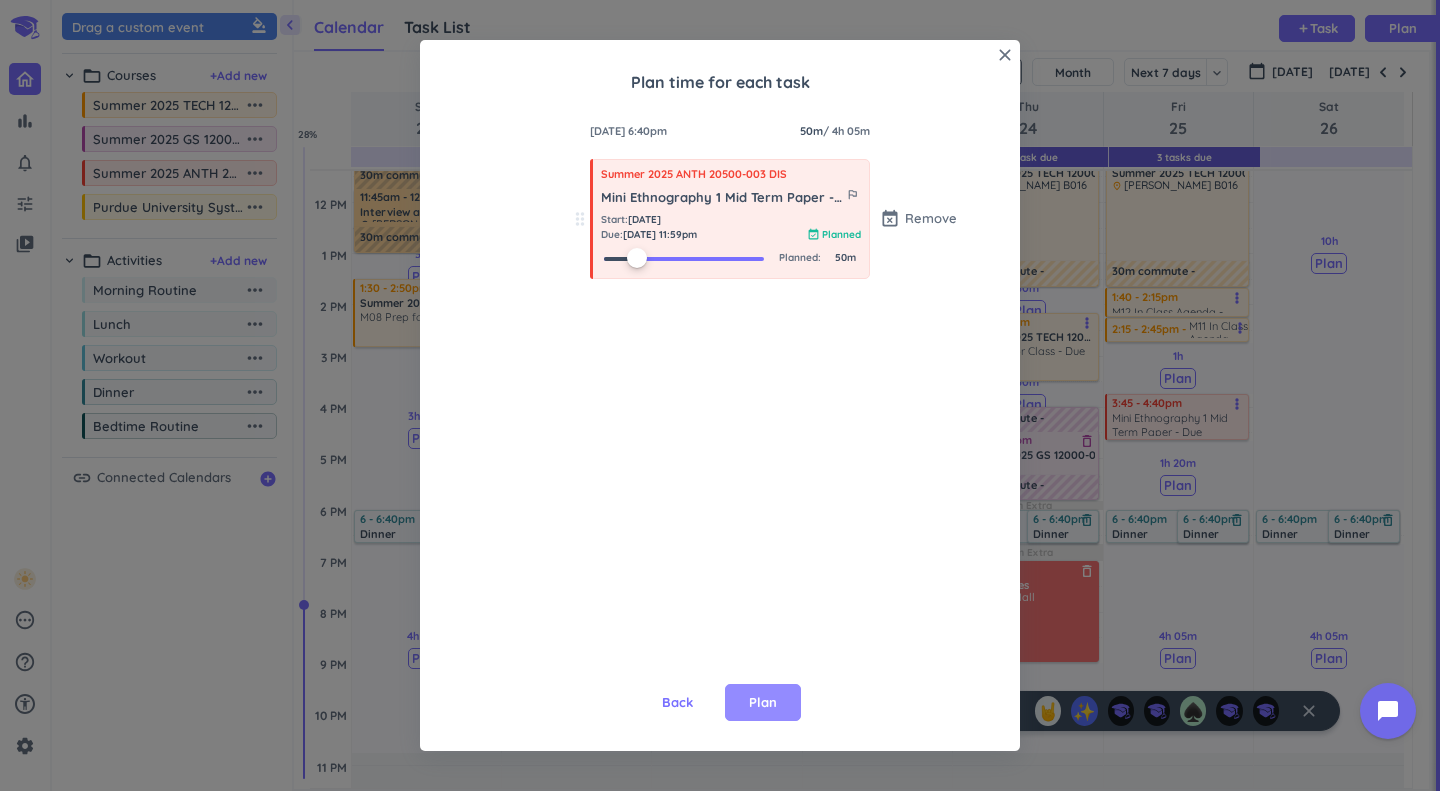 click on "Plan" at bounding box center (763, 703) 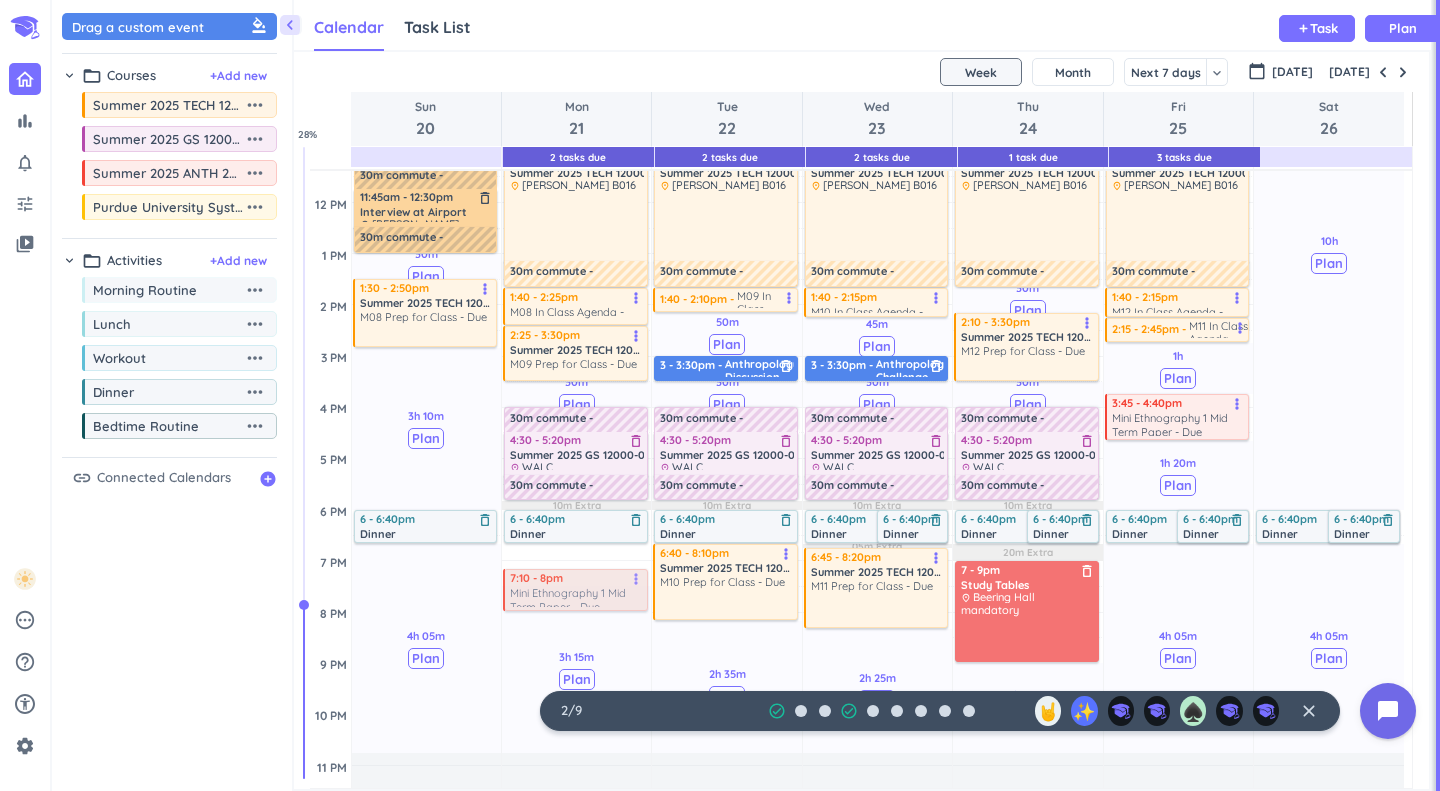 drag, startPoint x: 558, startPoint y: 573, endPoint x: 556, endPoint y: 599, distance: 26.076809 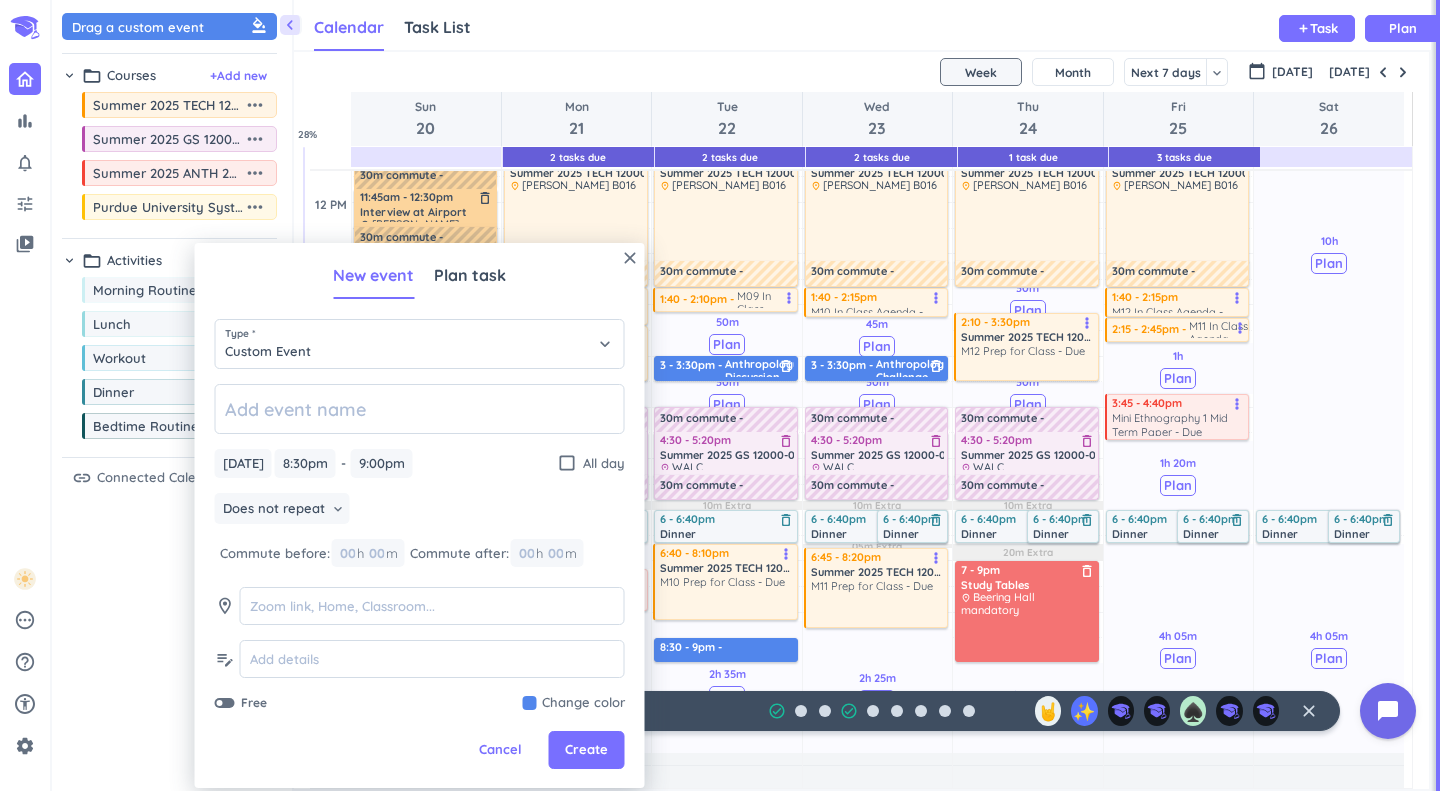 click on "Cancel" at bounding box center [500, 750] 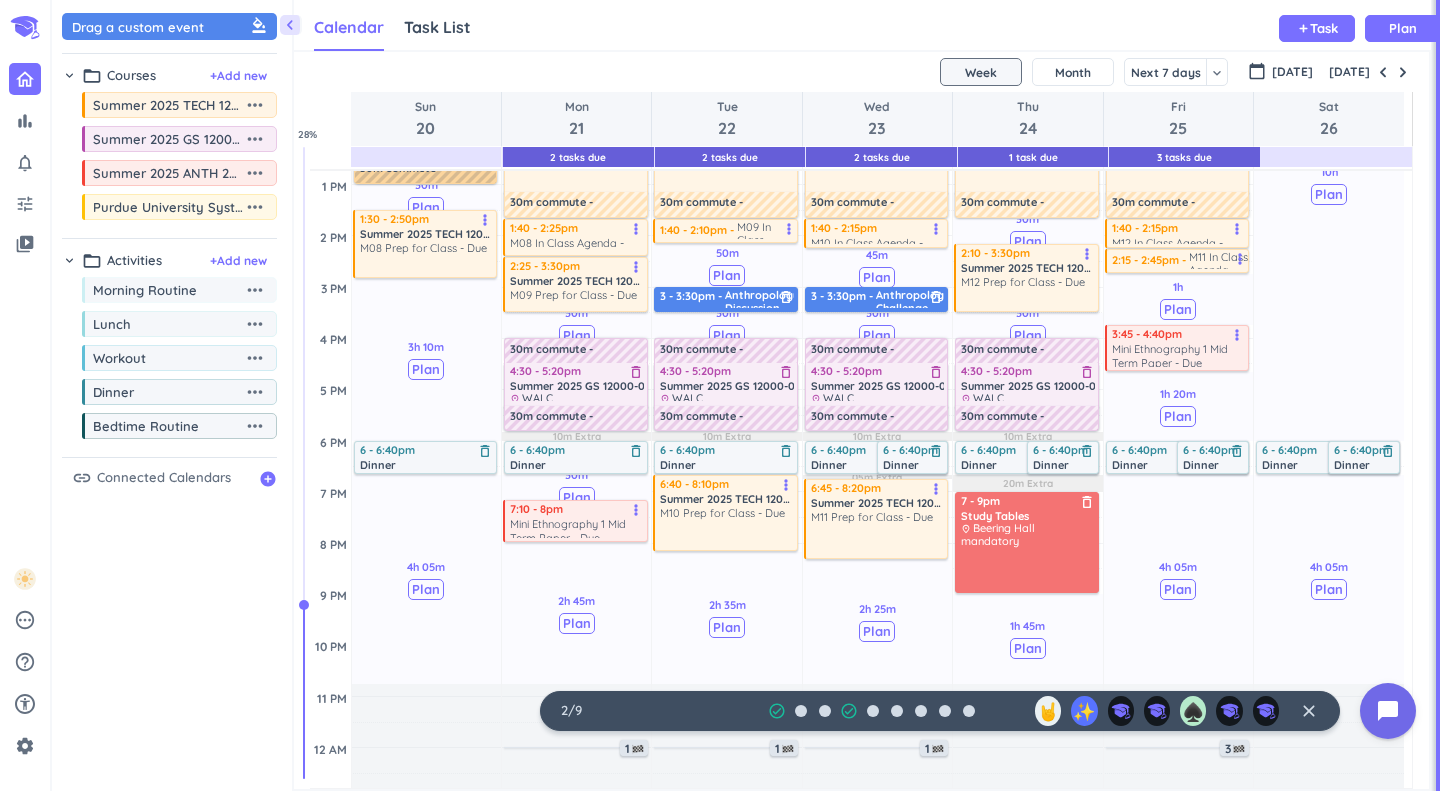 scroll, scrollTop: 448, scrollLeft: 0, axis: vertical 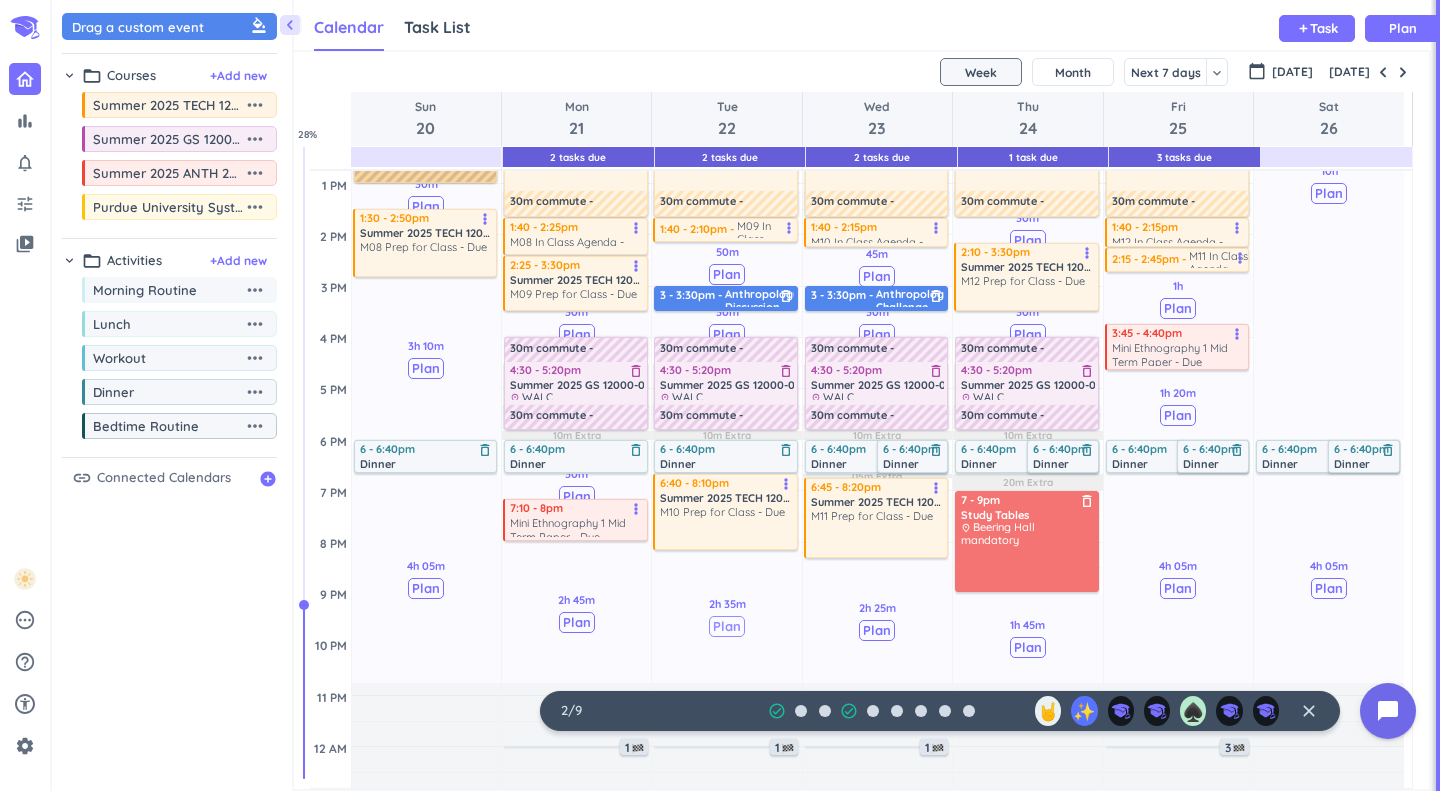 click on "Plan" at bounding box center [727, 626] 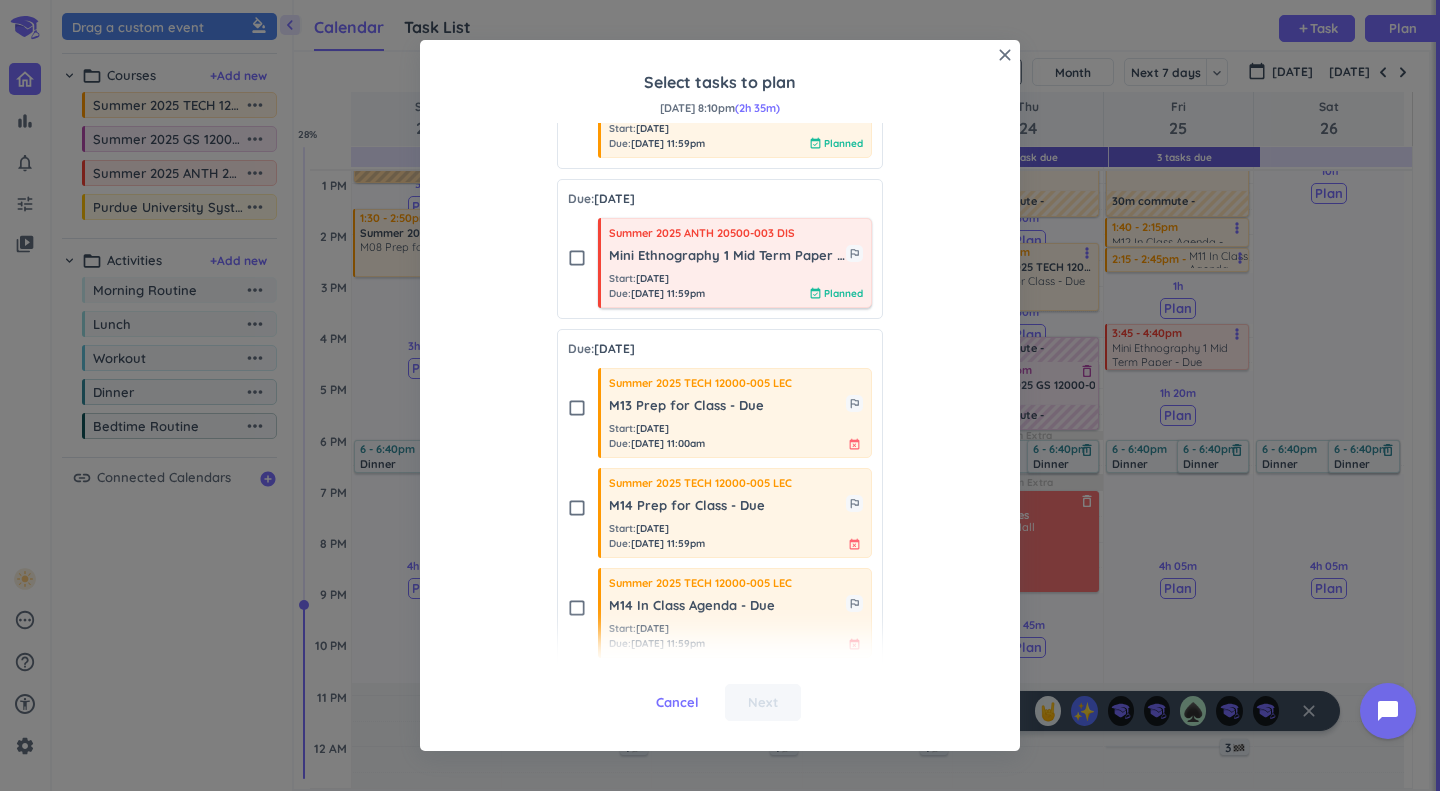 scroll, scrollTop: 1871, scrollLeft: 0, axis: vertical 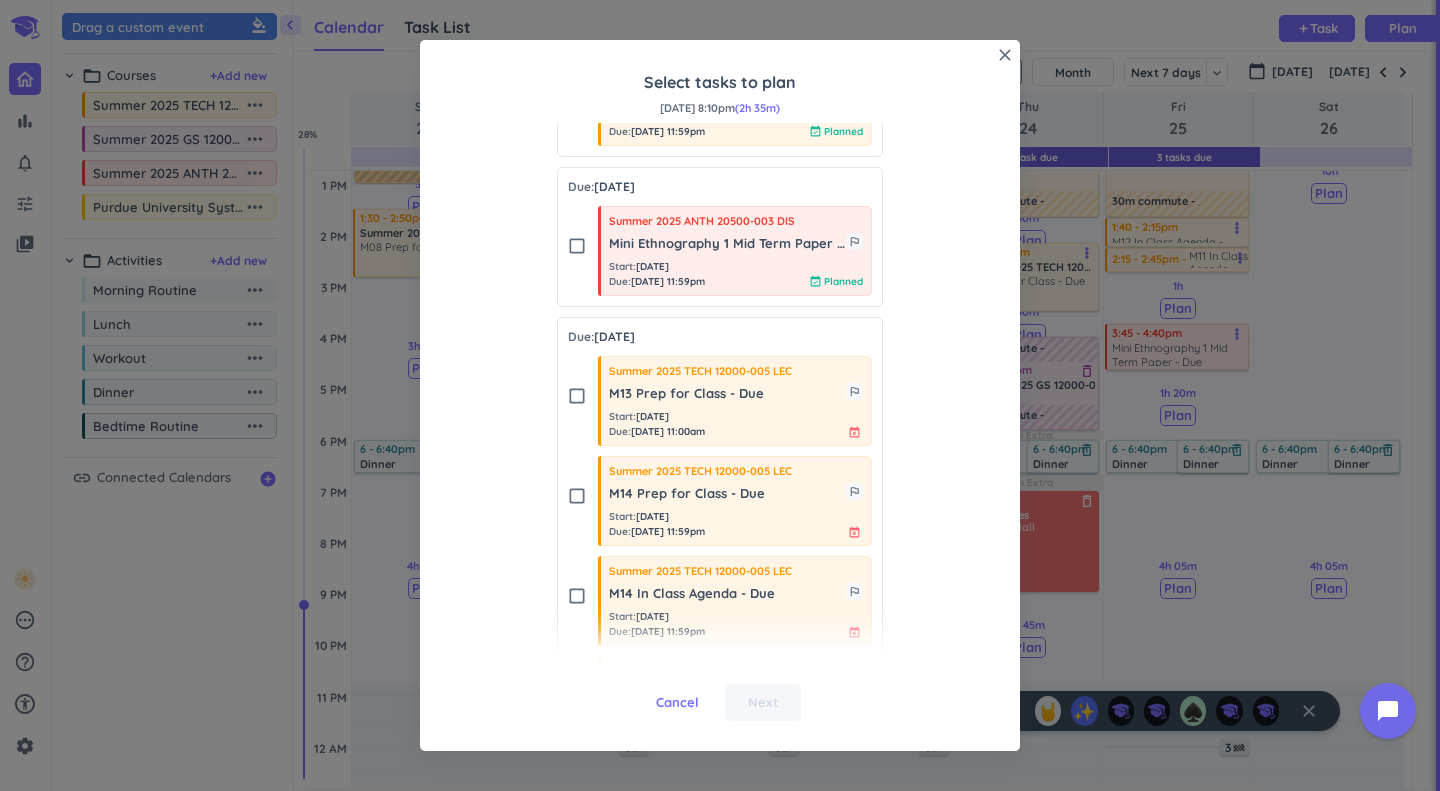 click on "check_box_outline_blank" at bounding box center (577, 246) 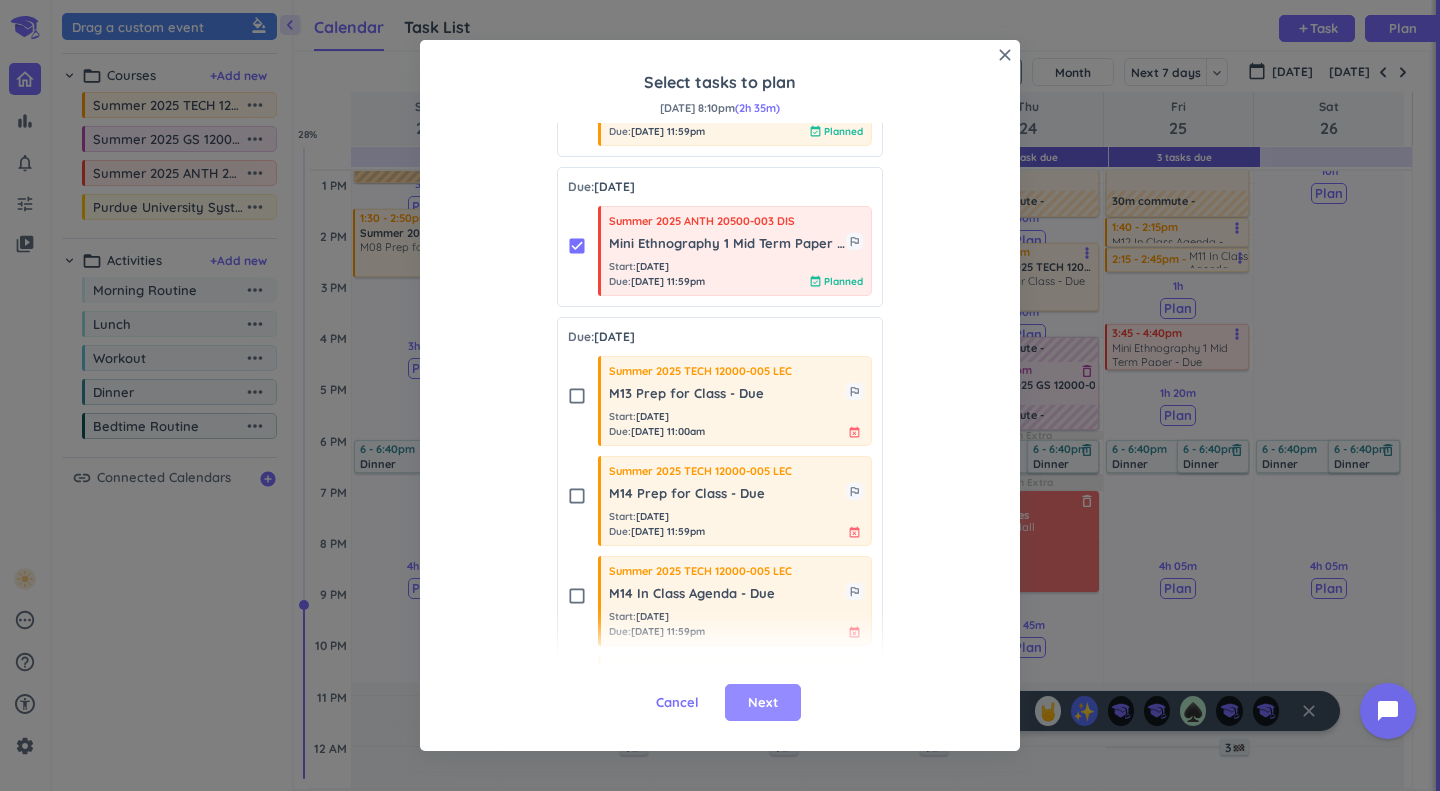 click on "Next" at bounding box center (763, 703) 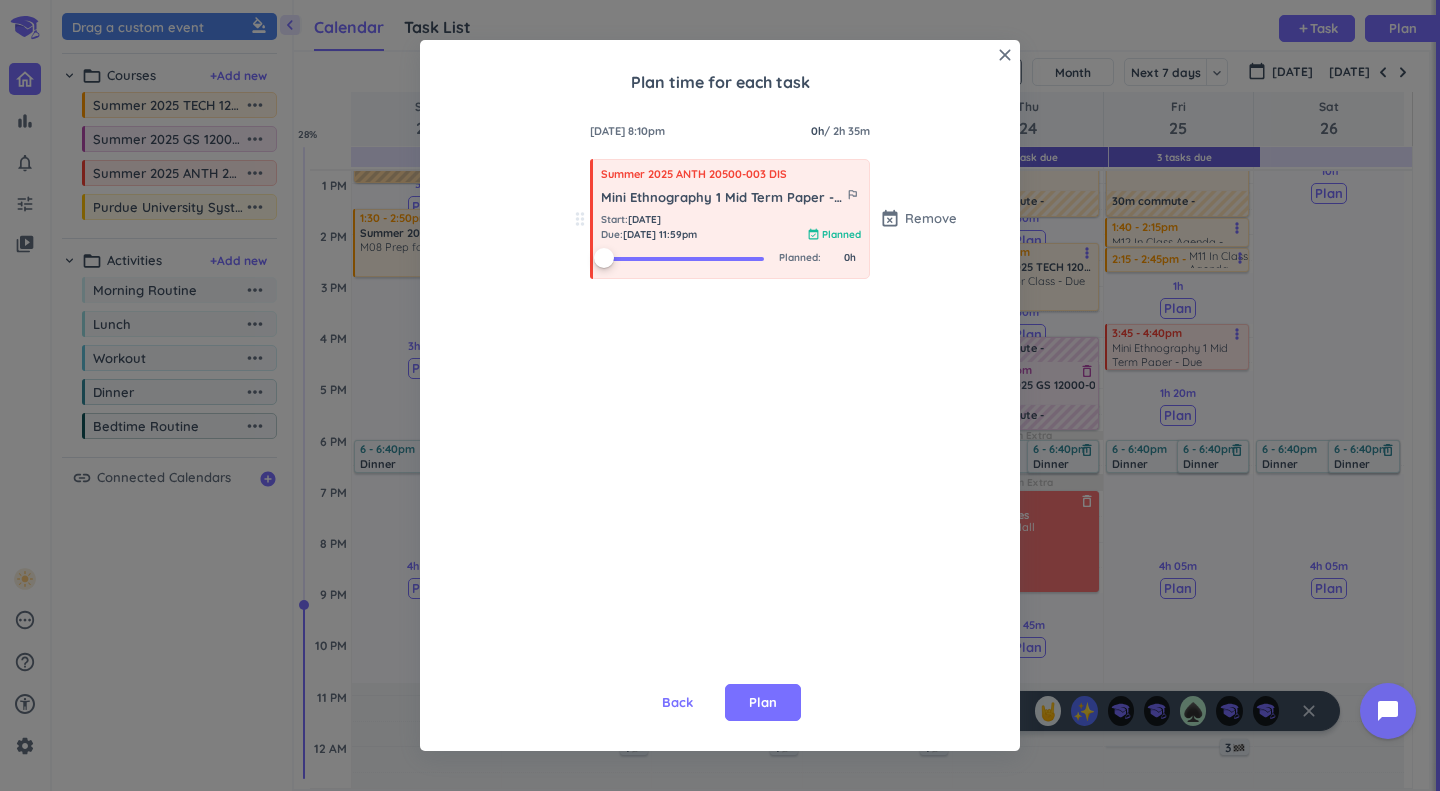 scroll, scrollTop: 0, scrollLeft: 0, axis: both 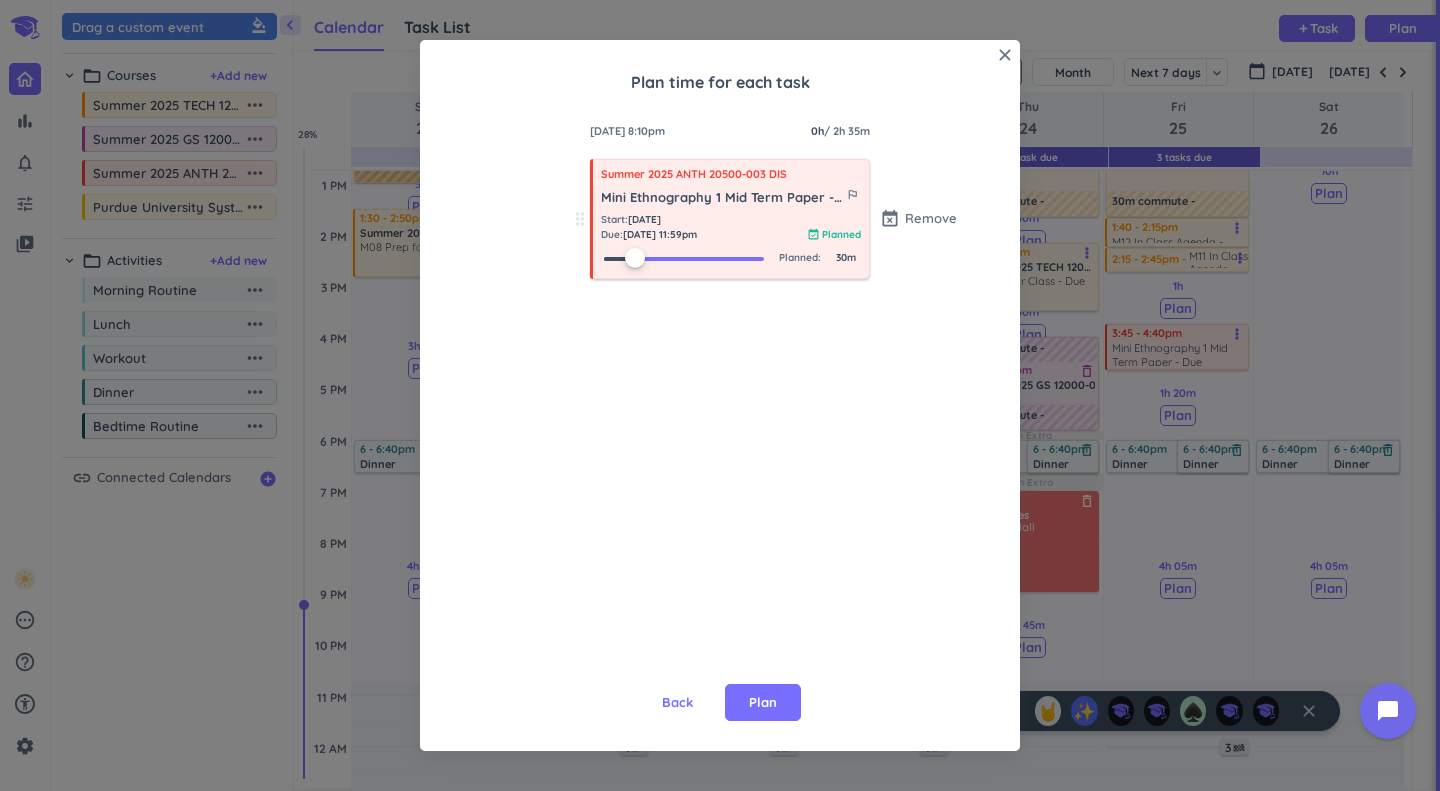 click at bounding box center (684, 257) 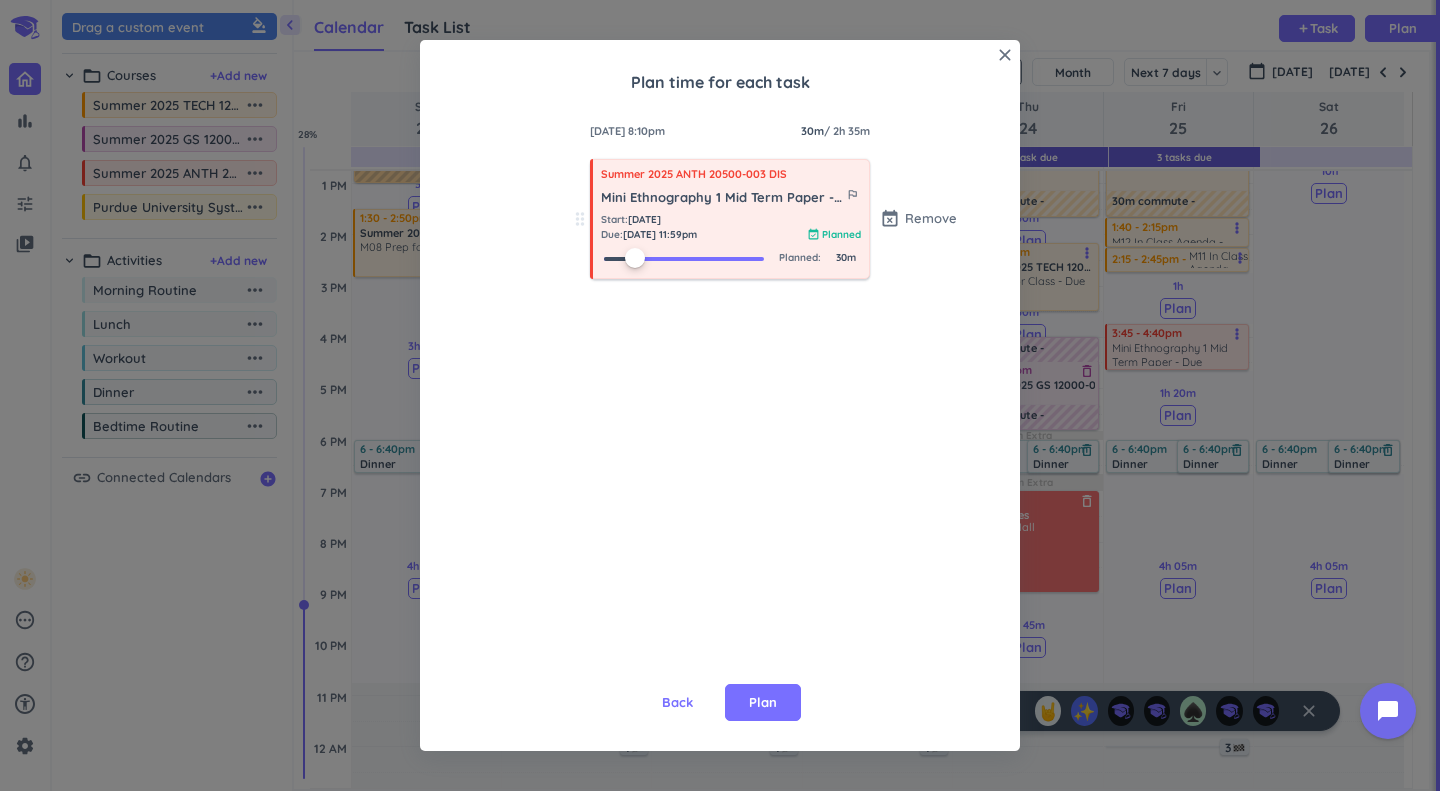 click at bounding box center (684, 257) 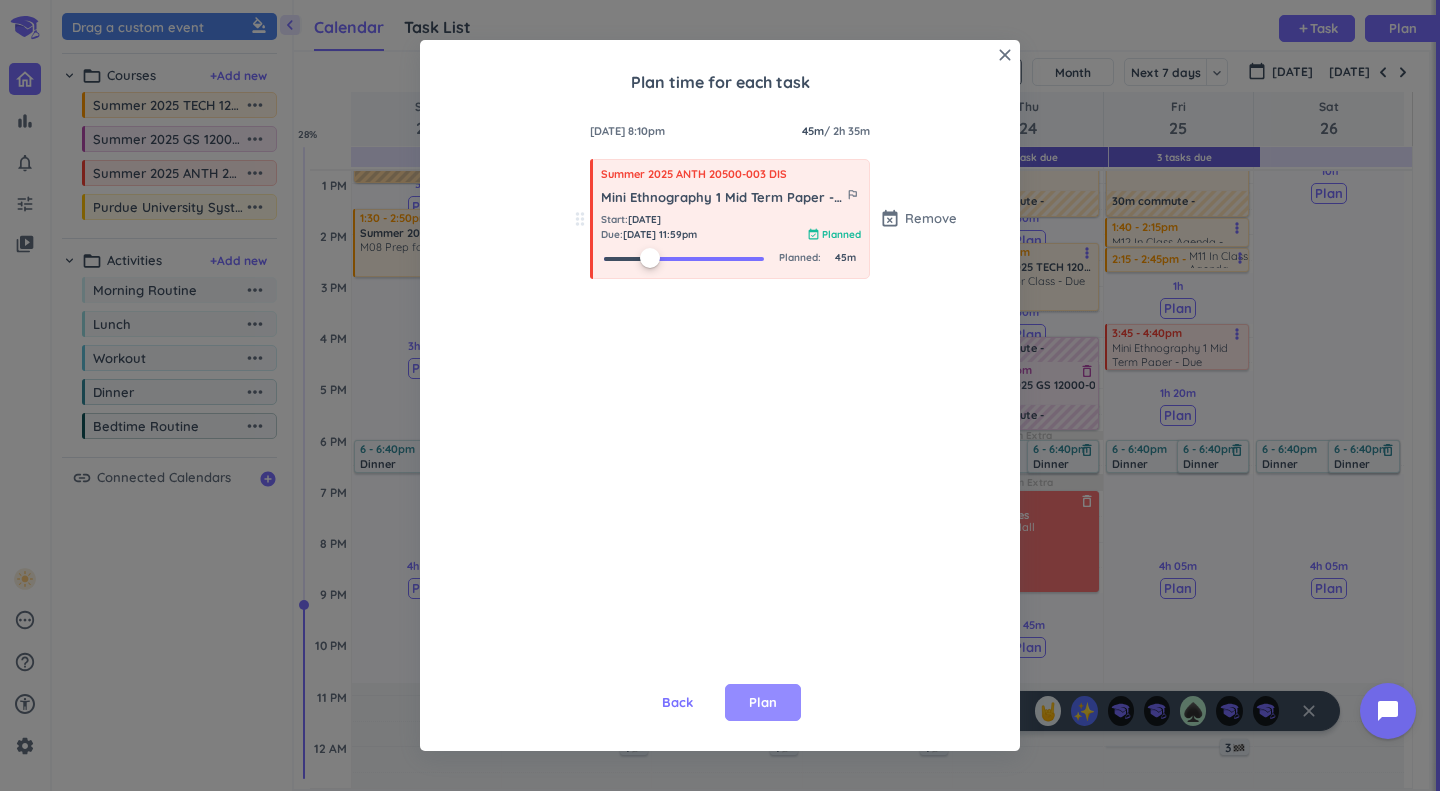 click on "Plan" at bounding box center [763, 703] 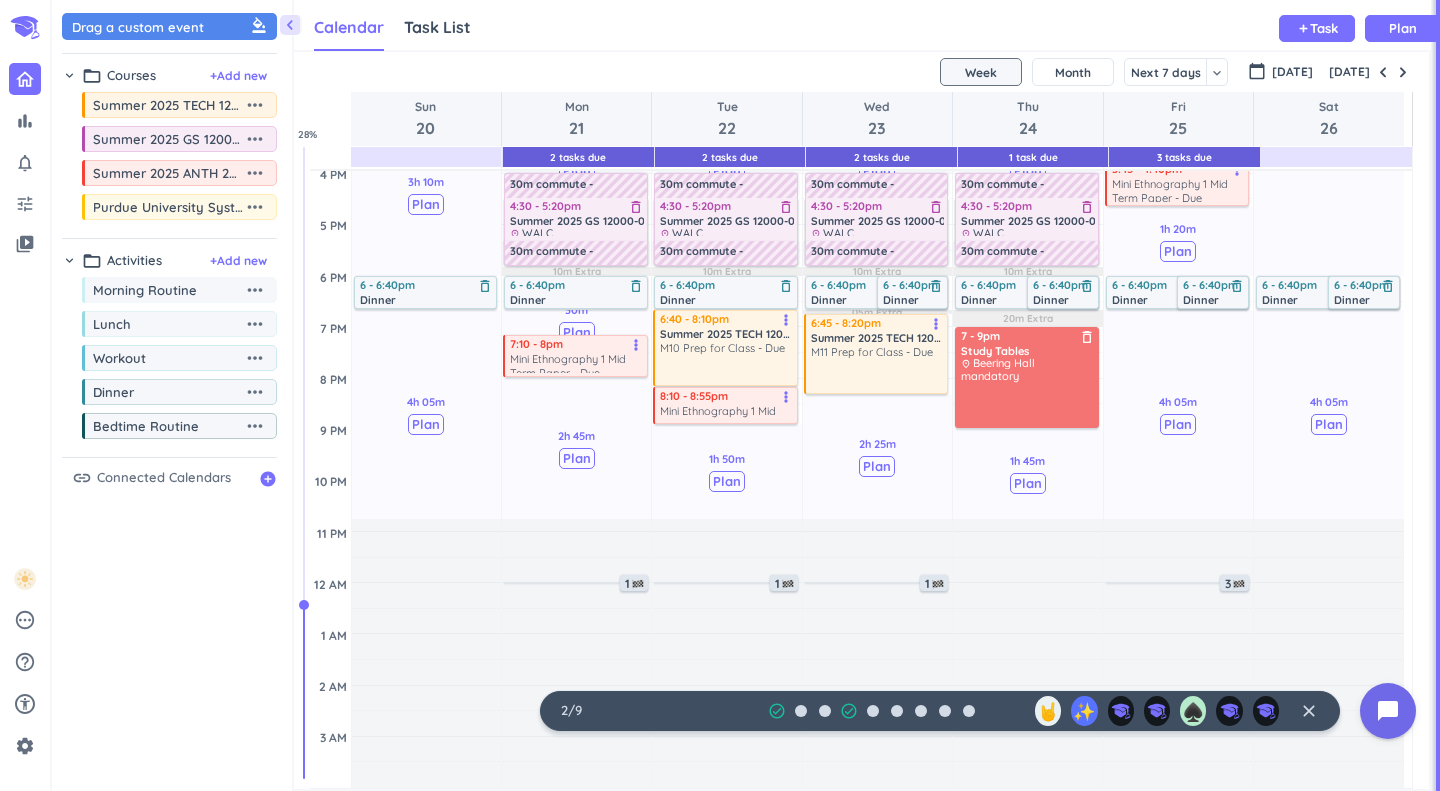 scroll, scrollTop: 612, scrollLeft: 0, axis: vertical 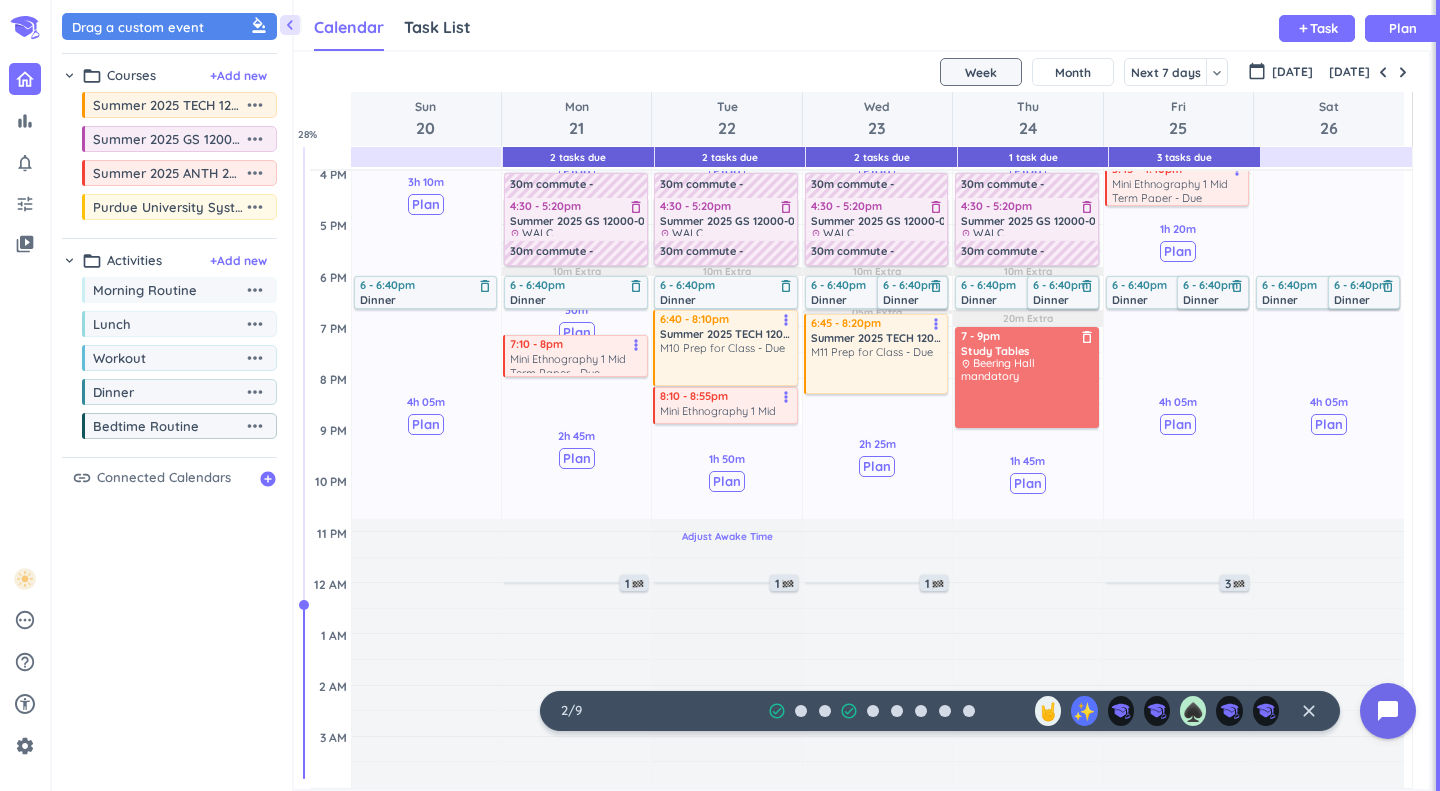 click on "Adjust Awake Time" at bounding box center (727, 536) 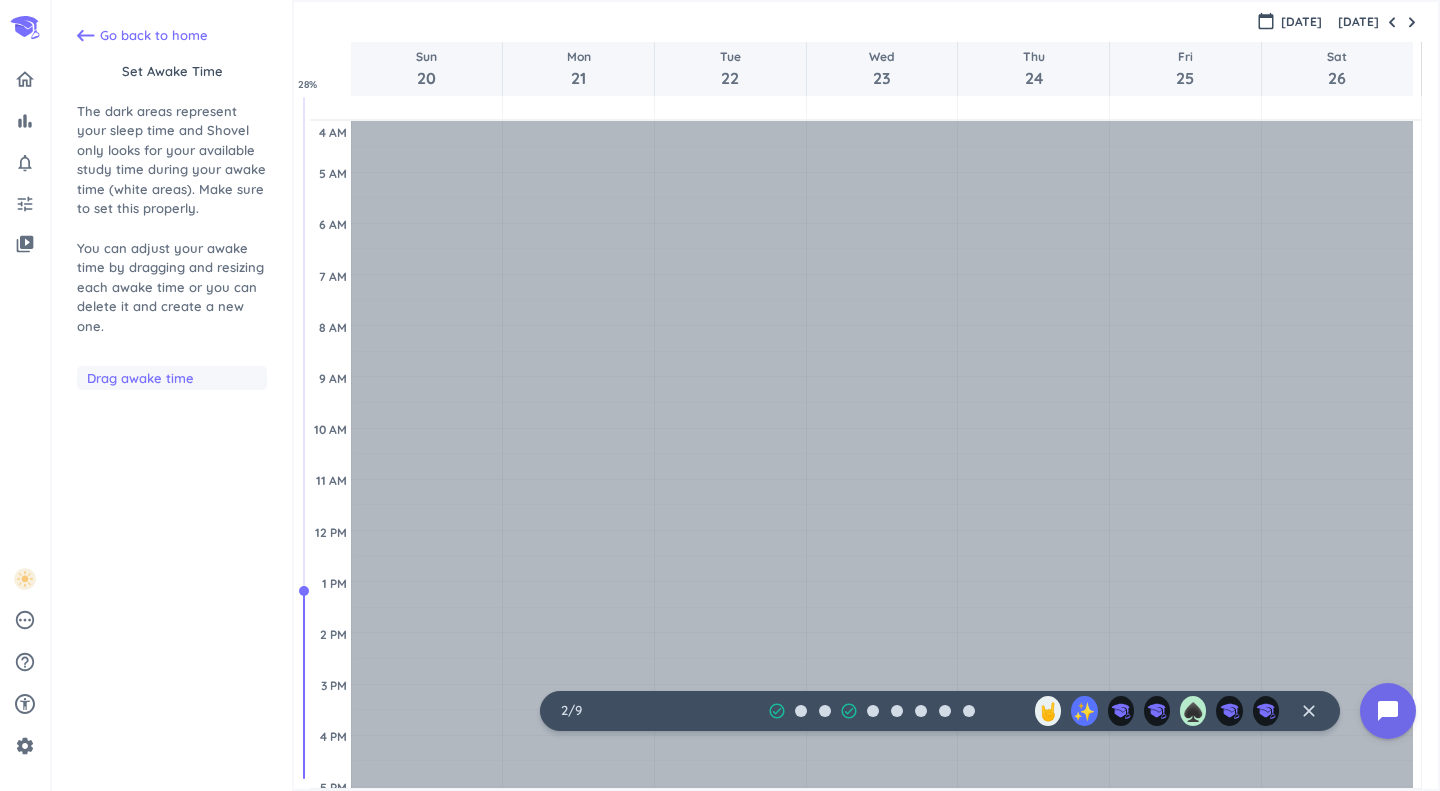 scroll, scrollTop: 104, scrollLeft: 0, axis: vertical 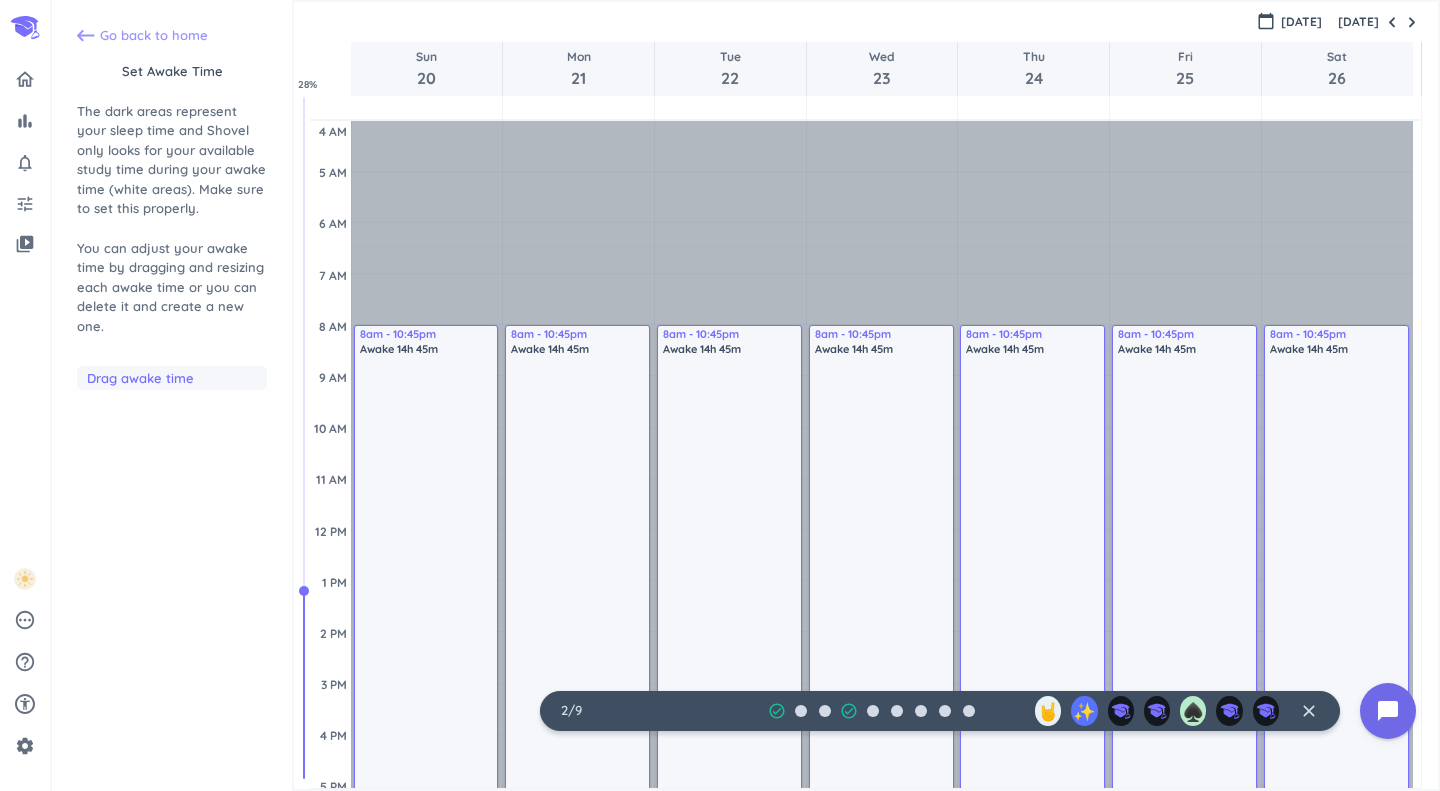 click on "Go back to home" at bounding box center (154, 36) 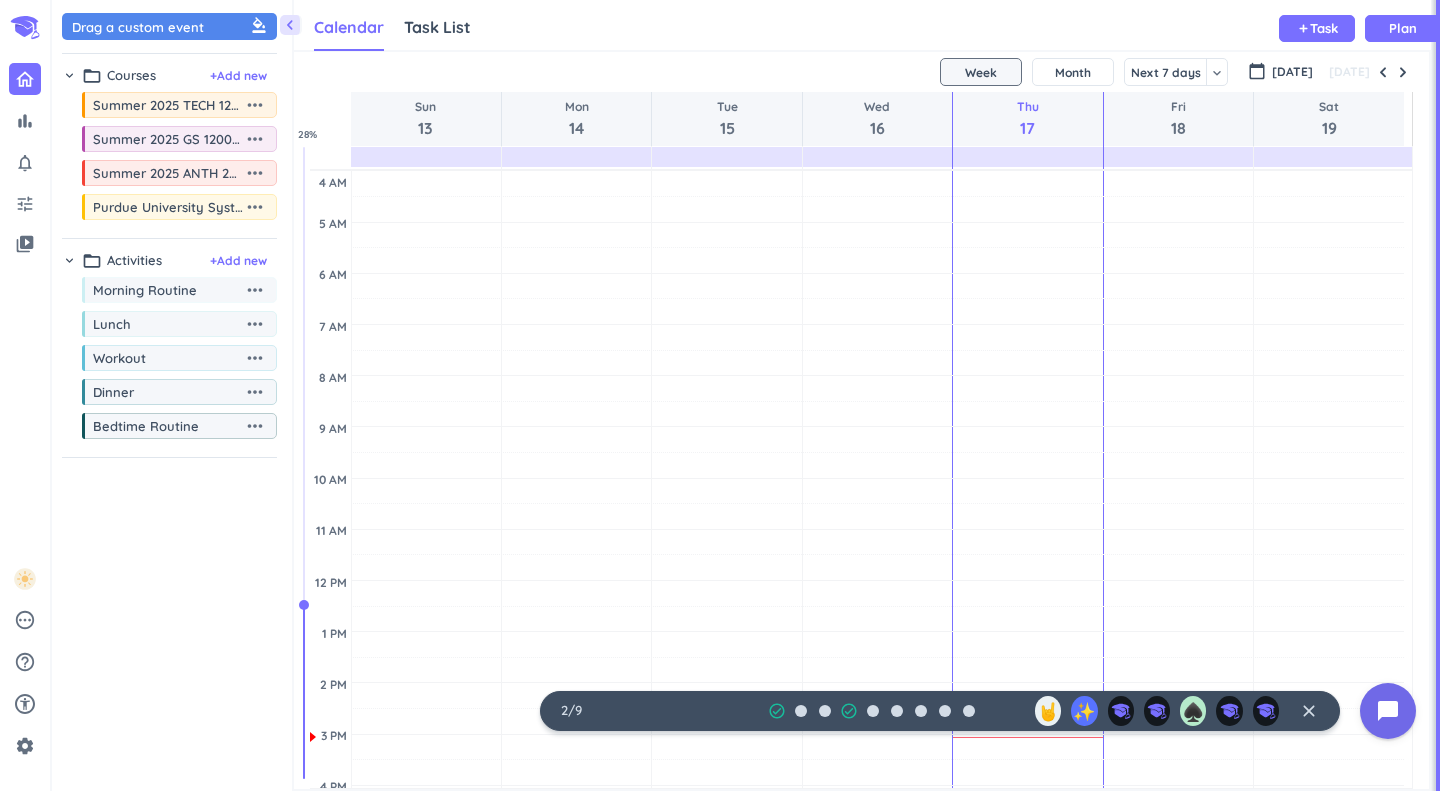 scroll, scrollTop: 9, scrollLeft: 9, axis: both 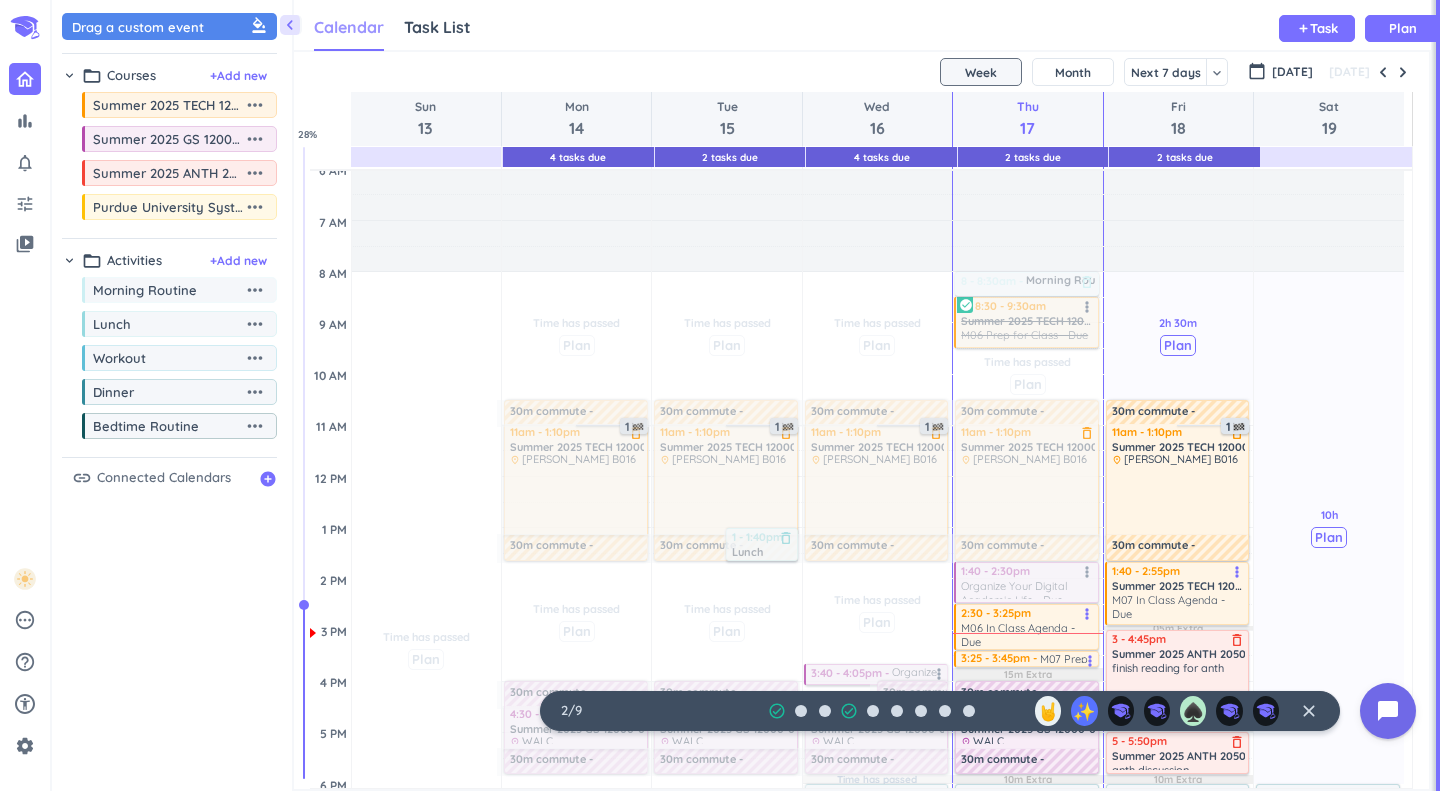 click on "Calendar" at bounding box center [349, 27] 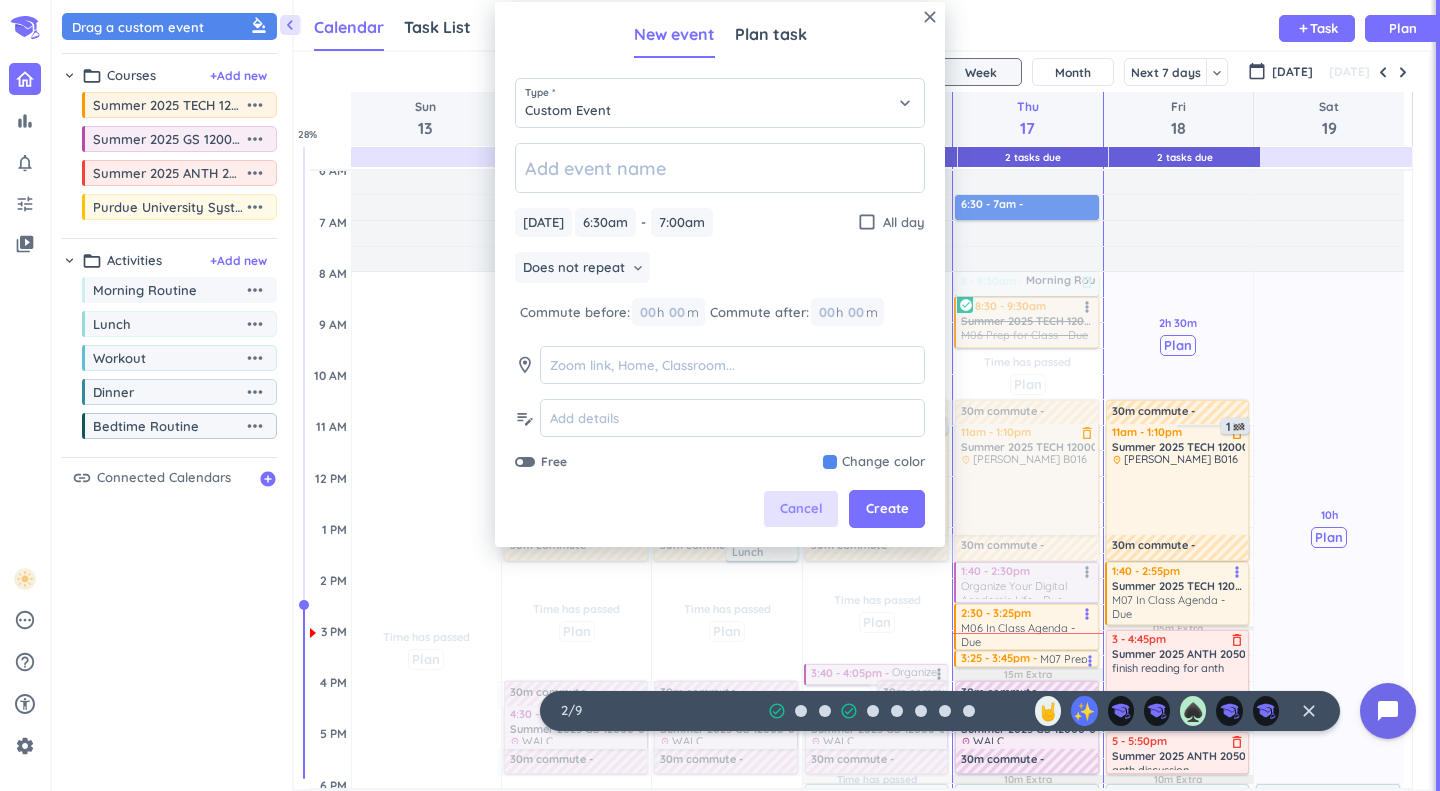 click on "Cancel" at bounding box center [801, 509] 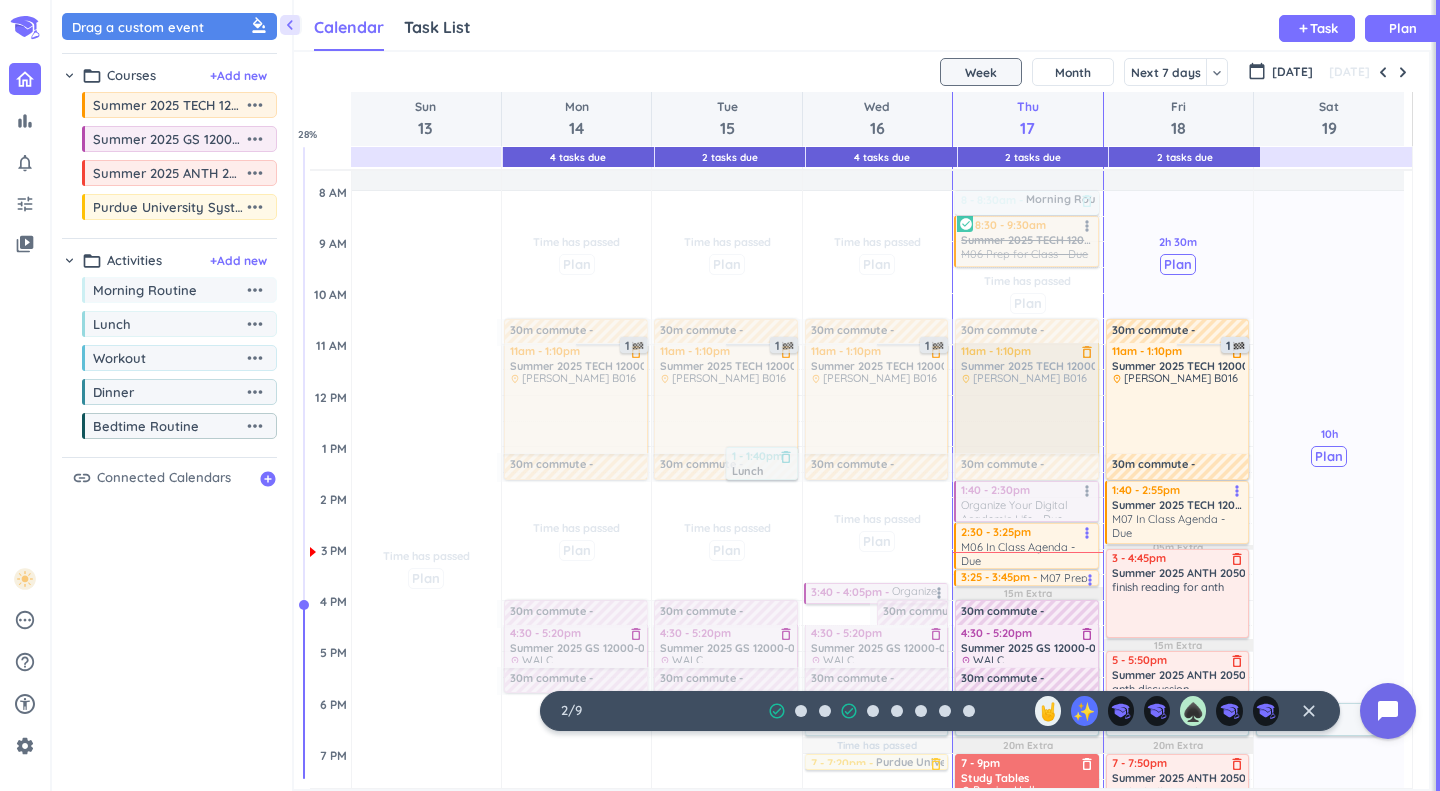 scroll, scrollTop: 184, scrollLeft: 0, axis: vertical 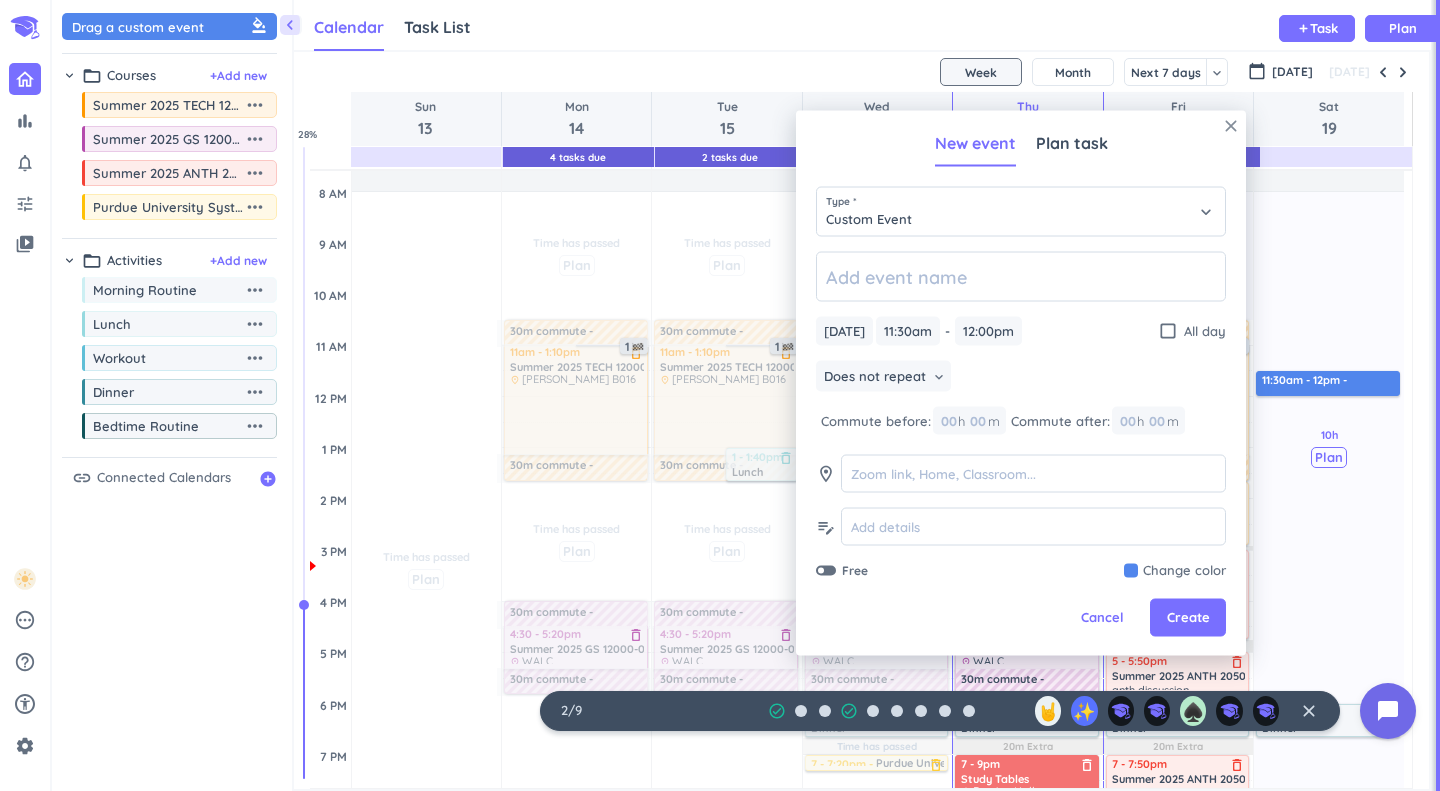 click on "close" at bounding box center [1231, 126] 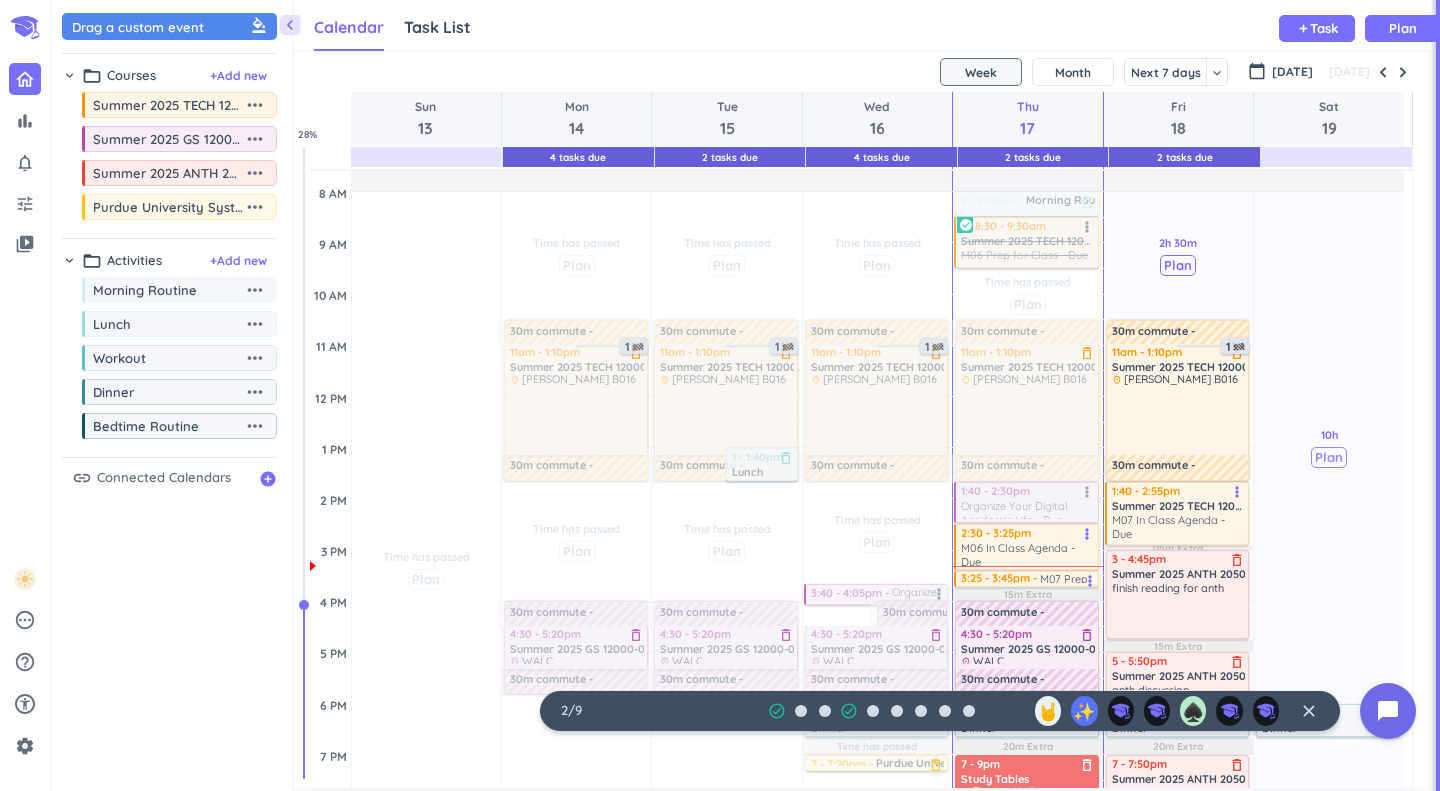 click on "Plan" at bounding box center [1329, 457] 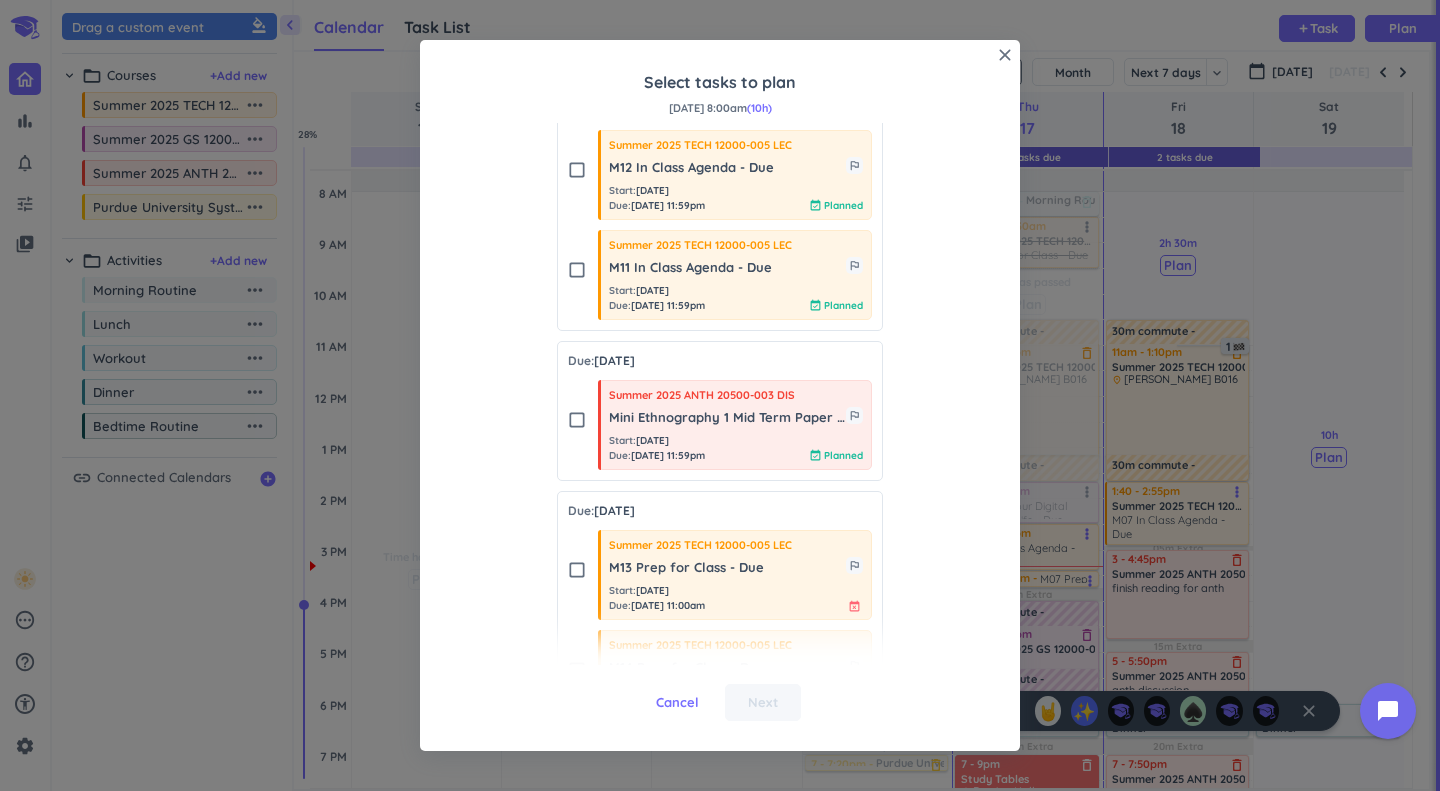 scroll, scrollTop: 1700, scrollLeft: 0, axis: vertical 